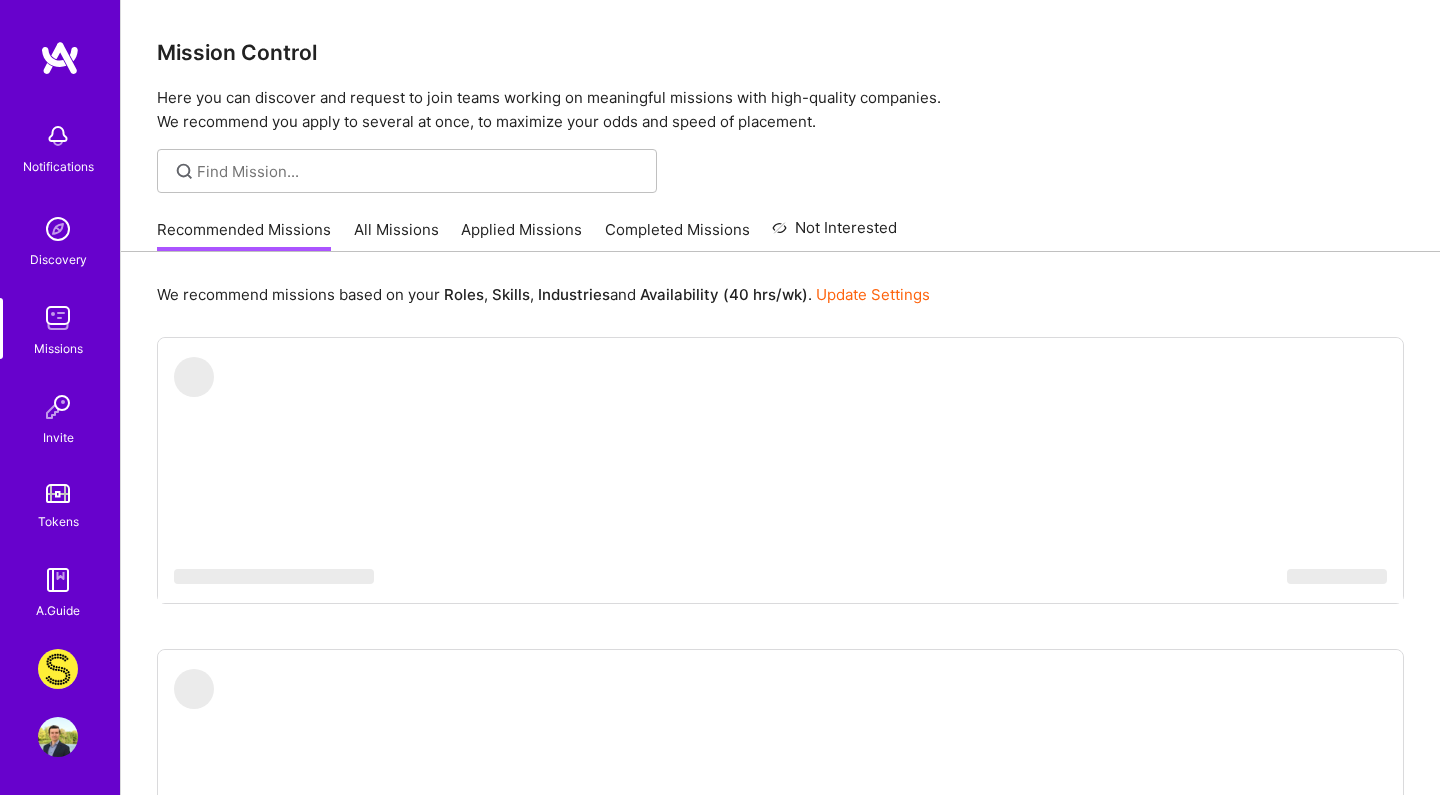 scroll, scrollTop: 0, scrollLeft: 0, axis: both 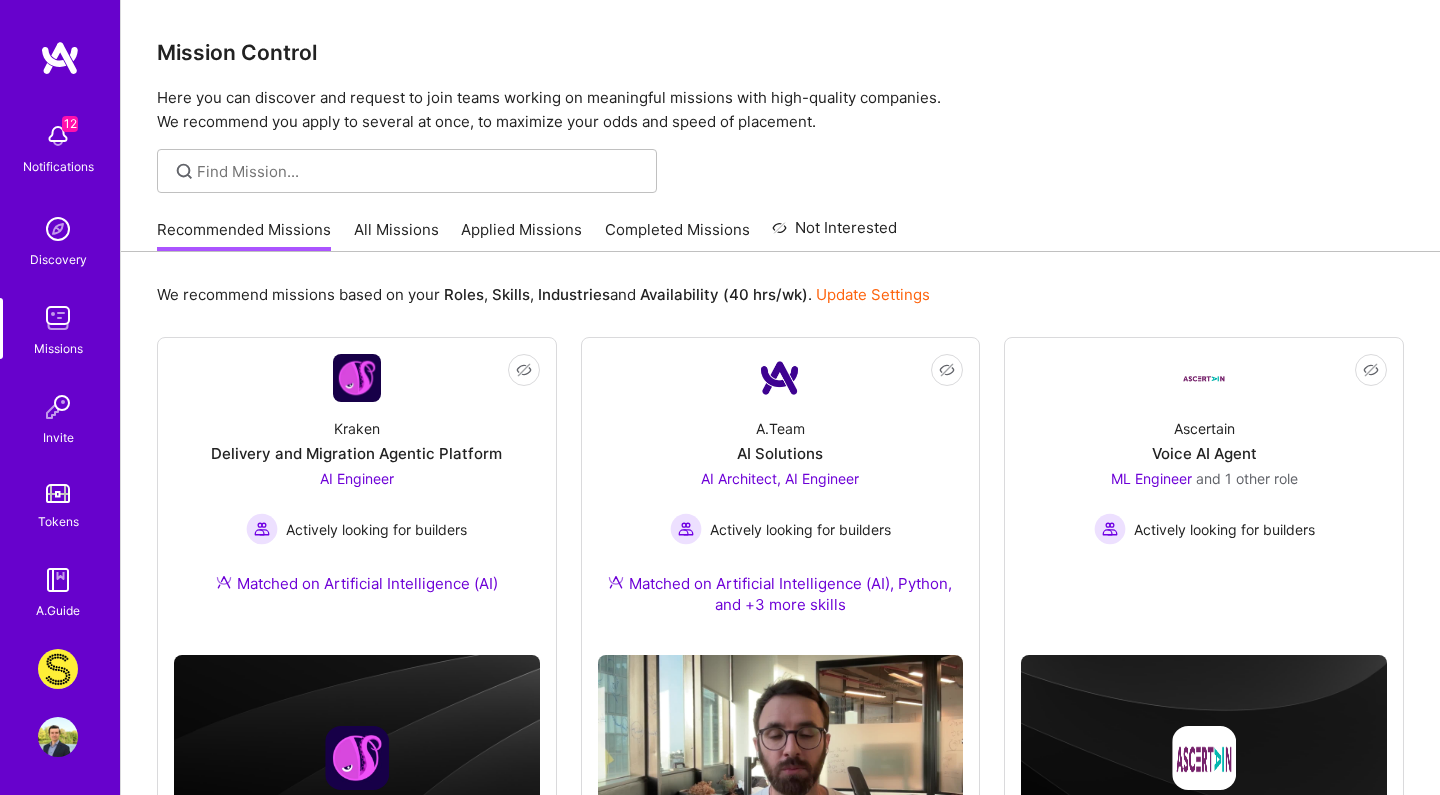 click at bounding box center (58, 669) 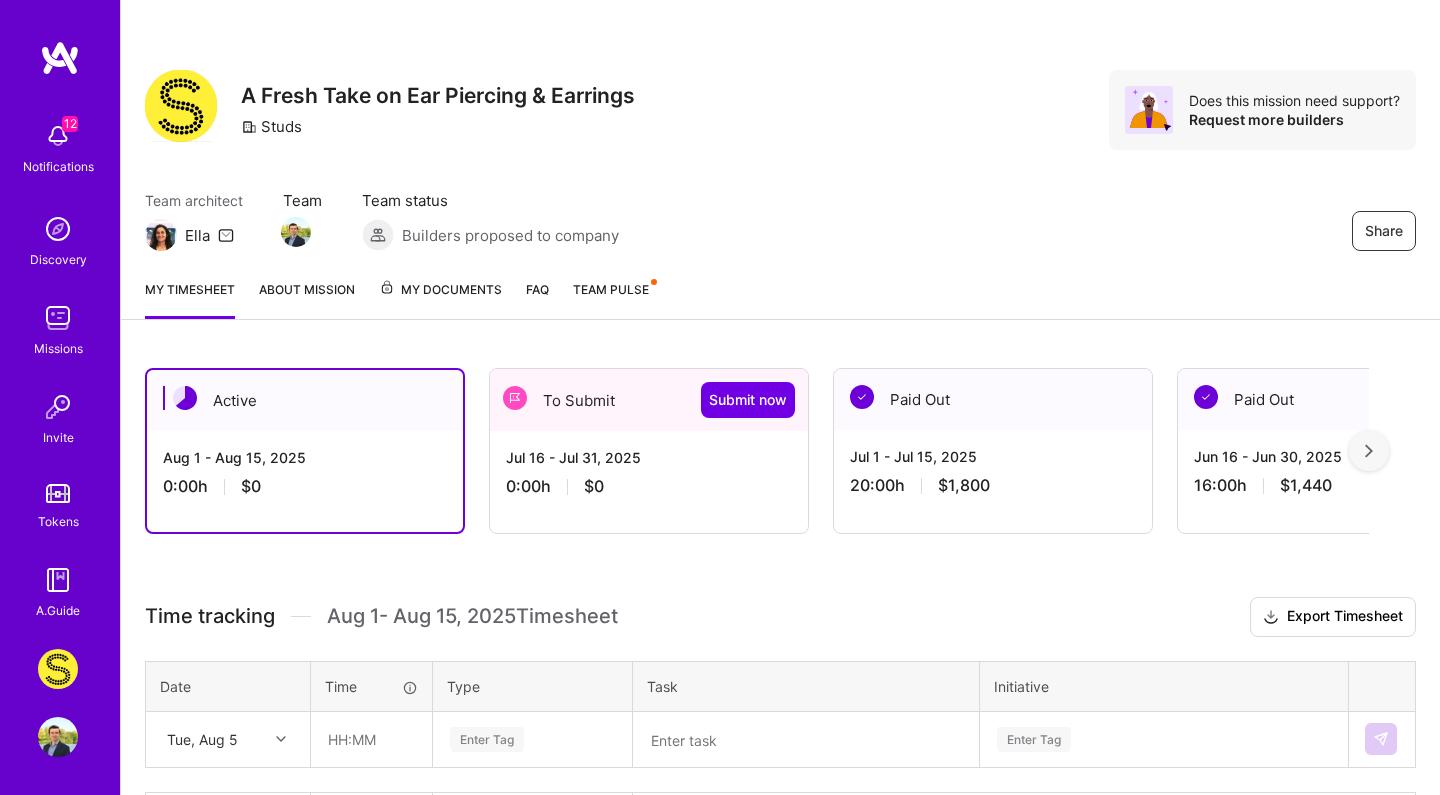 click on "Jul 16 - Jul 31, 2025" at bounding box center [649, 457] 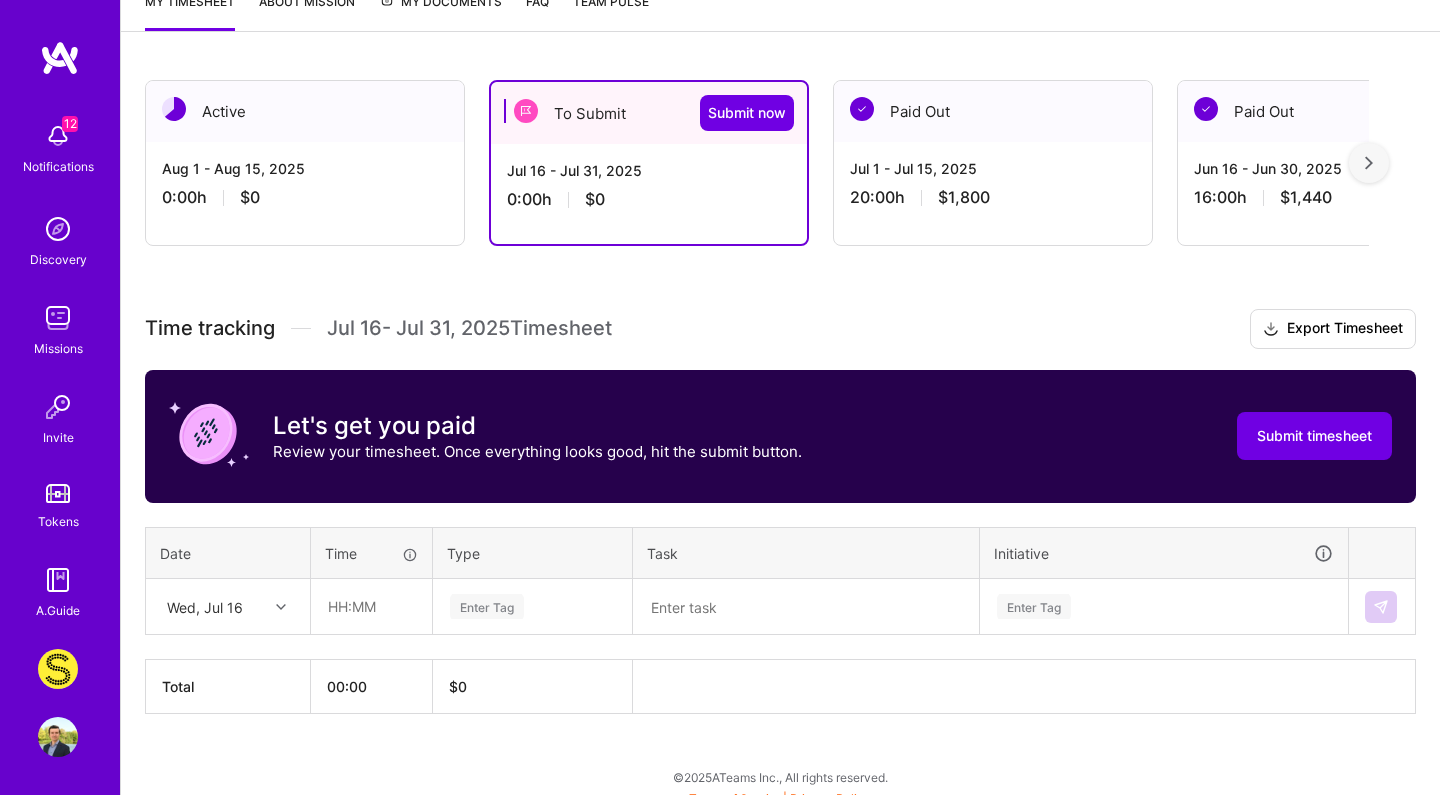 scroll, scrollTop: 287, scrollLeft: 0, axis: vertical 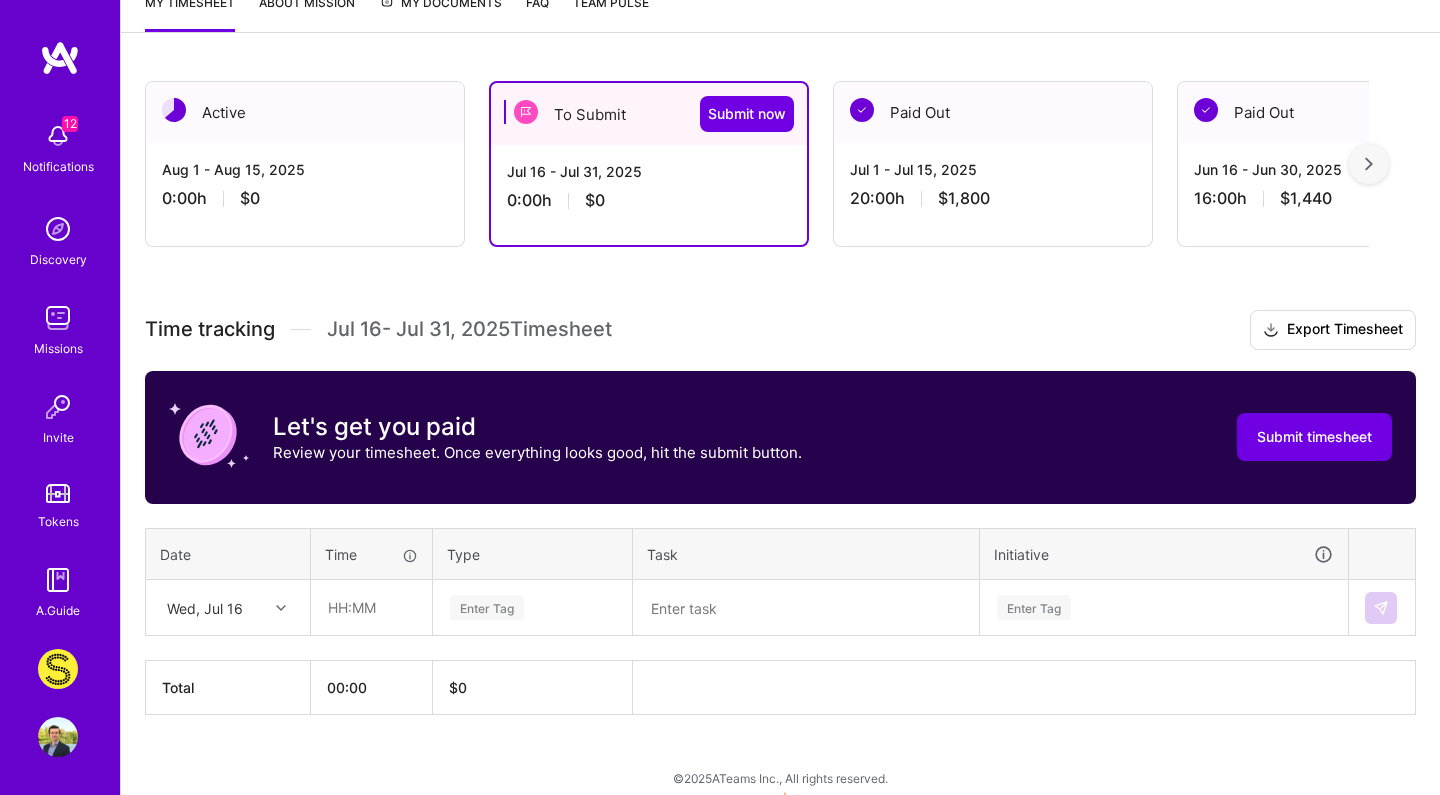 click at bounding box center (283, 608) 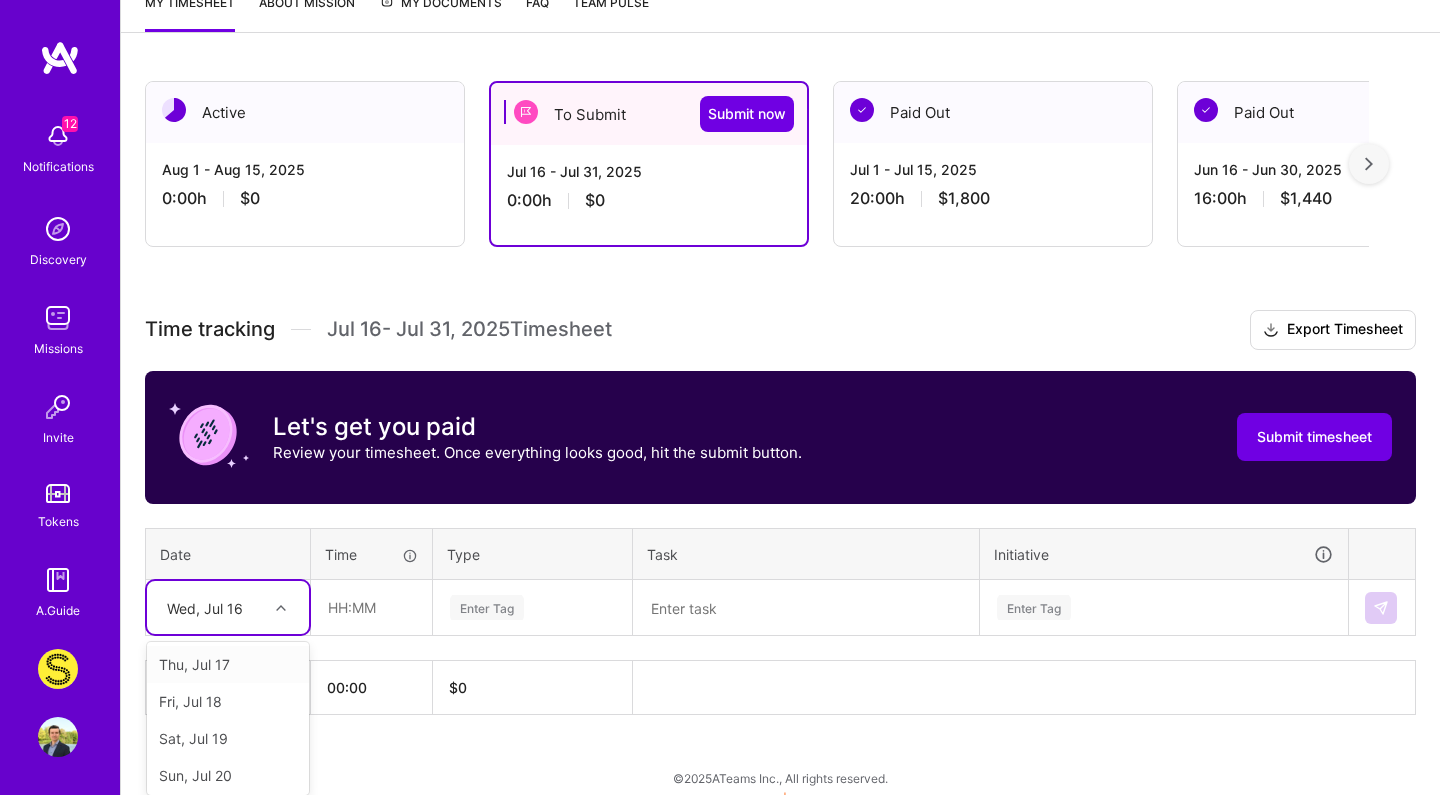 click at bounding box center [283, 608] 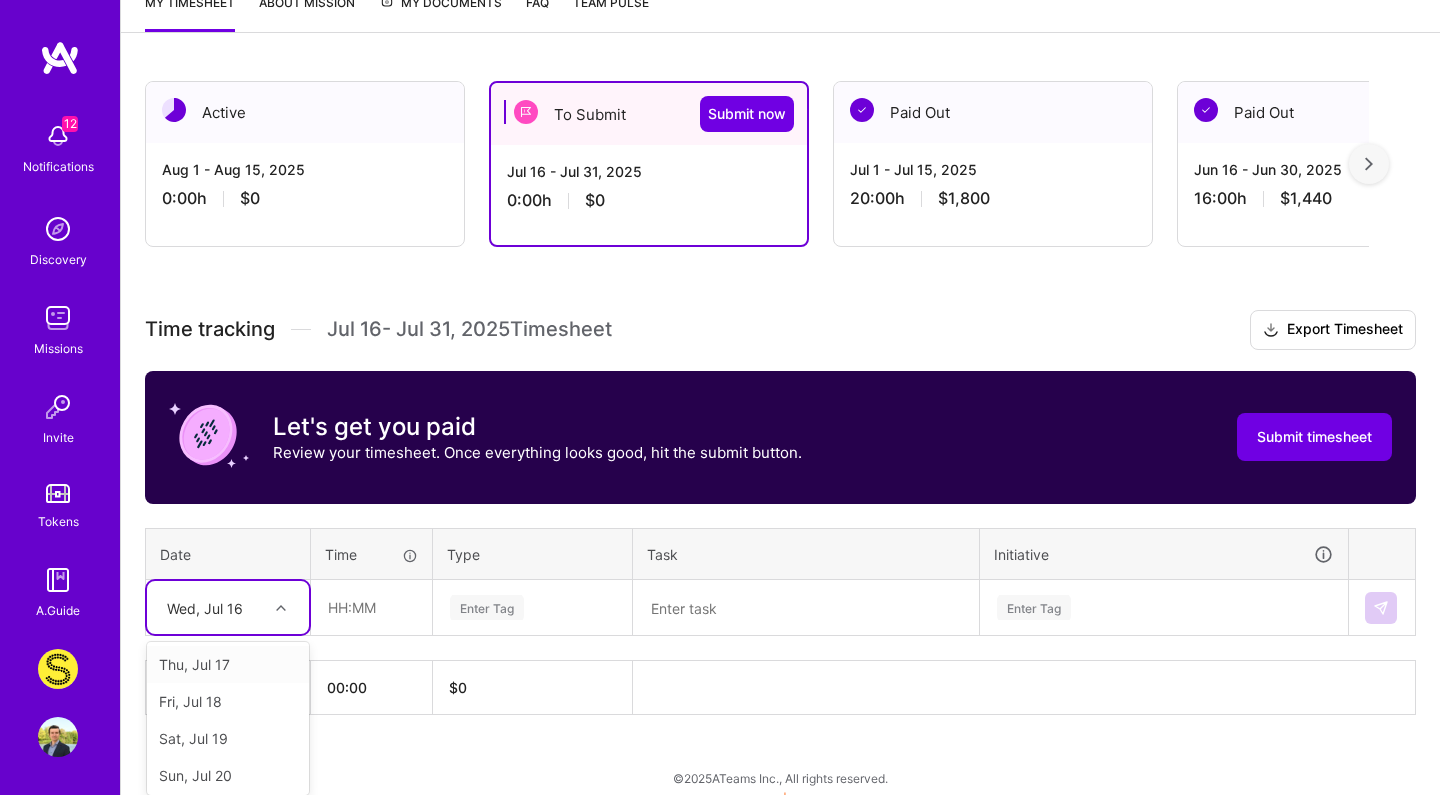 click on "Wed, Jul 16" at bounding box center (205, 607) 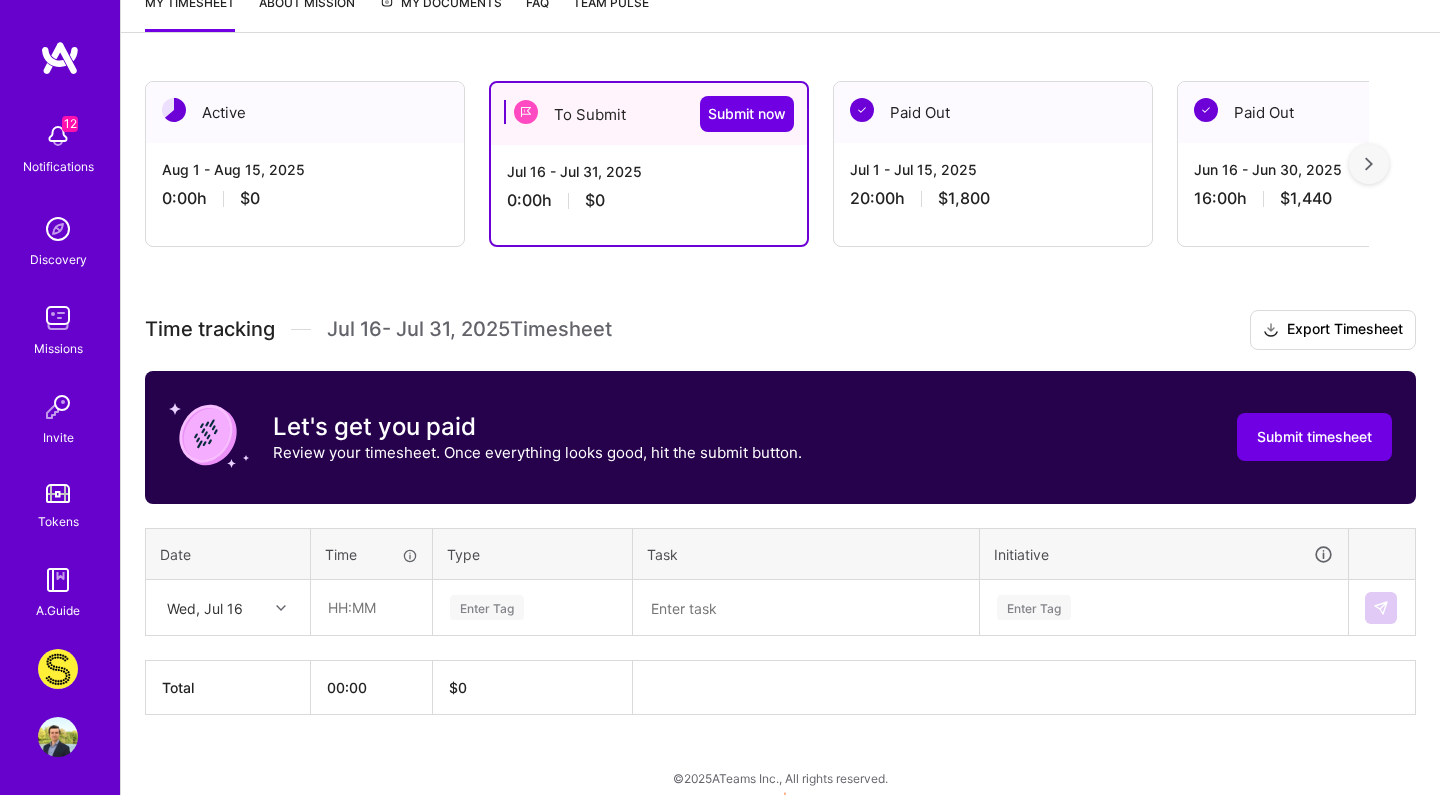 click on "Date" at bounding box center (228, 554) 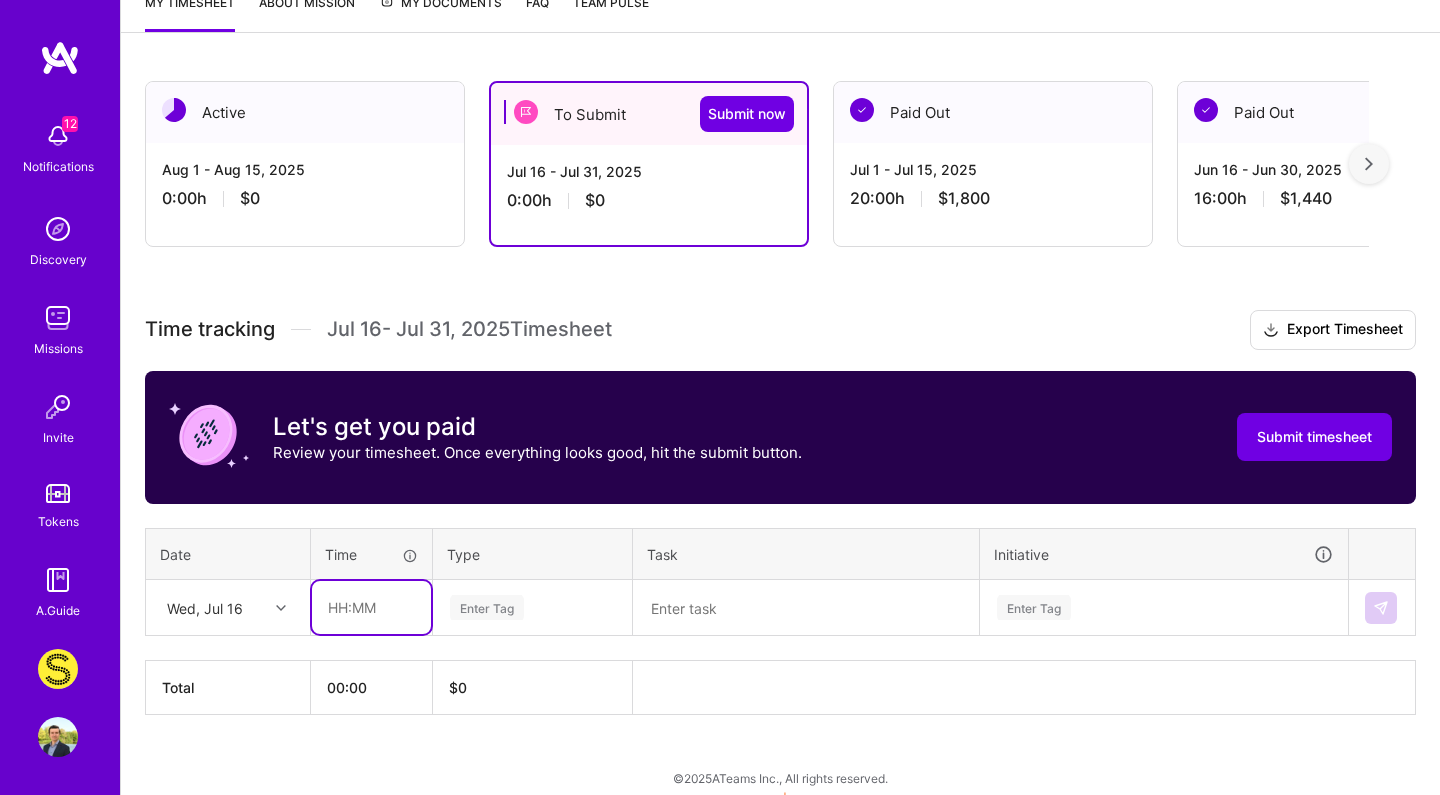 click at bounding box center [371, 607] 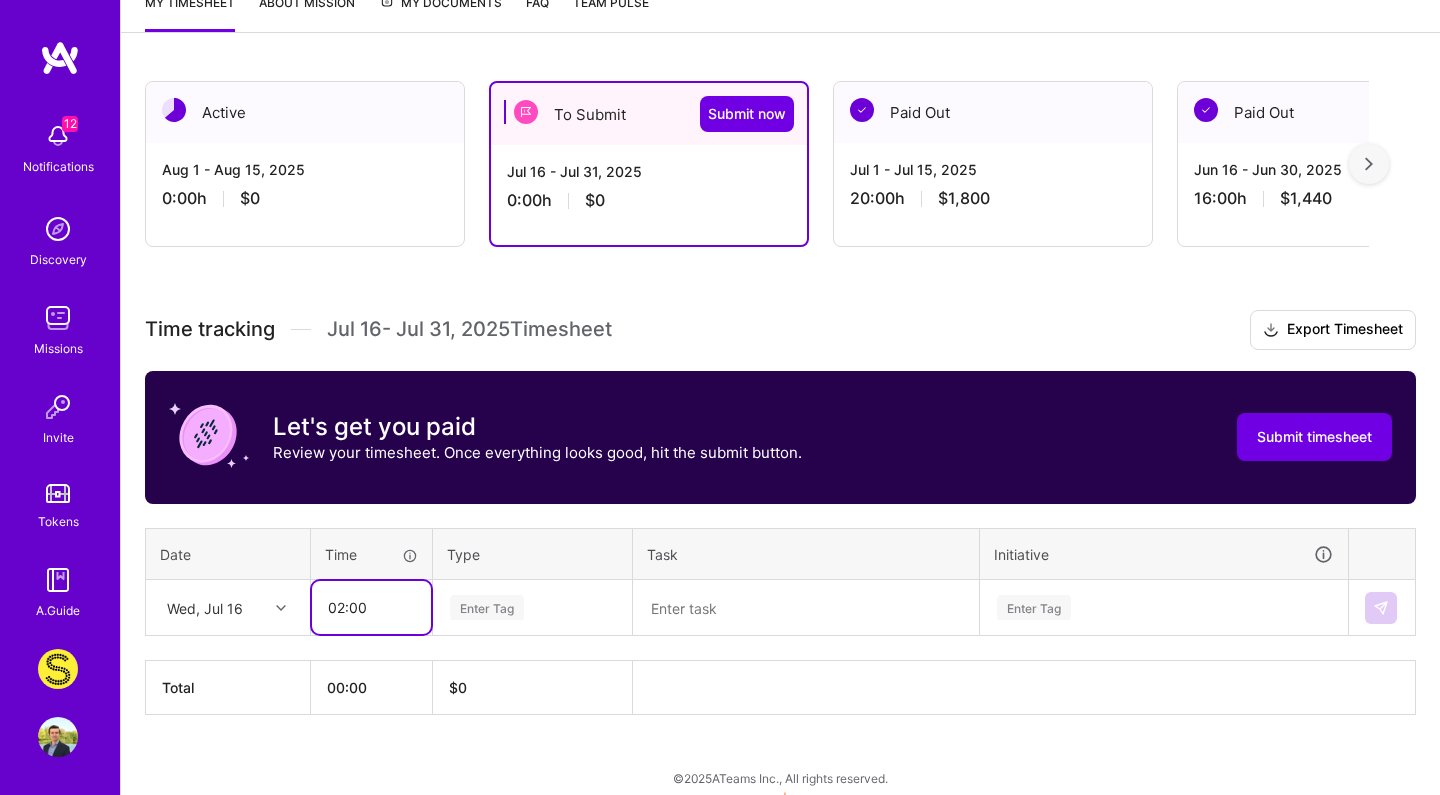 type on "02:00" 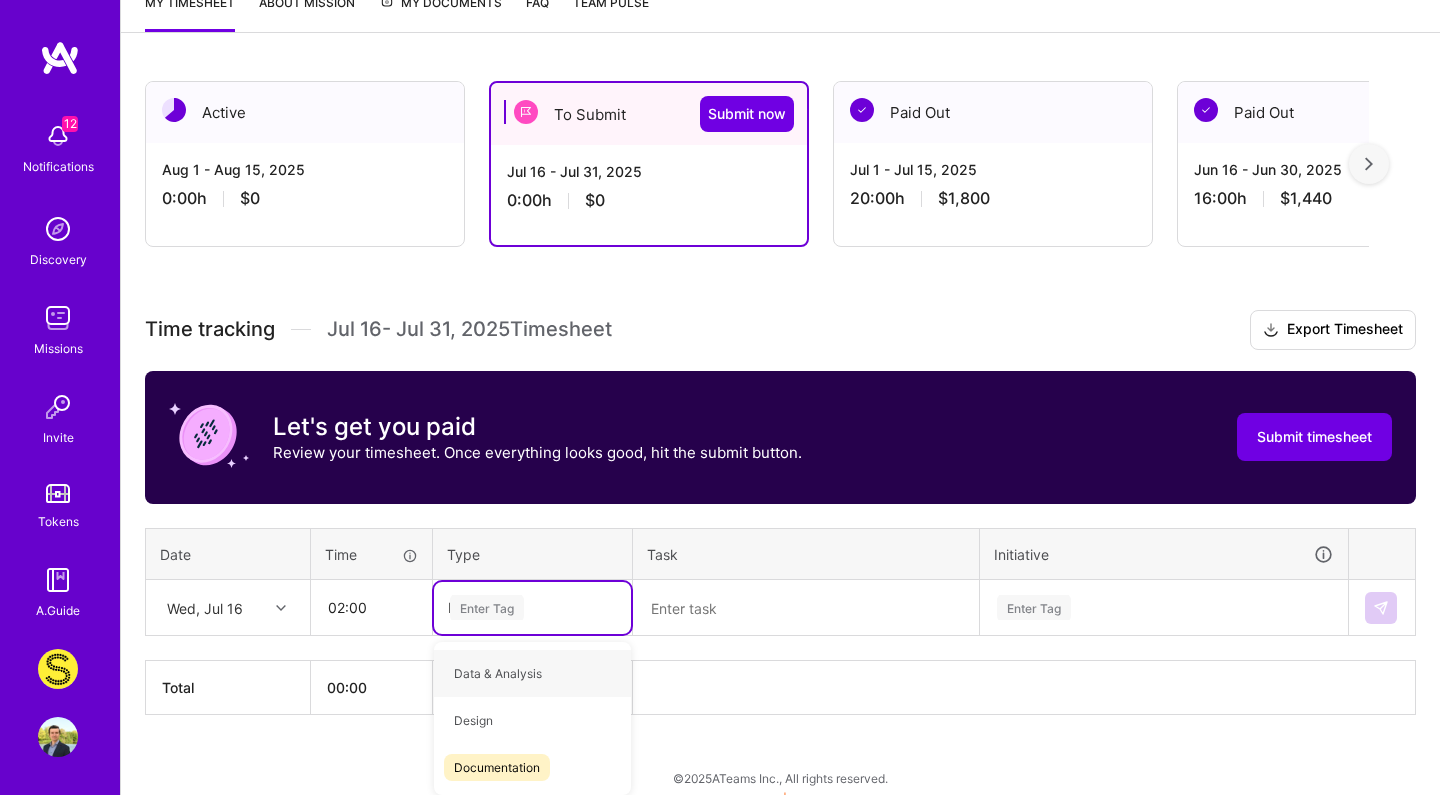 type on "En" 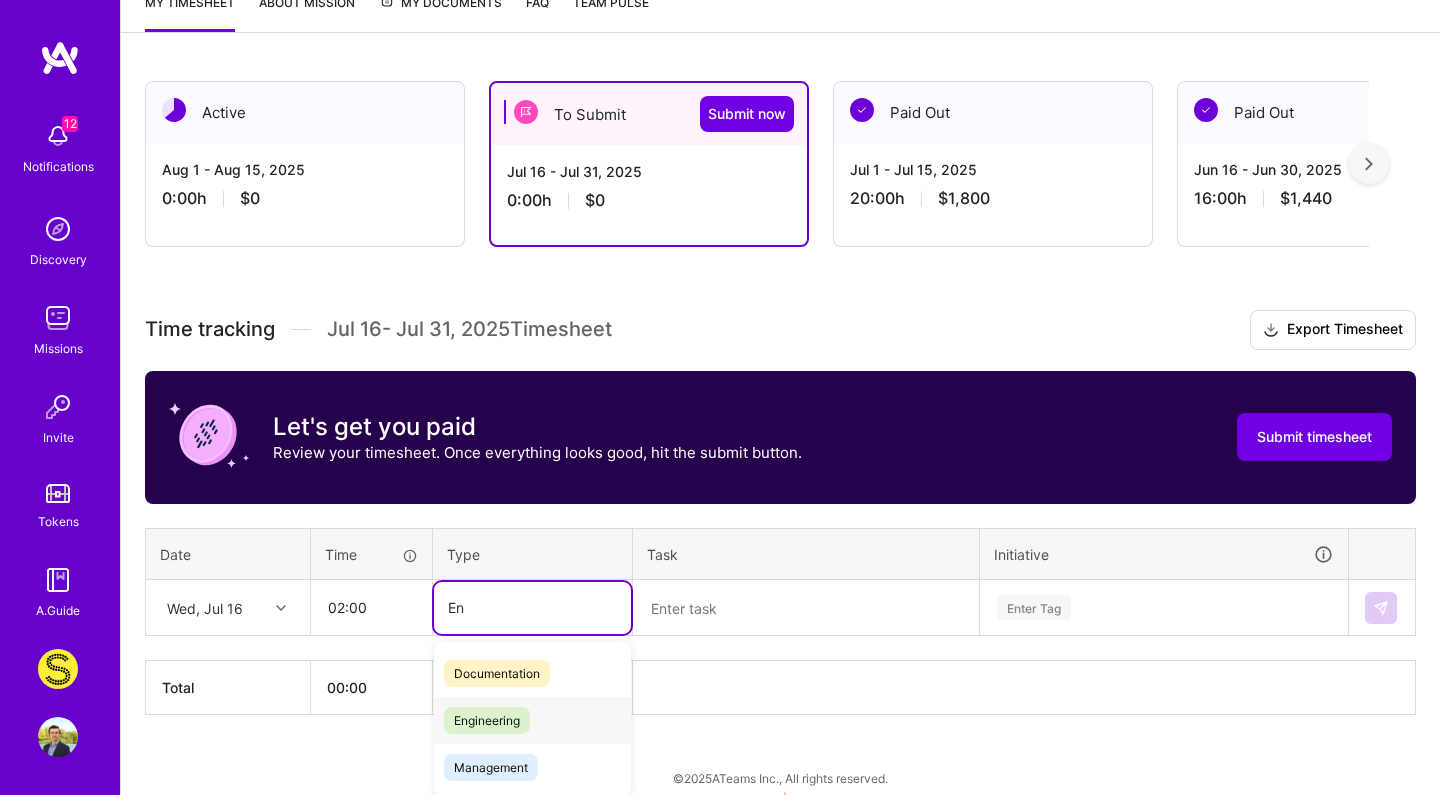 click on "Engineering" at bounding box center (487, 720) 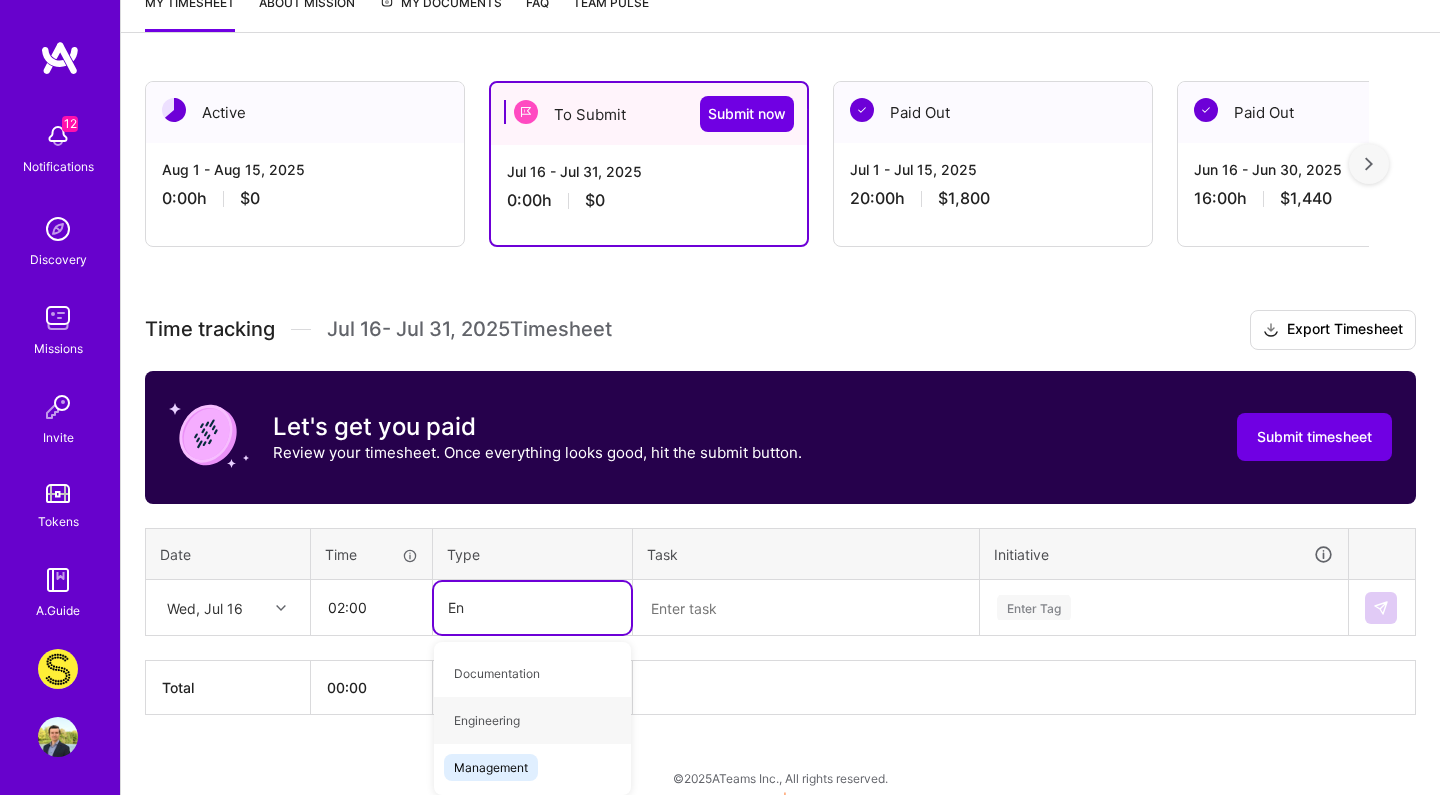 type 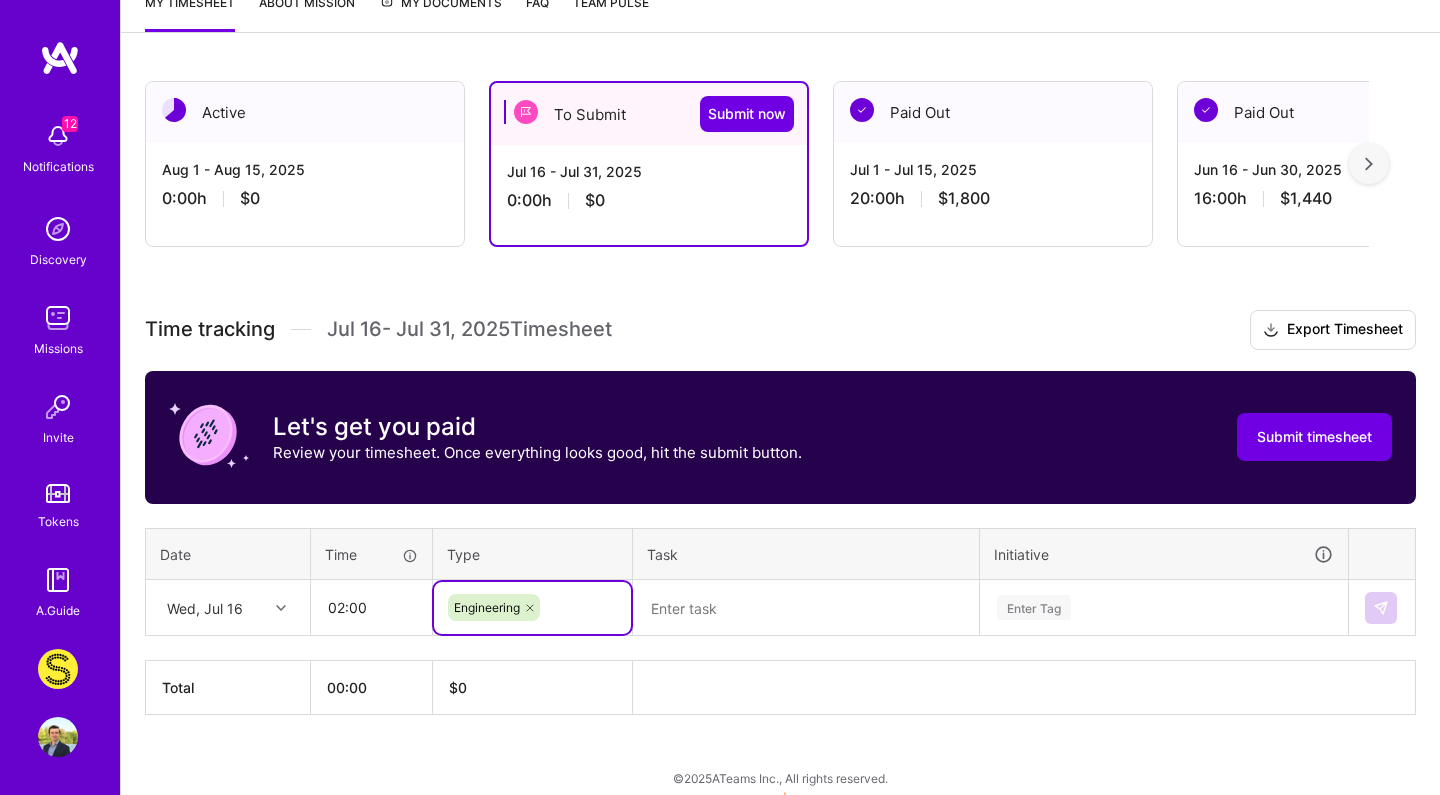 click at bounding box center (806, 608) 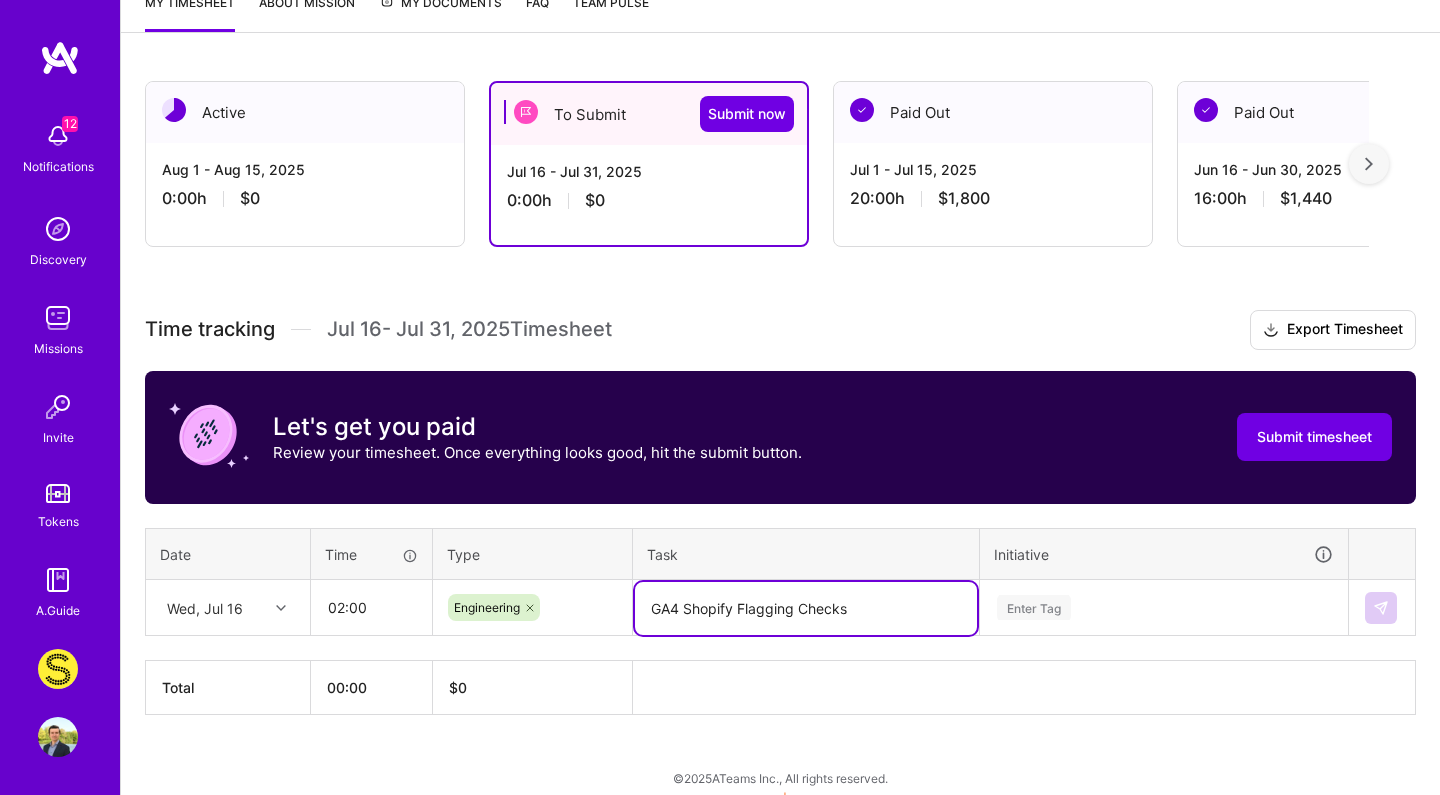 type on "GA4 Shopify Flagging Checks" 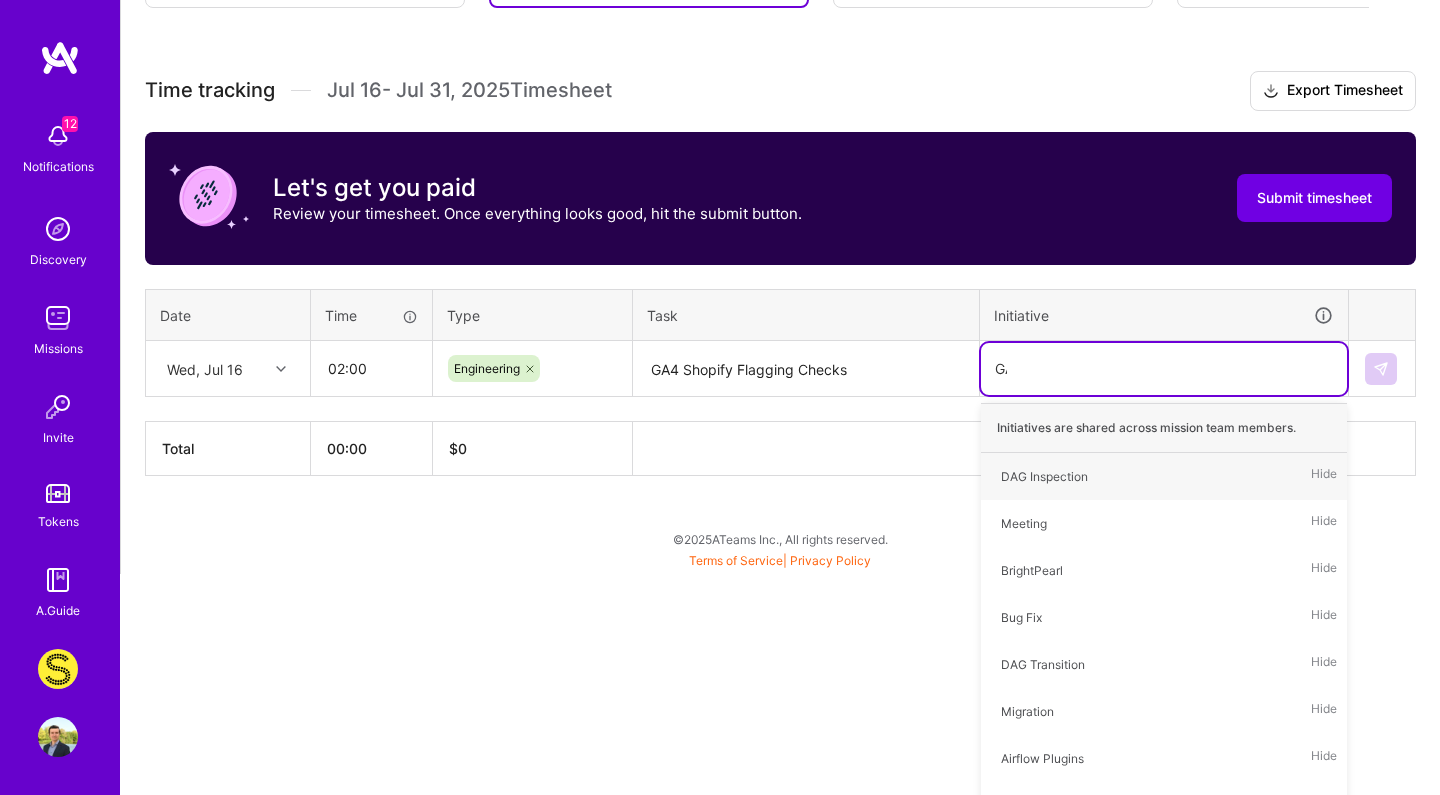 scroll, scrollTop: 287, scrollLeft: 0, axis: vertical 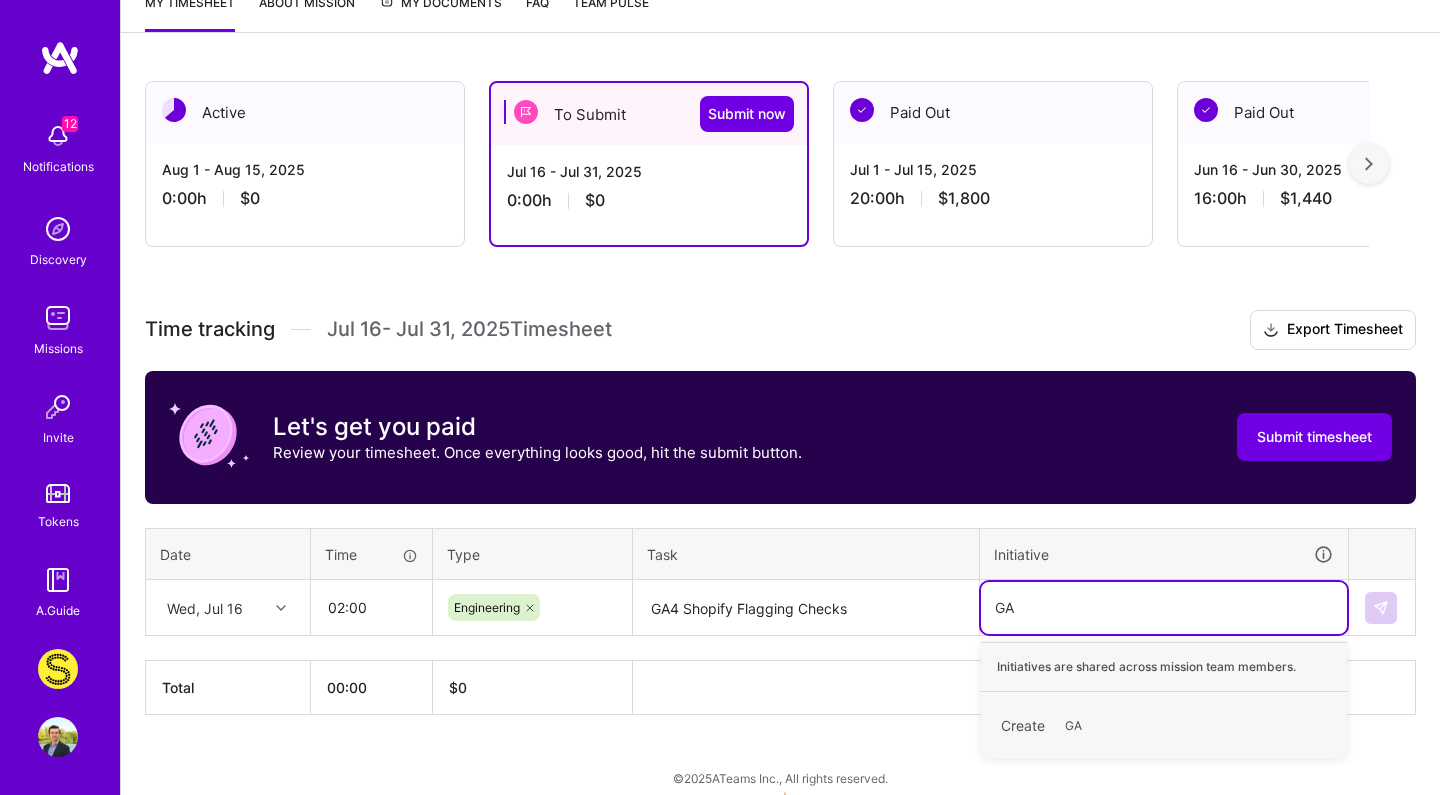 type on "GA4" 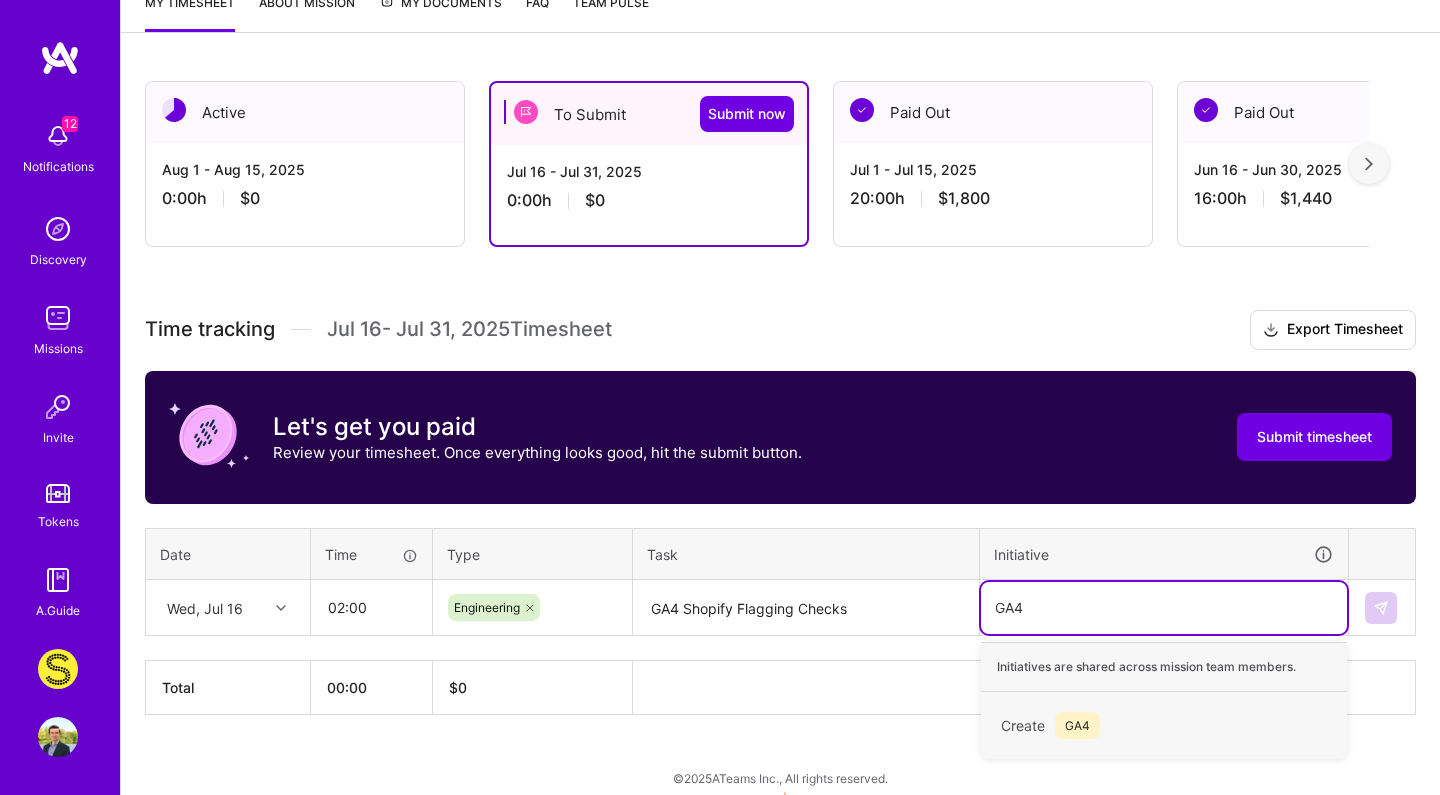 click on "Create GA4" at bounding box center [1164, 725] 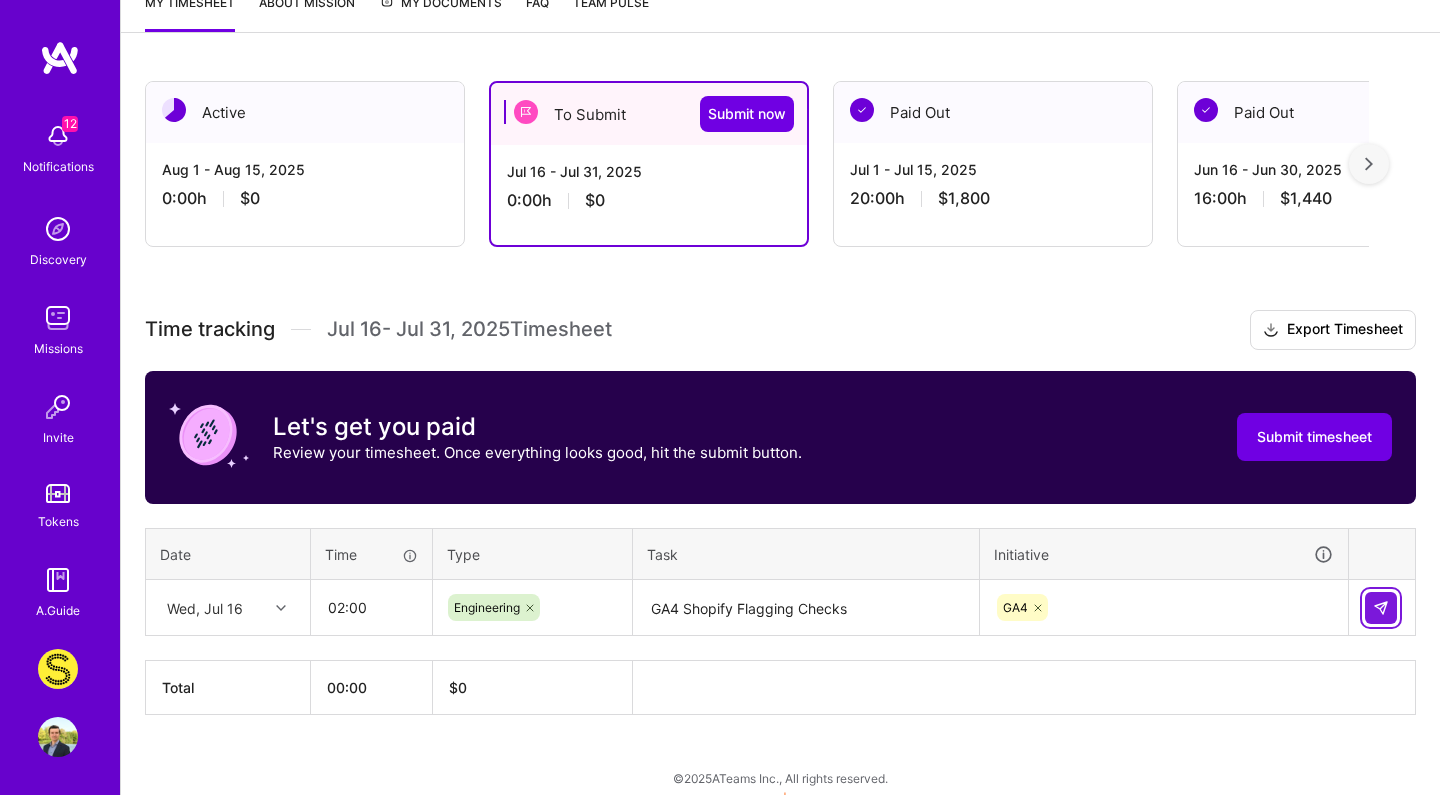 click at bounding box center [1381, 608] 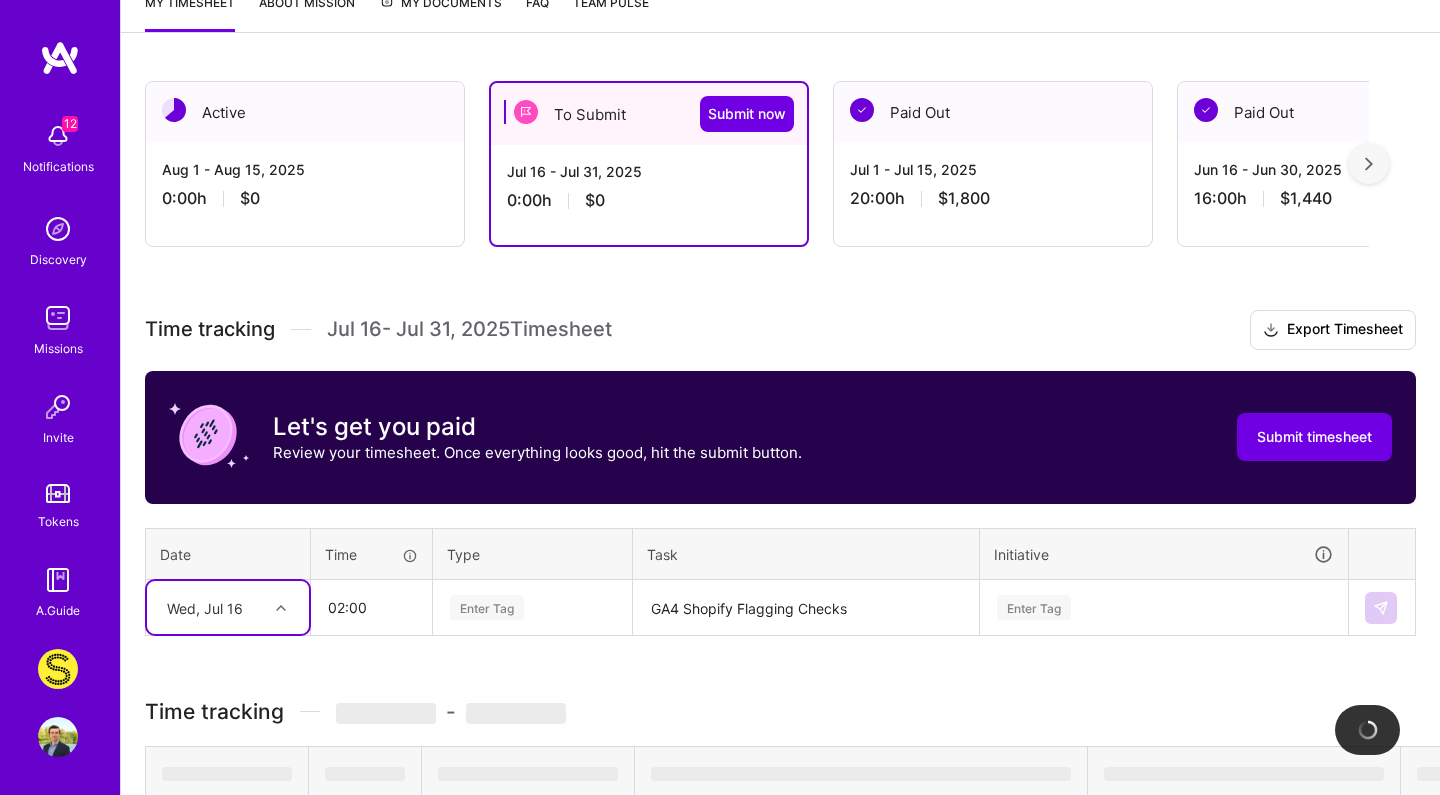 type 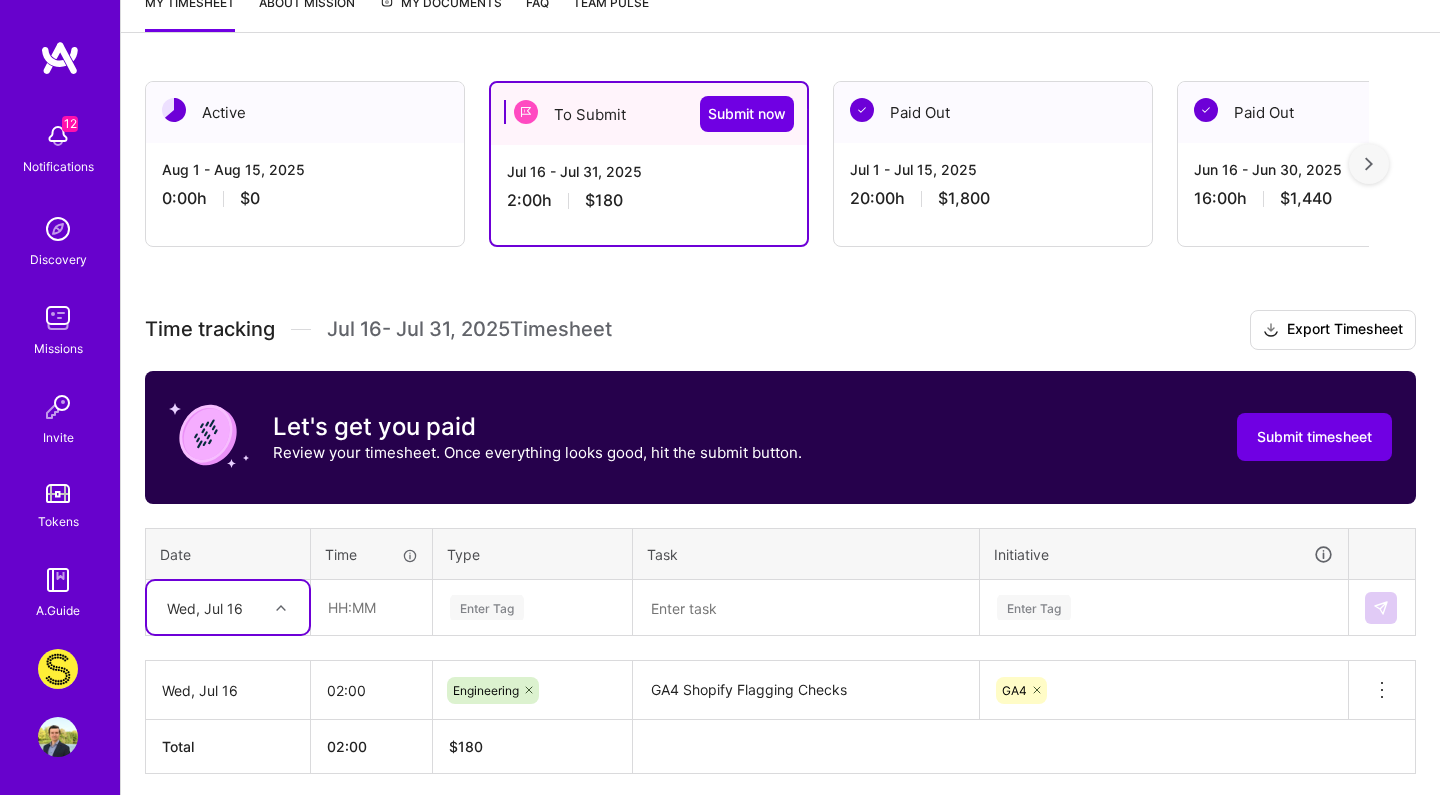 click on "Select is focused ,type to refine list, press Down to open the menu,  Wed, Jul 16" at bounding box center (228, 607) 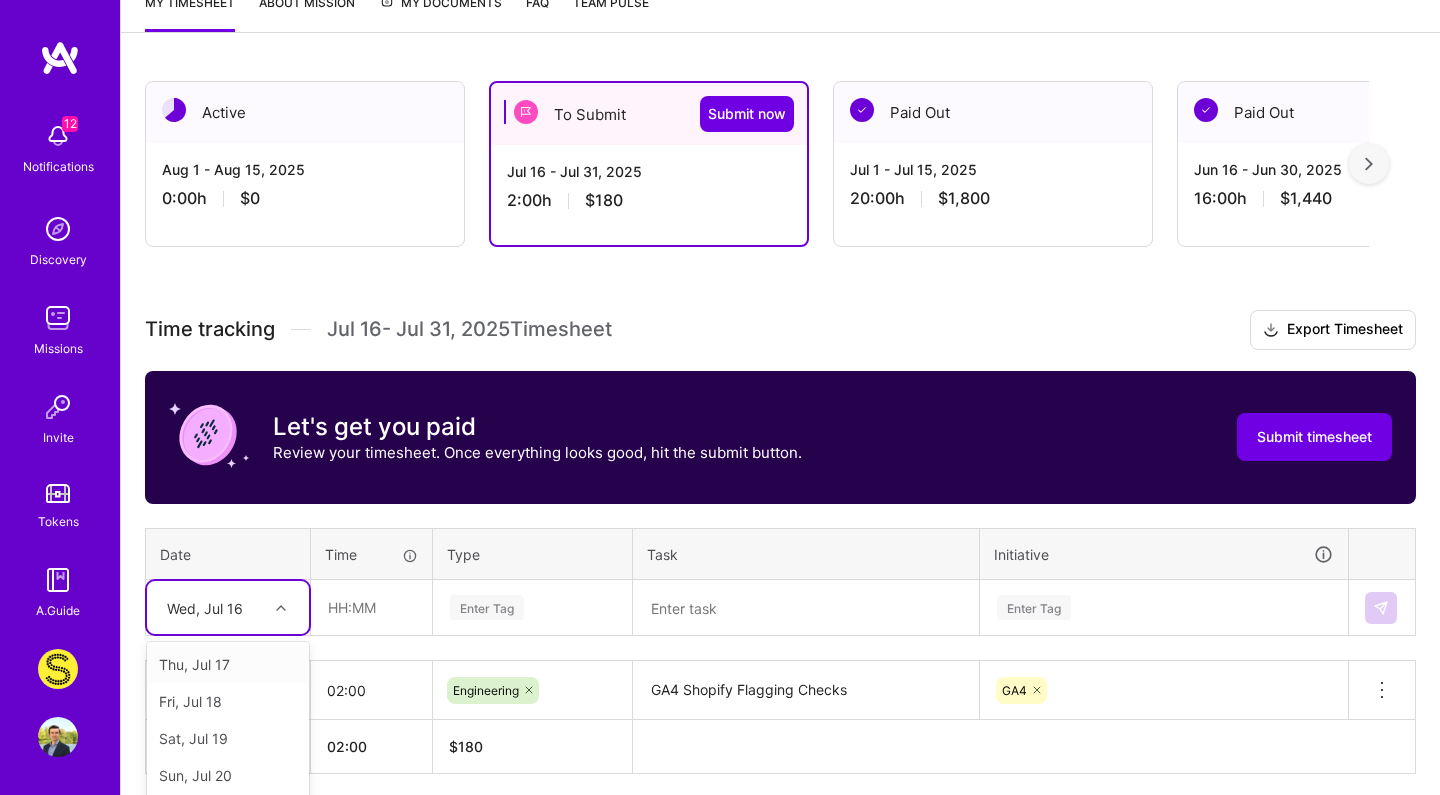 scroll, scrollTop: 346, scrollLeft: 0, axis: vertical 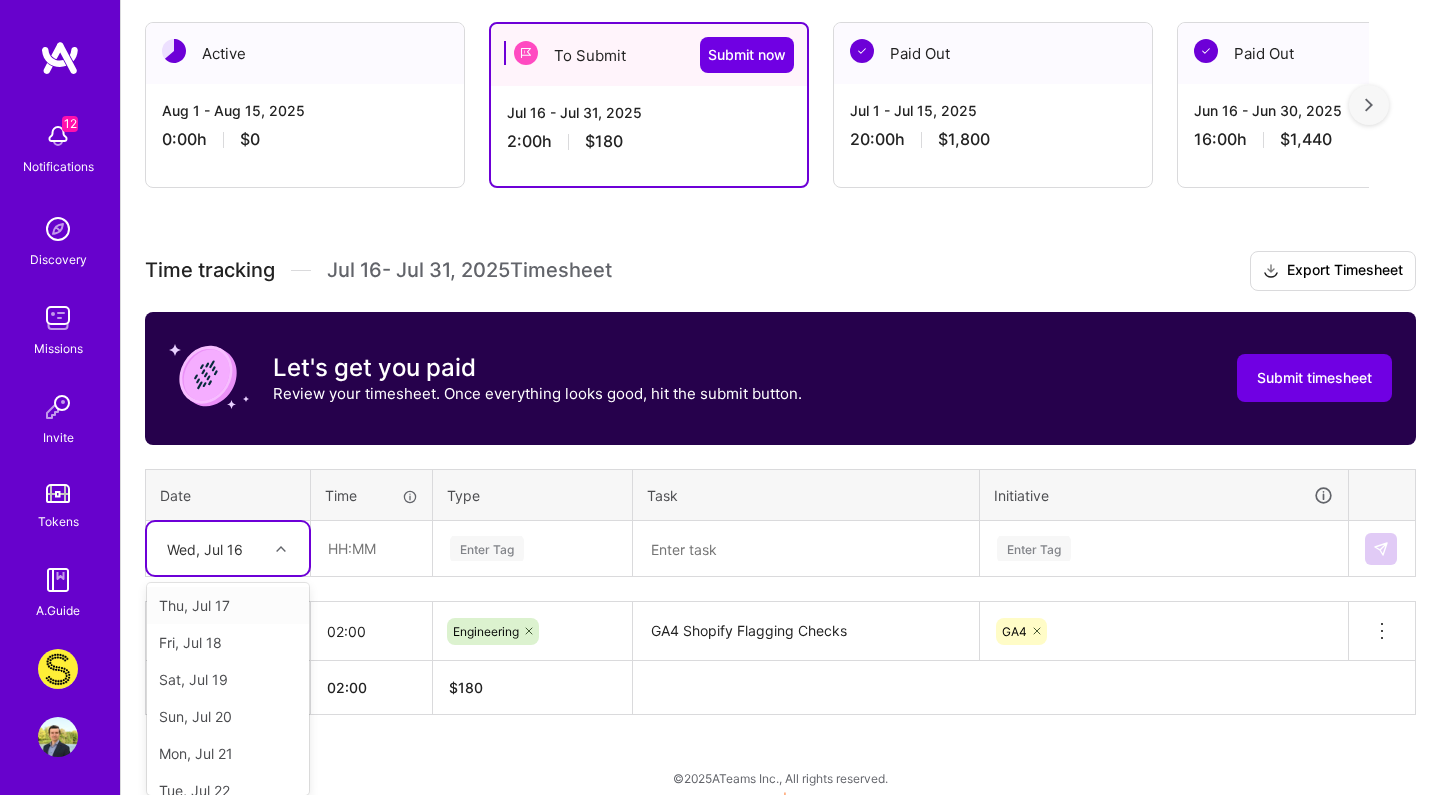 click on "Thu, Jul 17" at bounding box center [228, 605] 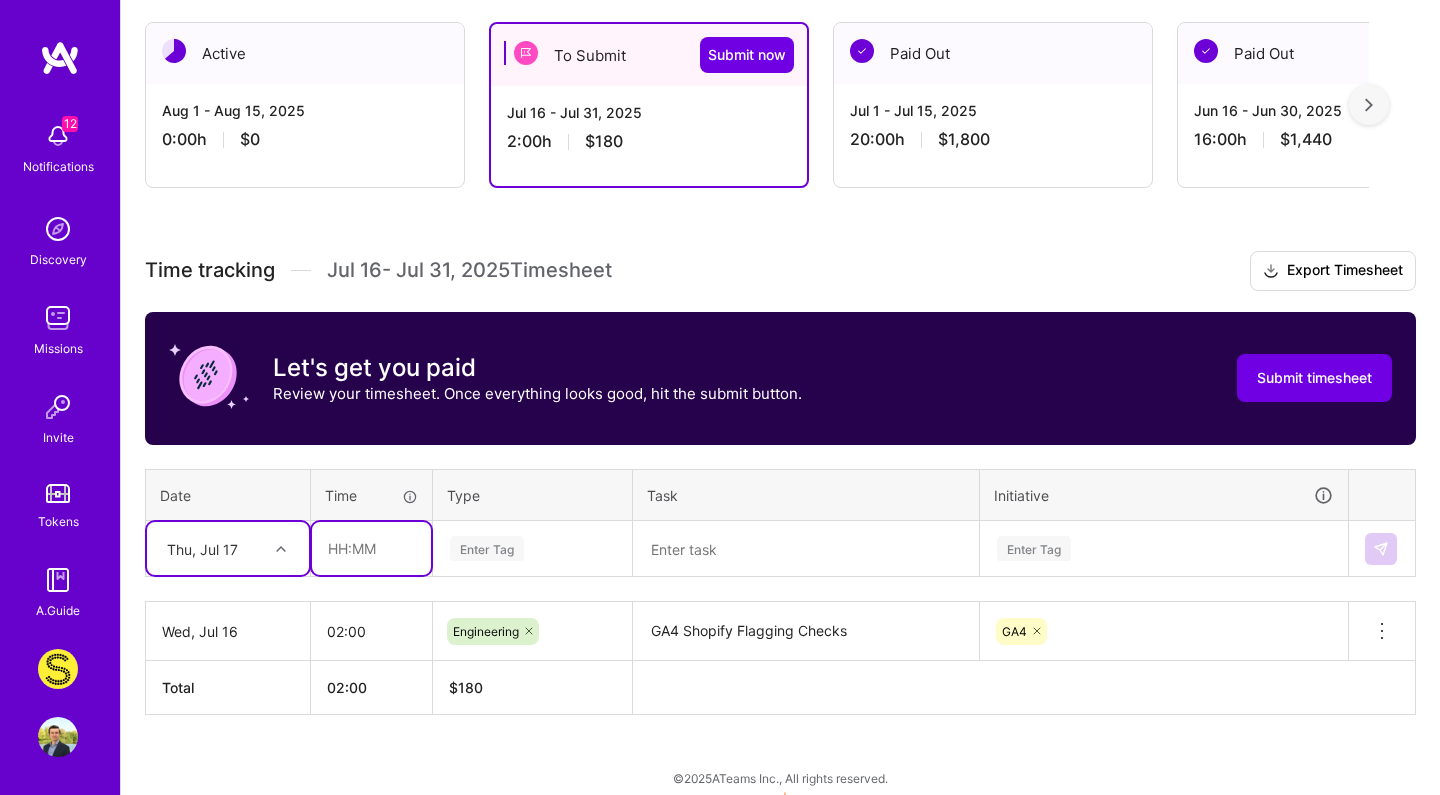 click at bounding box center (371, 548) 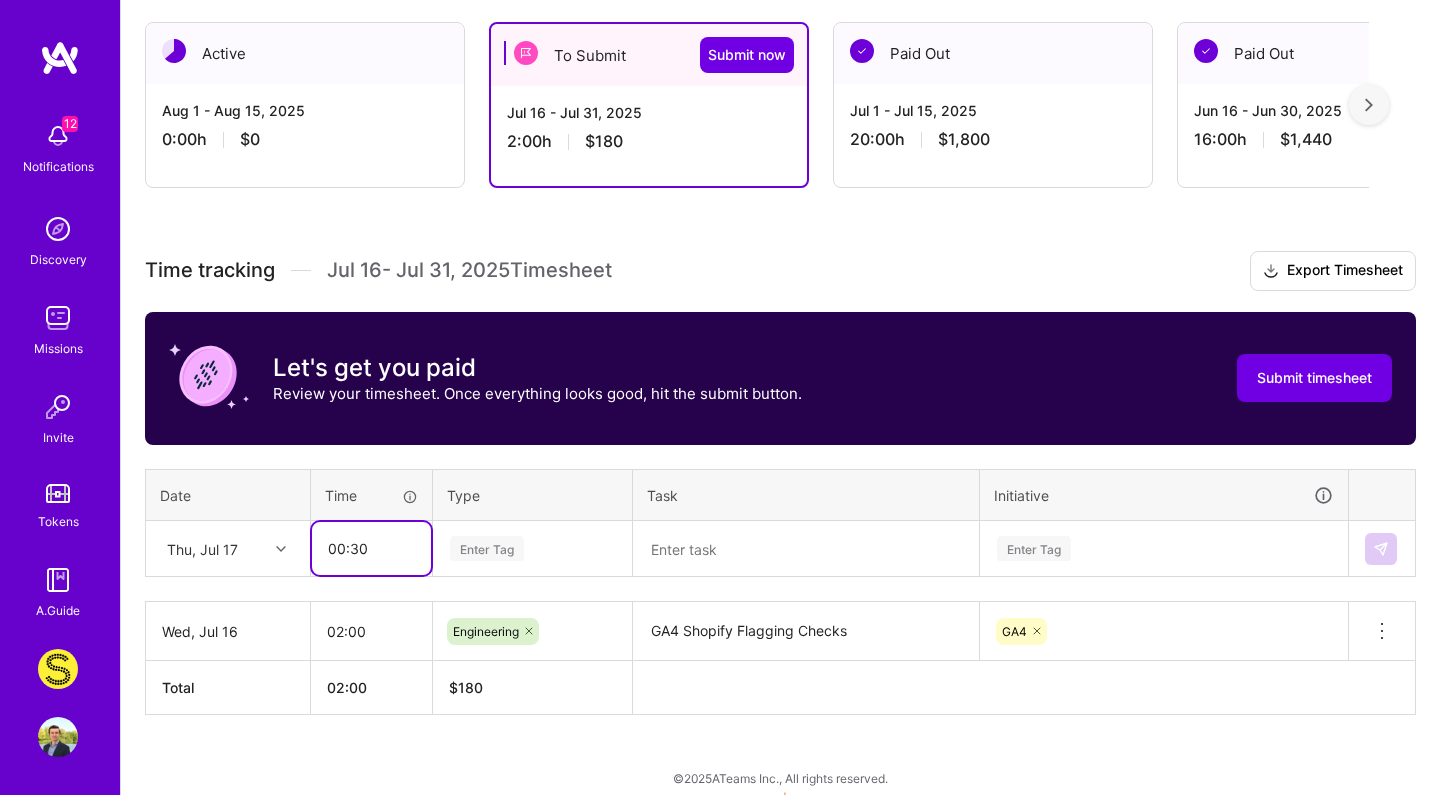 type on "00:30" 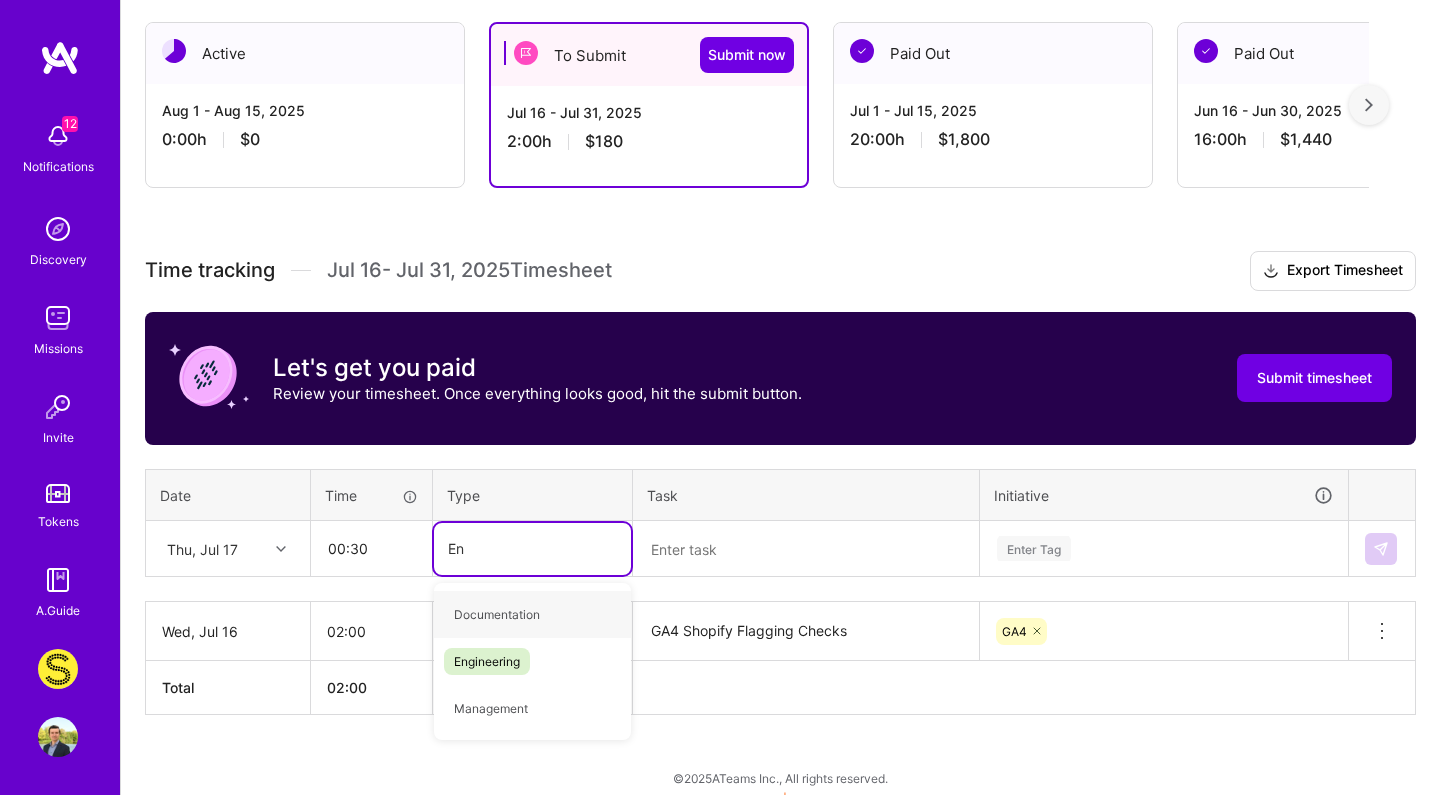 type on "Eng" 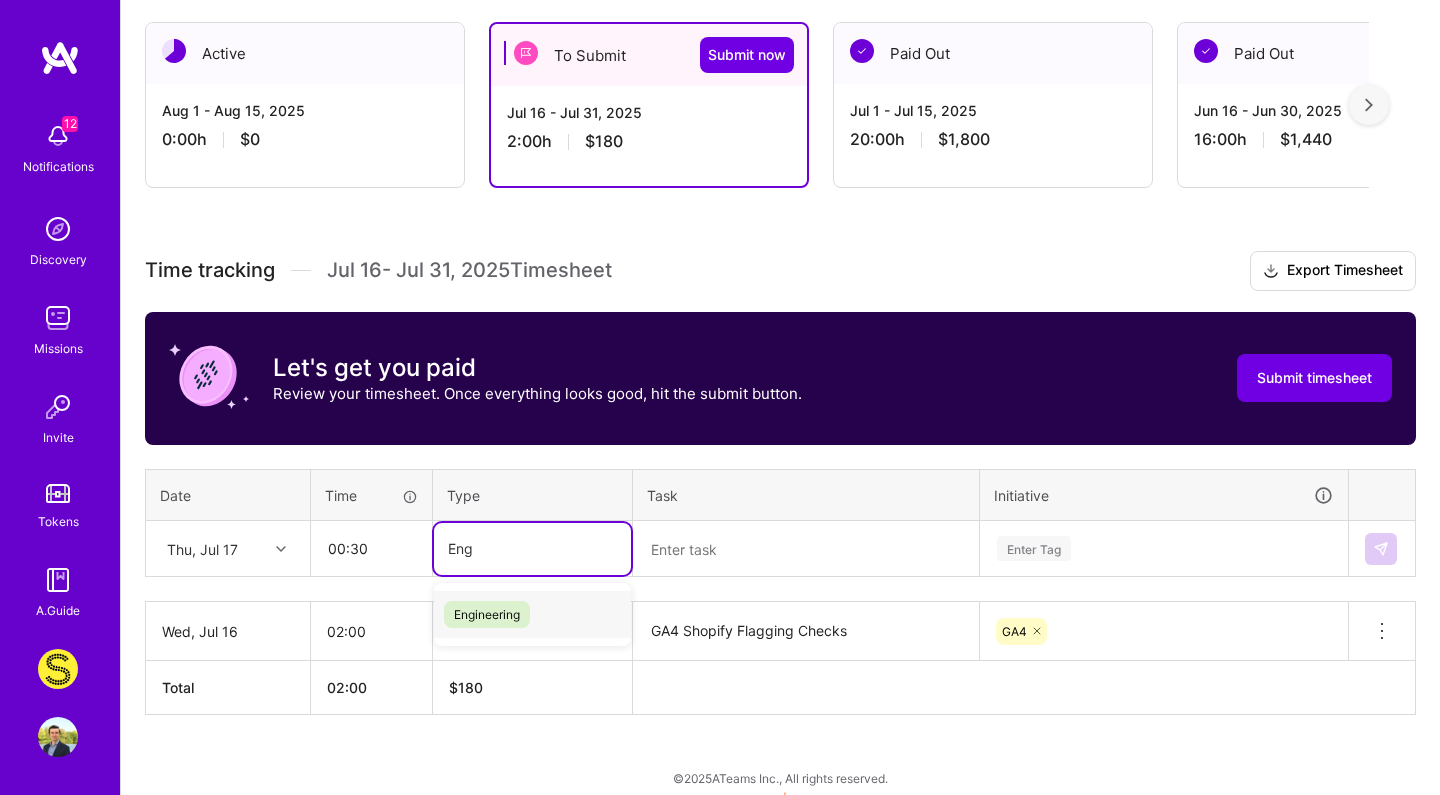 click on "Engineering" at bounding box center [487, 614] 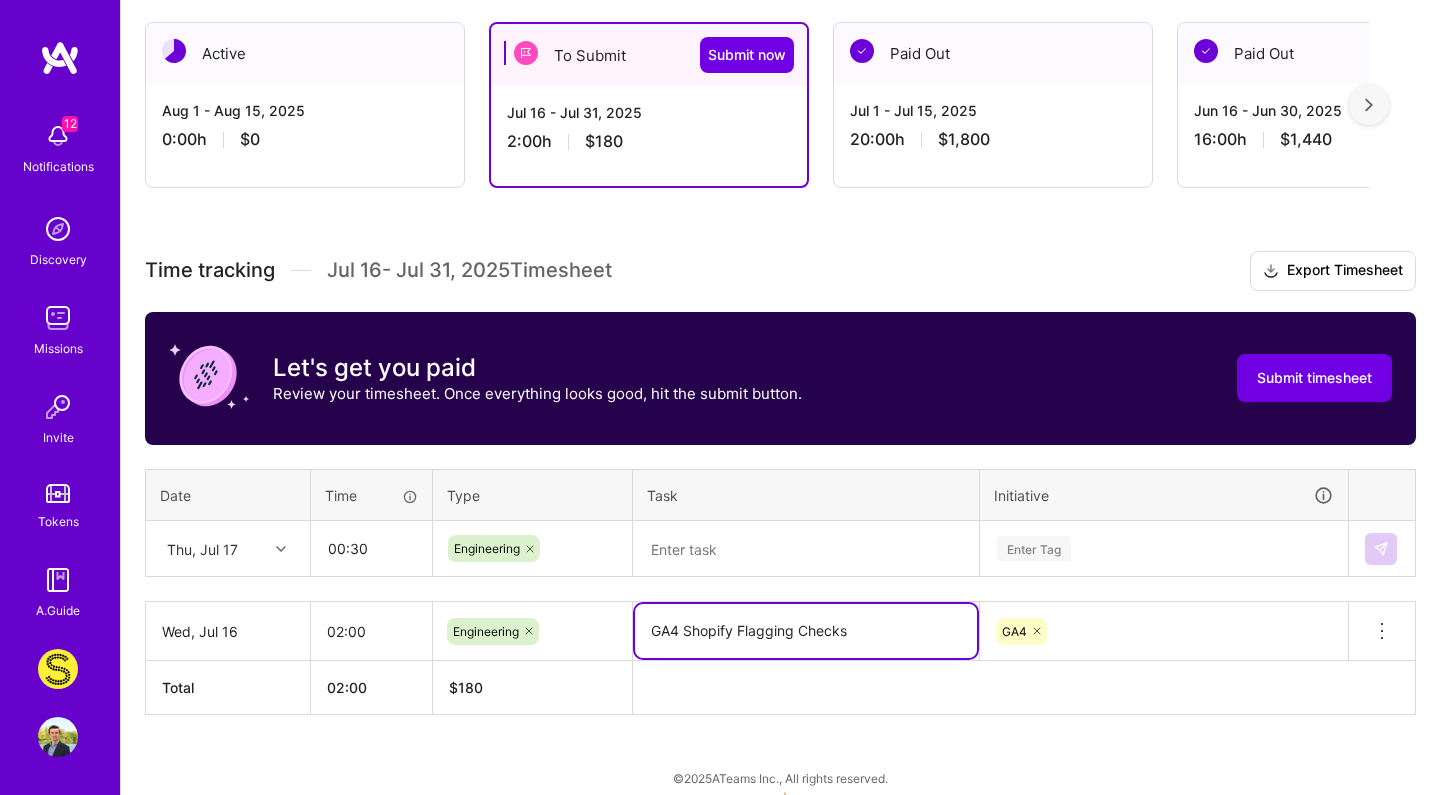 click on "GA4 Shopify Flagging Checks" at bounding box center (806, 631) 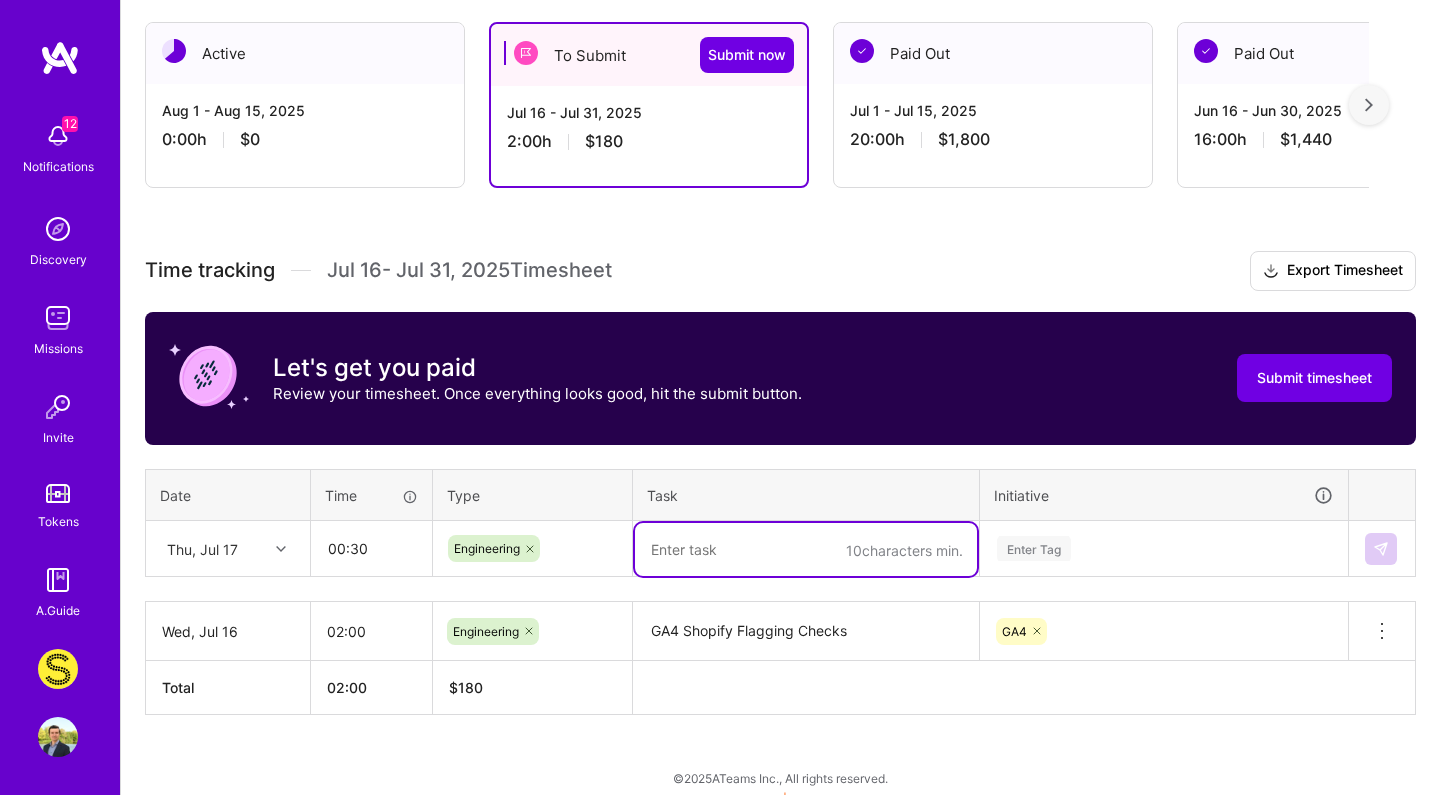 paste on "GA4 Shopify Flagging Checks" 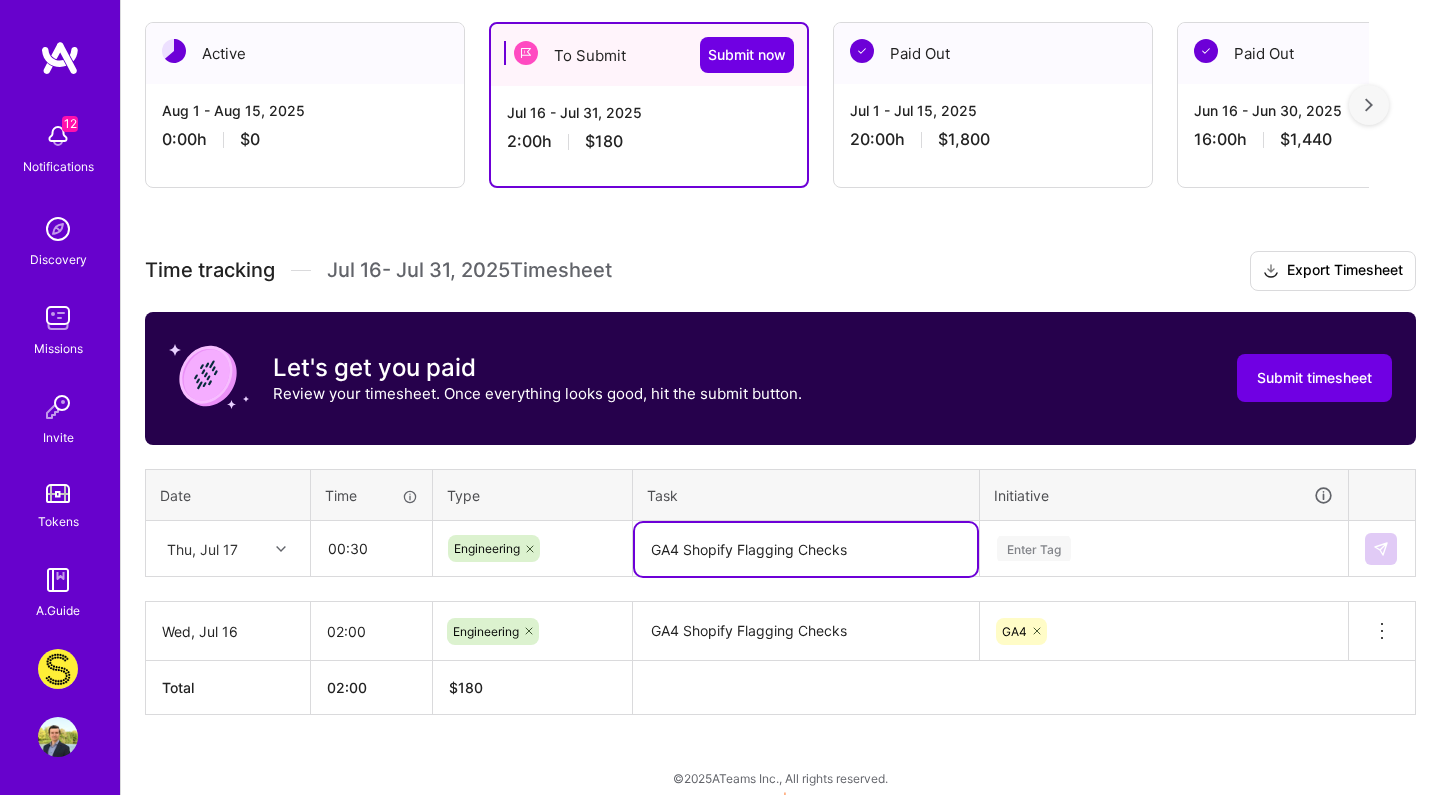 type on "GA4 Shopify Flagging Checks" 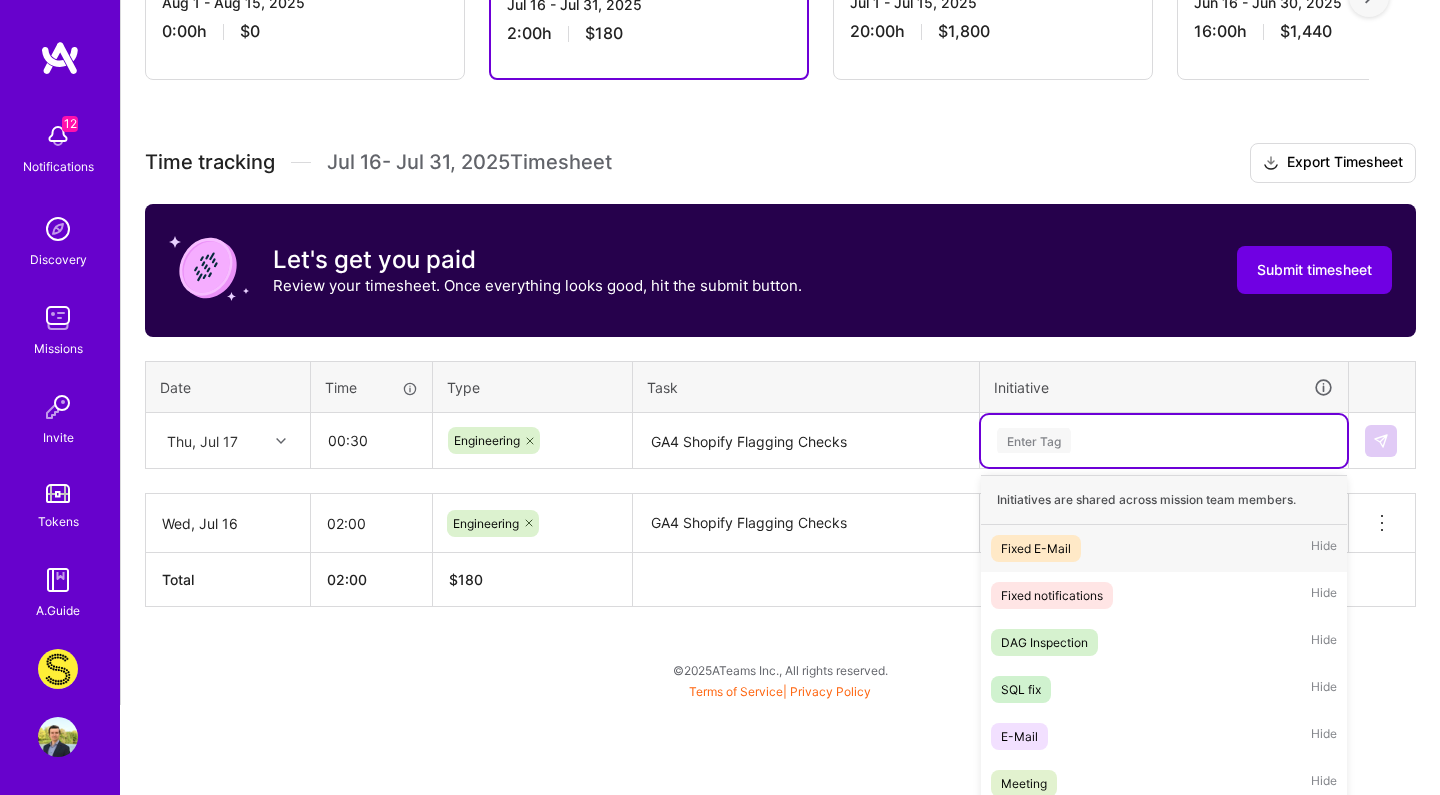 click on "option GA4, selected. option Fixed E-Mail focused, 1 of 22. 22 results available. Use Up and Down to choose options, press Enter to select the currently focused option, press Escape to exit the menu. Enter Tag Initiatives are shared across mission team members. Fixed E-Mail Hide Fixed notifications Hide DAG Inspection Hide SQL fix Hide E-Mail Hide Meeting Hide Research Hide ADP Hide BrightPearl Hide Bug Fix Hide Acuity Hide Shopify Hide Stitch Hide Infrastructure Hide DAG Transition Hide dbt Hide Migration Hide Weather Hide CI/CD Hide Airflow Plugins Hide GoogleAnalytics Hide GA4 Hide" at bounding box center (1164, 441) 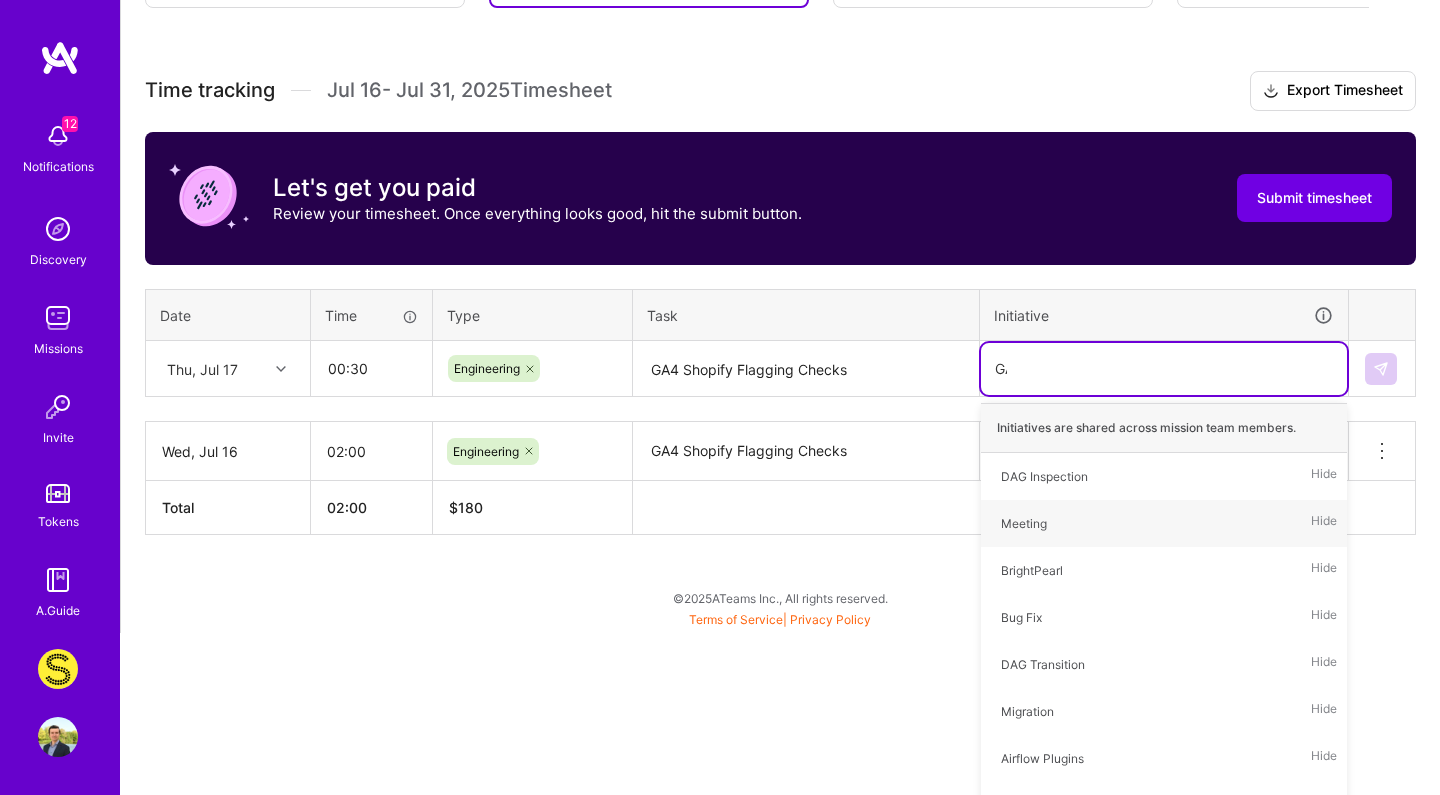 scroll, scrollTop: 346, scrollLeft: 0, axis: vertical 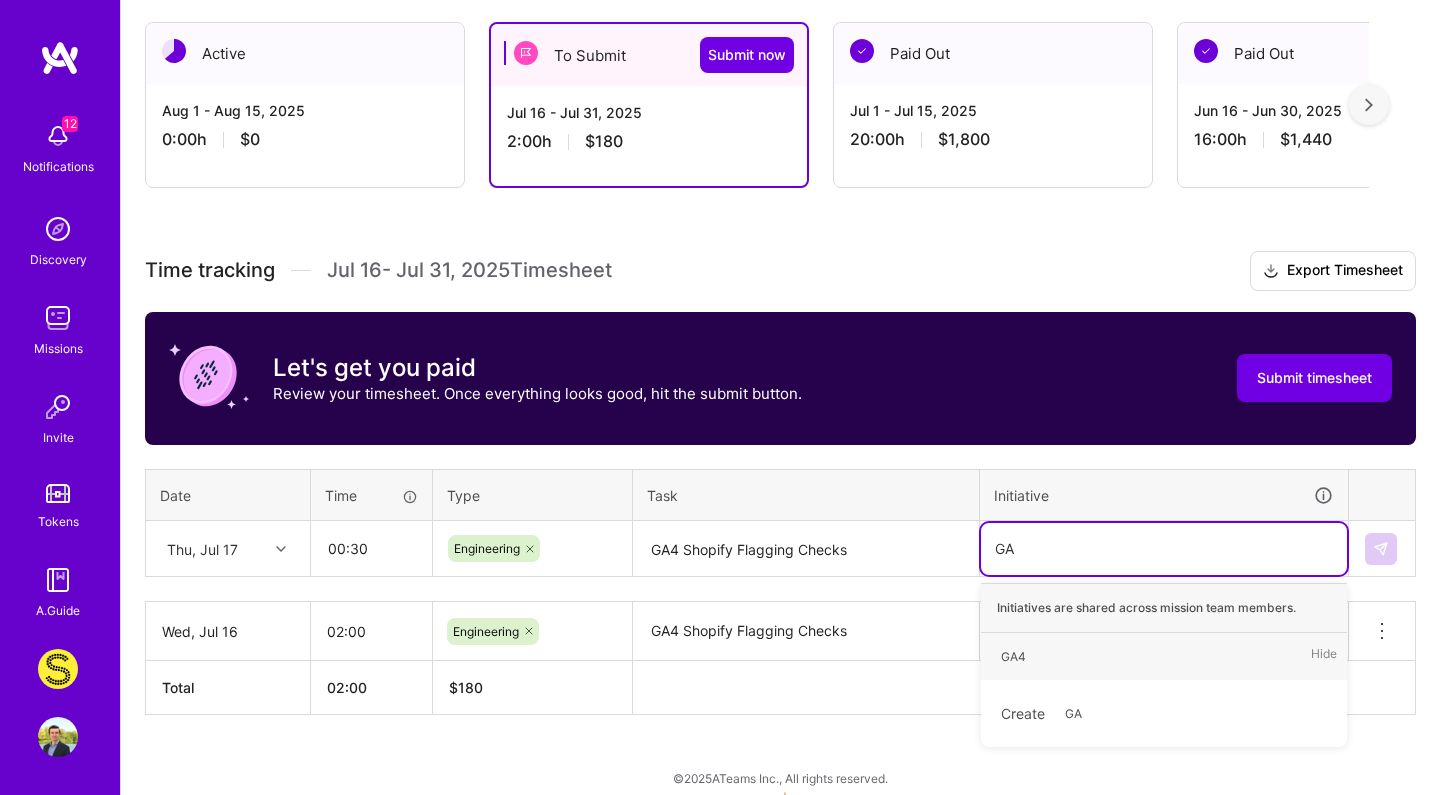 type on "GA4" 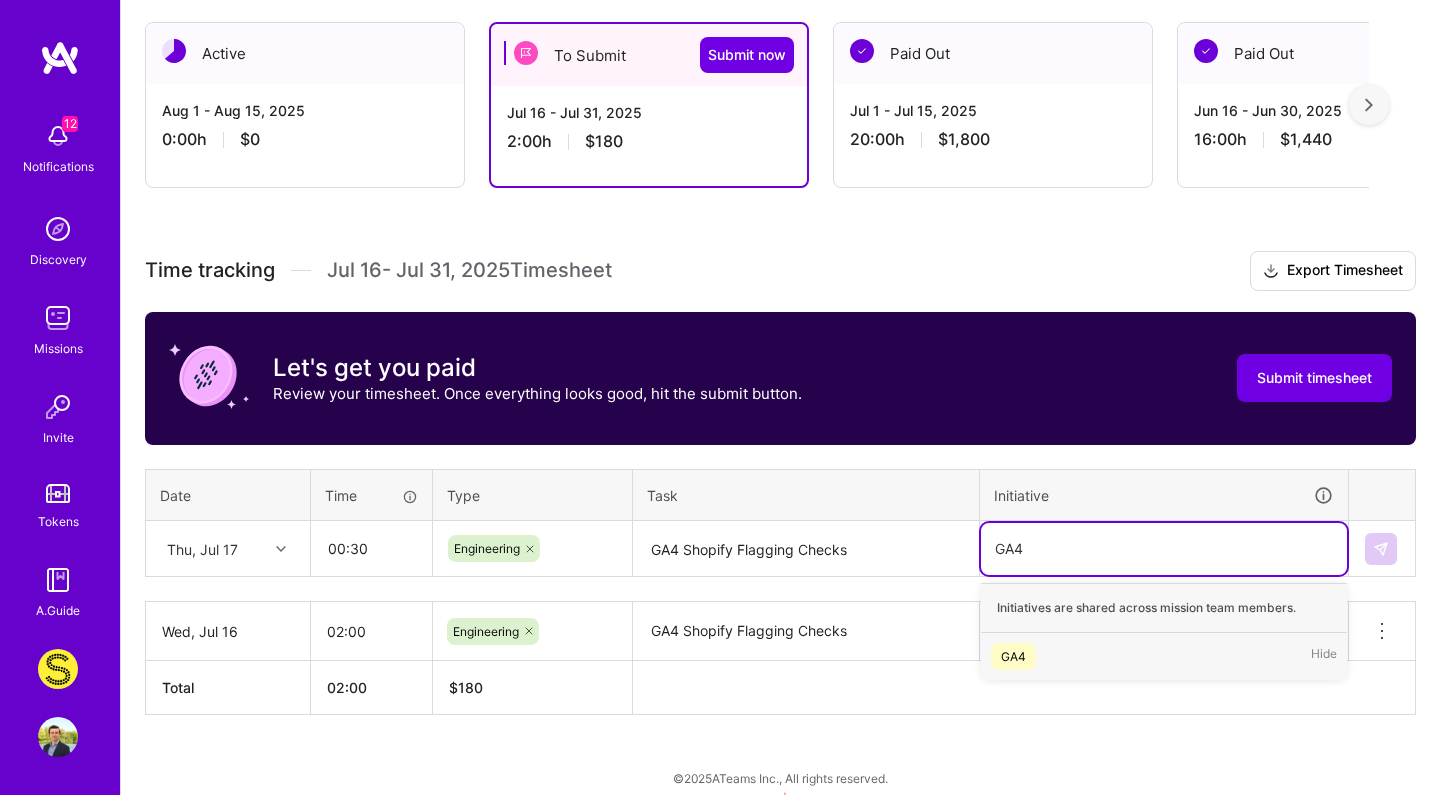 click on "GA4 Hide" at bounding box center [1164, 656] 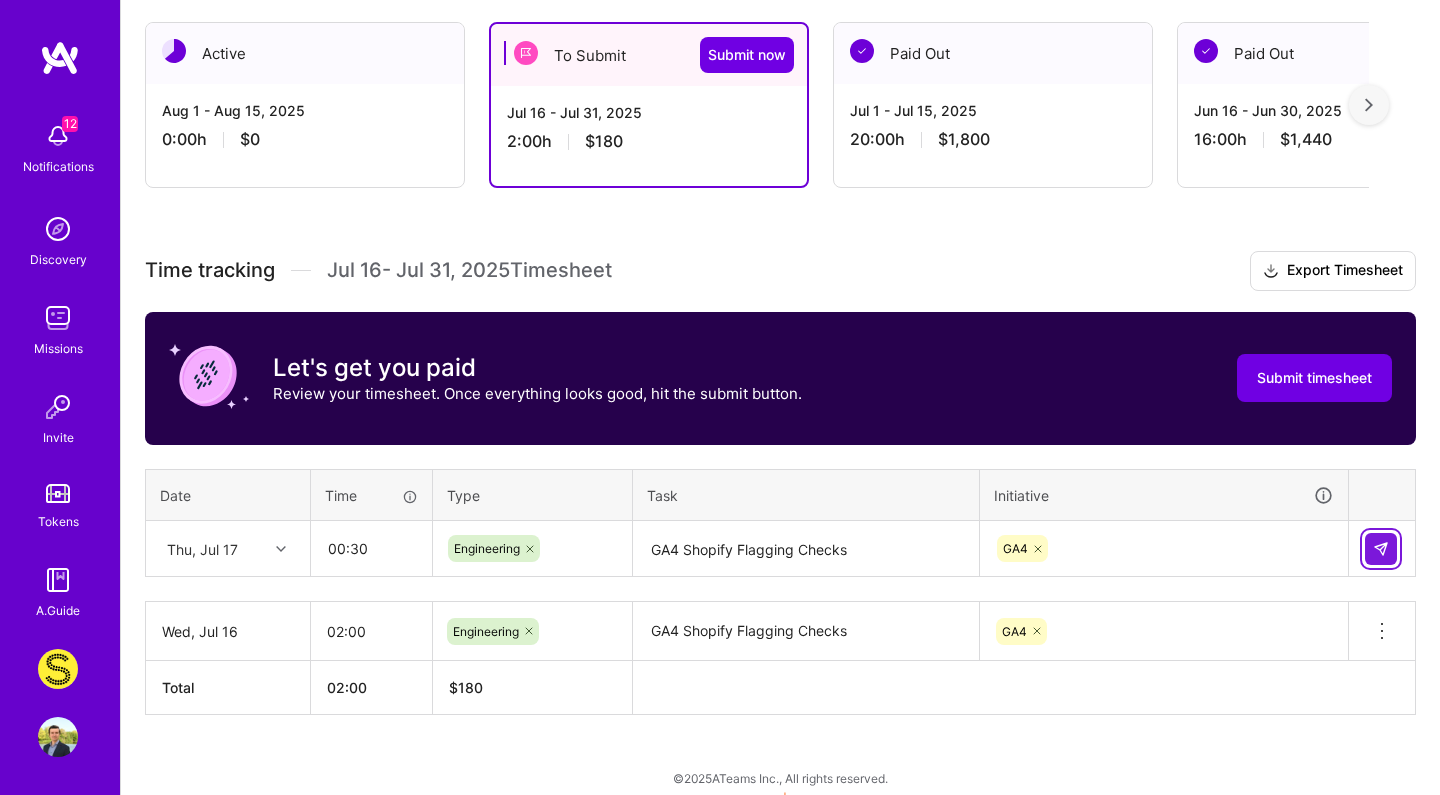click at bounding box center (1381, 549) 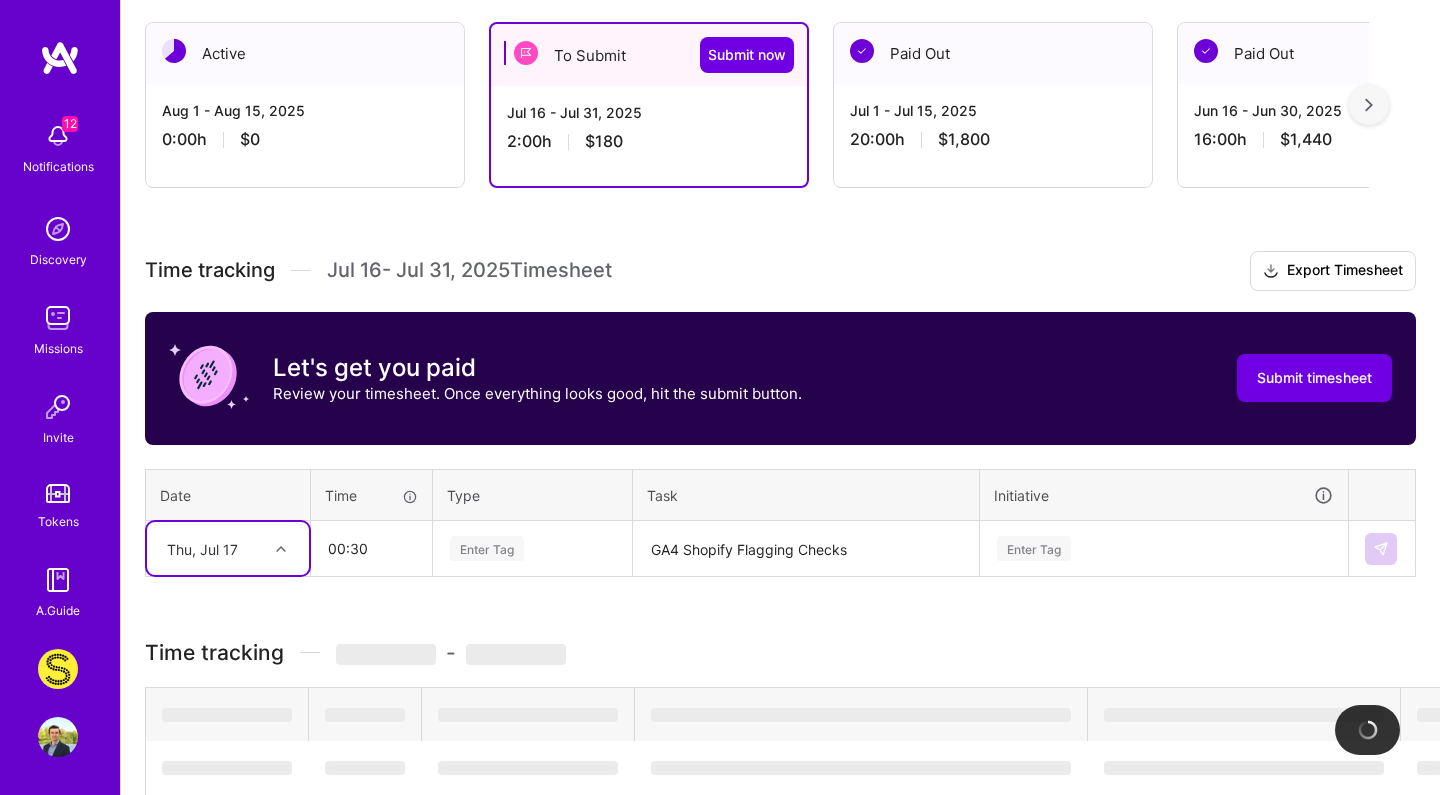 type 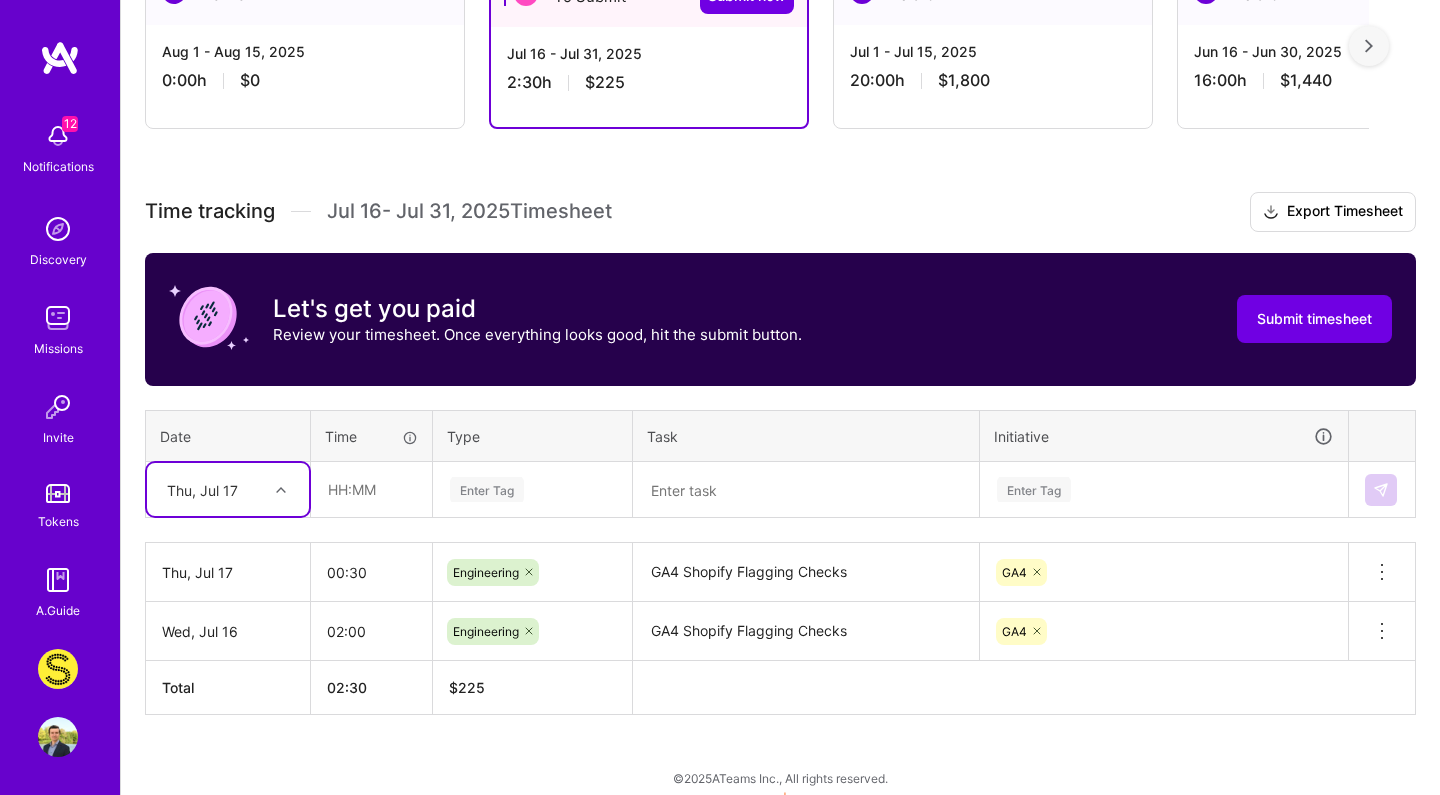 scroll, scrollTop: 368, scrollLeft: 0, axis: vertical 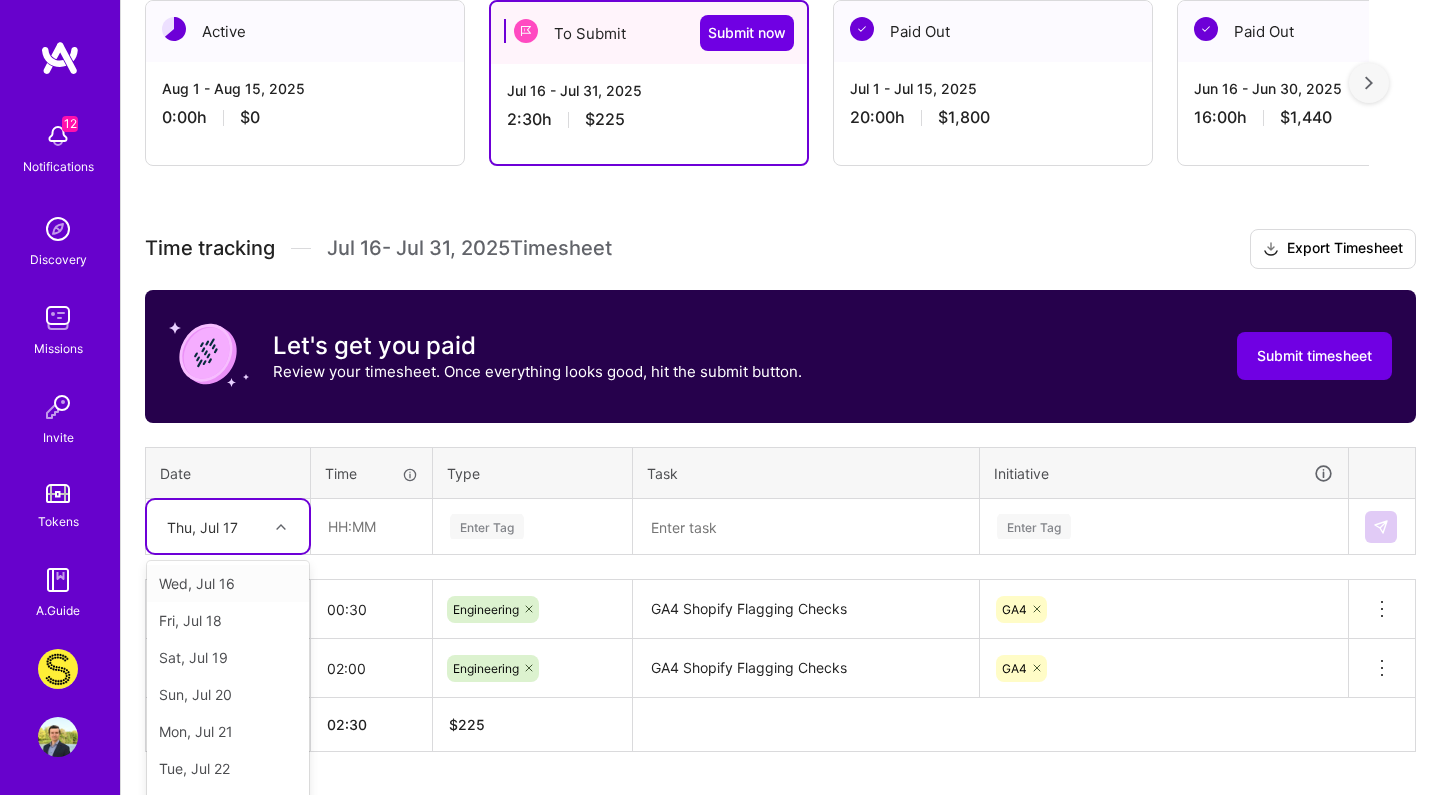 click on "option Thu, Jul 17, selected. option Wed, Jul 16 focused, 1 of 16. 15 results available. Use Up and Down to choose options, press Enter to select the currently focused option, press Escape to exit the menu, press Tab to select the option and exit the menu. Thu, Jul 17 Wed, Jul 16 Fri, Jul 18 Sat, Jul 19 Sun, Jul 20 Mon, Jul 21 Tue, Jul 22 Wed, Jul 23 Thu, Jul 24 Fri, Jul 25 Sat, Jul 26 Sun, Jul 27 Mon, Jul 28 Tue, Jul 29 Wed, Jul 30 Thu, Jul 31" at bounding box center (228, 526) 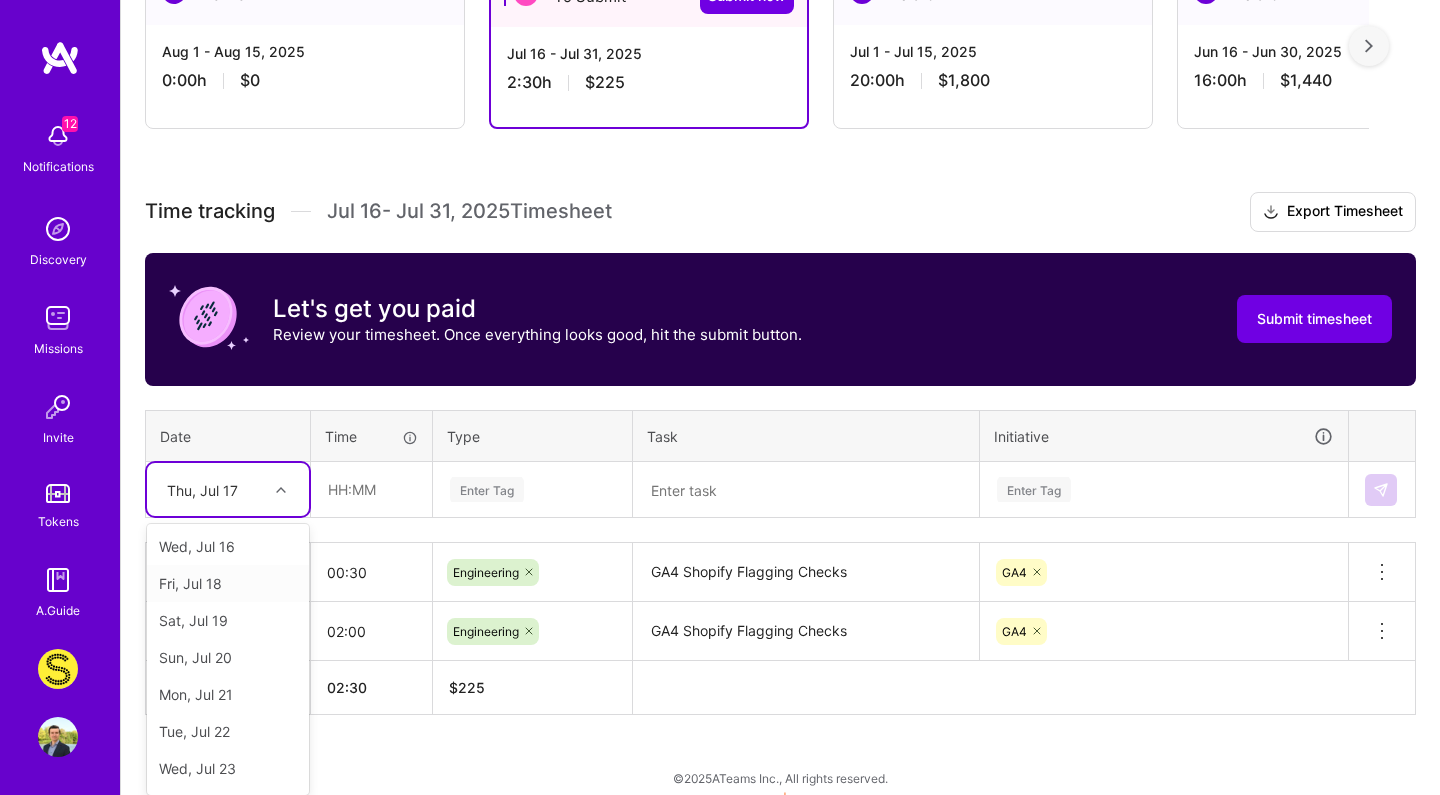 click on "Fri, Jul 18" at bounding box center (228, 583) 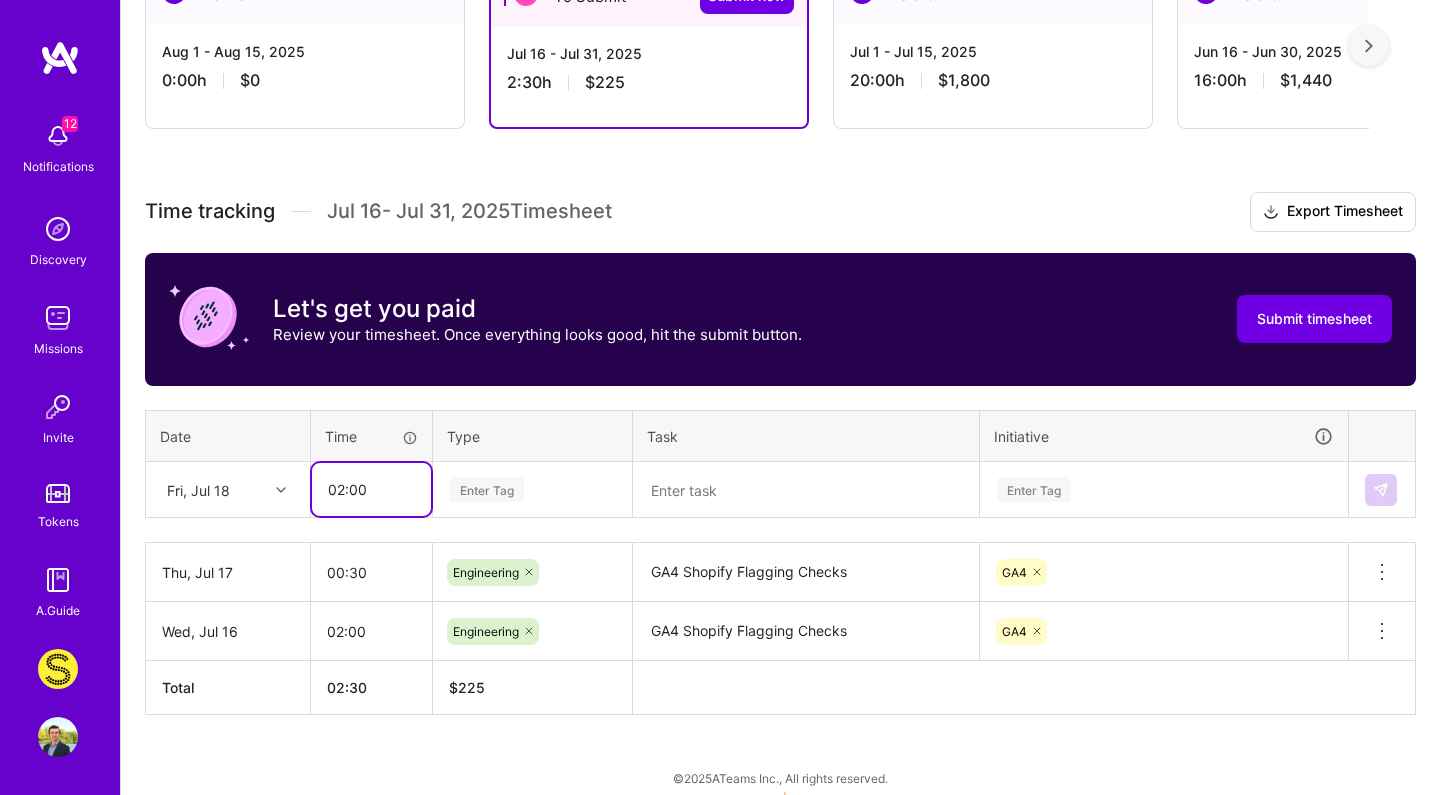 type on "02:00" 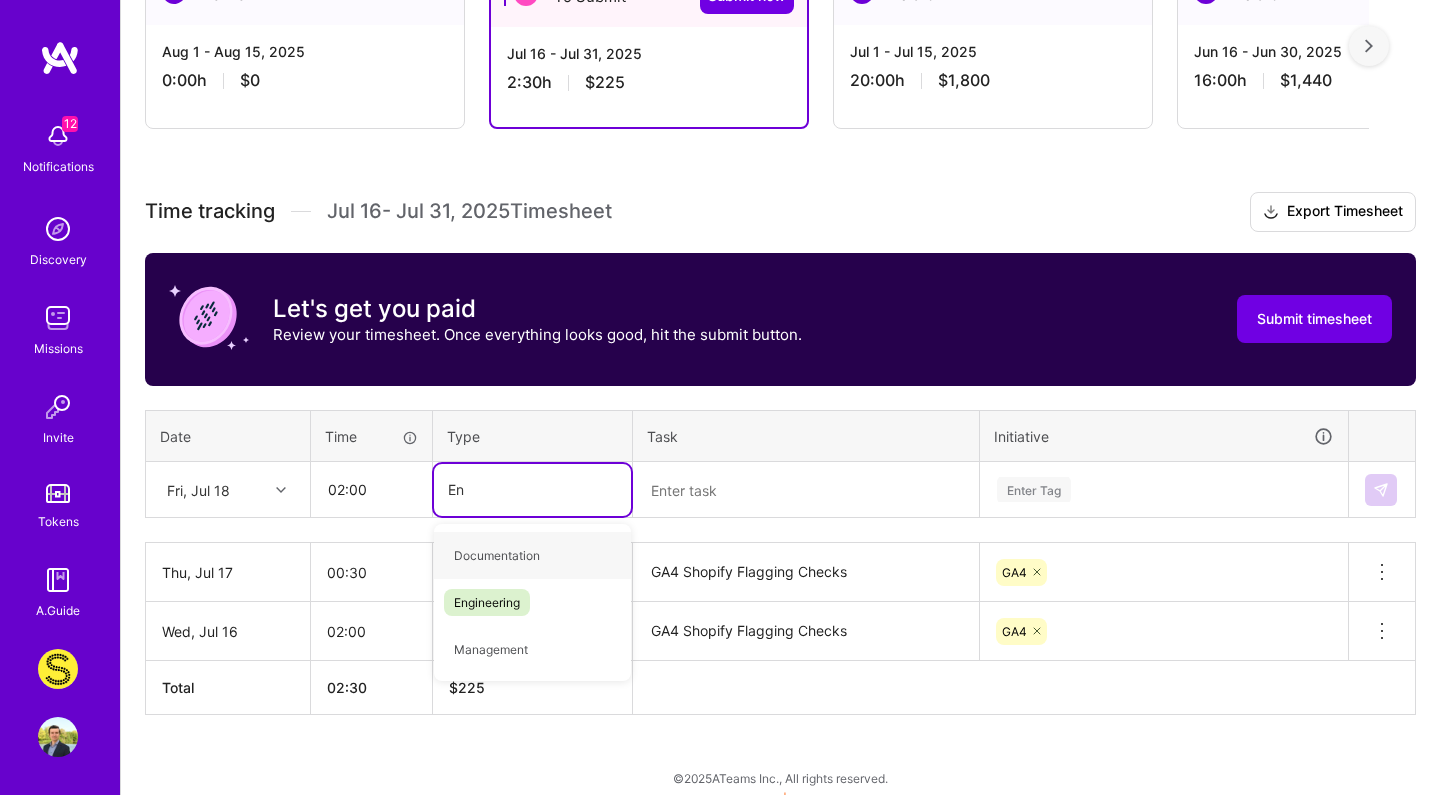 type on "Eng" 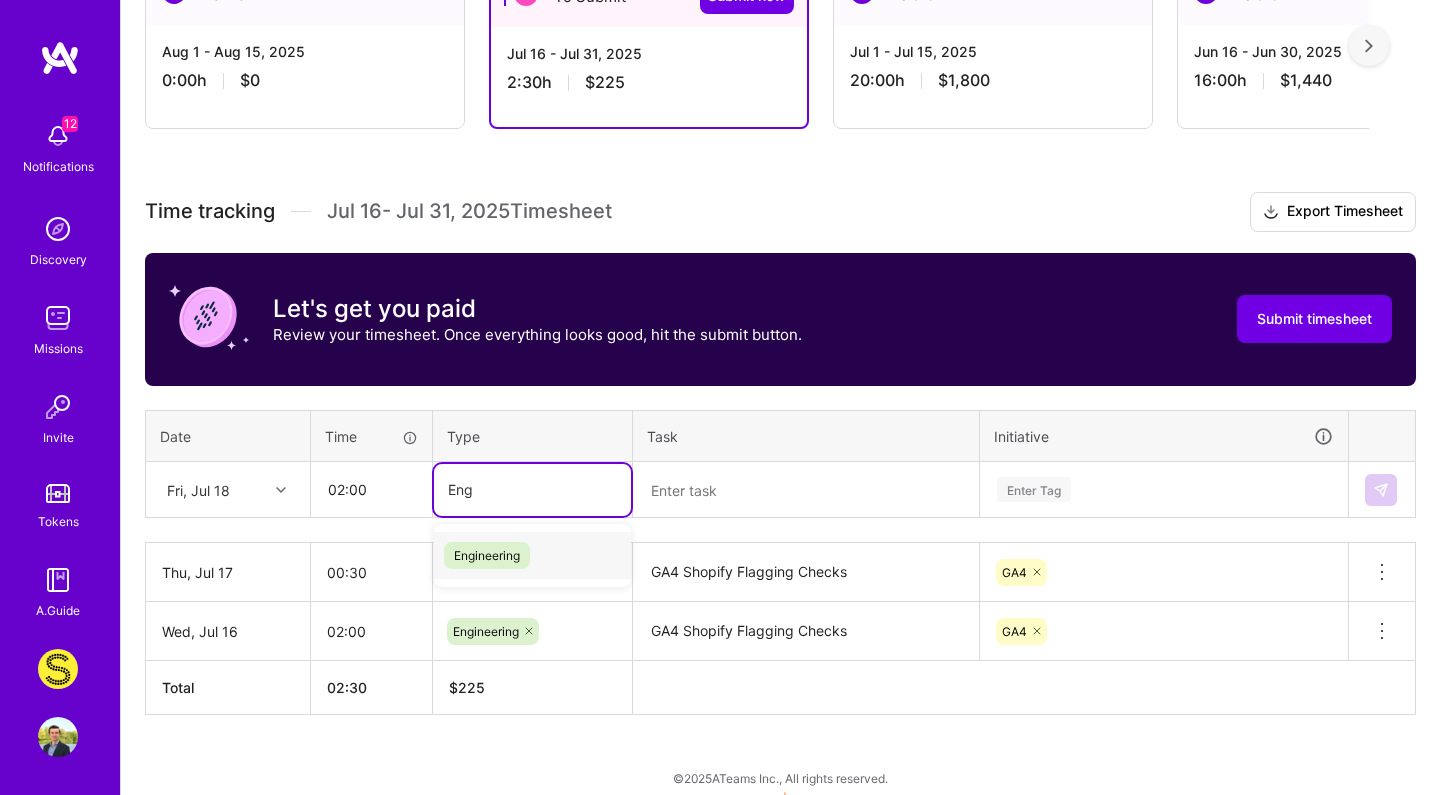 click on "Engineering" at bounding box center [487, 555] 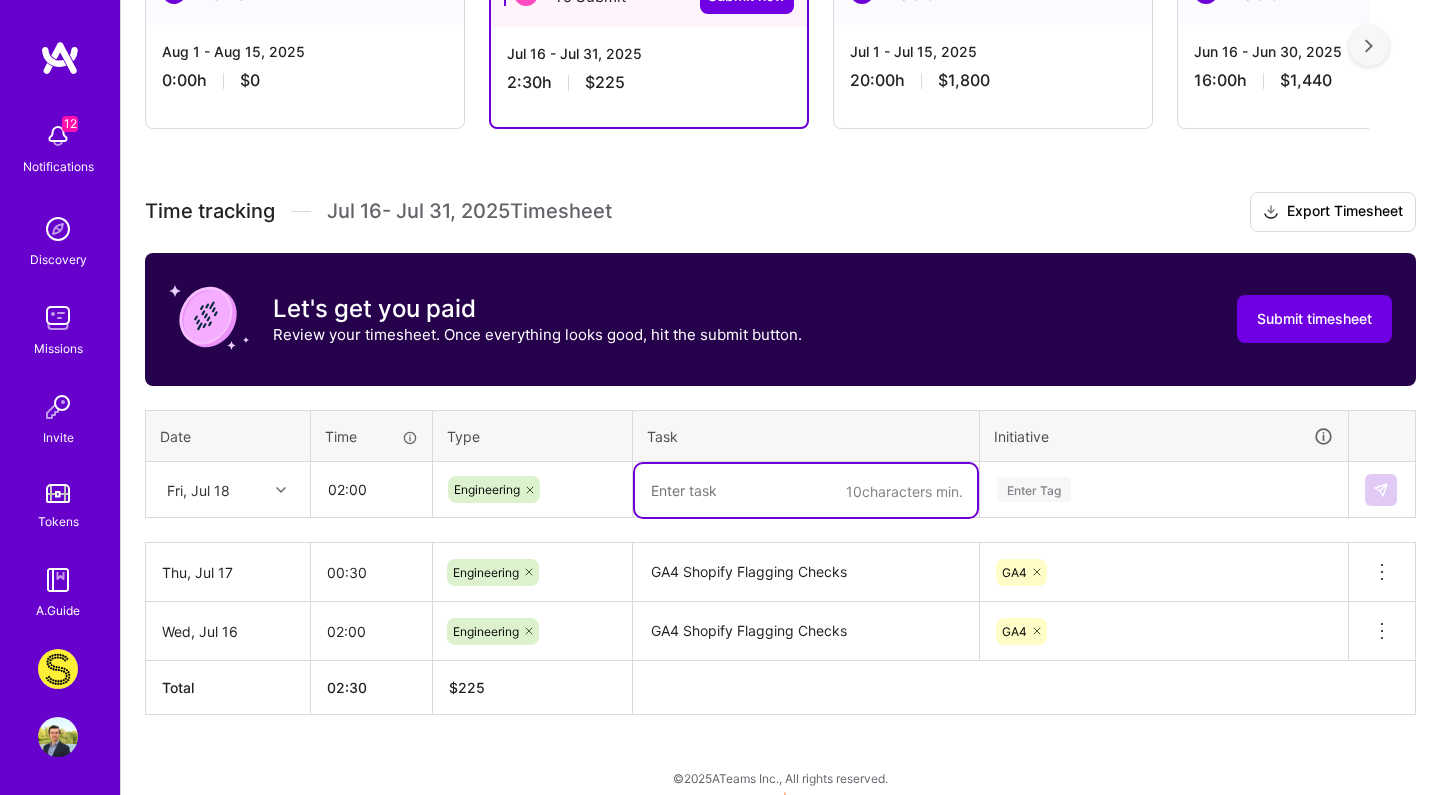 click on "GA4 Shopify Flagging Checks" at bounding box center (806, 572) 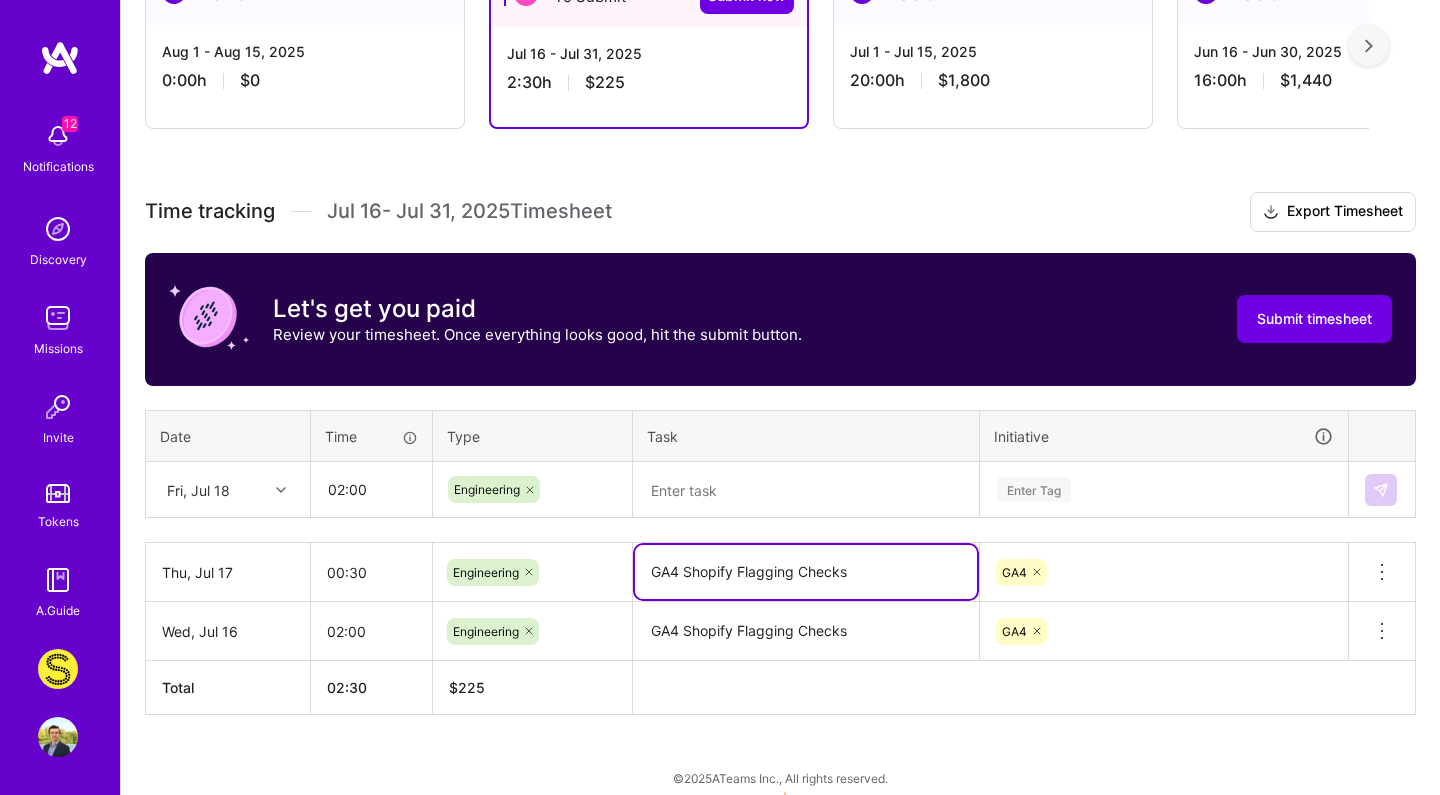 click on "GA4 Shopify Flagging Checks" at bounding box center (806, 572) 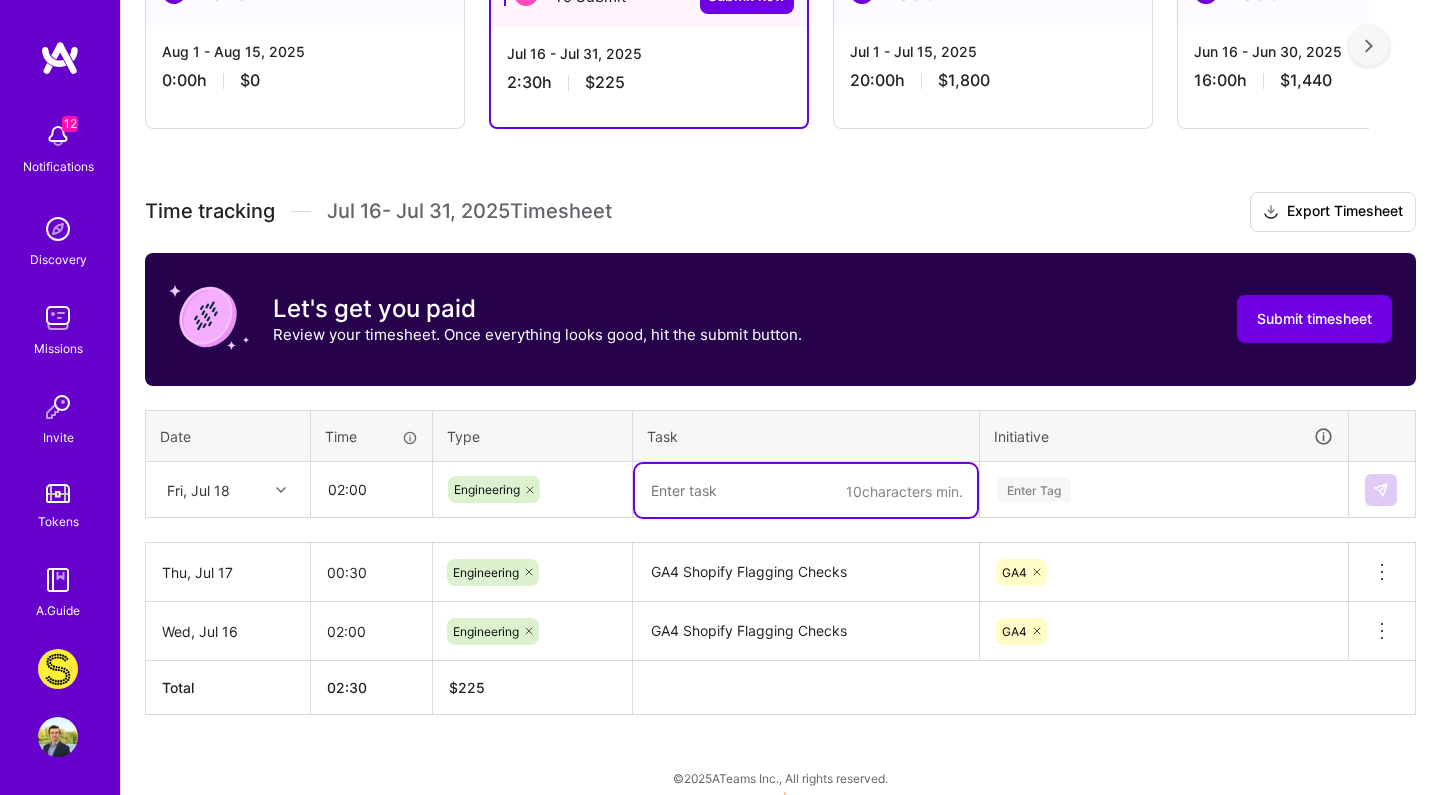 click at bounding box center [806, 490] 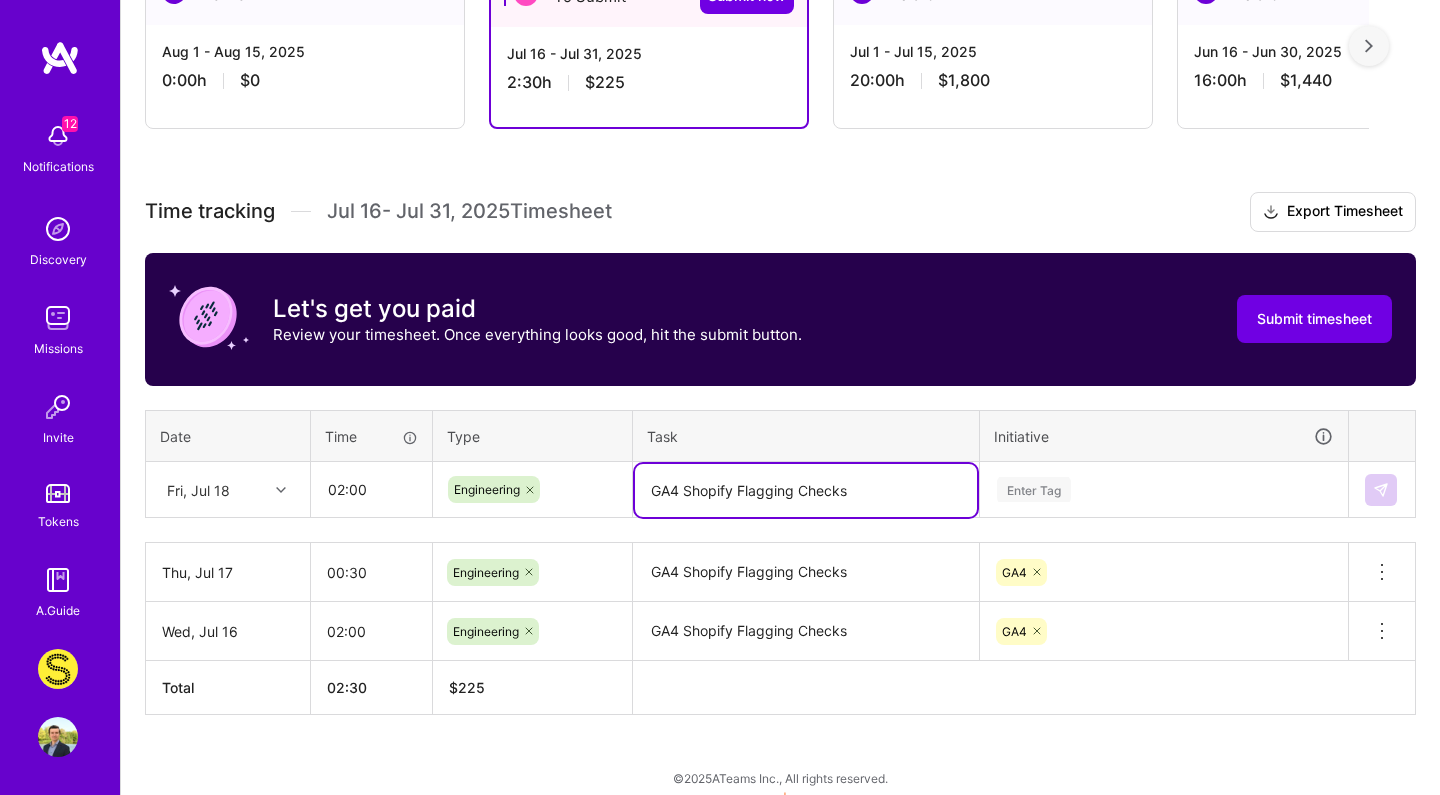 type on "GA4 Shopify Flagging Checks" 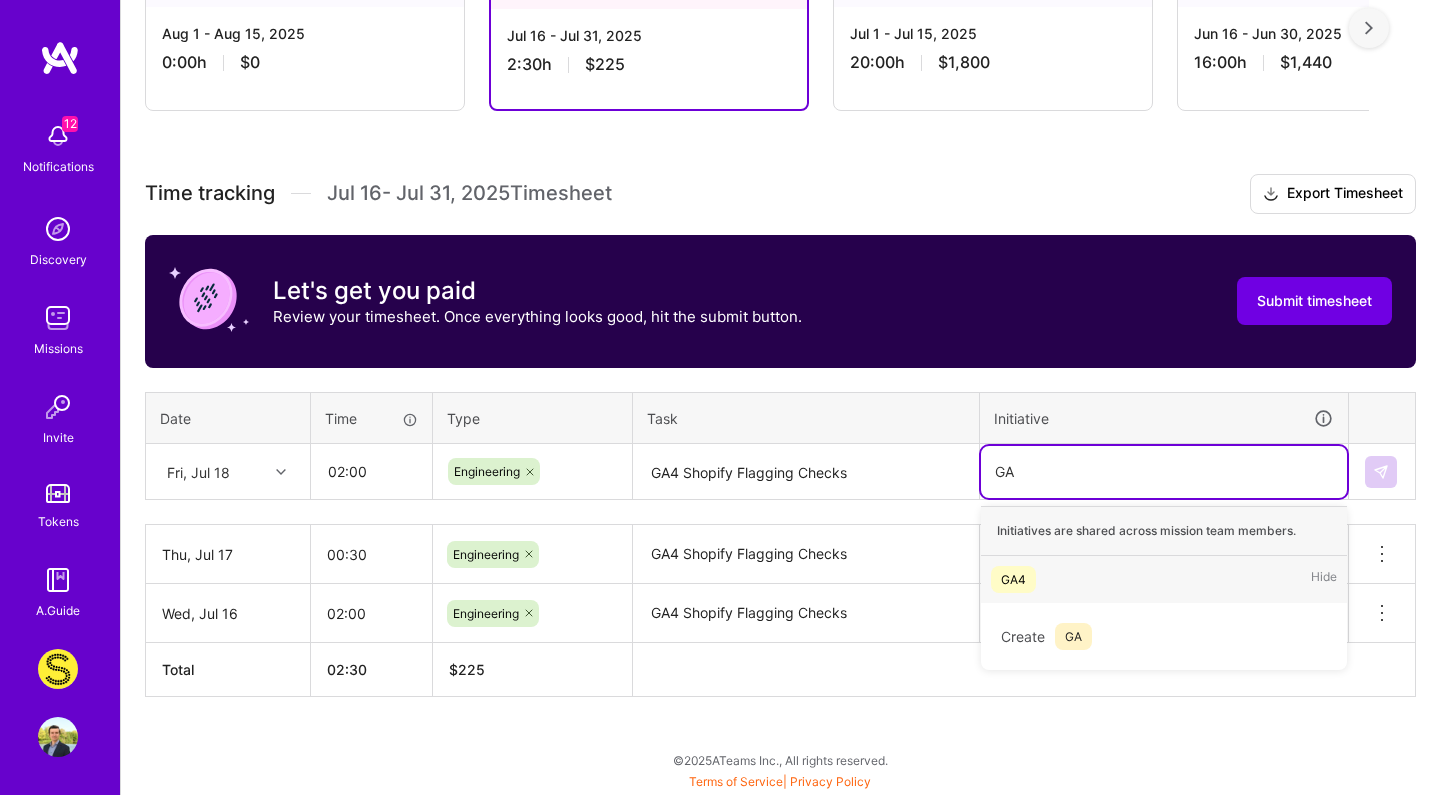 scroll, scrollTop: 405, scrollLeft: 0, axis: vertical 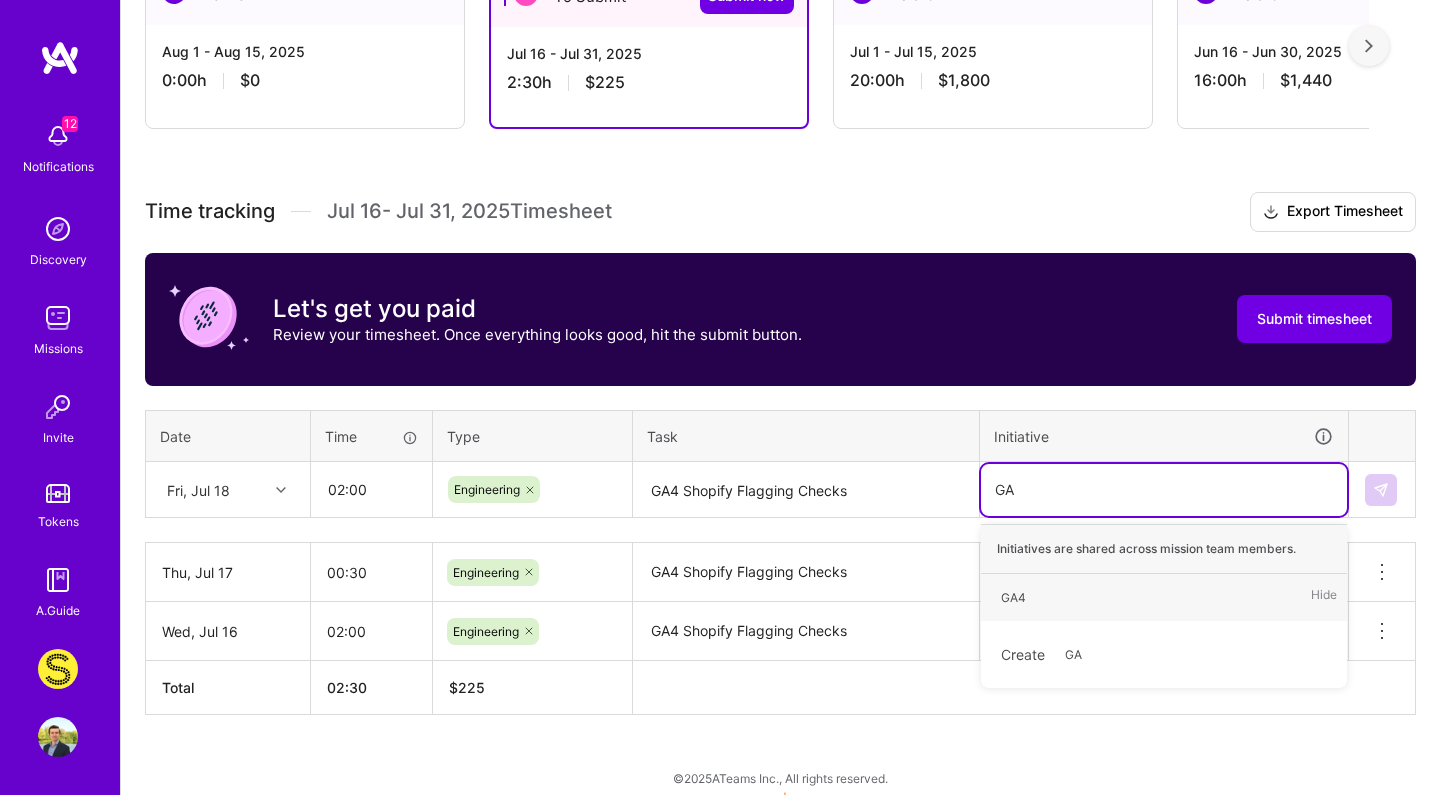 type on "GA4" 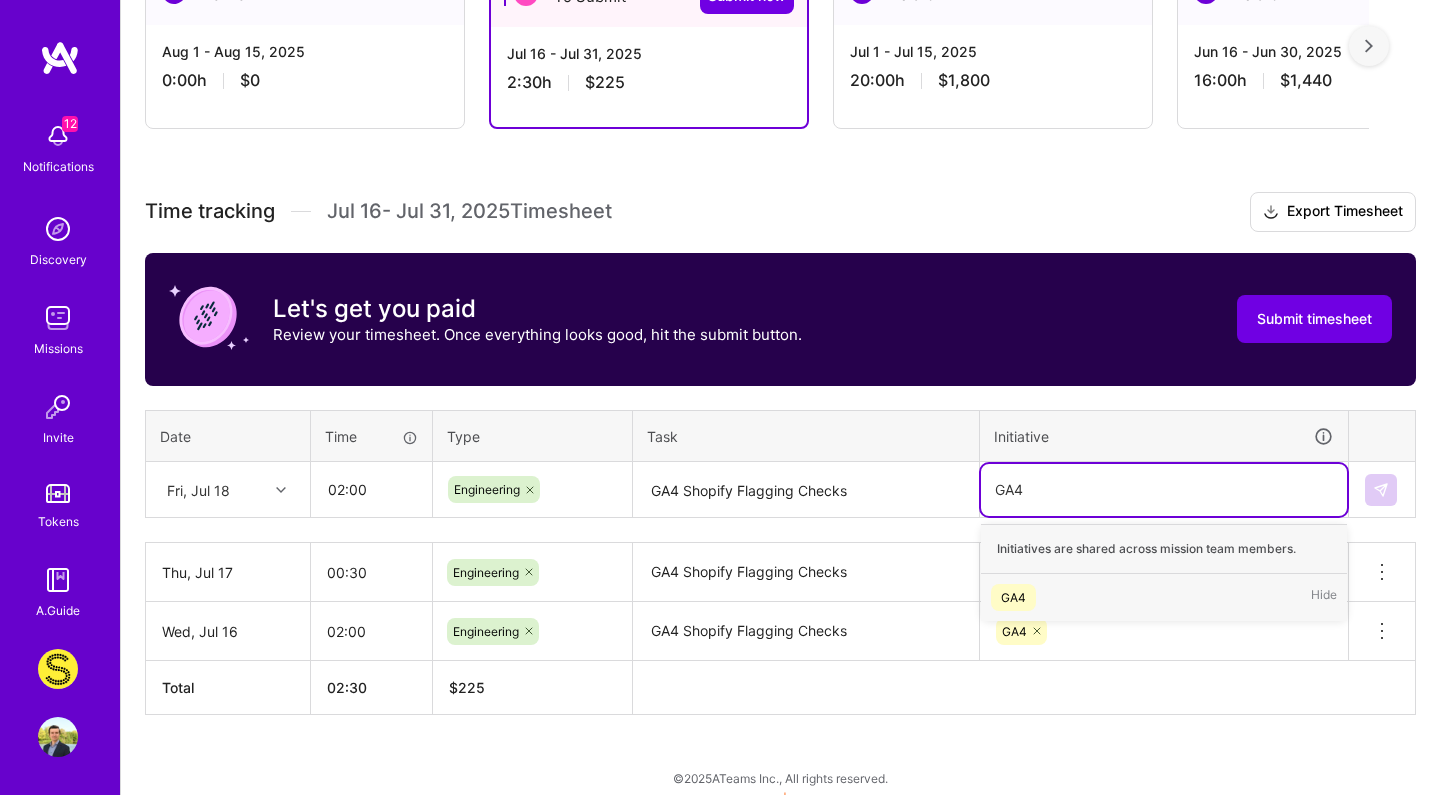 click on "GA4 Hide" at bounding box center [1164, 597] 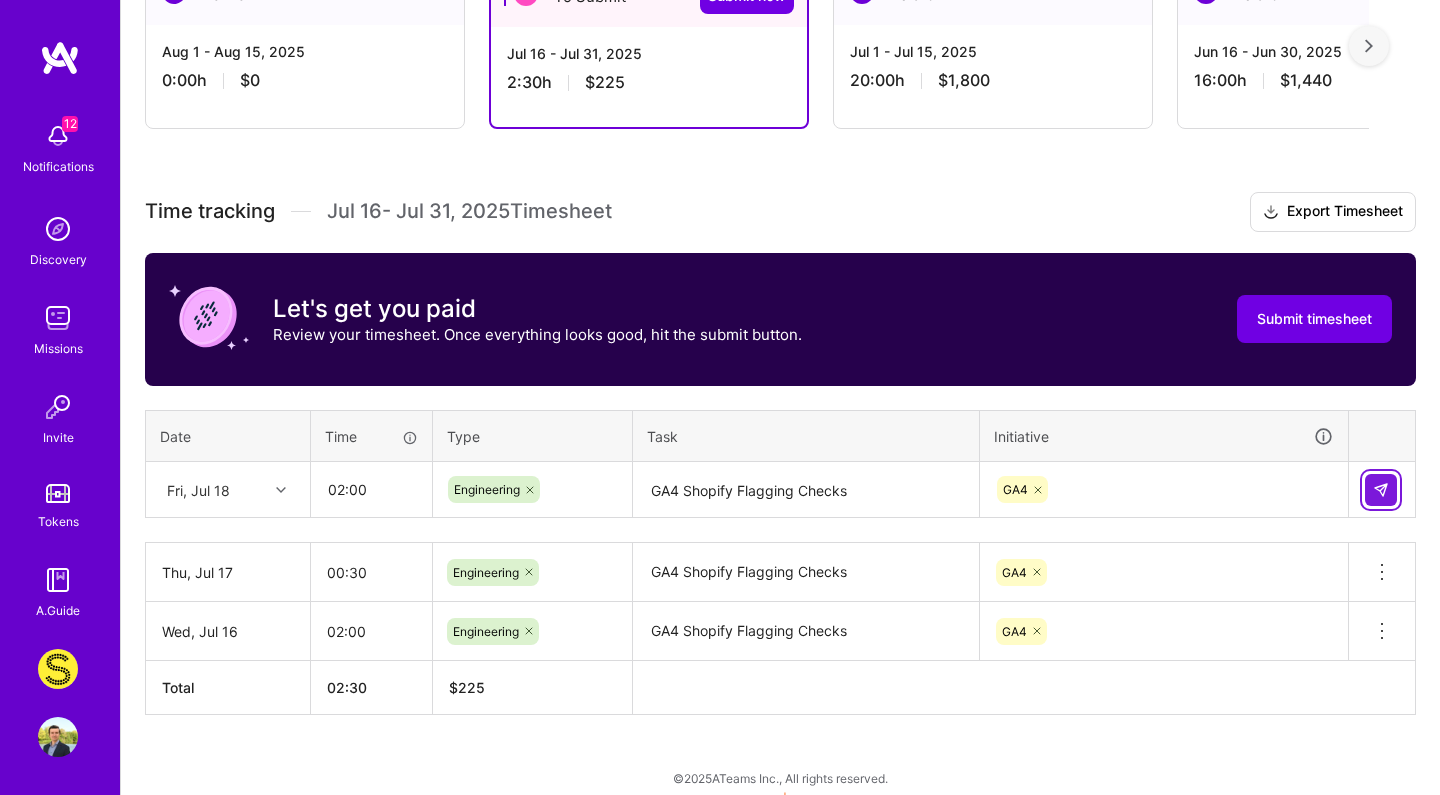 click at bounding box center (1381, 490) 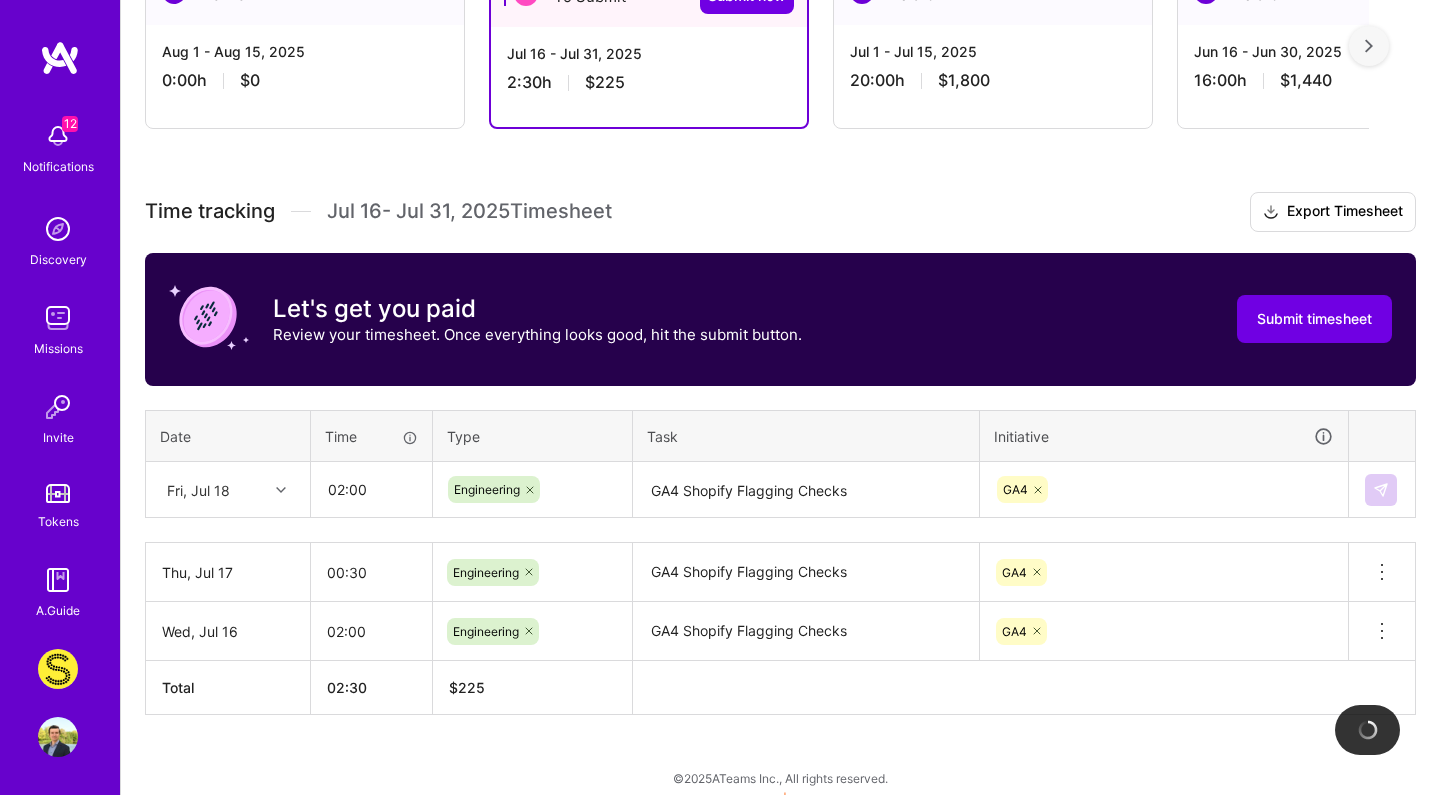 type 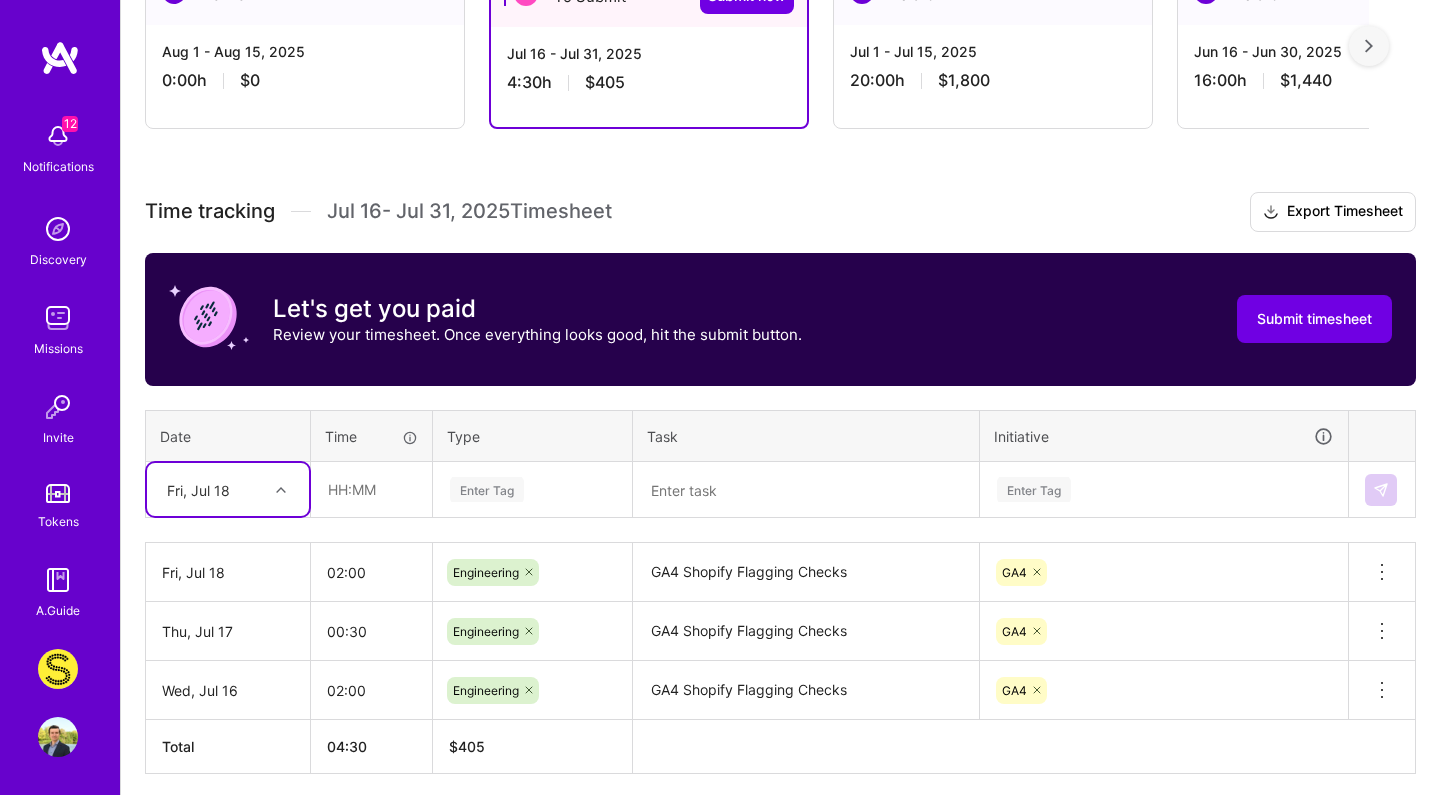 click on "Fri, Jul 18" at bounding box center [212, 489] 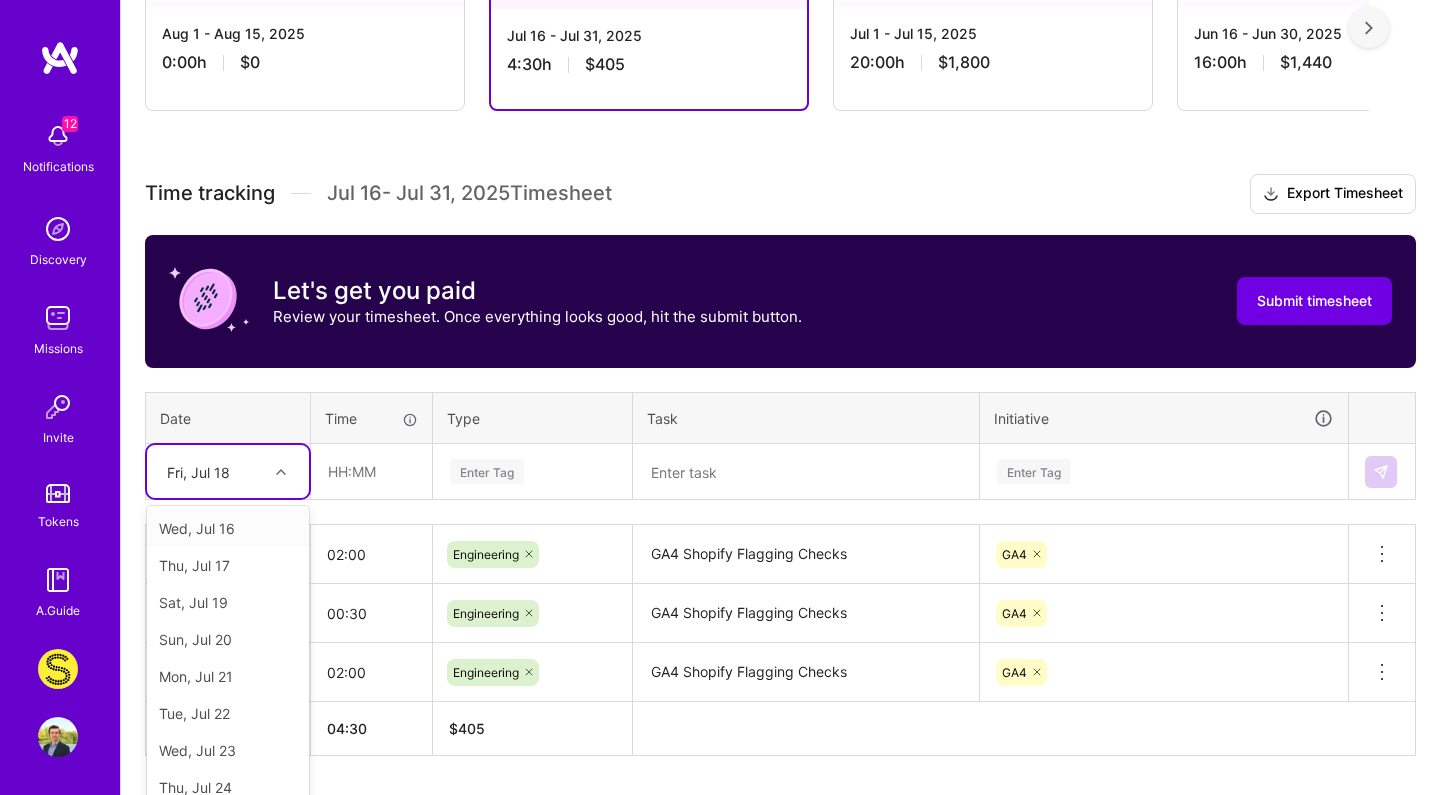 scroll, scrollTop: 424, scrollLeft: 0, axis: vertical 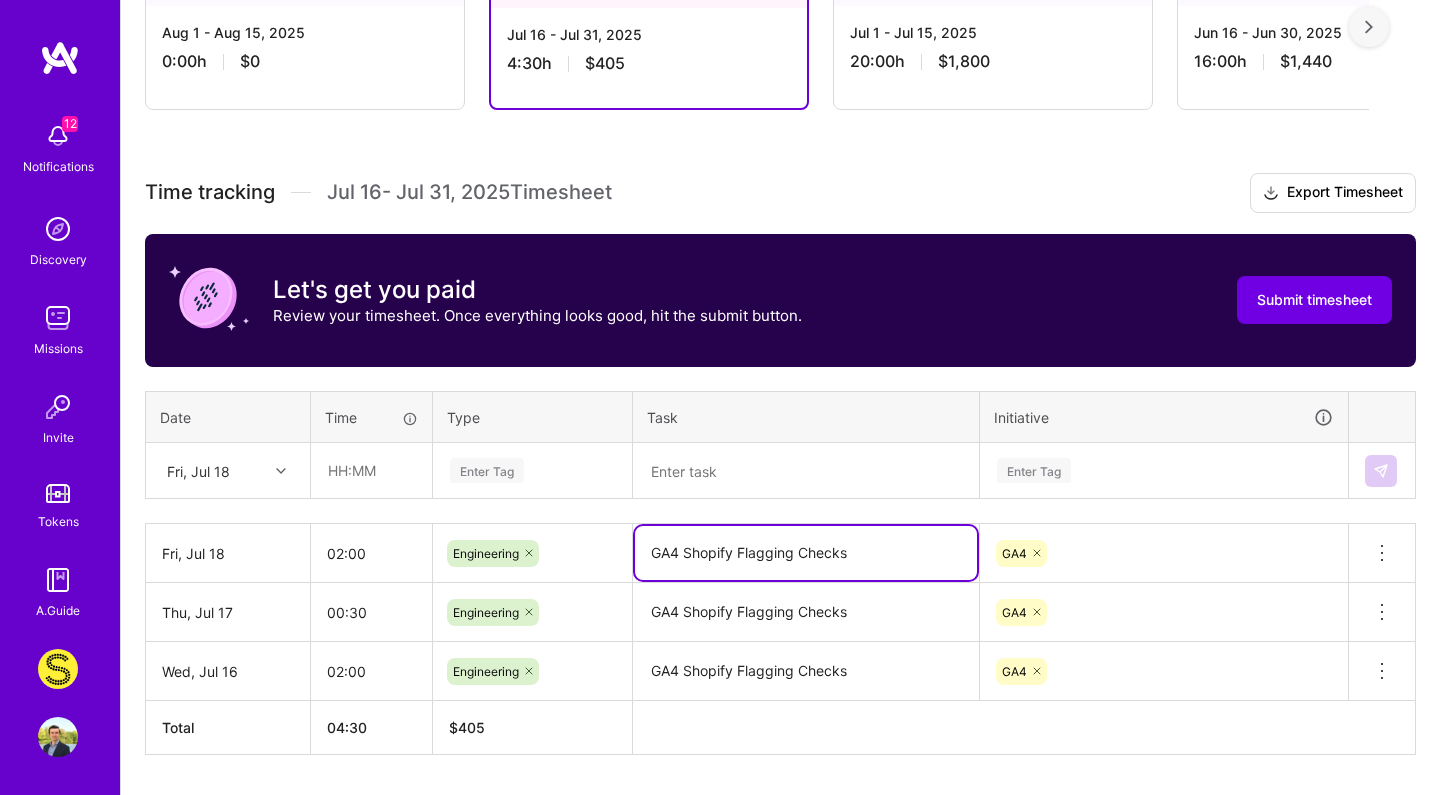click on "GA4 Shopify Flagging Checks" at bounding box center [806, 553] 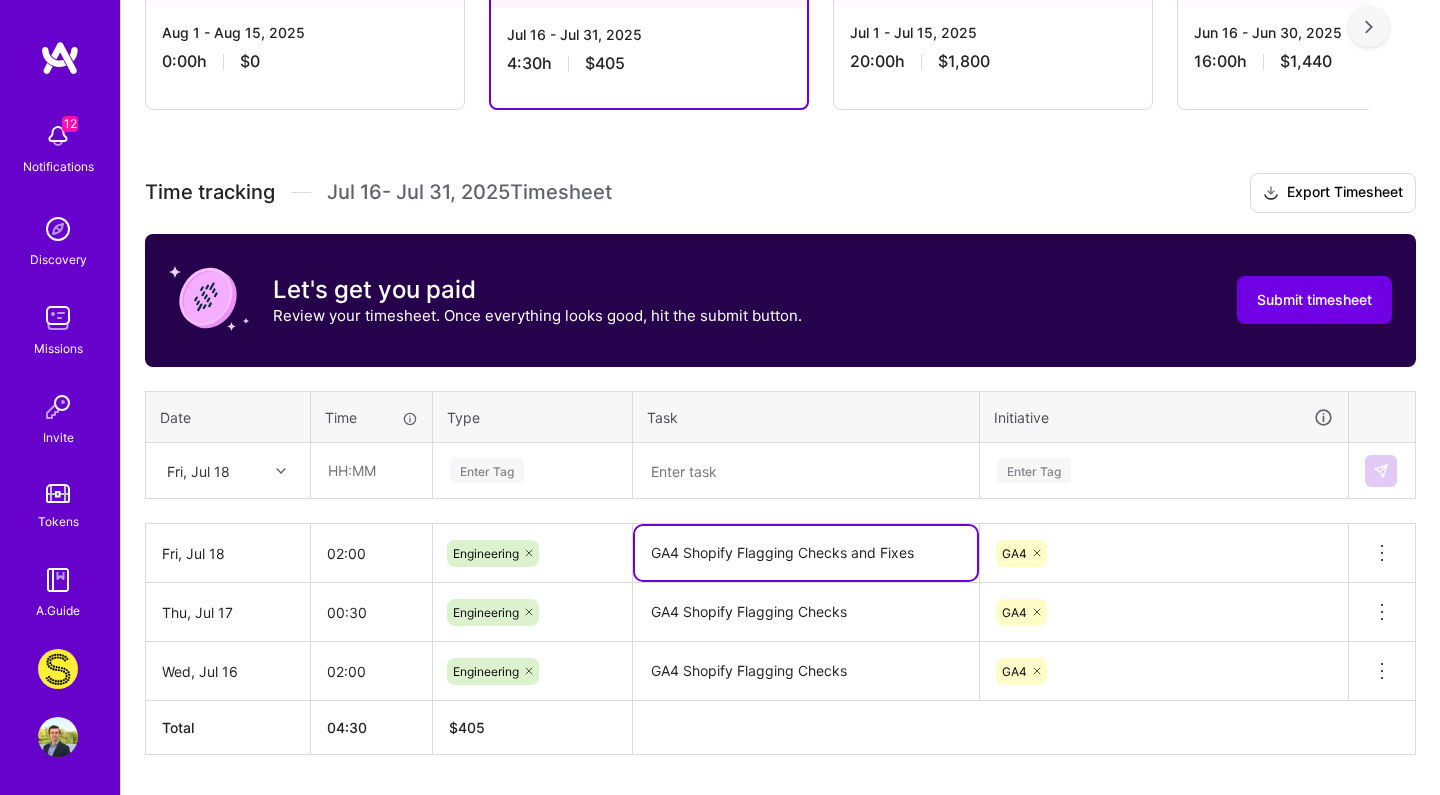 type on "GA4 Shopify Flagging Checks and Fixes" 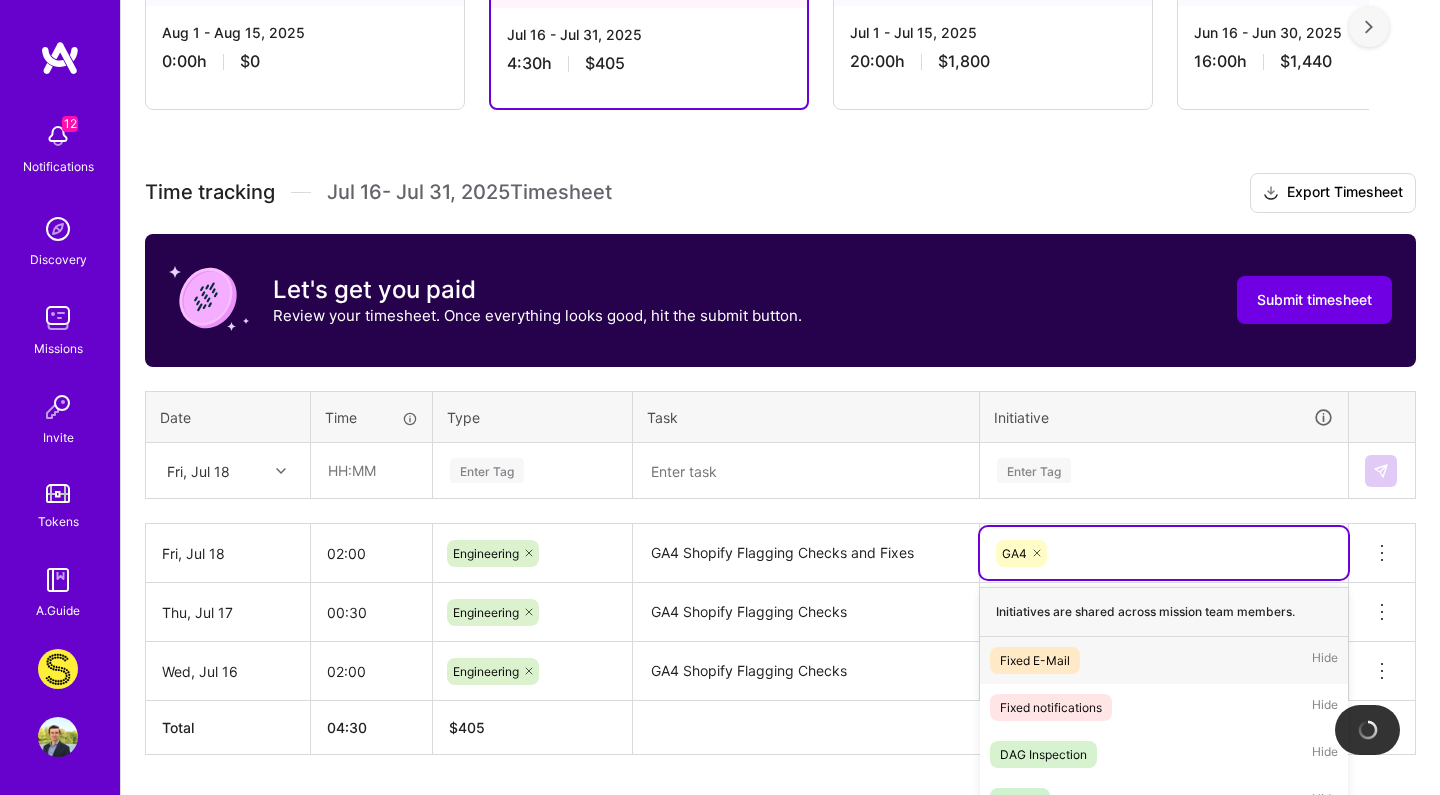 click on "option Fixed E-Mail focused, 1 of 22. 21 results available. Use Up and Down to choose options, press Enter to select the currently focused option, press Escape to exit the menu. GA4
Initiatives are shared across mission team members. Fixed E-Mail Hide Fixed notifications Hide DAG Inspection Hide SQL fix Hide E-Mail Hide Meeting Hide Research Hide ADP Hide BrightPearl Hide Bug Fix Hide Acuity Hide Shopify Hide Stitch Hide Infrastructure Hide DAG Transition Hide dbt Hide Migration Hide Weather Hide CI/CD Hide Airflow Plugins Hide GoogleAnalytics Hide" at bounding box center (1164, 553) 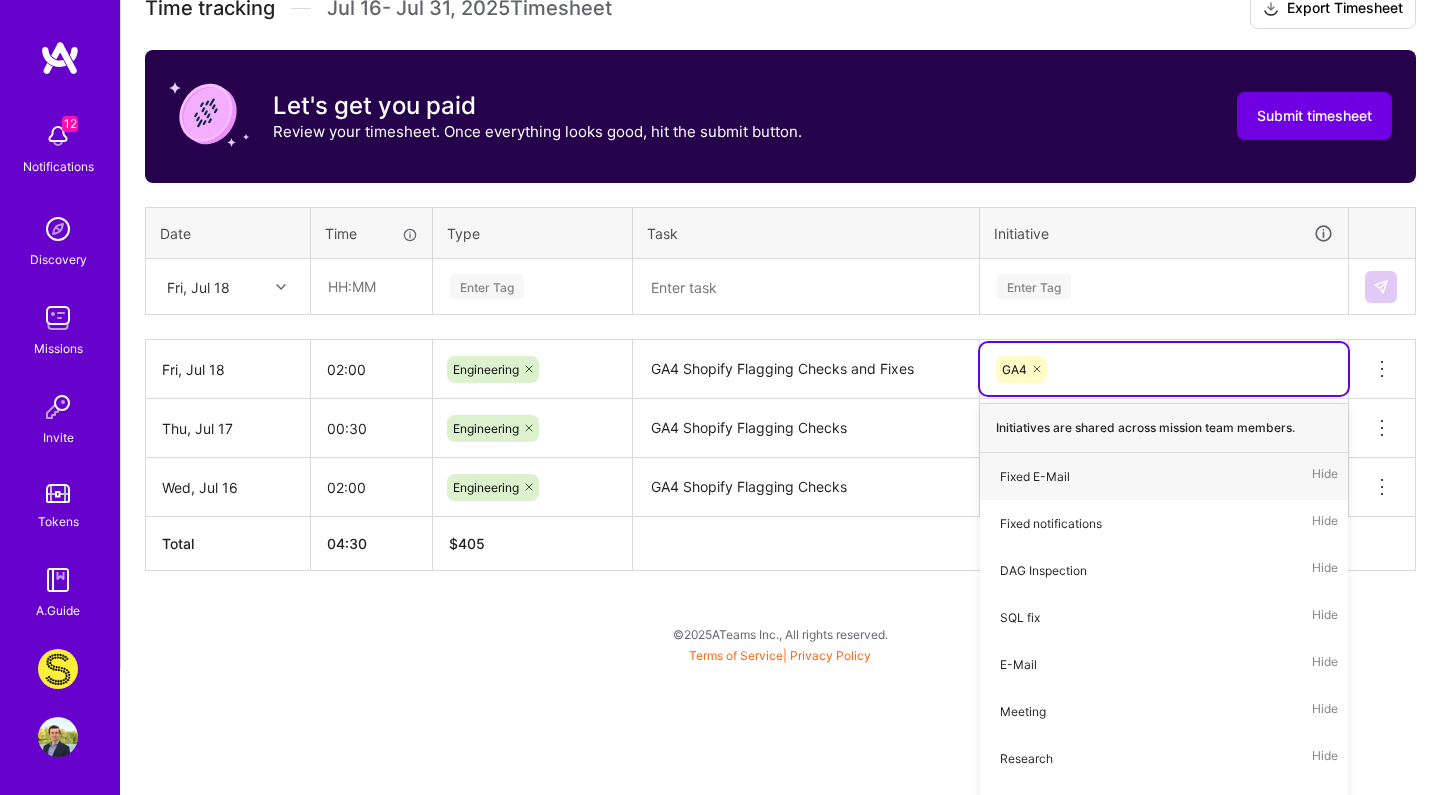 click on "Time tracking Jul 16  -   Jul 31 ,   2025  Timesheet Export Timesheet Let's get you paid Review your timesheet. Once everything looks good, hit the submit button. Submit timesheet Date Time Type Task Initiative  Fri, Jul 18 Enter Tag Enter Tag Fri, Jul 18 02:00 Engineering
GA4 Shopify Flagging Checks and Fixes option Fixed E-Mail focused, 1 of 22. 21 results available. Use Up and Down to choose options, press Enter to select the currently focused option, press Escape to exit the menu. GA4
Initiatives are shared across mission team members. Fixed E-Mail Hide Fixed notifications Hide DAG Inspection Hide SQL fix Hide E-Mail Hide Meeting Hide Research Hide ADP Hide BrightPearl Hide Bug Fix Hide Acuity Hide Shopify Hide Stitch Hide Infrastructure Hide DAG Transition Hide dbt Hide Migration Hide Weather Hide CI/CD Hide Airflow Plugins Hide GoogleAnalytics Hide
Delete row Thu, Jul 17 00:30 Engineering
GA4 Shopify Flagging Checks GA4
Delete row" at bounding box center (780, 280) 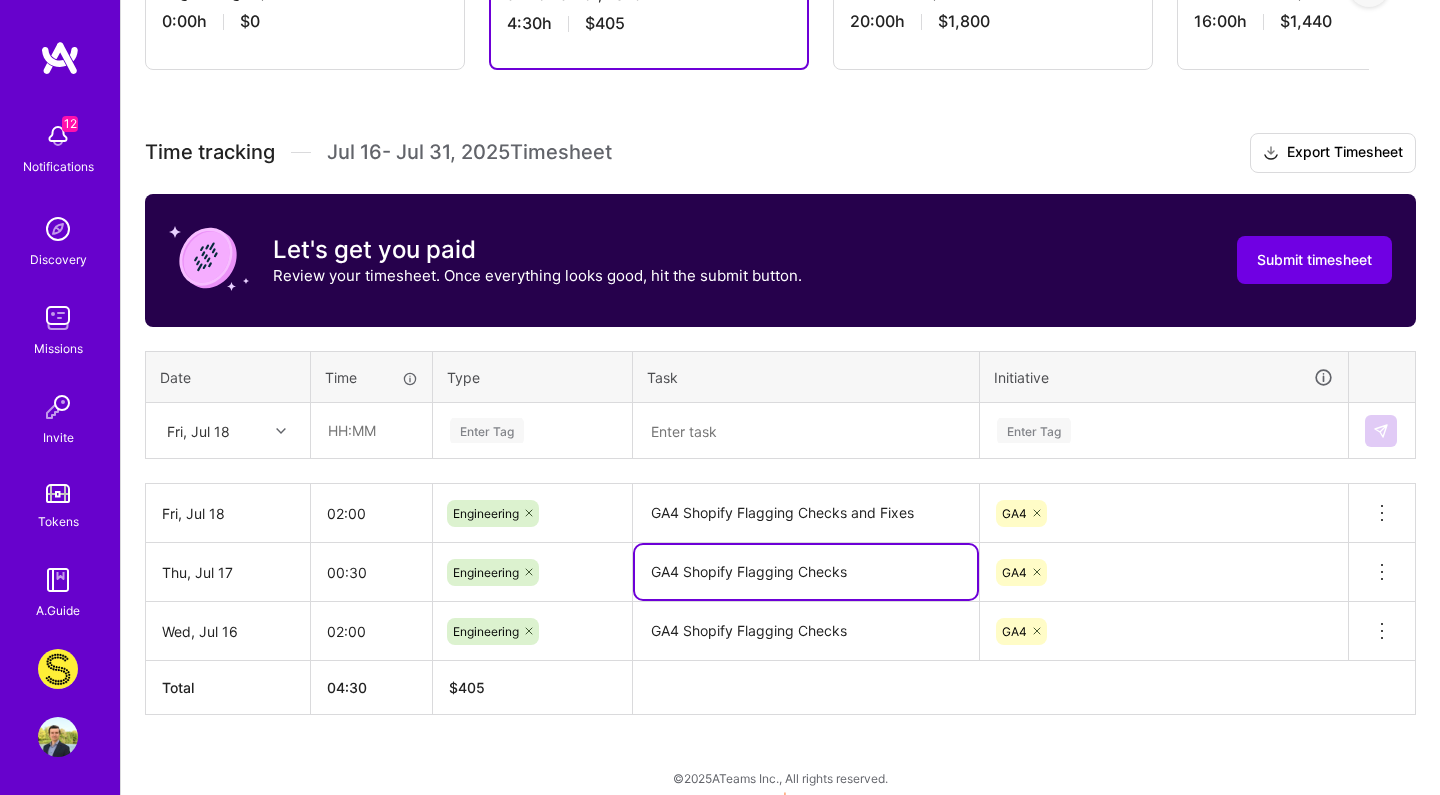 click on "GA4 Shopify Flagging Checks" at bounding box center [806, 572] 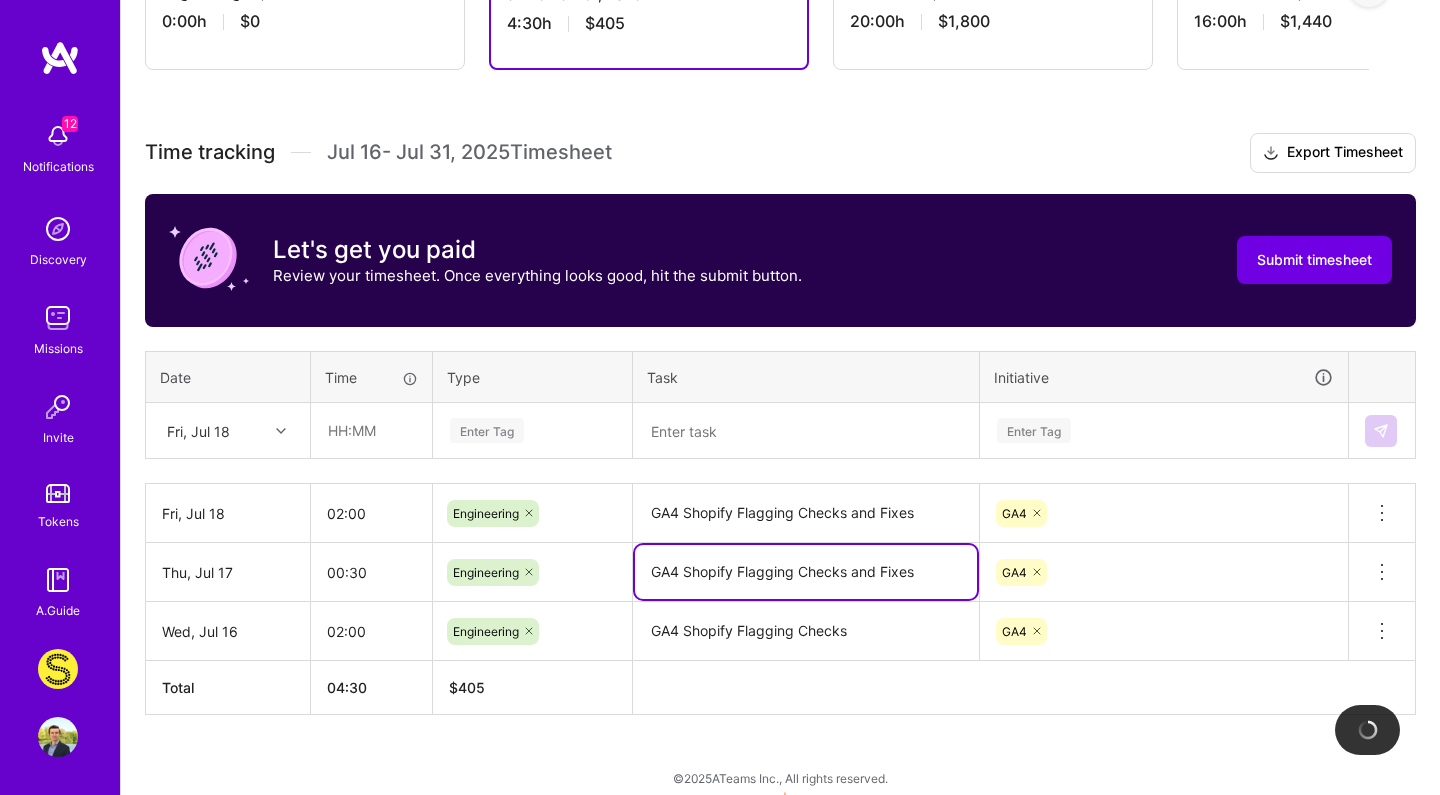 type on "GA4 Shopify Flagging Checks and Fixes" 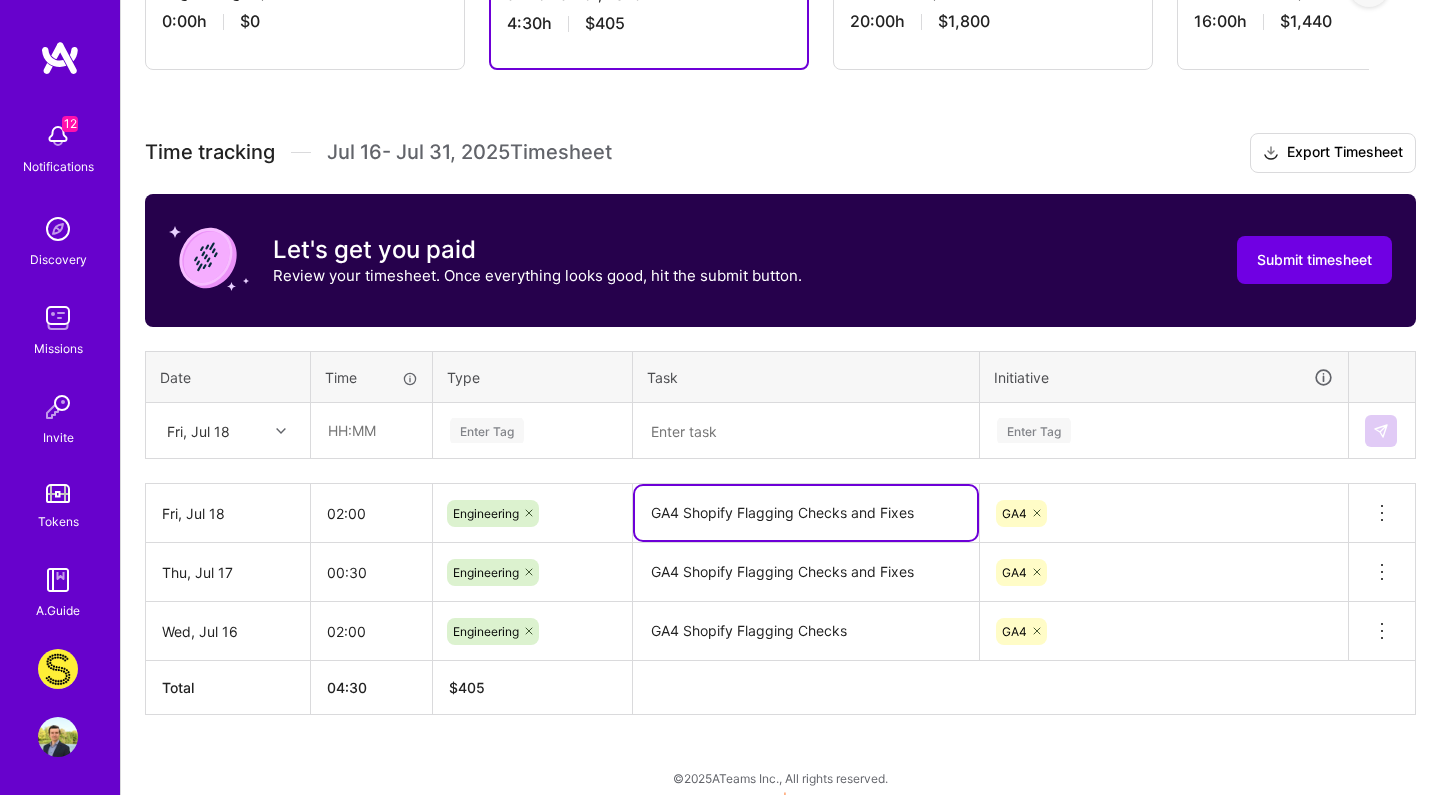 drag, startPoint x: 738, startPoint y: 500, endPoint x: 860, endPoint y: 499, distance: 122.0041 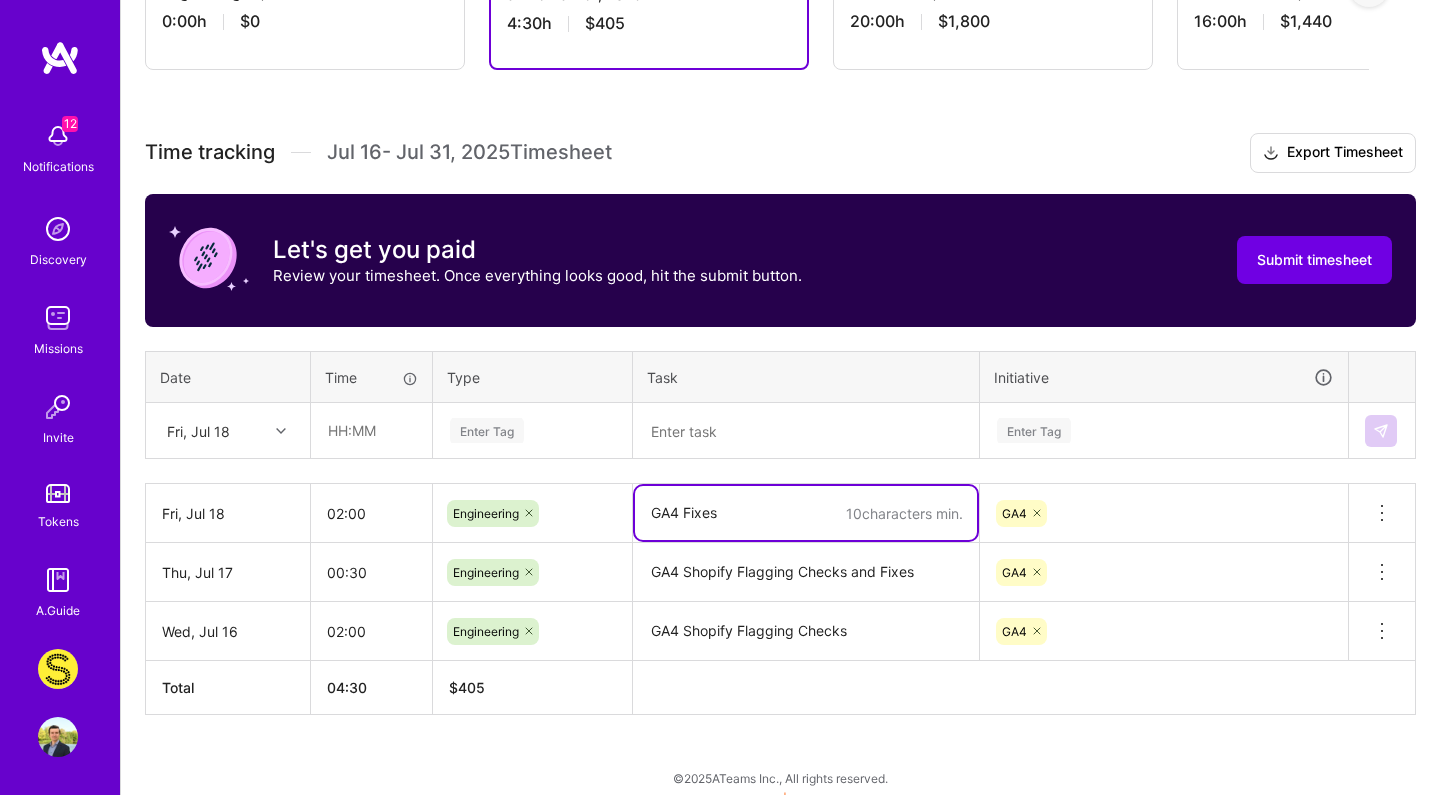 type on "GA4 Fixes" 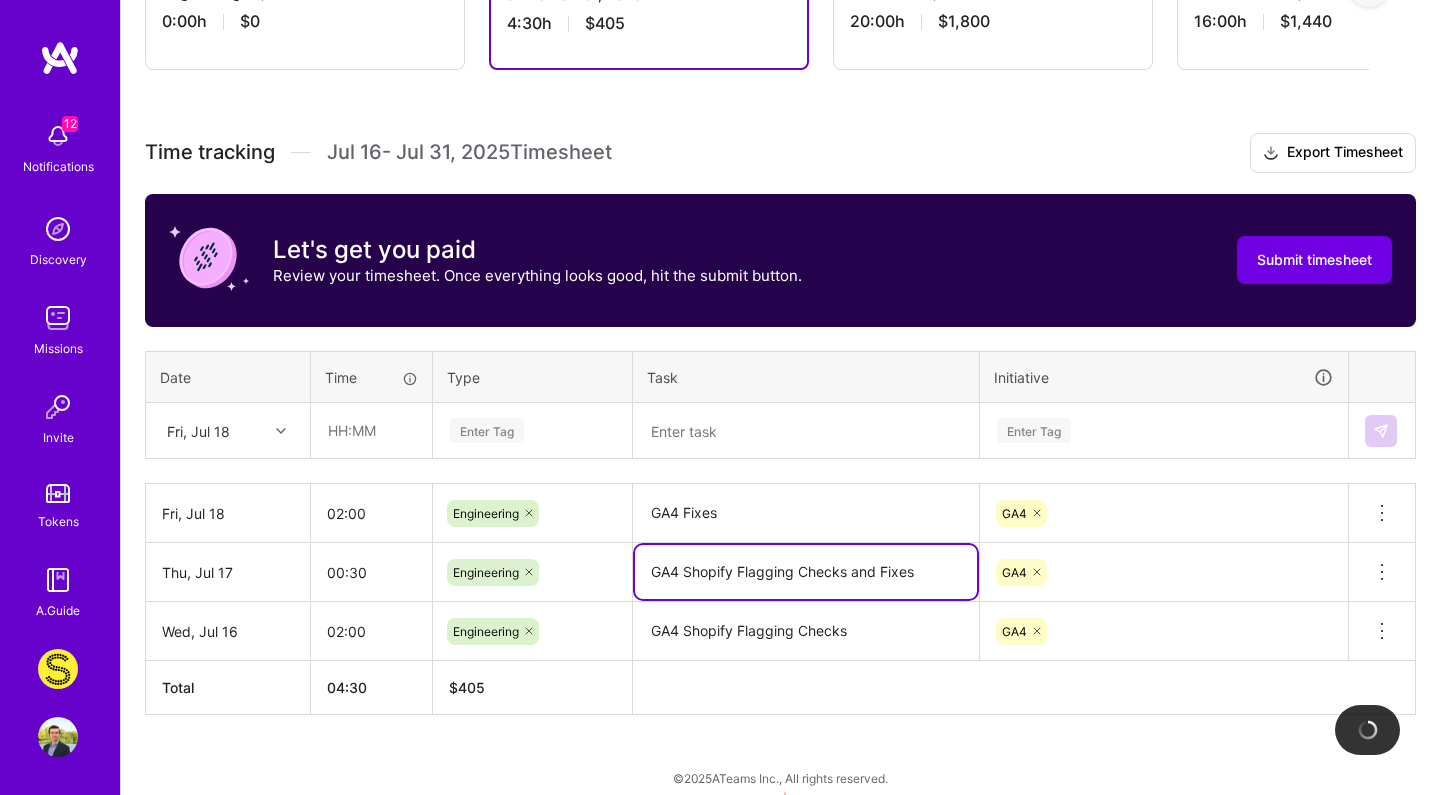 click on "GA4 Shopify Flagging Checks and Fixes" at bounding box center (806, 572) 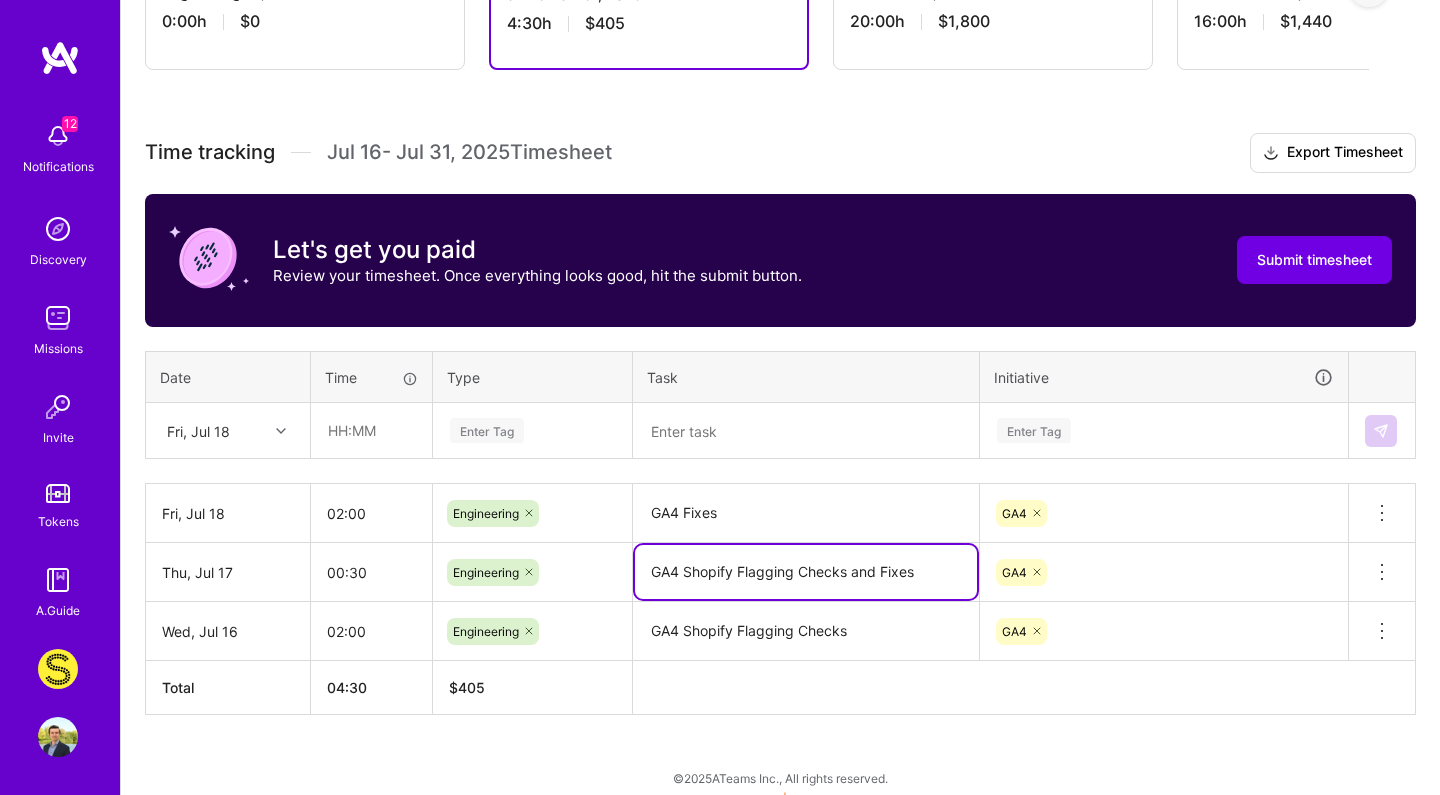 click on "Time tracking Jul 16  -   Jul 31 ,   2025  Timesheet Export Timesheet Let's get you paid Review your timesheet. Once everything looks good, hit the submit button. Submit timesheet Date Time Type Task Initiative  Fri, Jul 18 Enter Tag Enter Tag Fri, Jul 18 02:00 Engineering
GA4 Fixes GA4
Delete row Thu, Jul 17 00:30 Engineering
GA4 Shopify Flagging Checks and Fixes GA4
Delete row Wed, Jul 16 02:00 Engineering
GA4 Shopify Flagging Checks GA4
Delete row Total 04:30 $ 405" at bounding box center (780, 424) 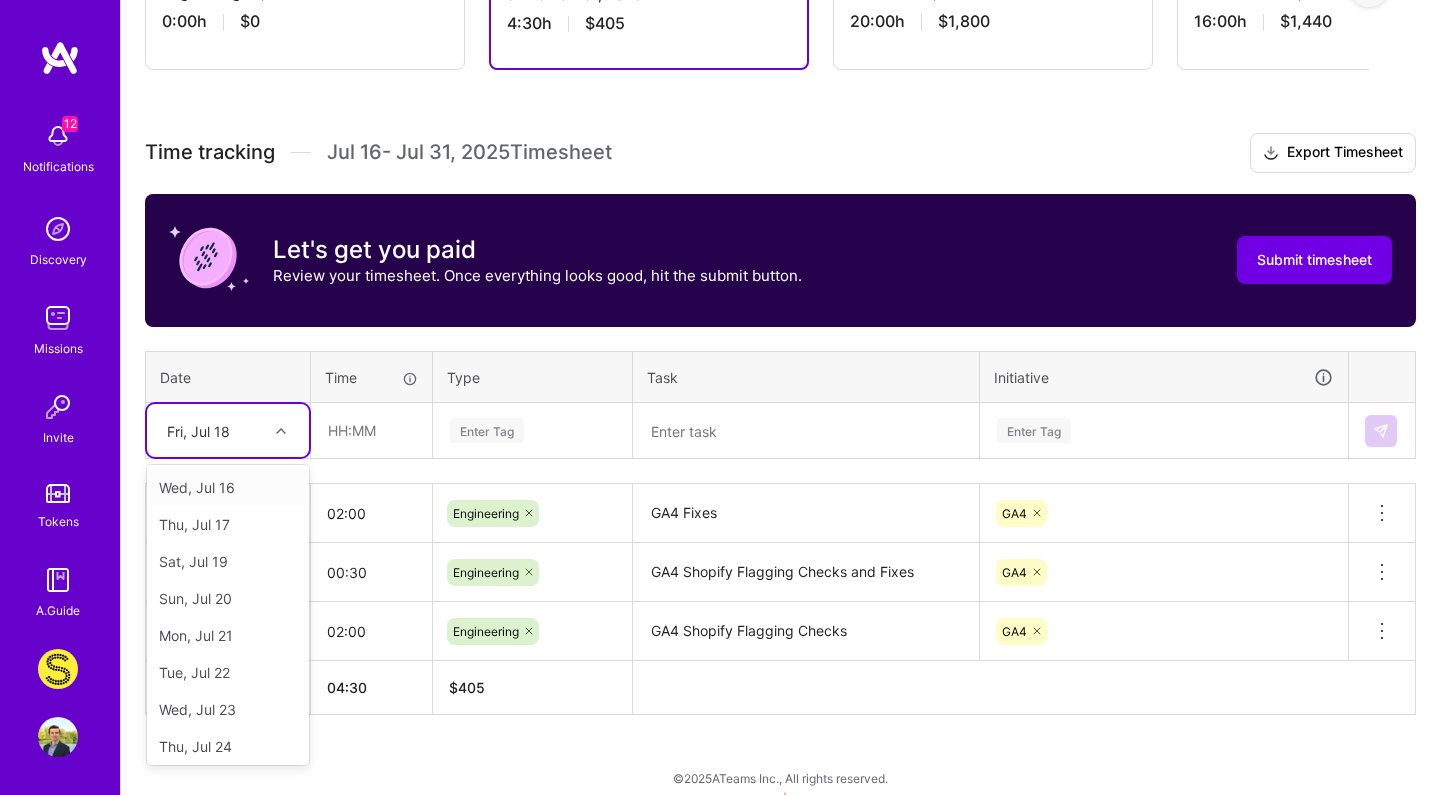 click on "Fri, Jul 18" at bounding box center [198, 430] 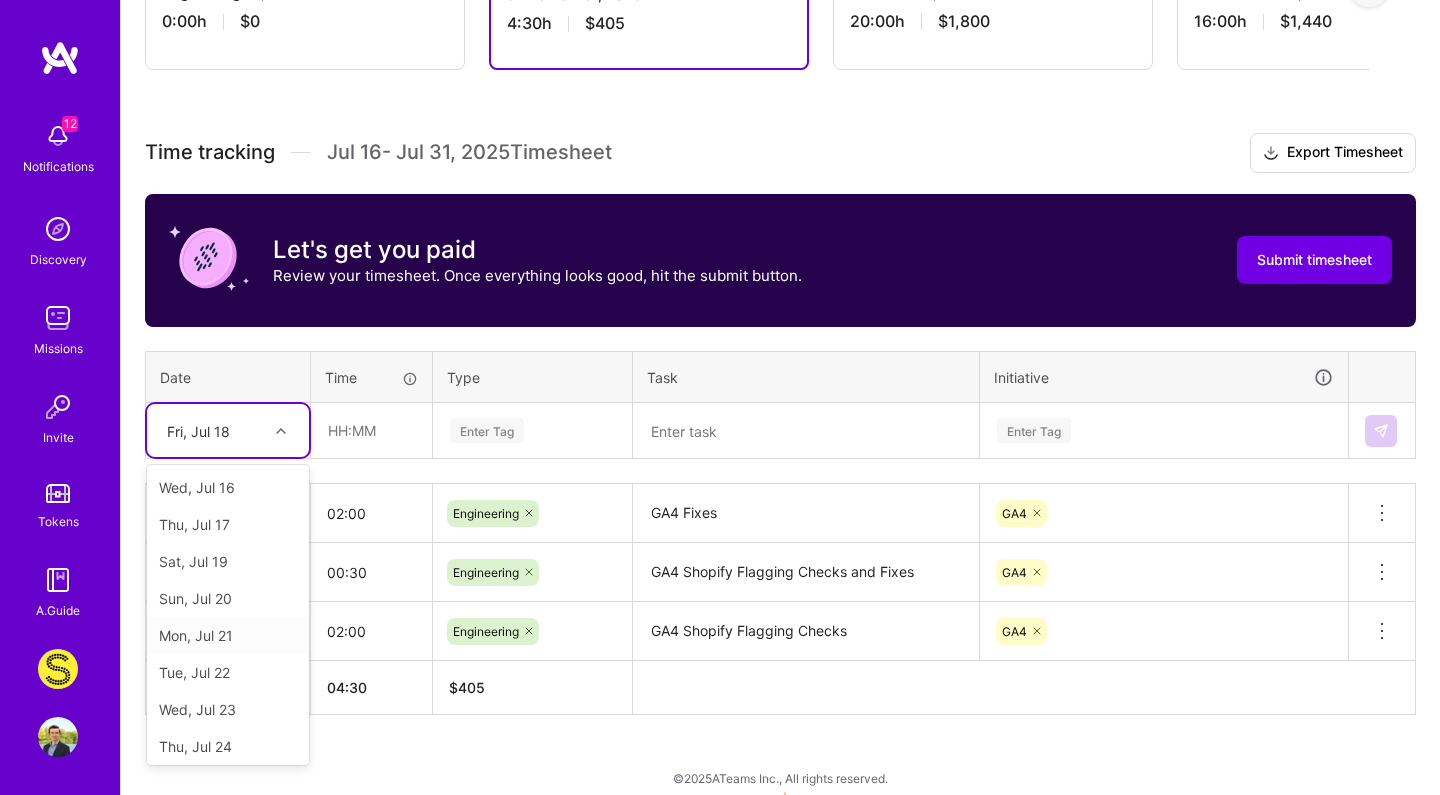 click on "Mon, Jul 21" at bounding box center [228, 635] 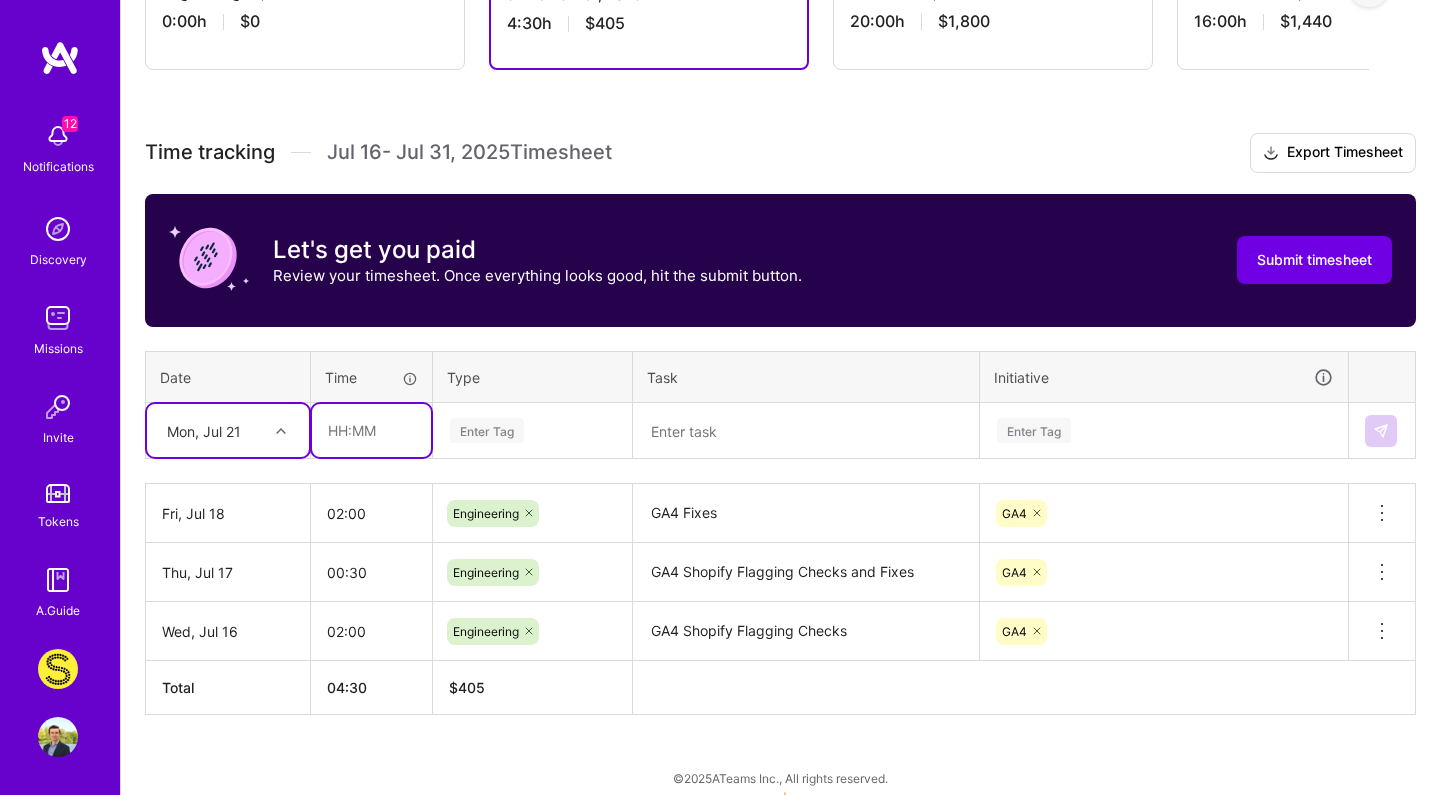 click at bounding box center [371, 430] 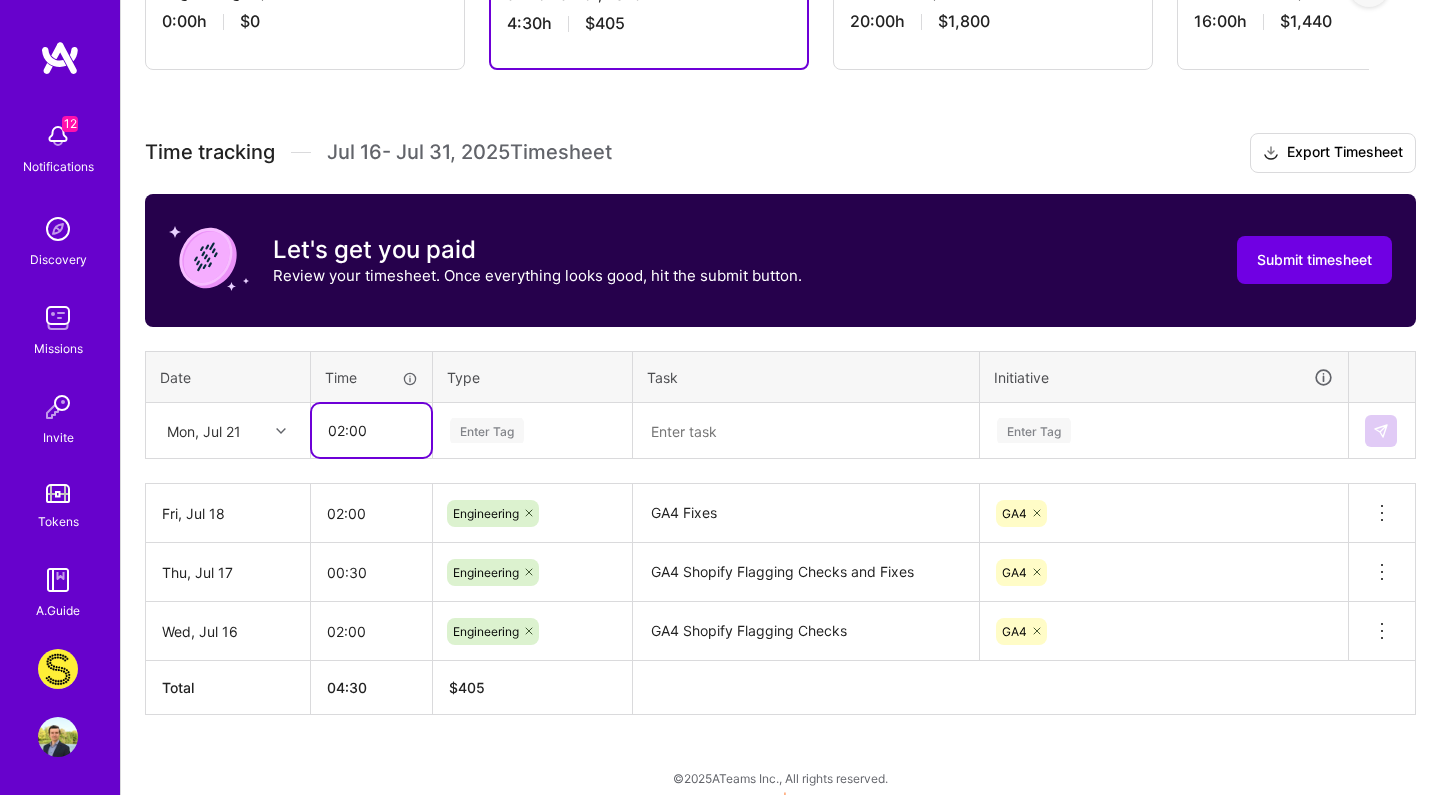 type on "02:00" 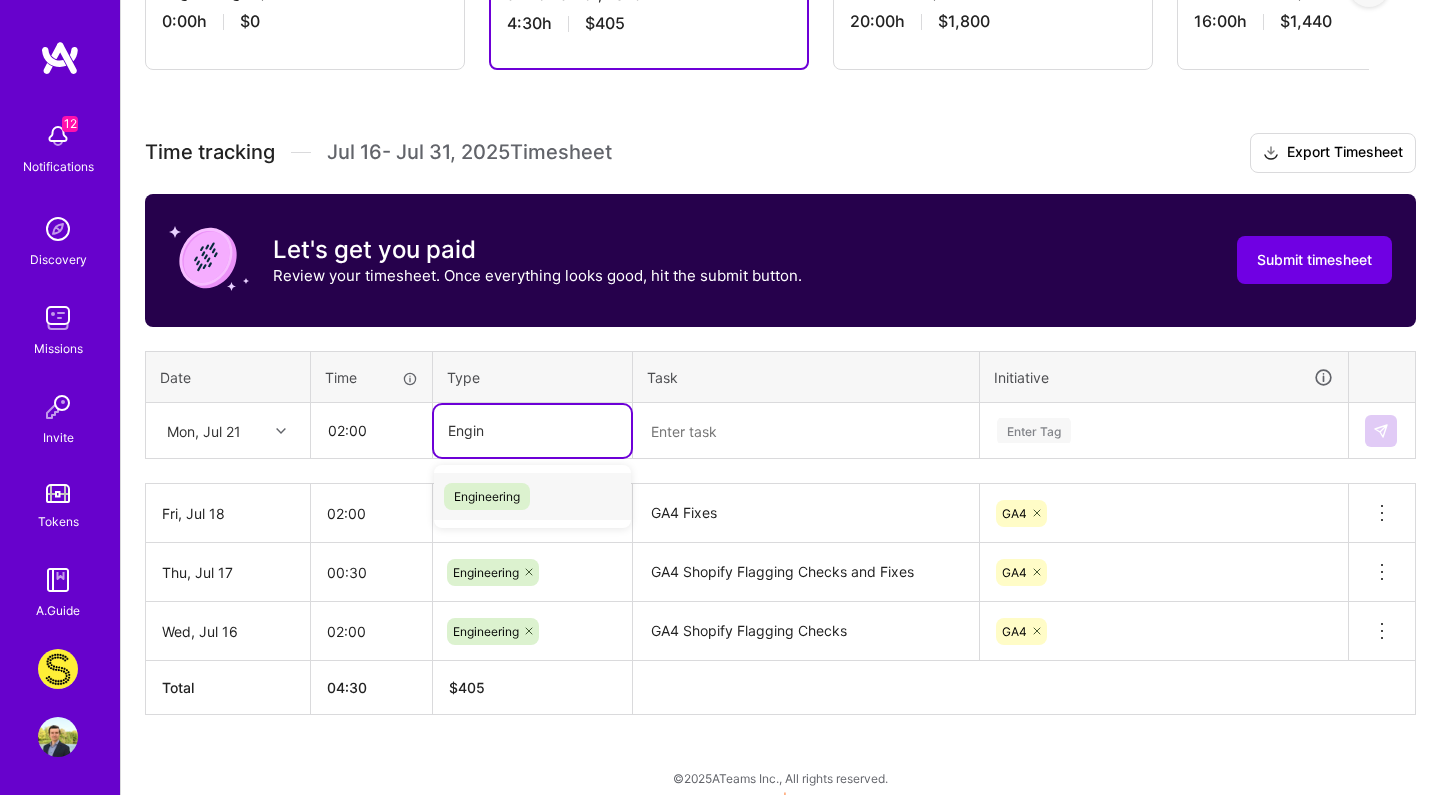 type on "Engine" 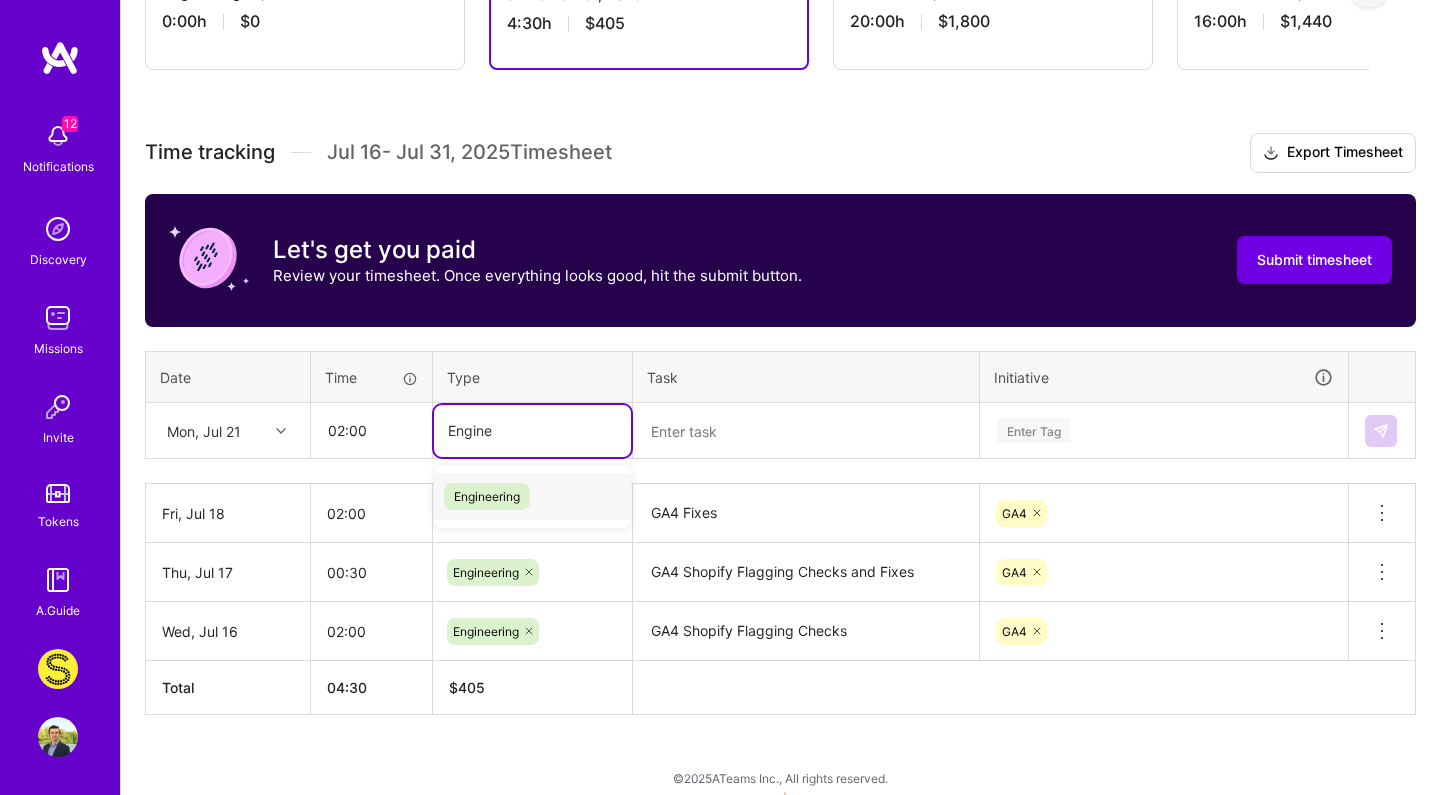 click on "Engineering" at bounding box center [487, 496] 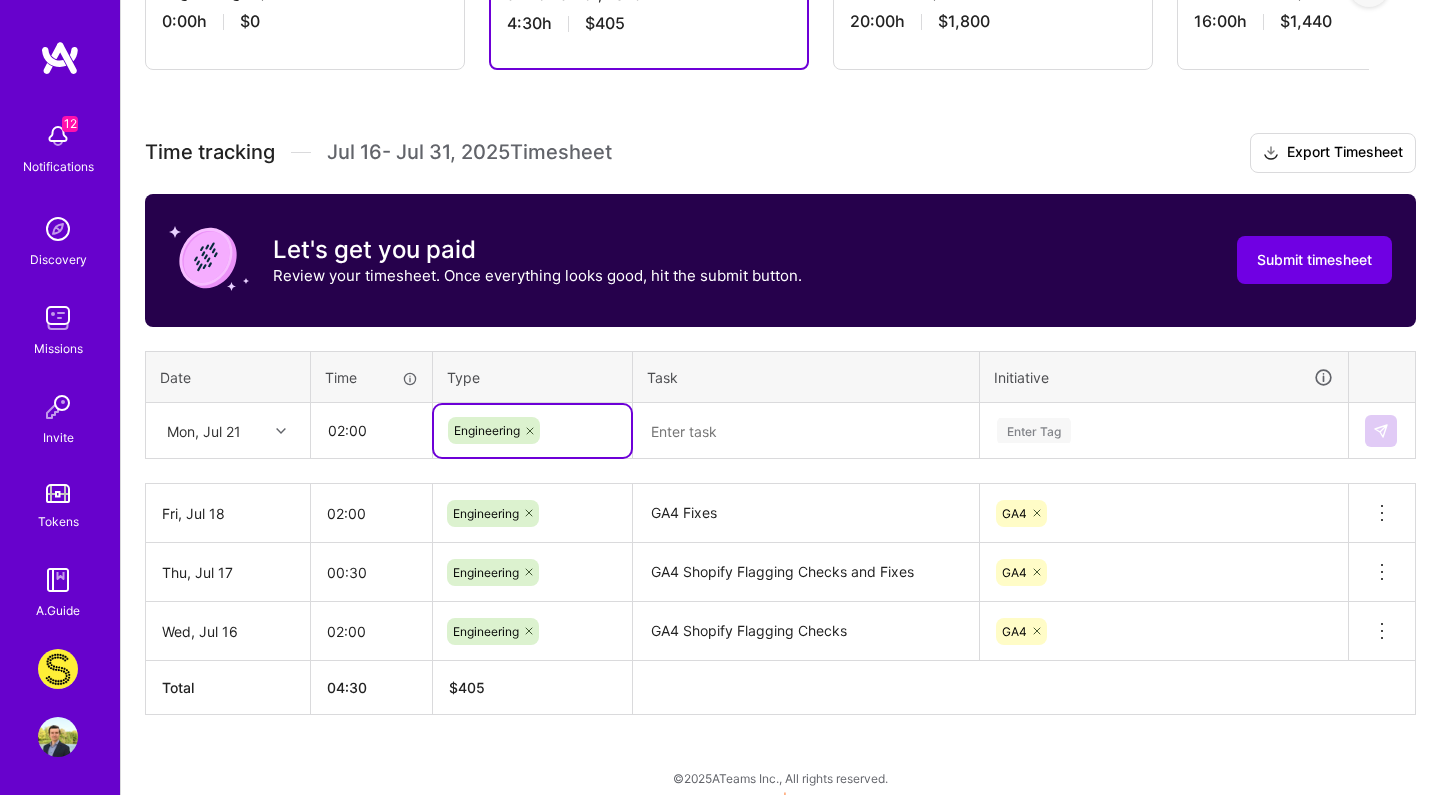 click at bounding box center [806, 431] 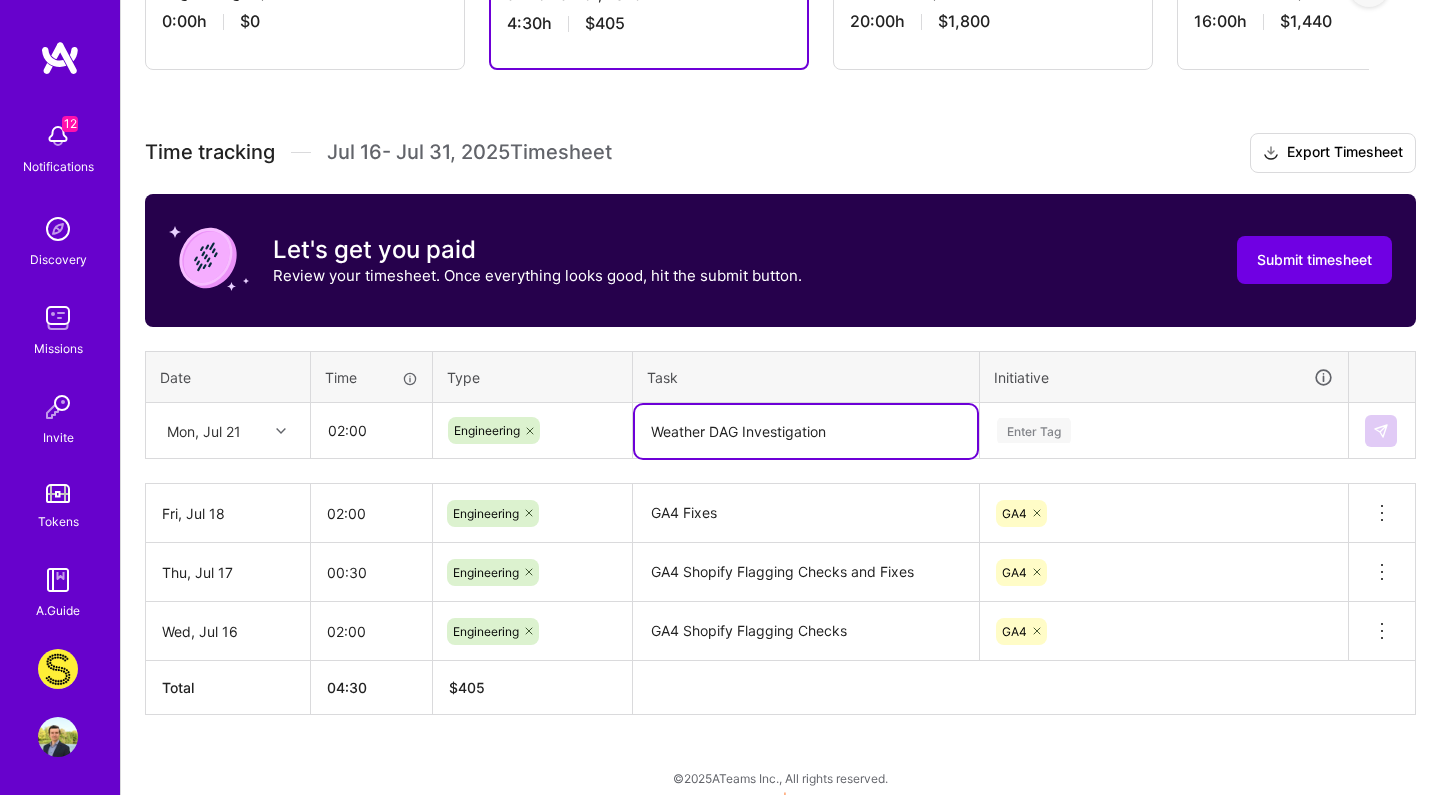 type on "Weather DAG Investigation" 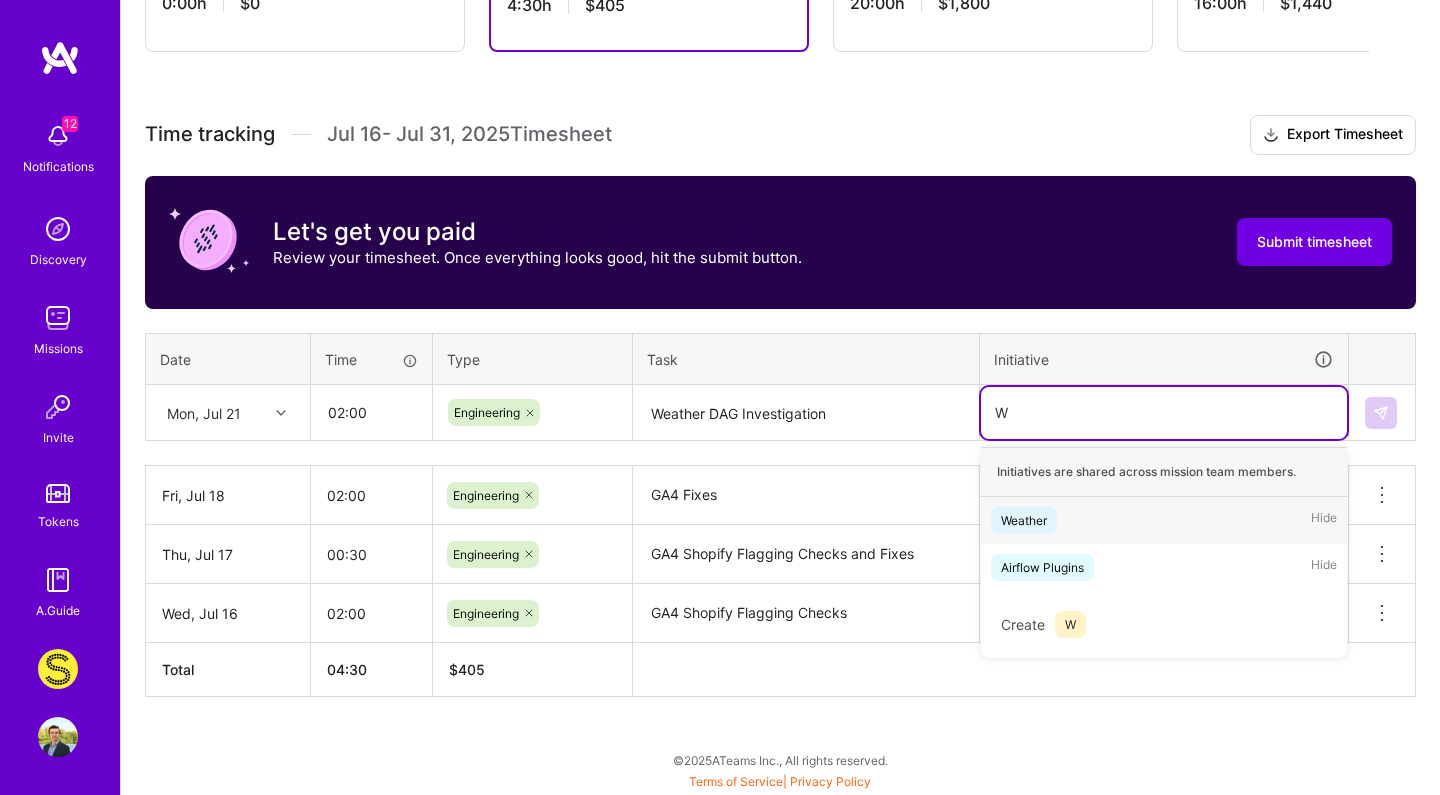 scroll, scrollTop: 464, scrollLeft: 0, axis: vertical 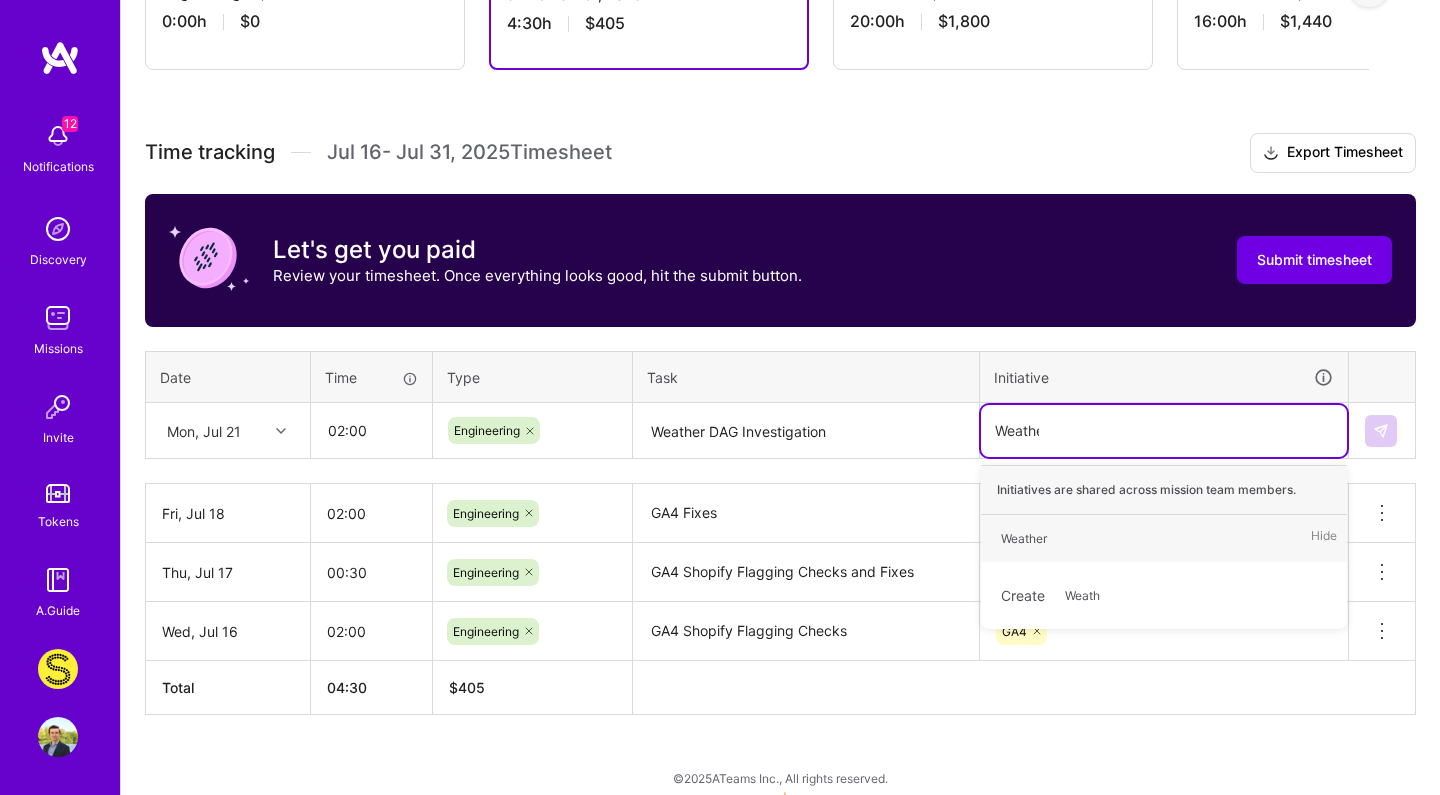 type on "Weather" 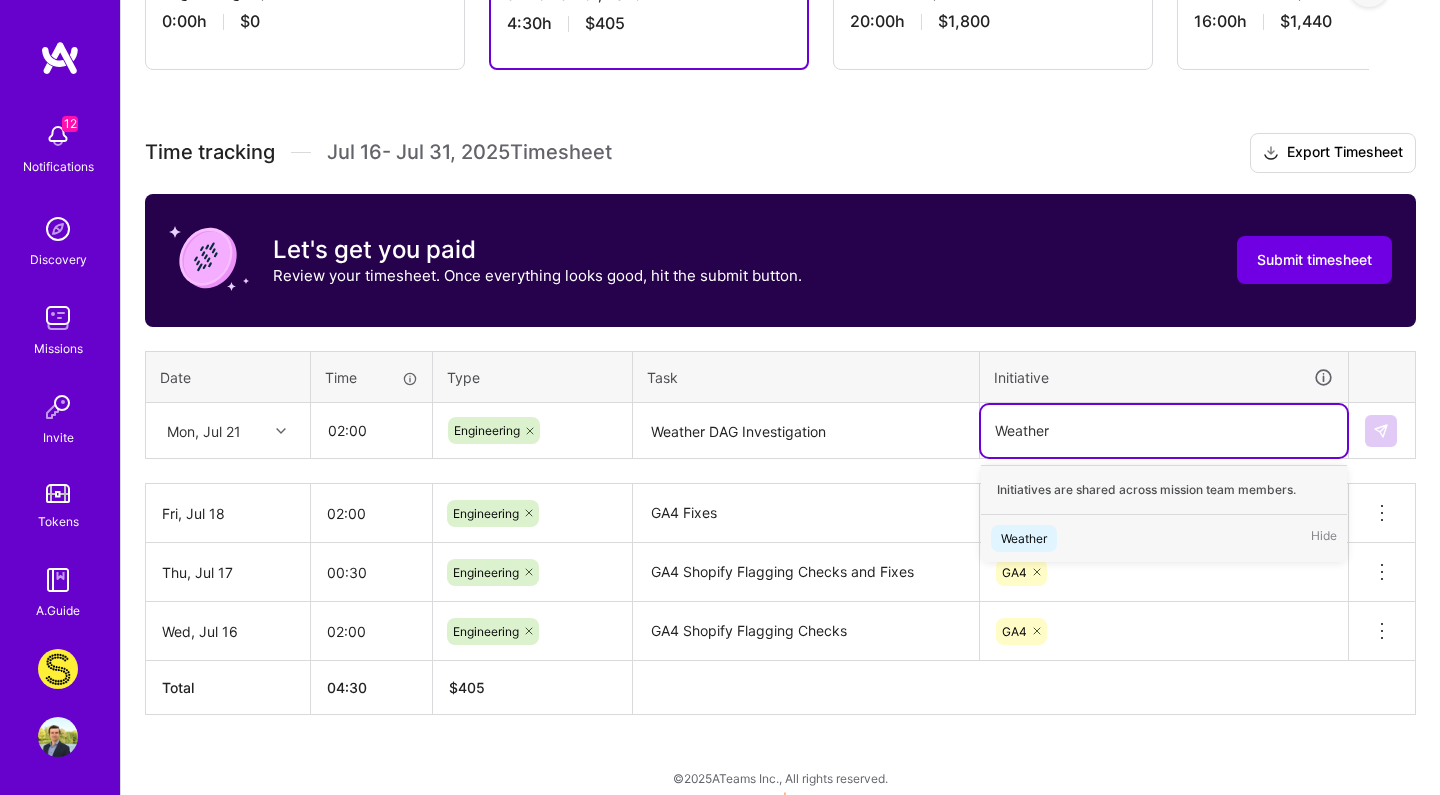 click on "Weather" at bounding box center [1024, 538] 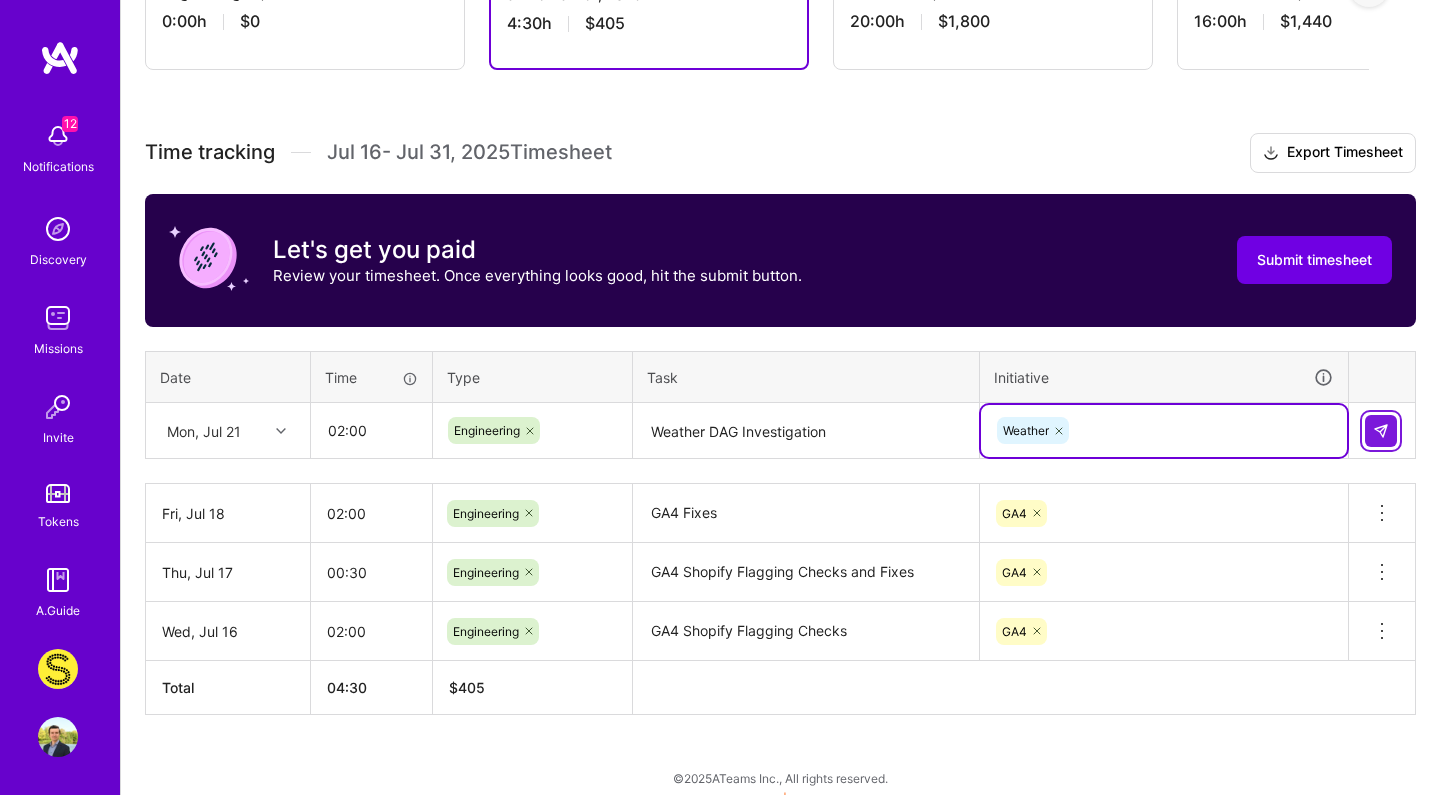 click at bounding box center (1381, 431) 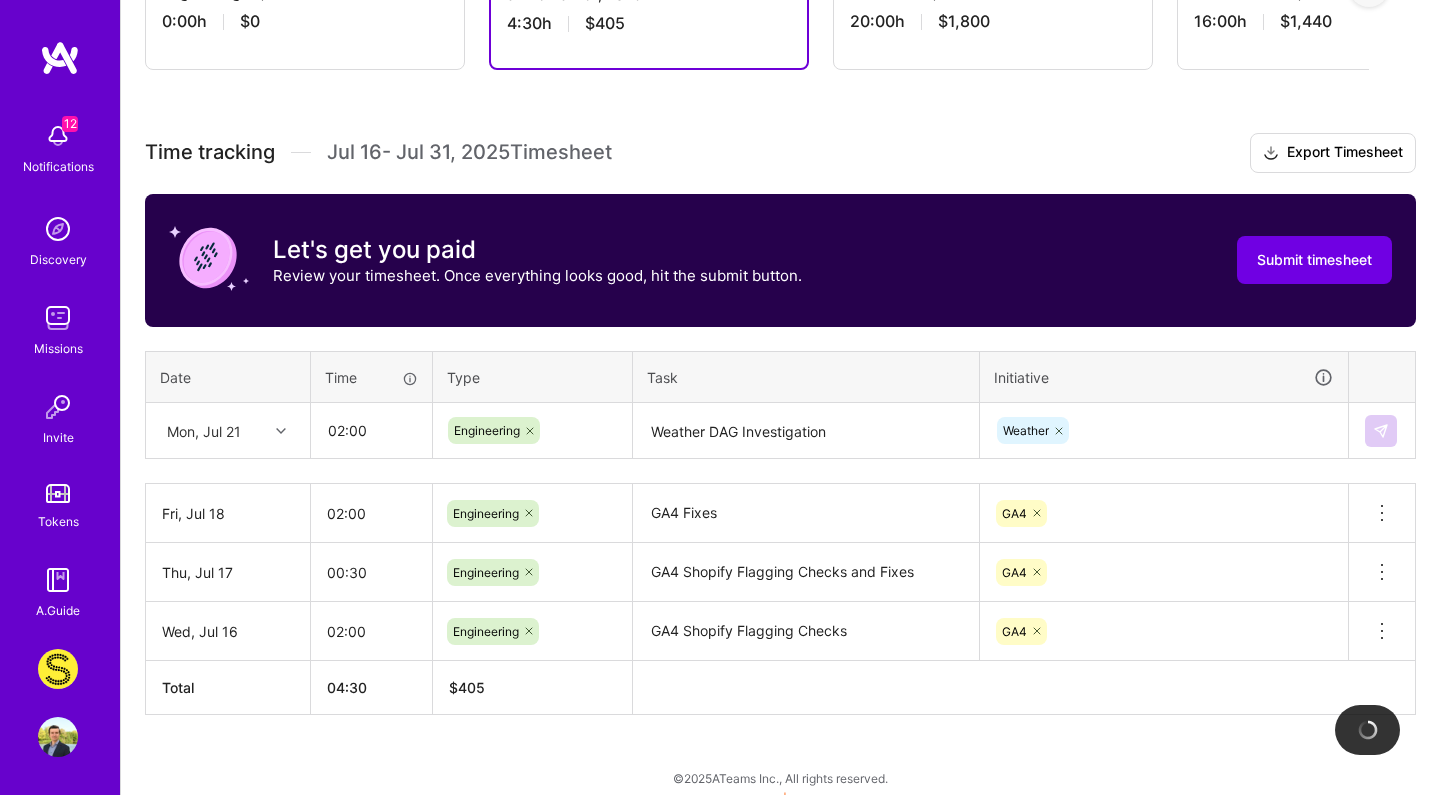type 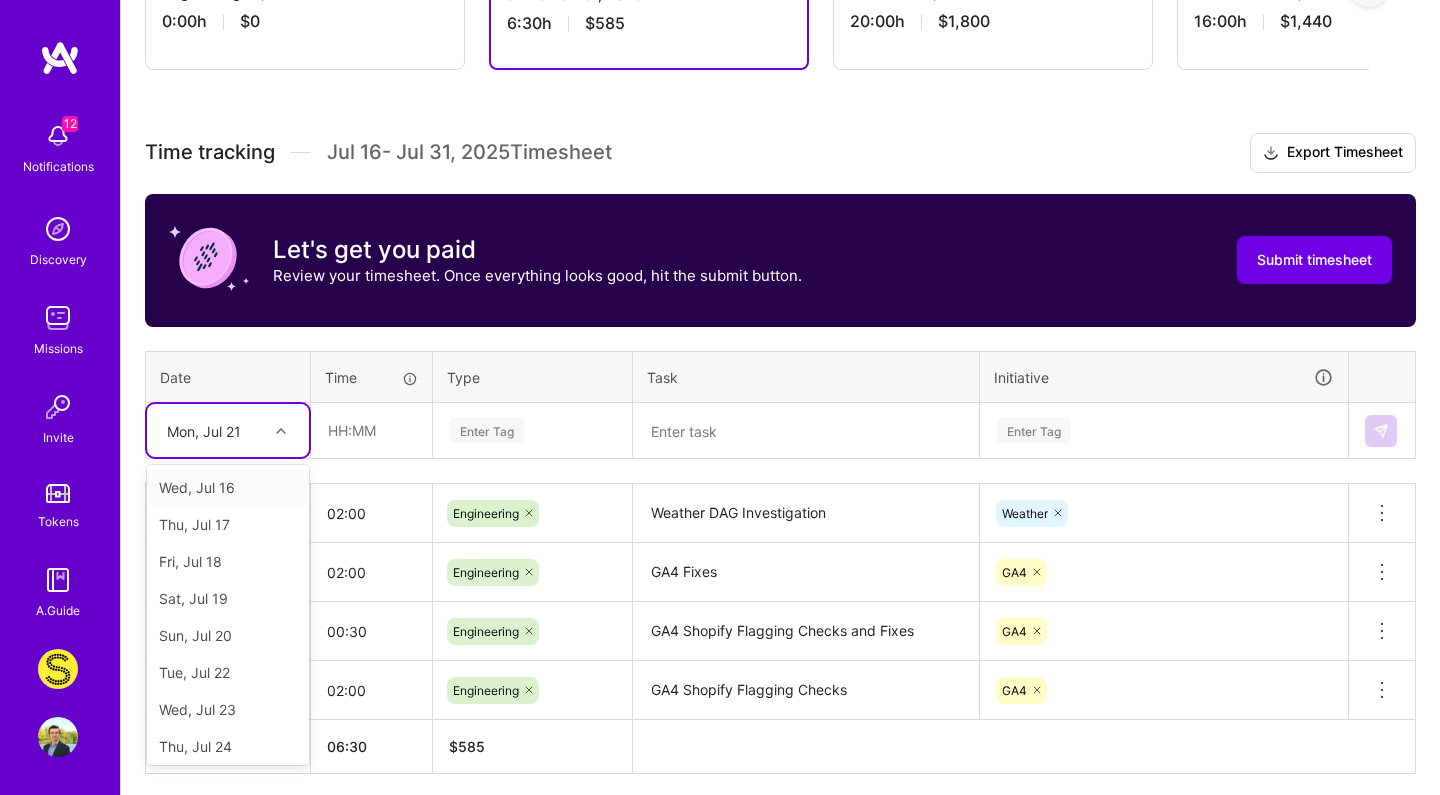 click on "Mon, Jul 21" at bounding box center (204, 430) 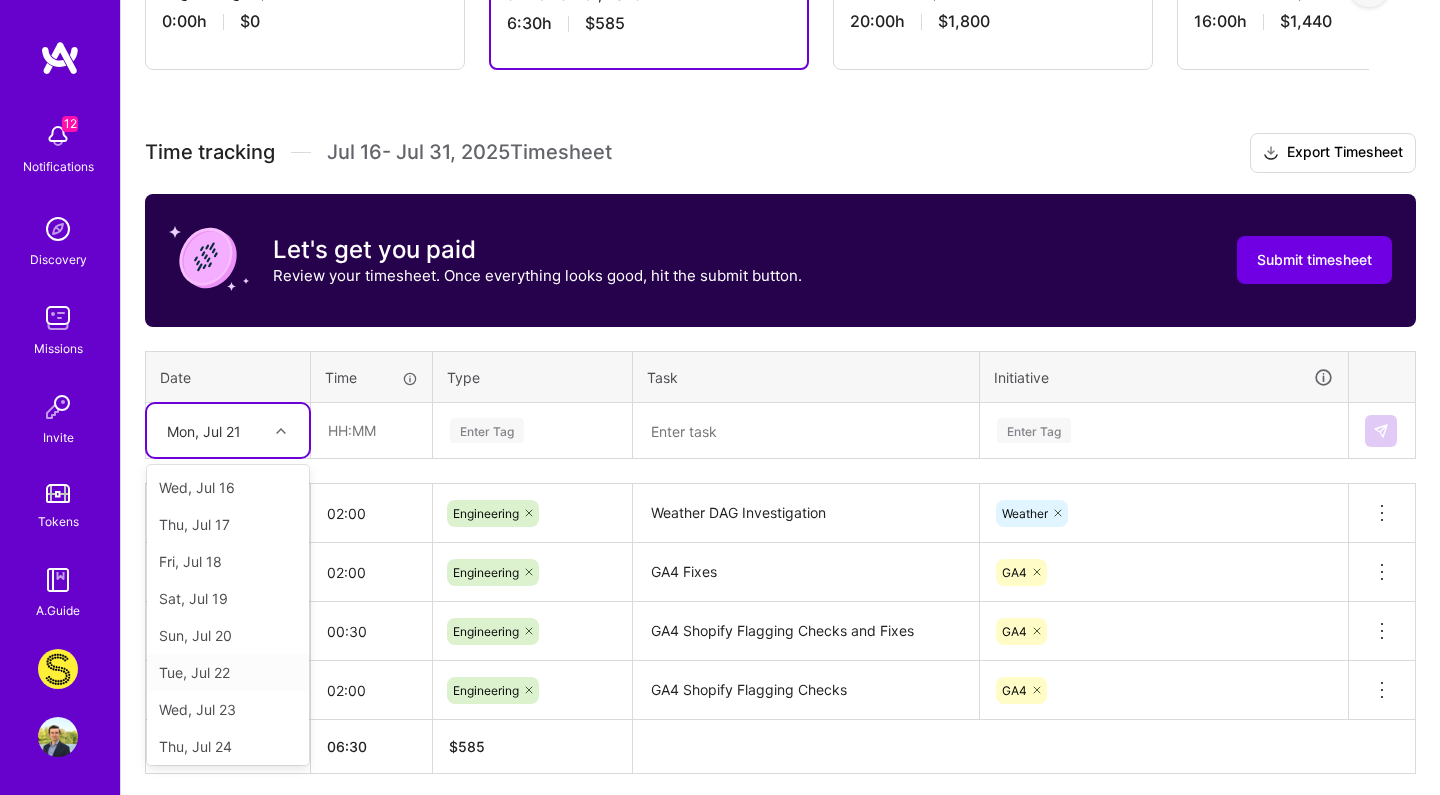 click on "Tue, Jul 22" at bounding box center (228, 672) 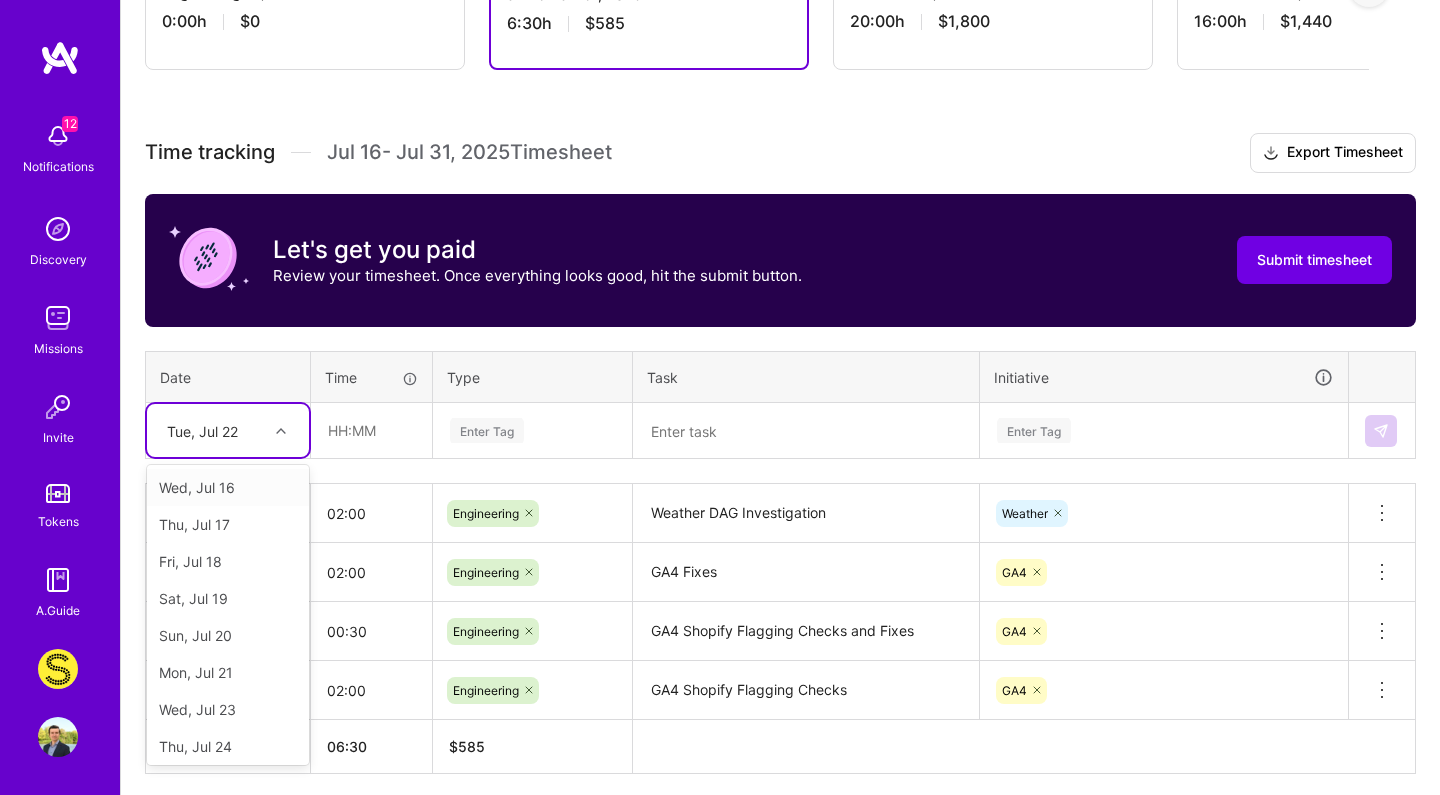 click on "Tue, Jul 22" at bounding box center (212, 430) 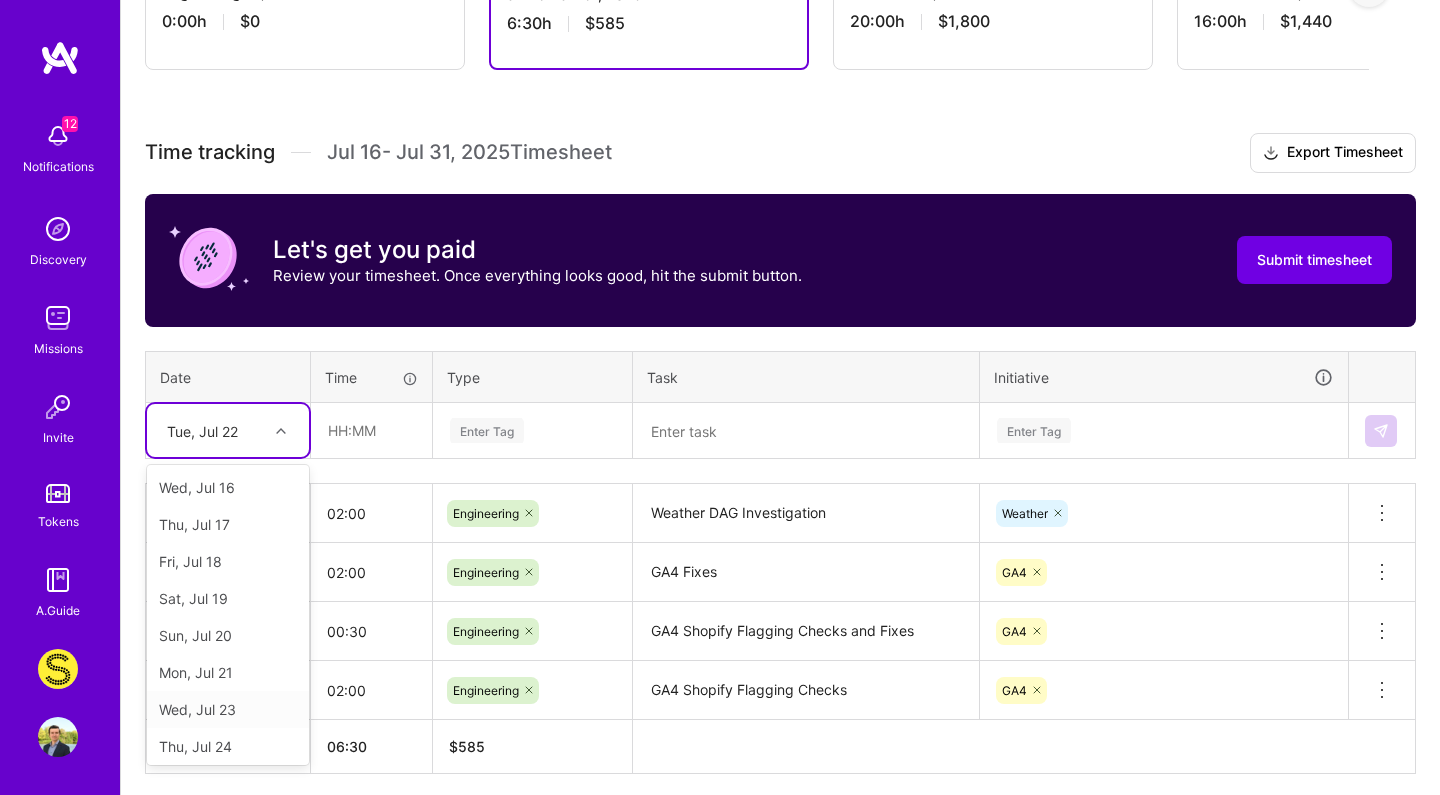 scroll, scrollTop: 17, scrollLeft: 0, axis: vertical 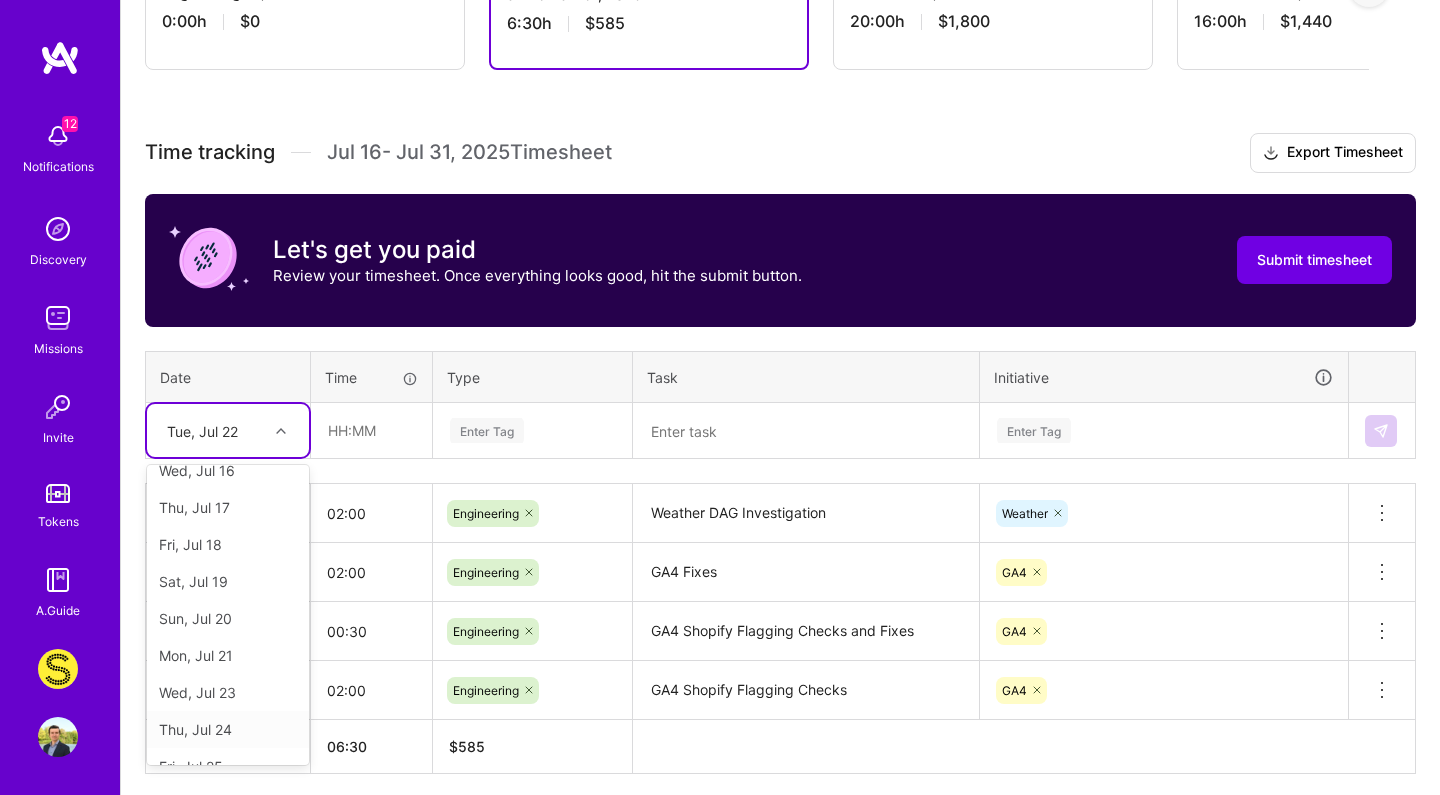 click on "Thu, Jul 24" at bounding box center (228, 729) 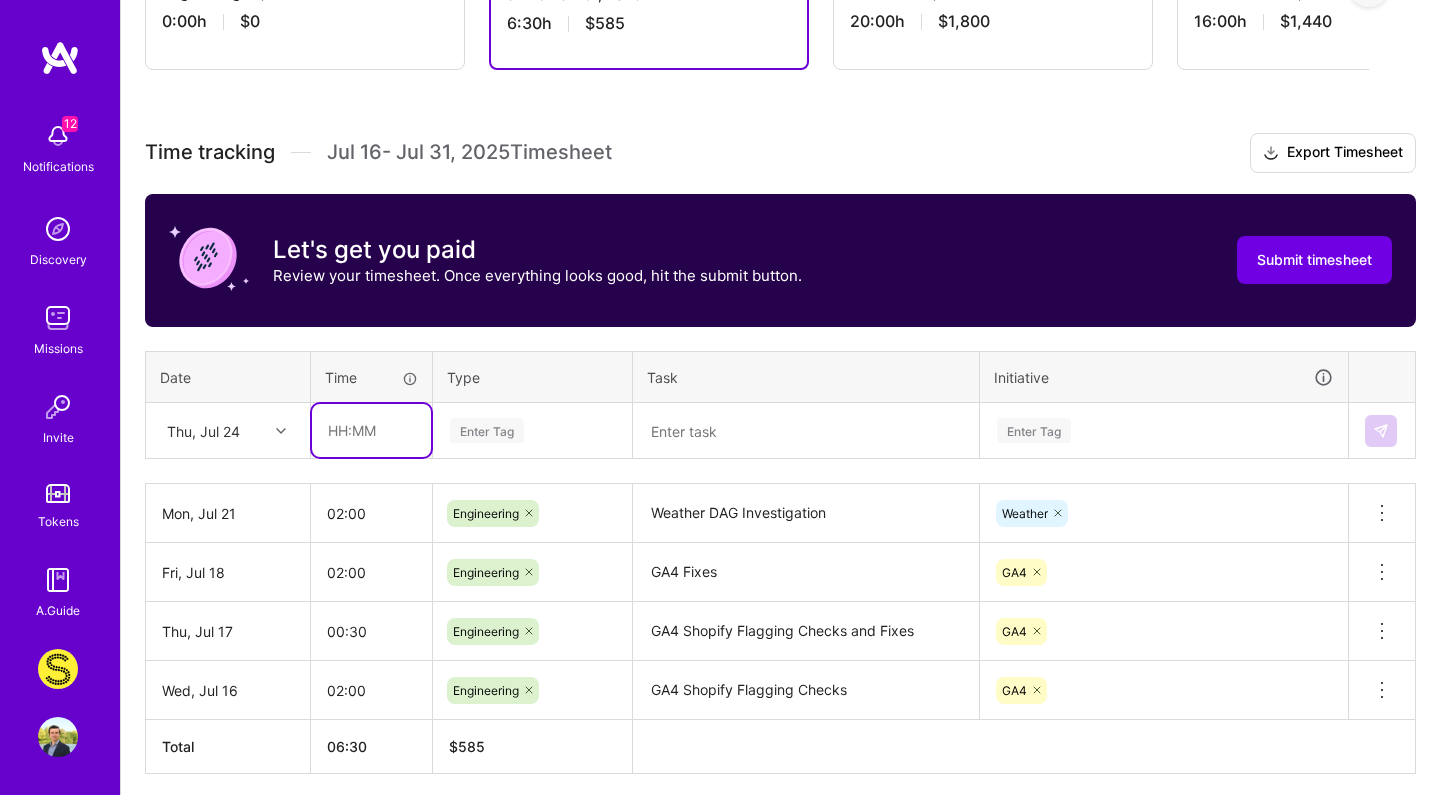 click at bounding box center [371, 430] 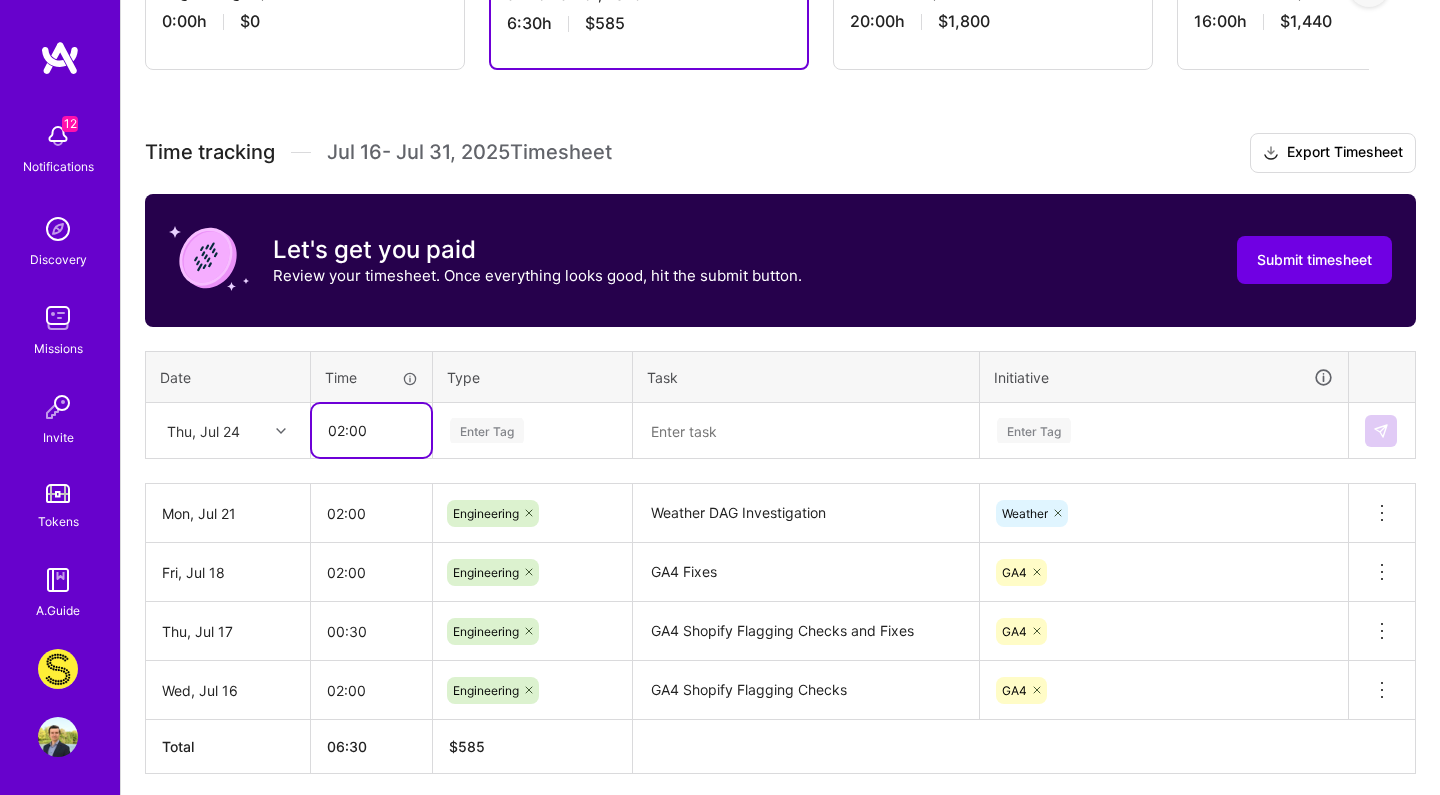 type on "02:00" 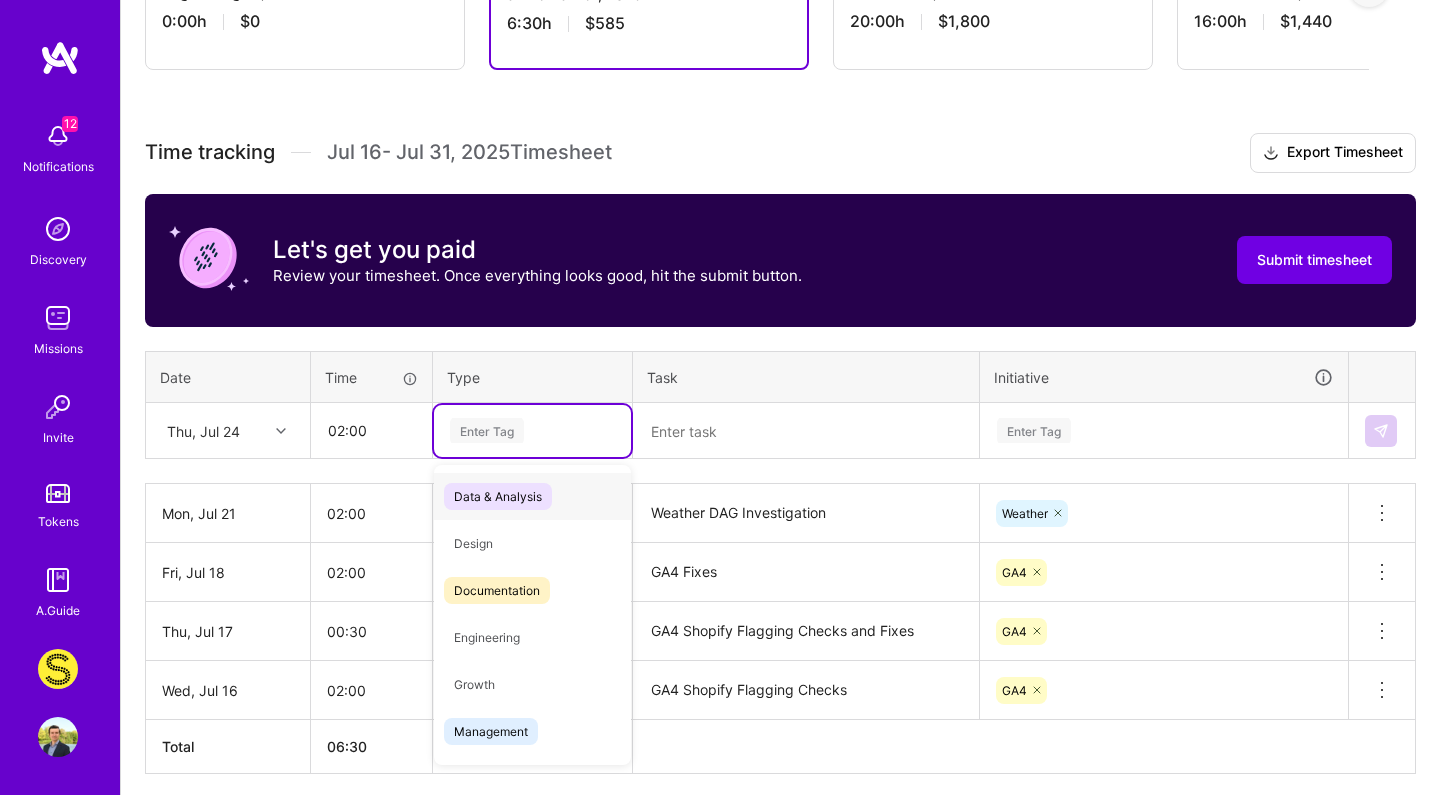 type on "A" 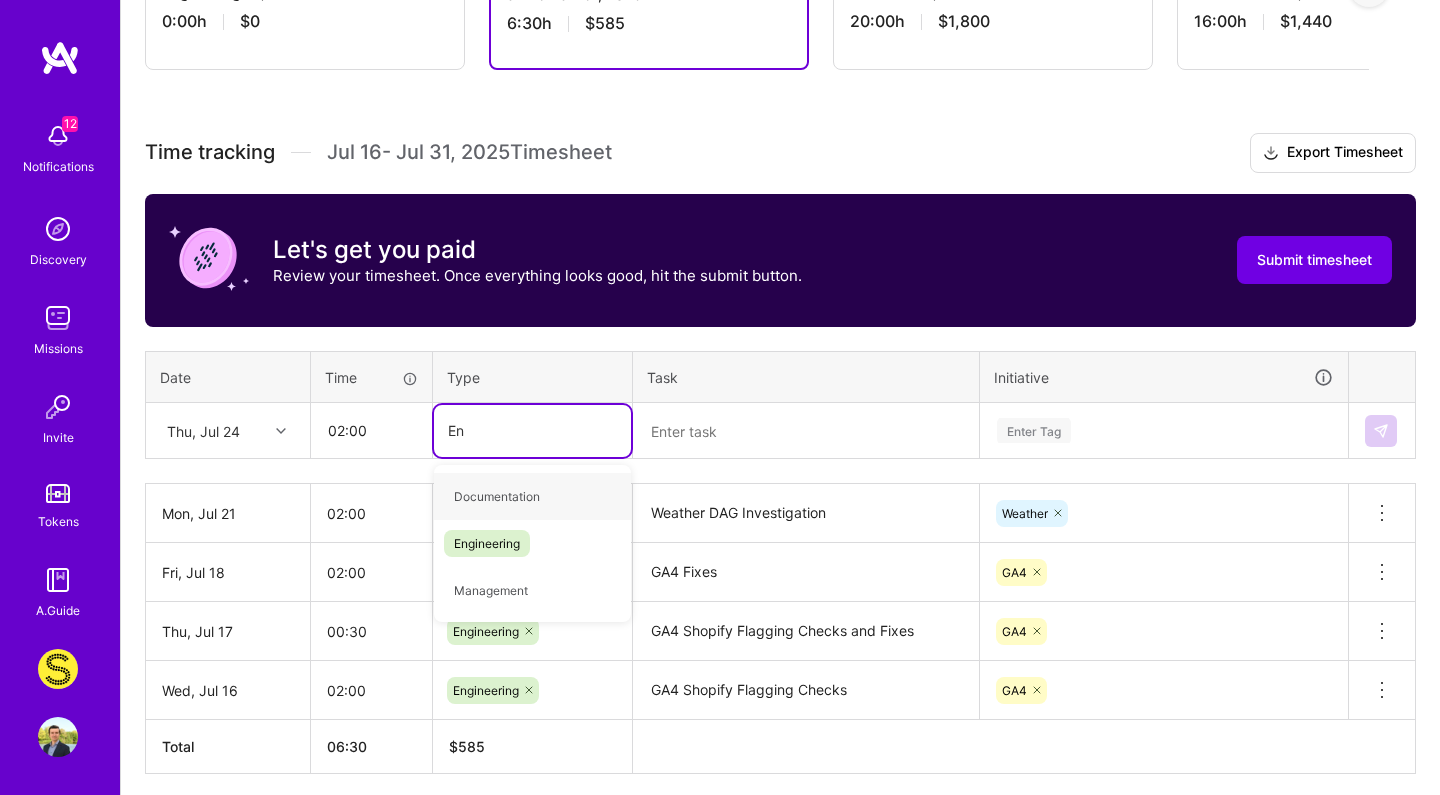 type on "Eng" 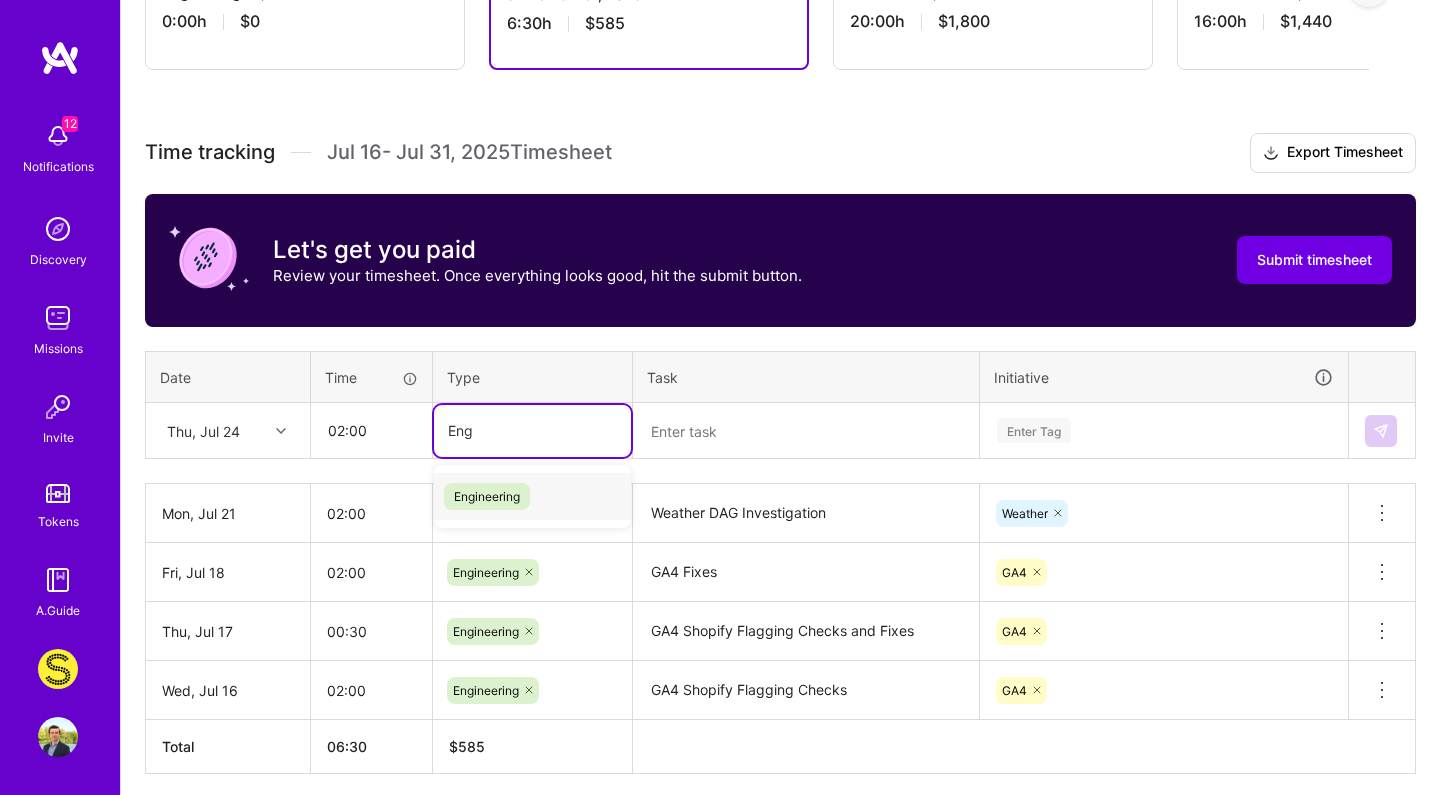 click on "Engineering" at bounding box center (532, 496) 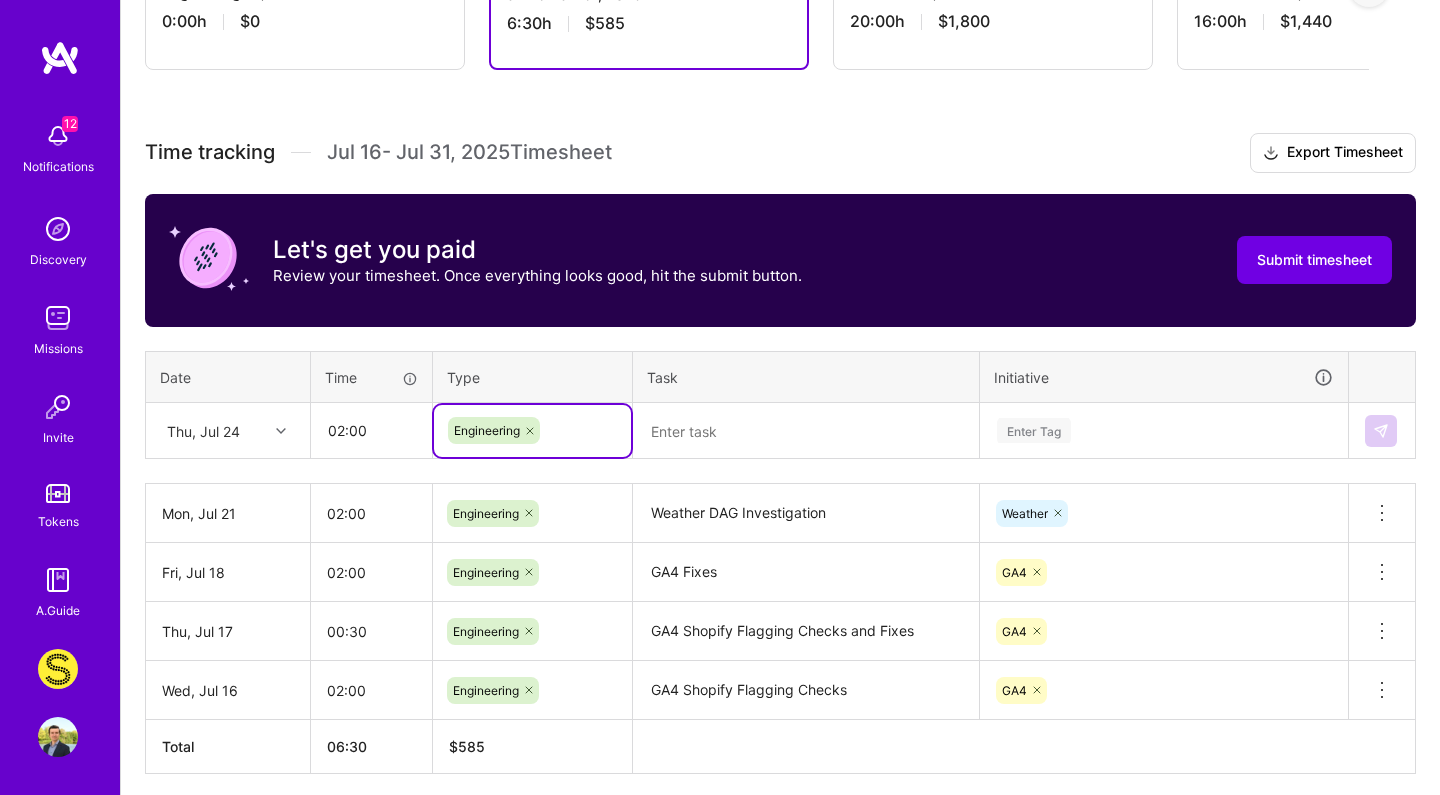 click at bounding box center [806, 431] 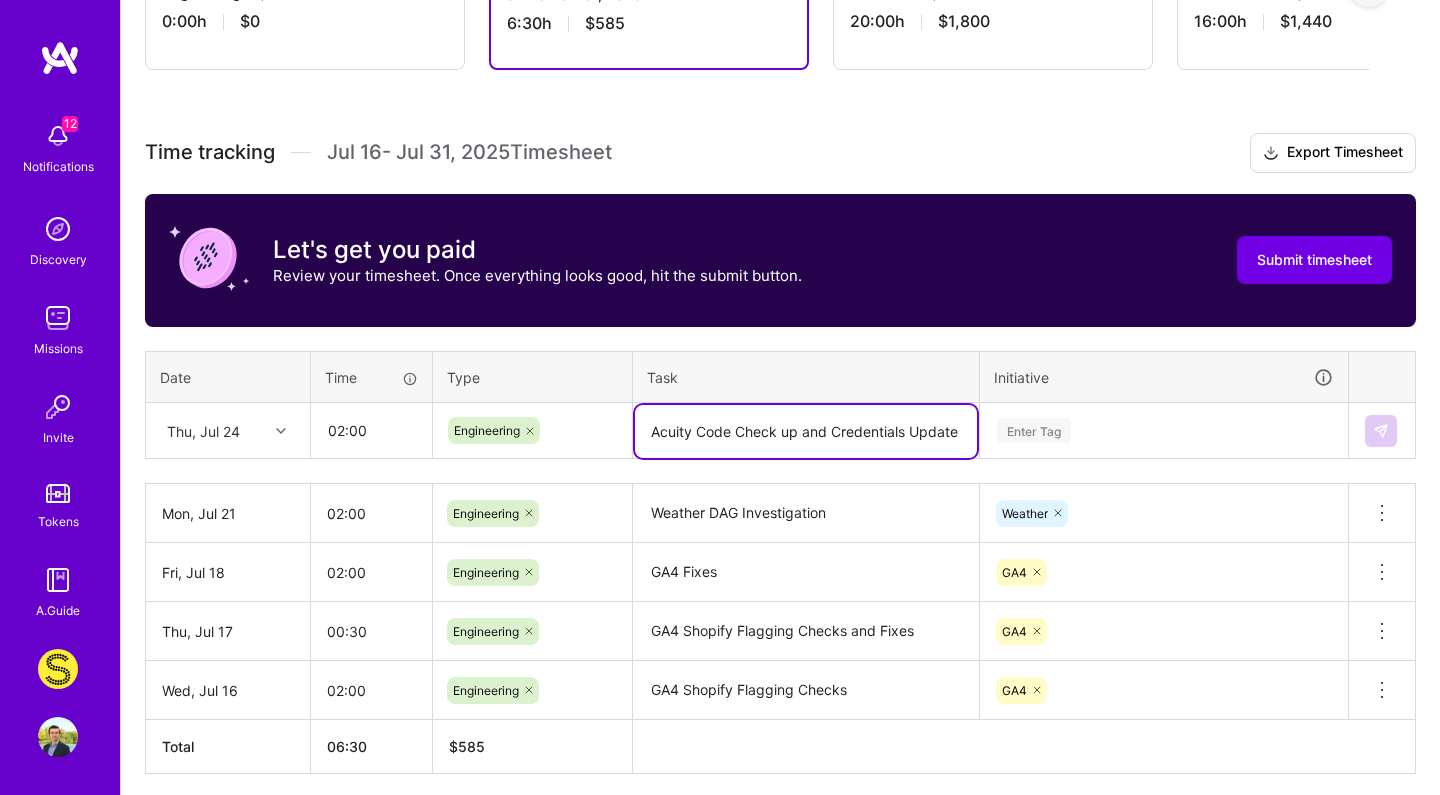 type on "Acuity Code Check up and Credentials Update" 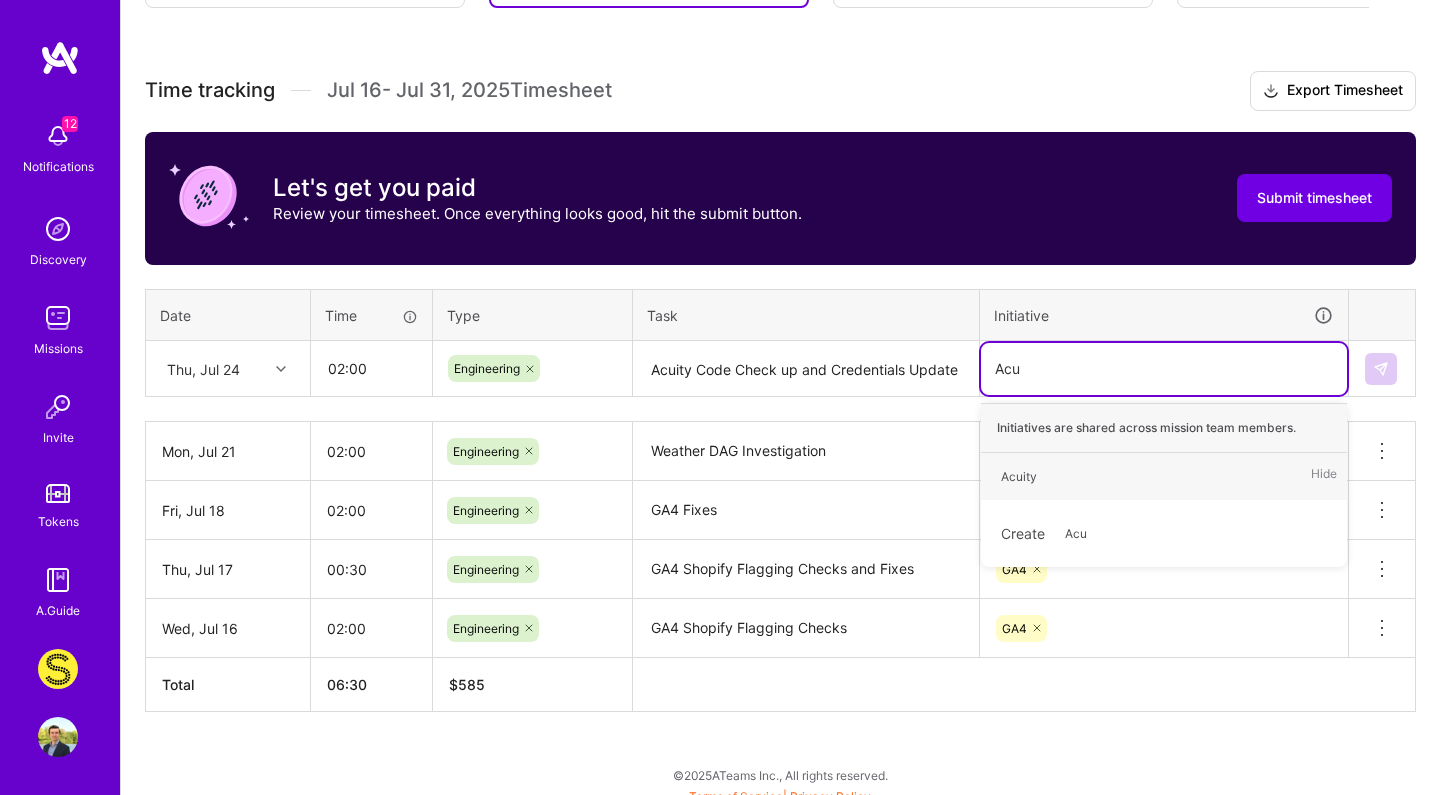 scroll, scrollTop: 523, scrollLeft: 0, axis: vertical 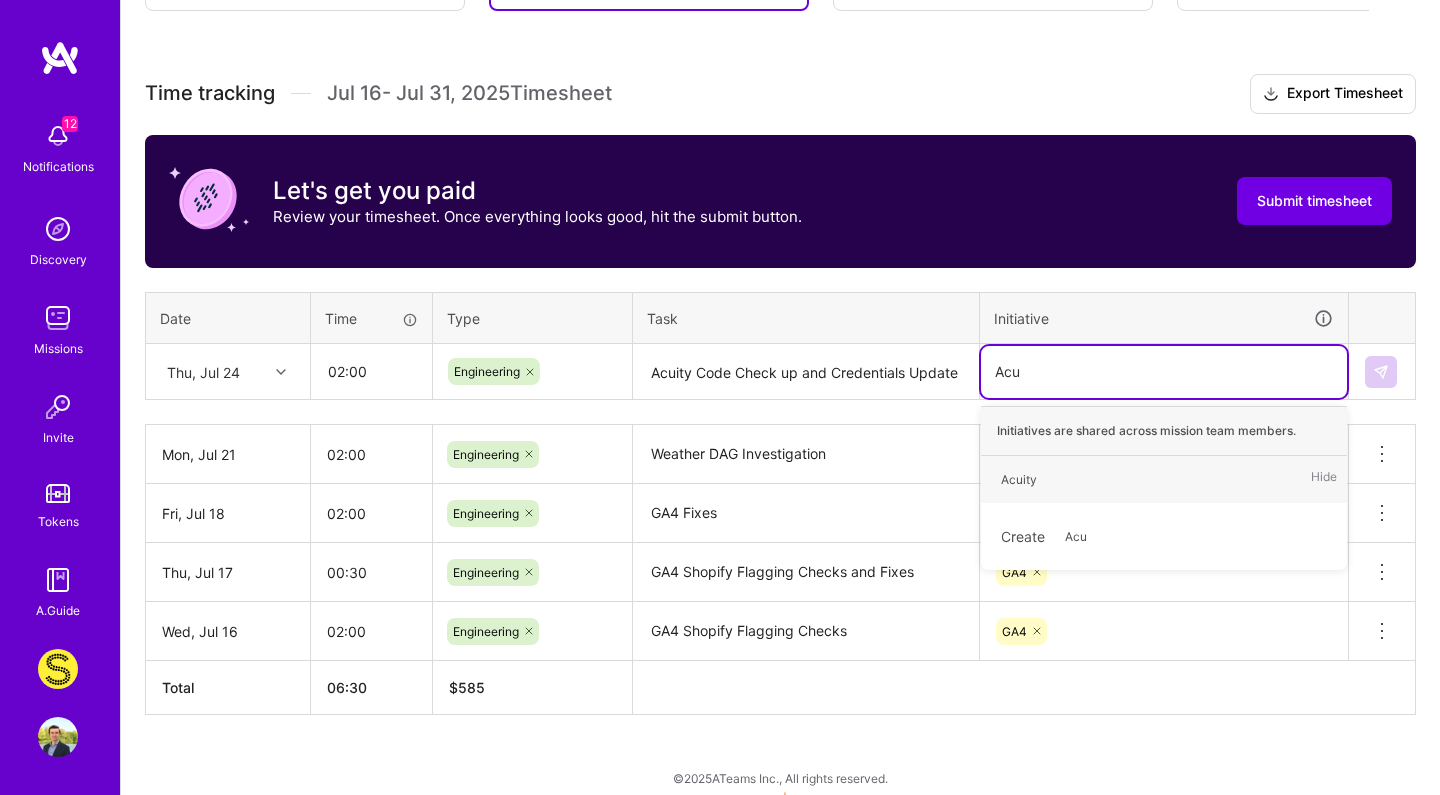 type on "Acui" 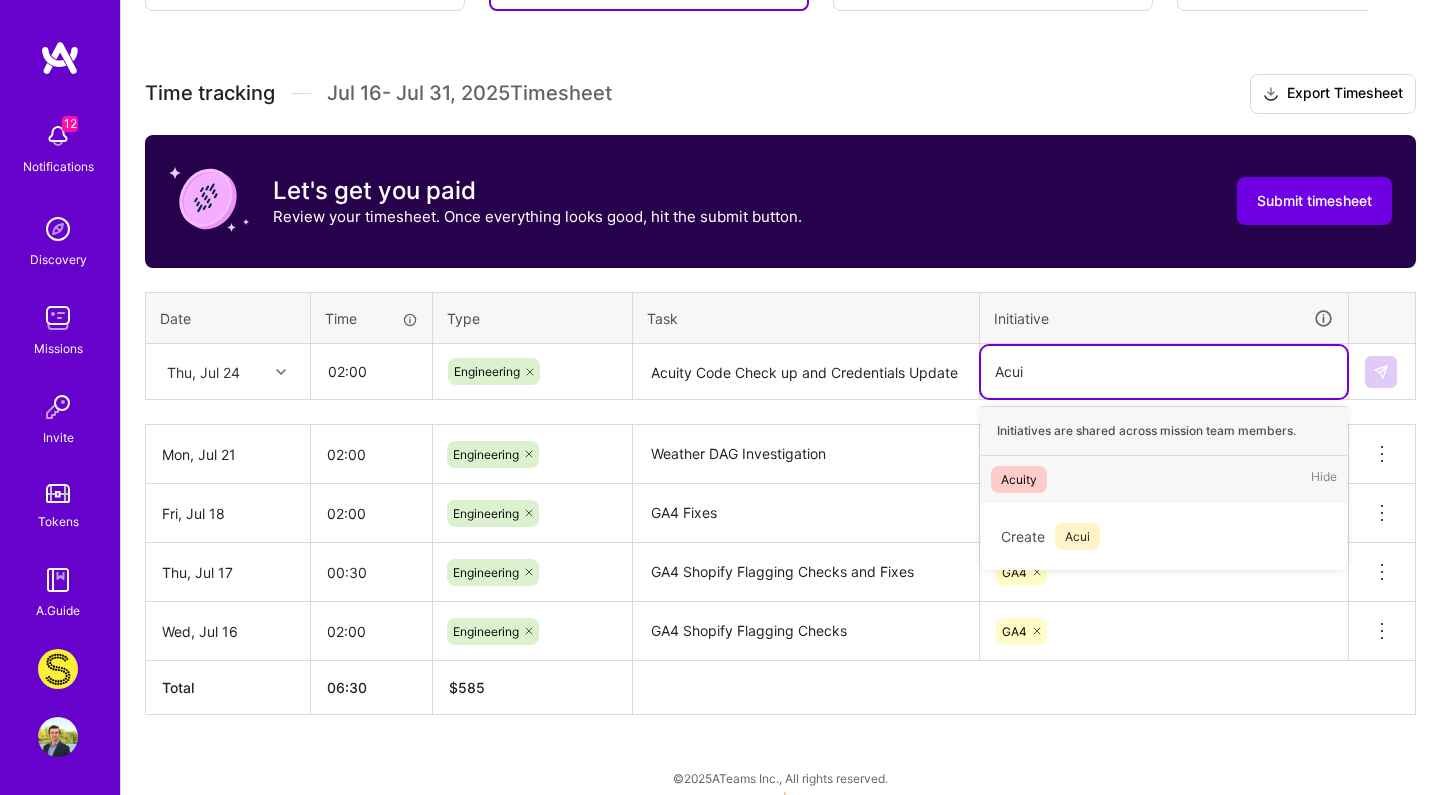 click on "Acuity" at bounding box center (1019, 479) 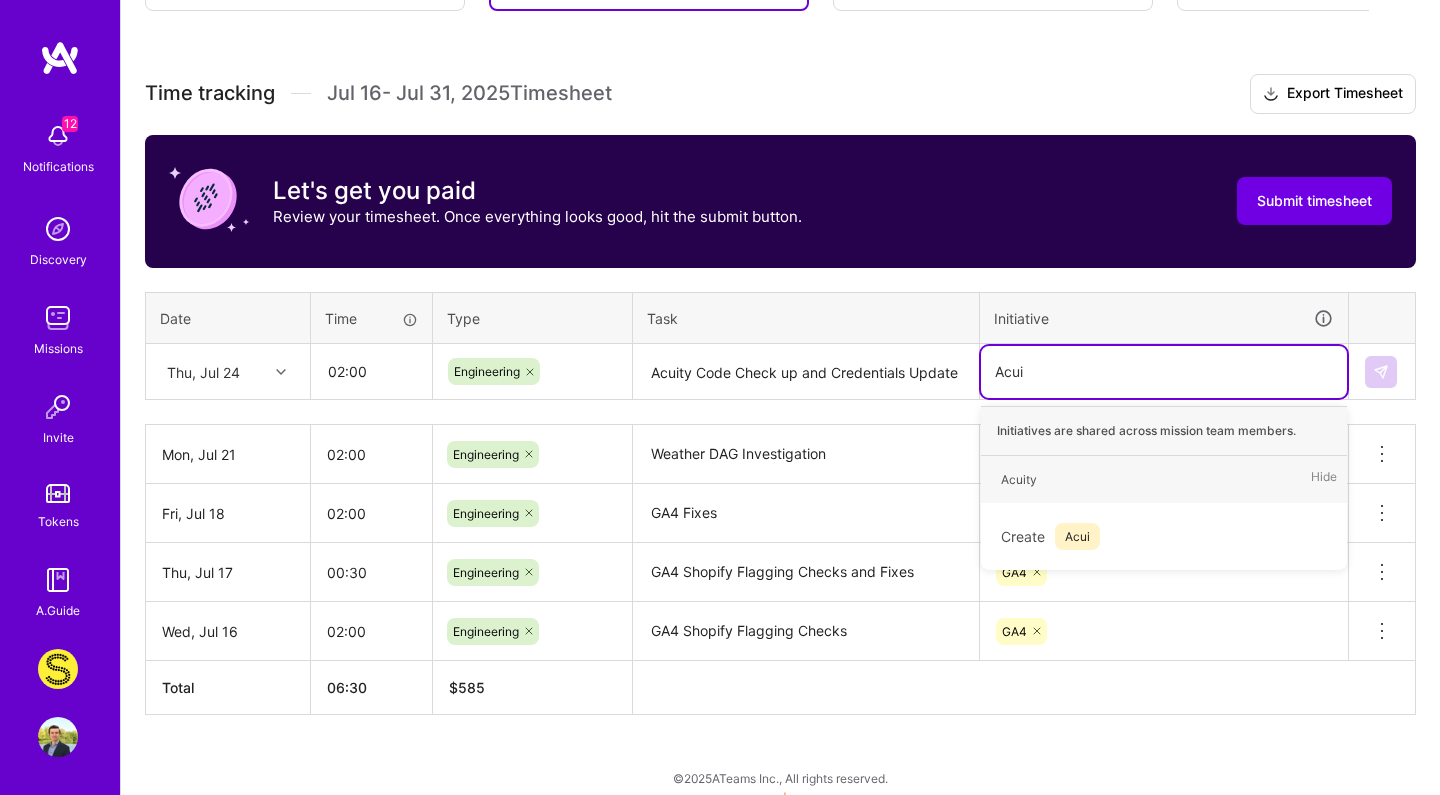 type 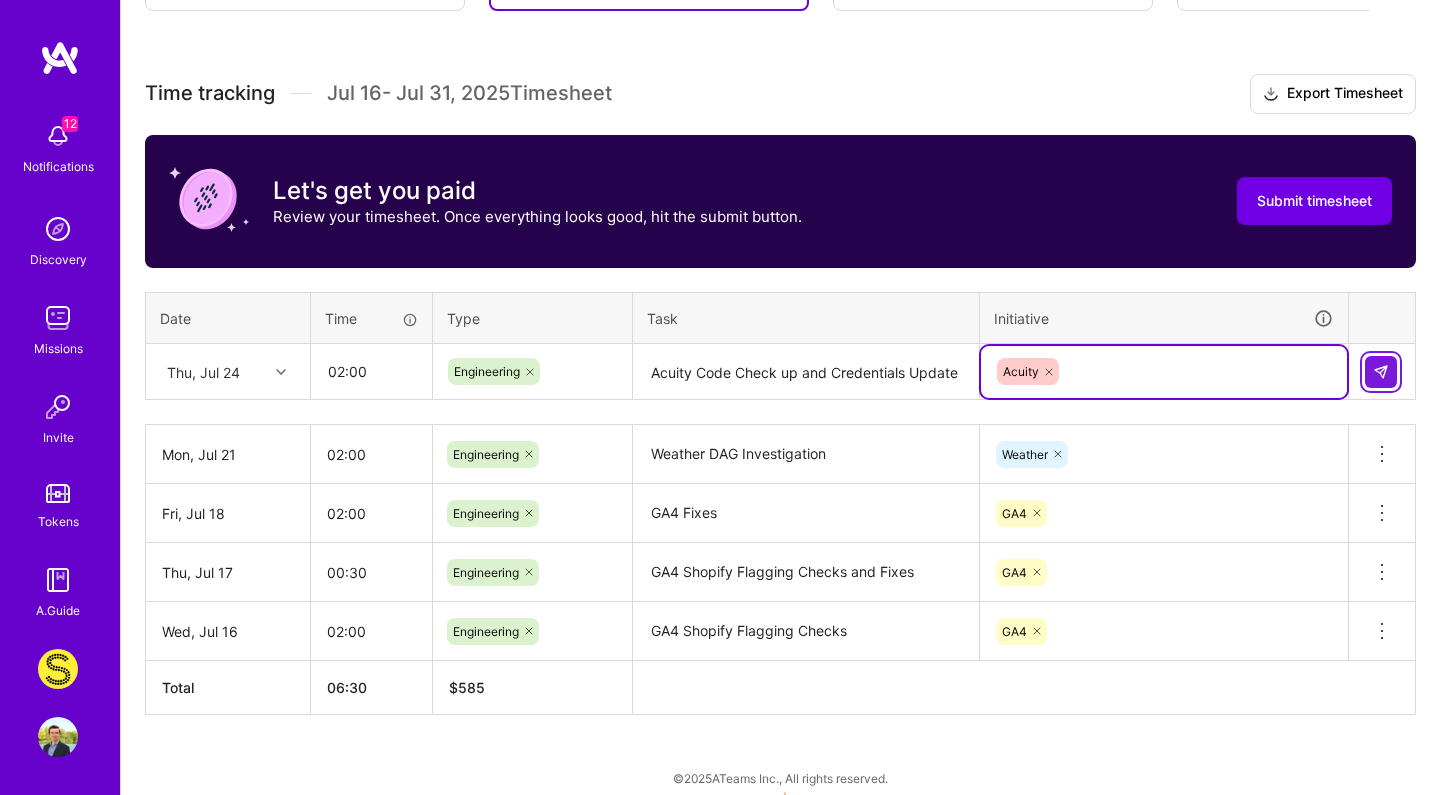 click at bounding box center (1381, 372) 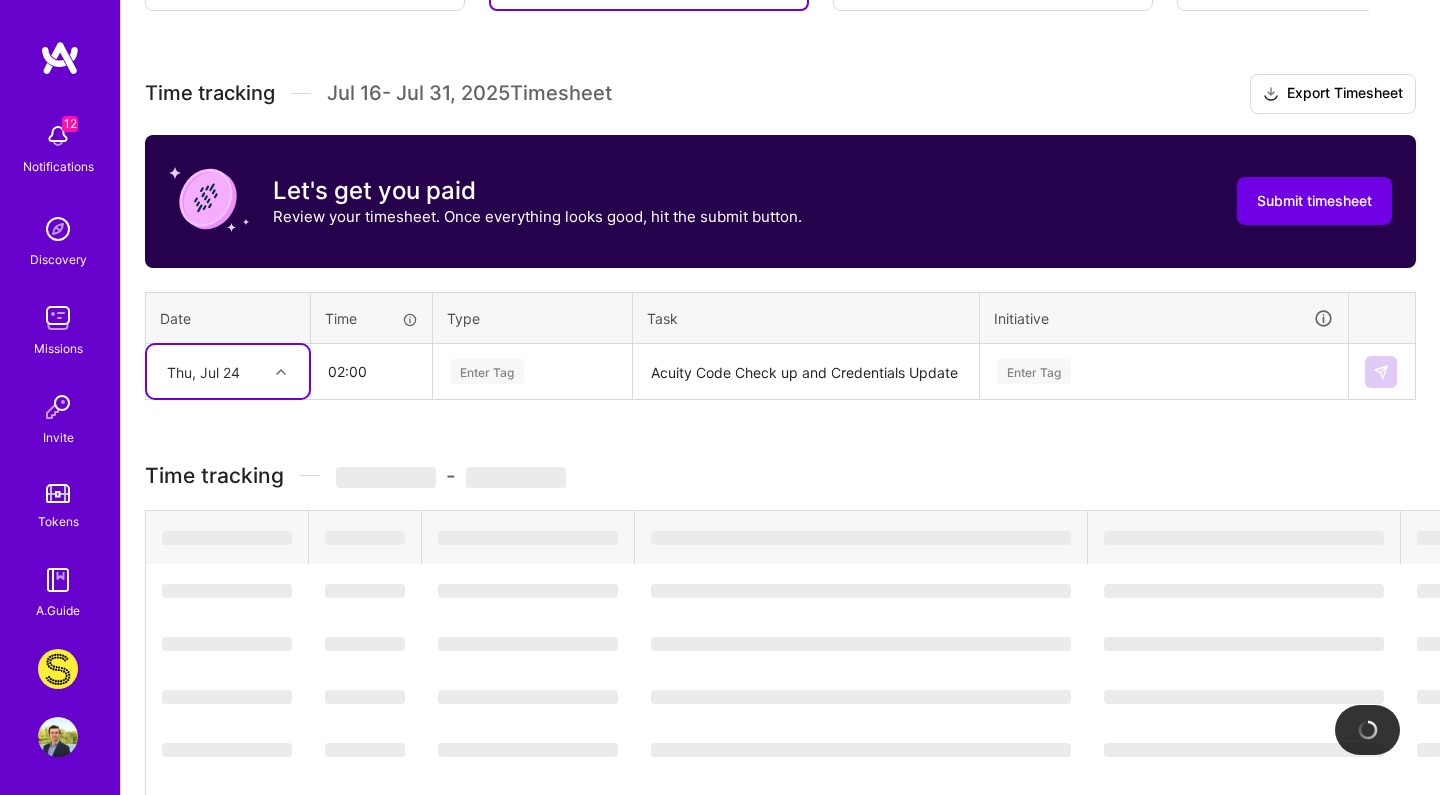 type 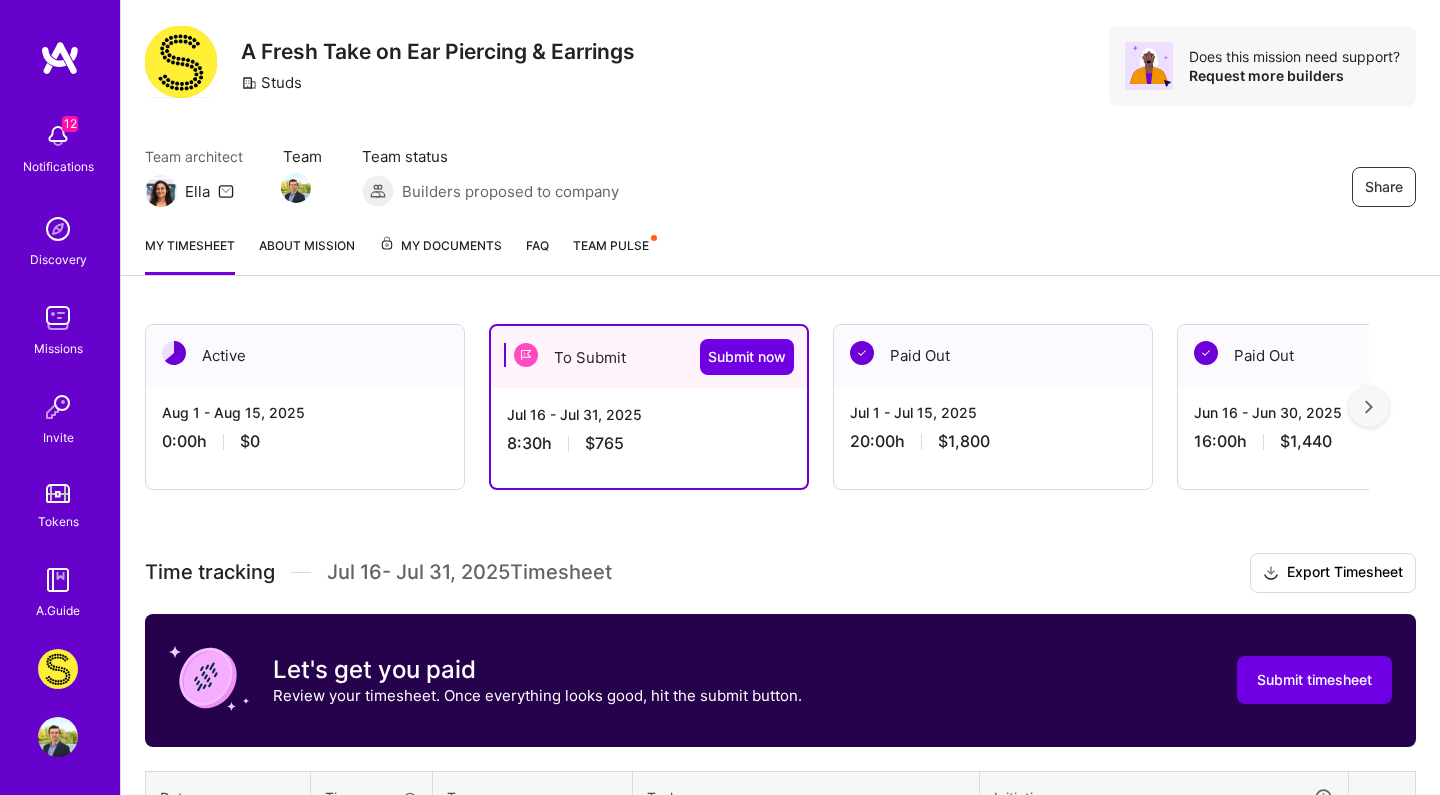 scroll, scrollTop: 36, scrollLeft: 0, axis: vertical 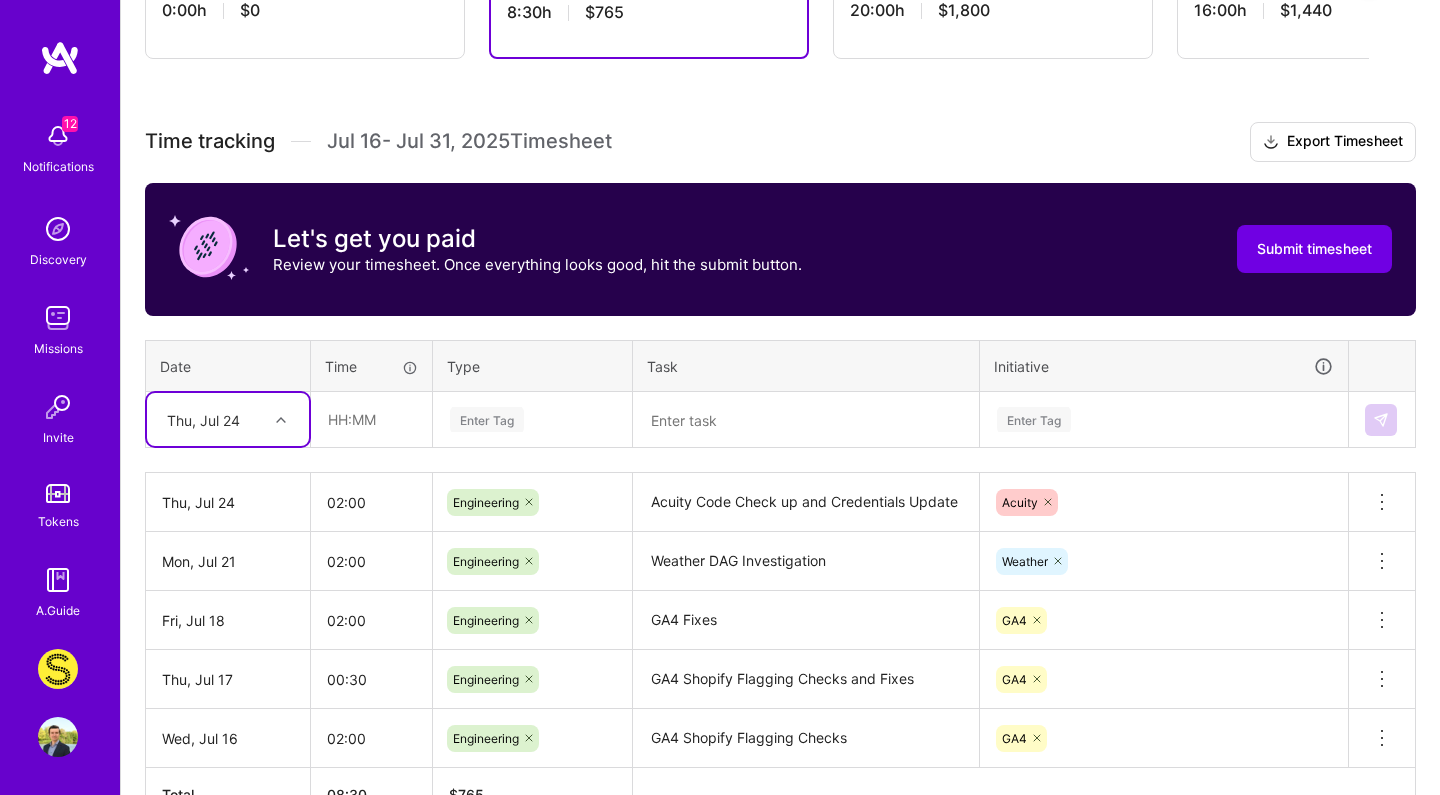 click on "Thu, Jul 24" at bounding box center (212, 419) 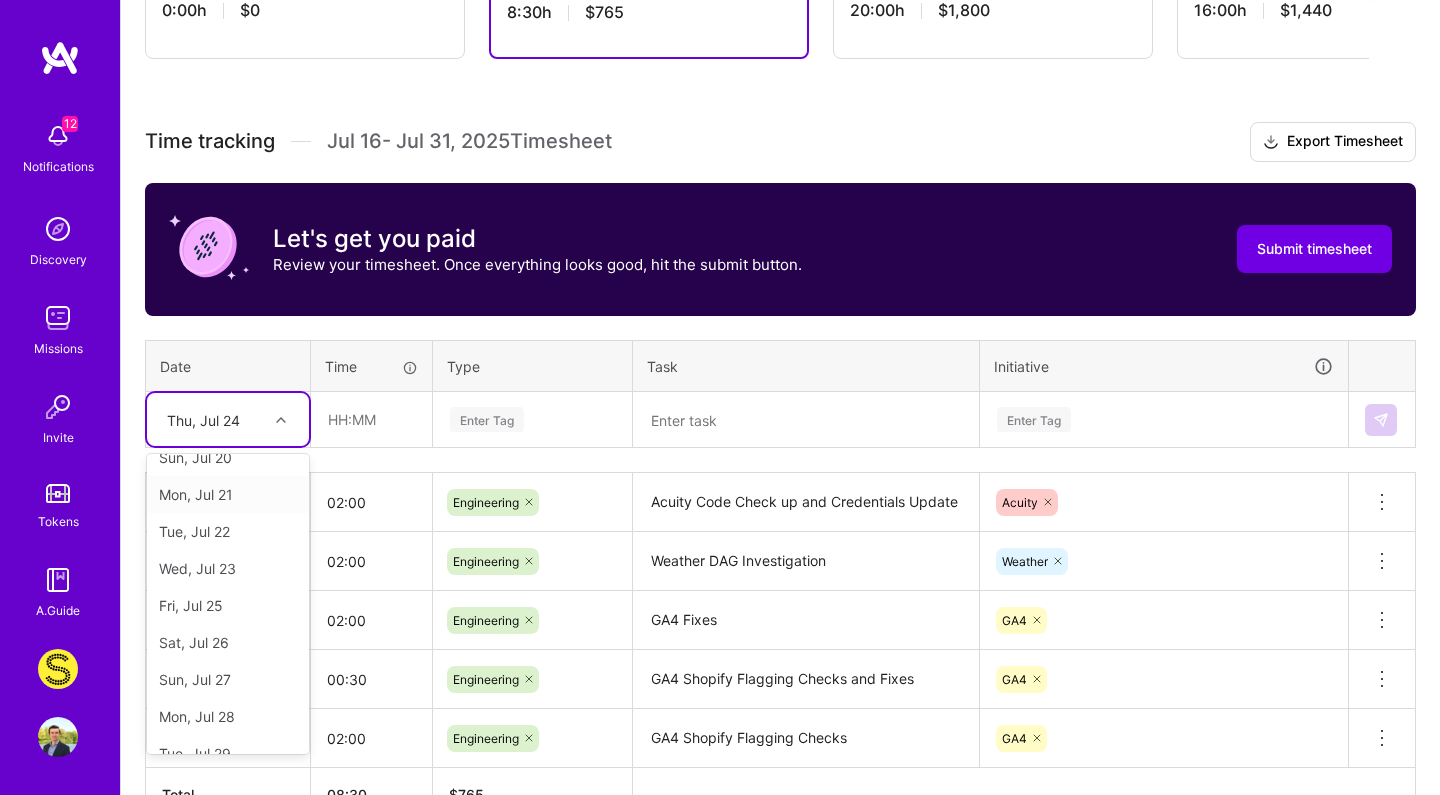 scroll, scrollTop: 179, scrollLeft: 0, axis: vertical 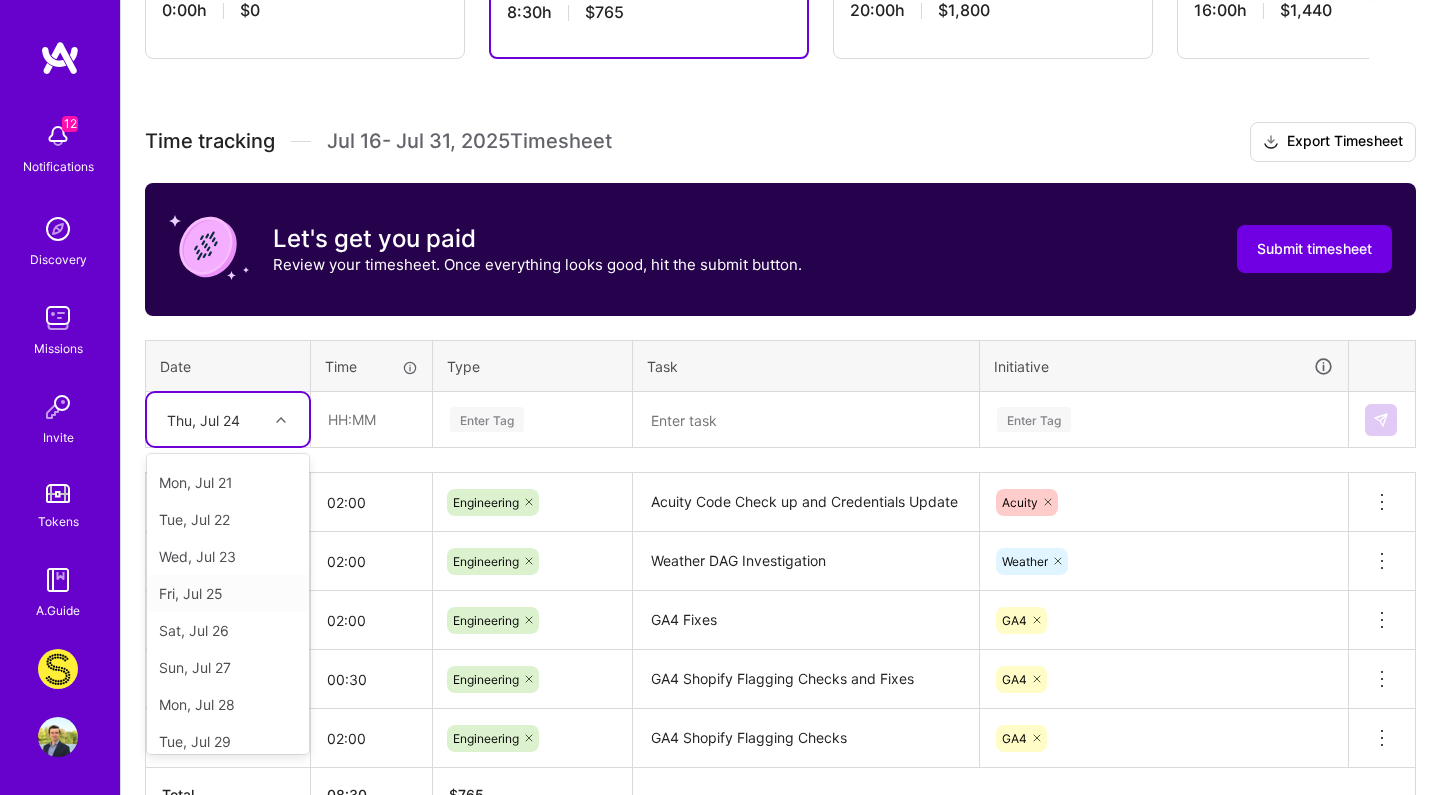 click on "Fri, Jul 25" at bounding box center (228, 593) 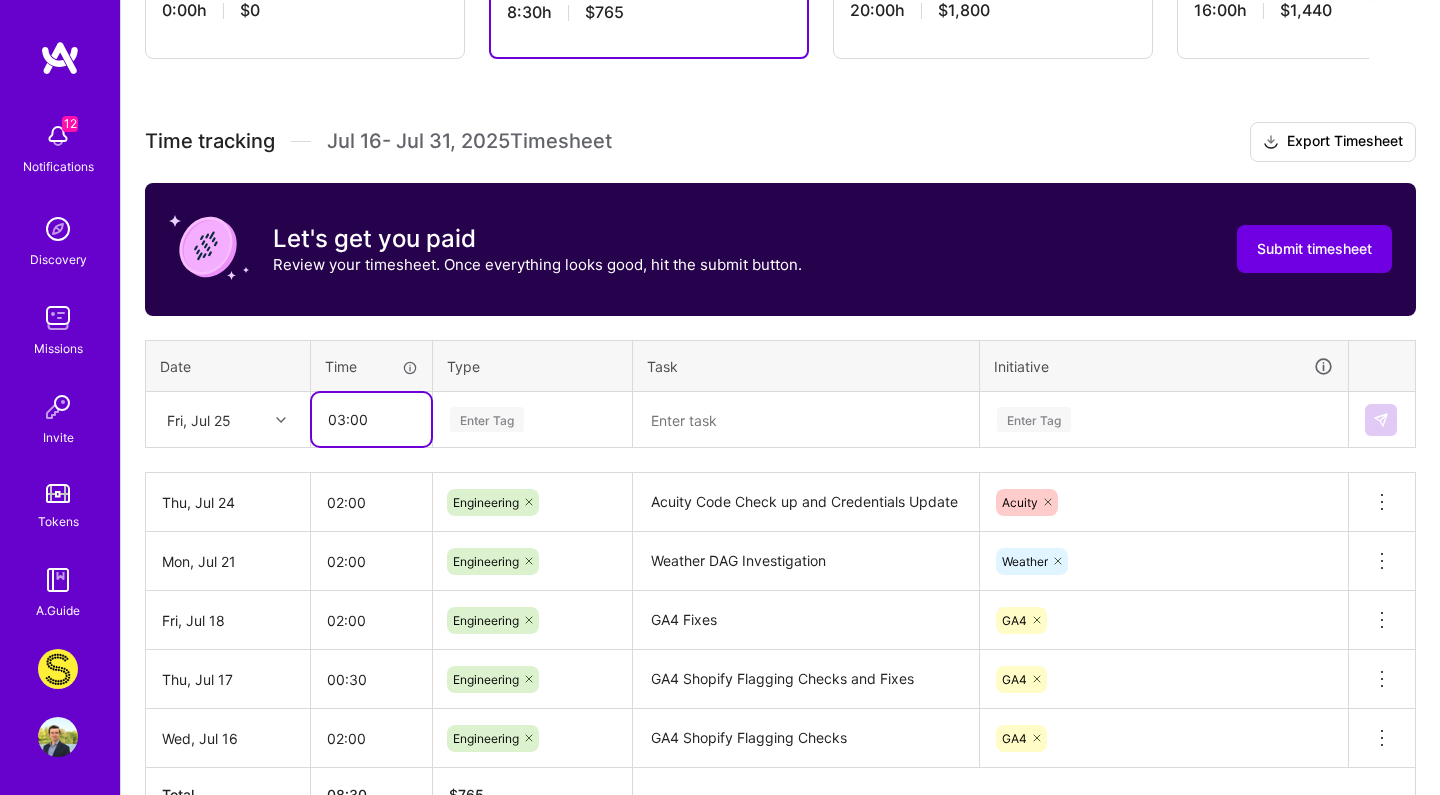 type on "03:00" 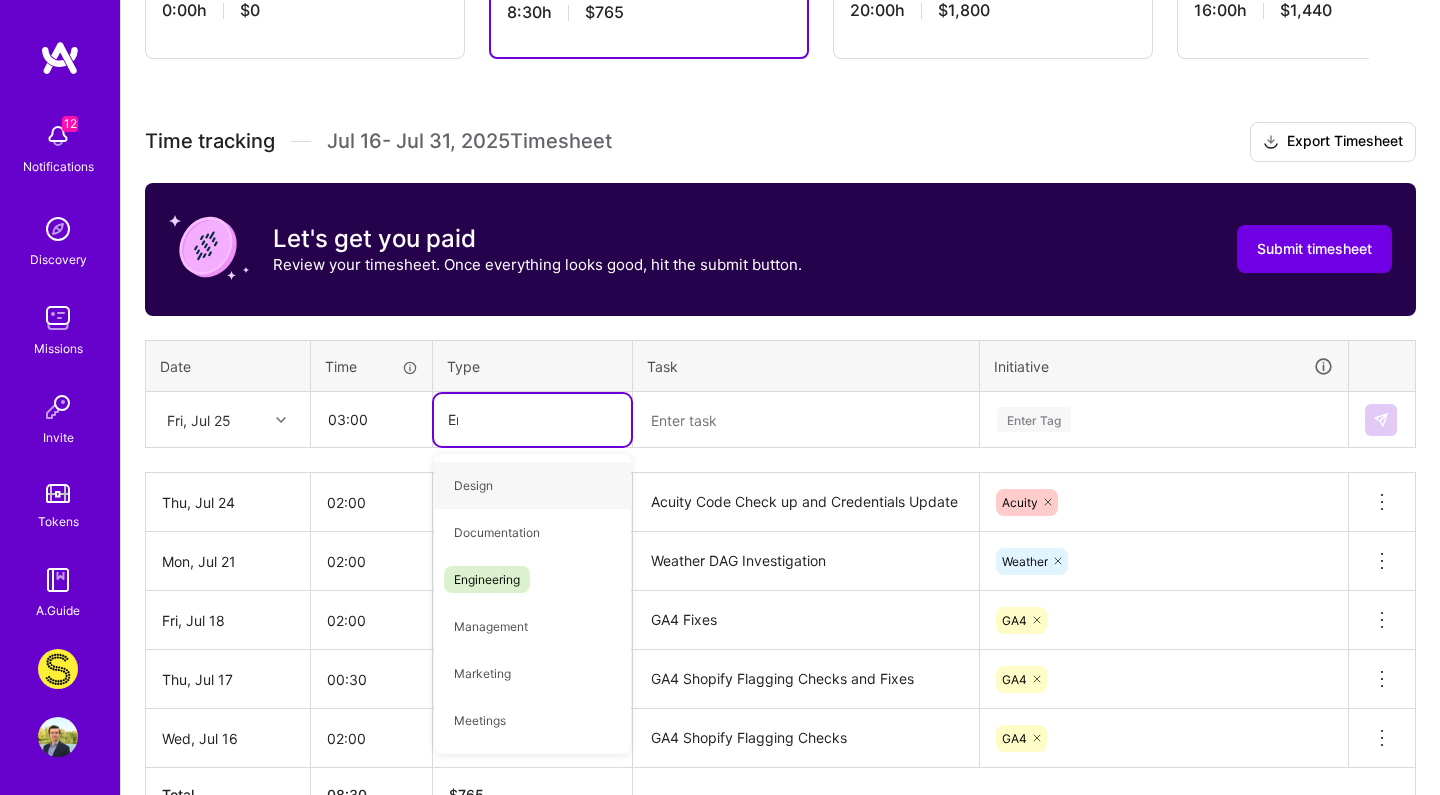 type on "Eng" 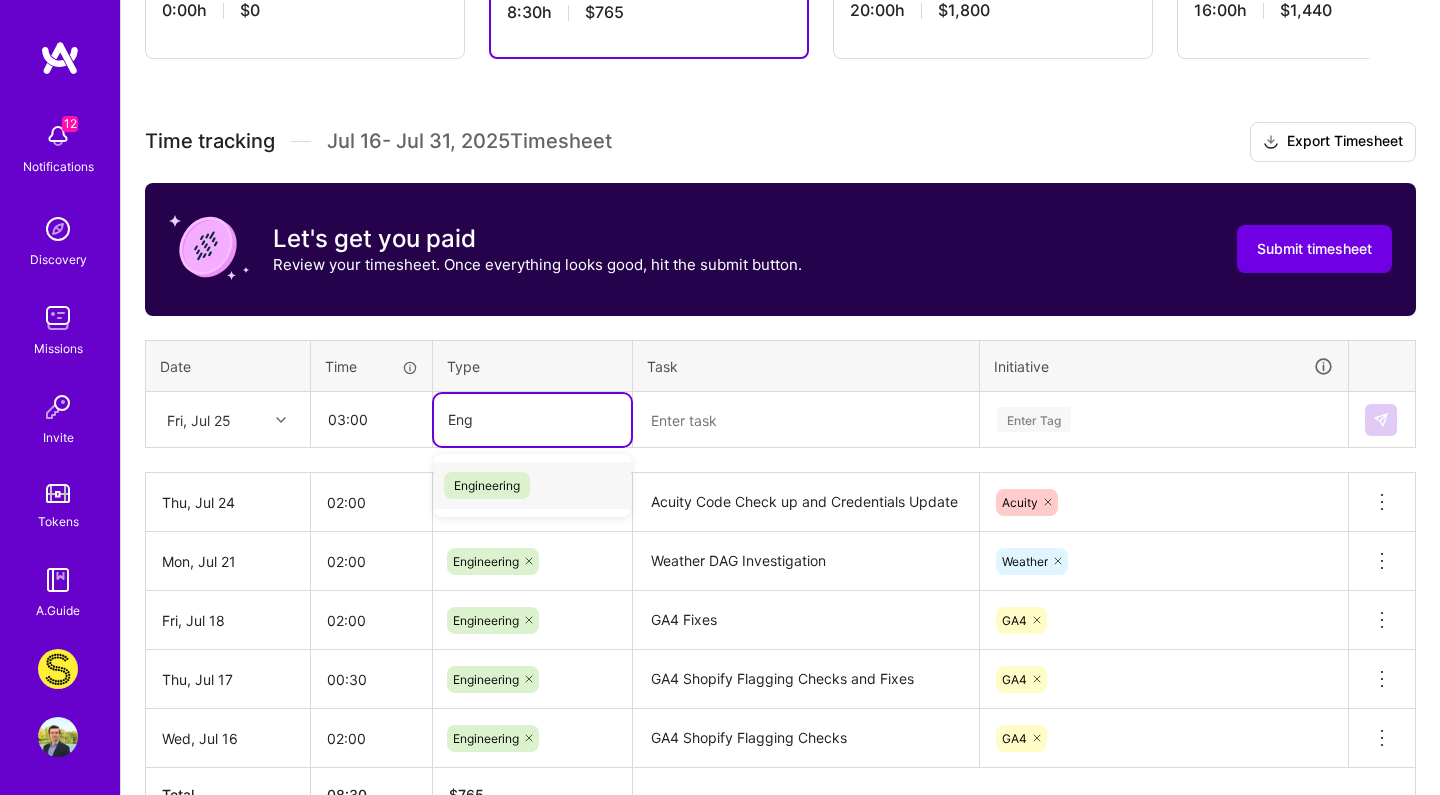 click on "Engineering" at bounding box center (487, 485) 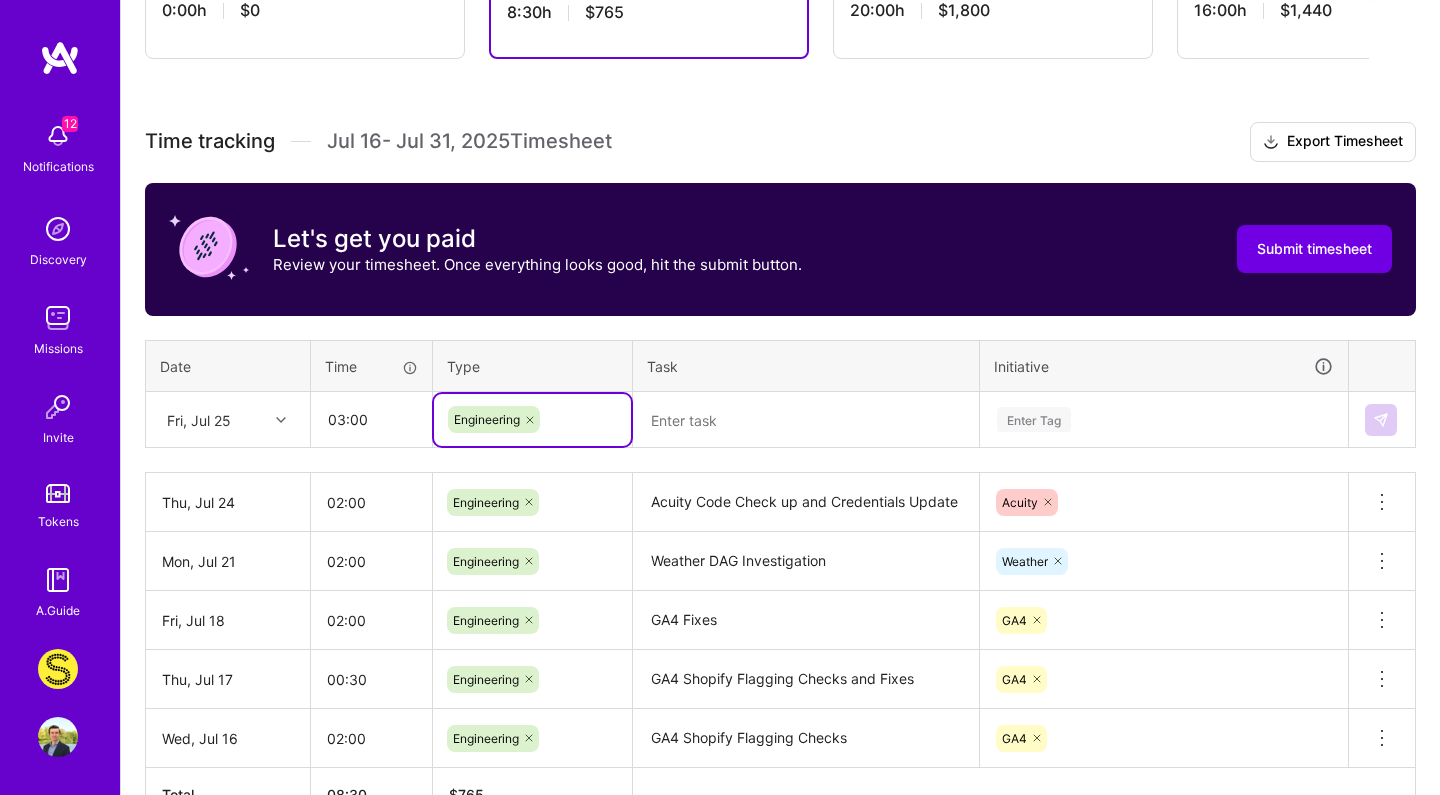 click at bounding box center (806, 420) 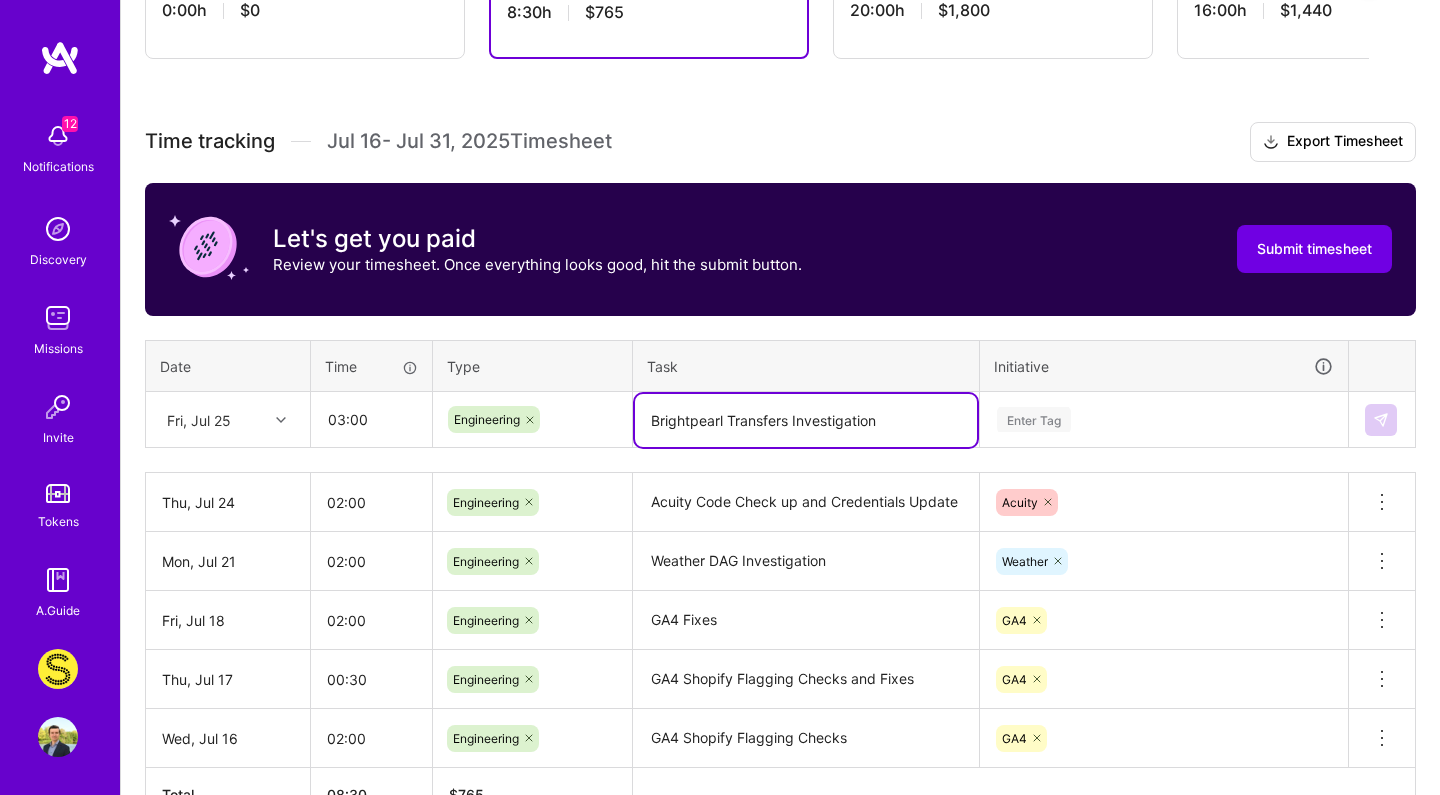 type on "Brightpearl Transfers Investigation" 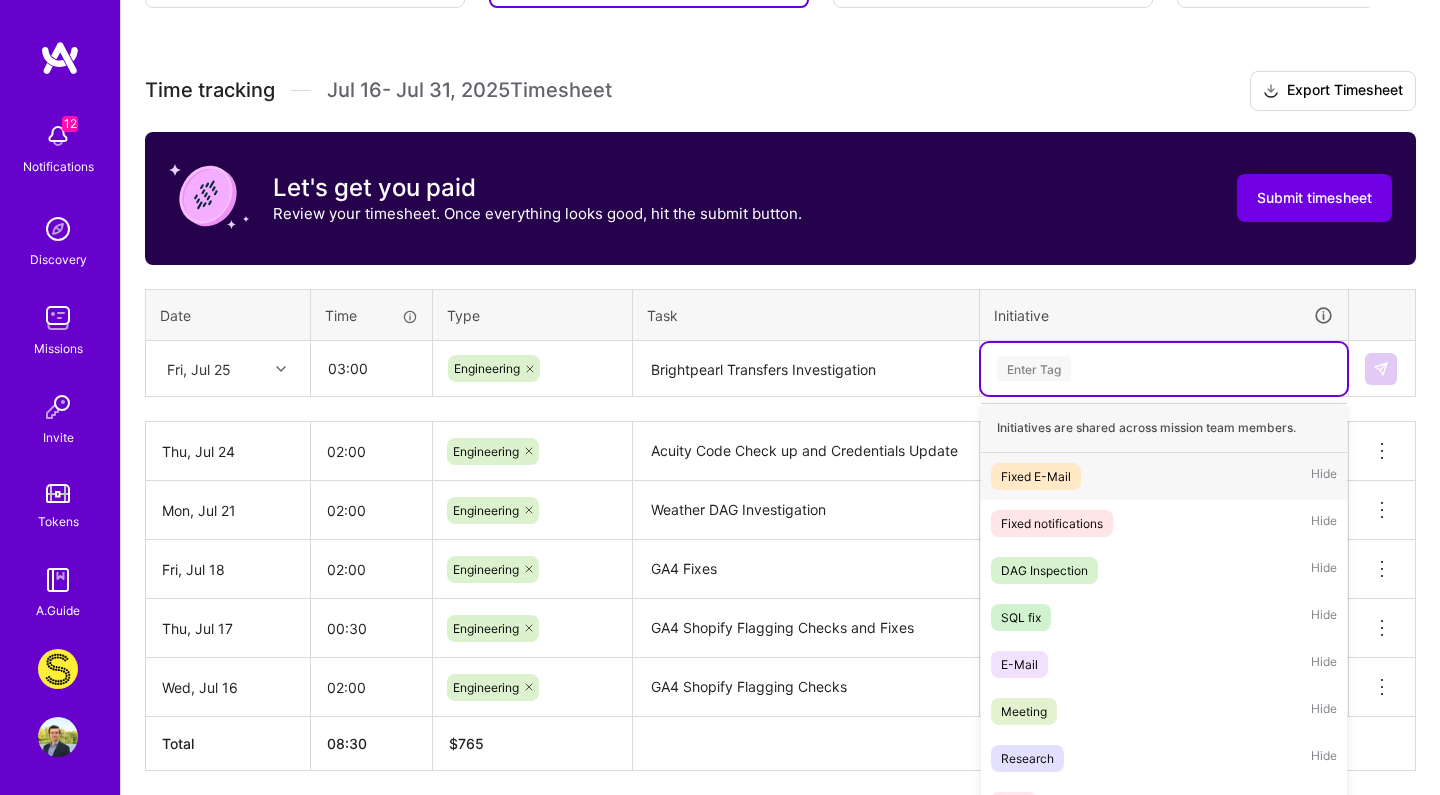 scroll, scrollTop: 533, scrollLeft: 0, axis: vertical 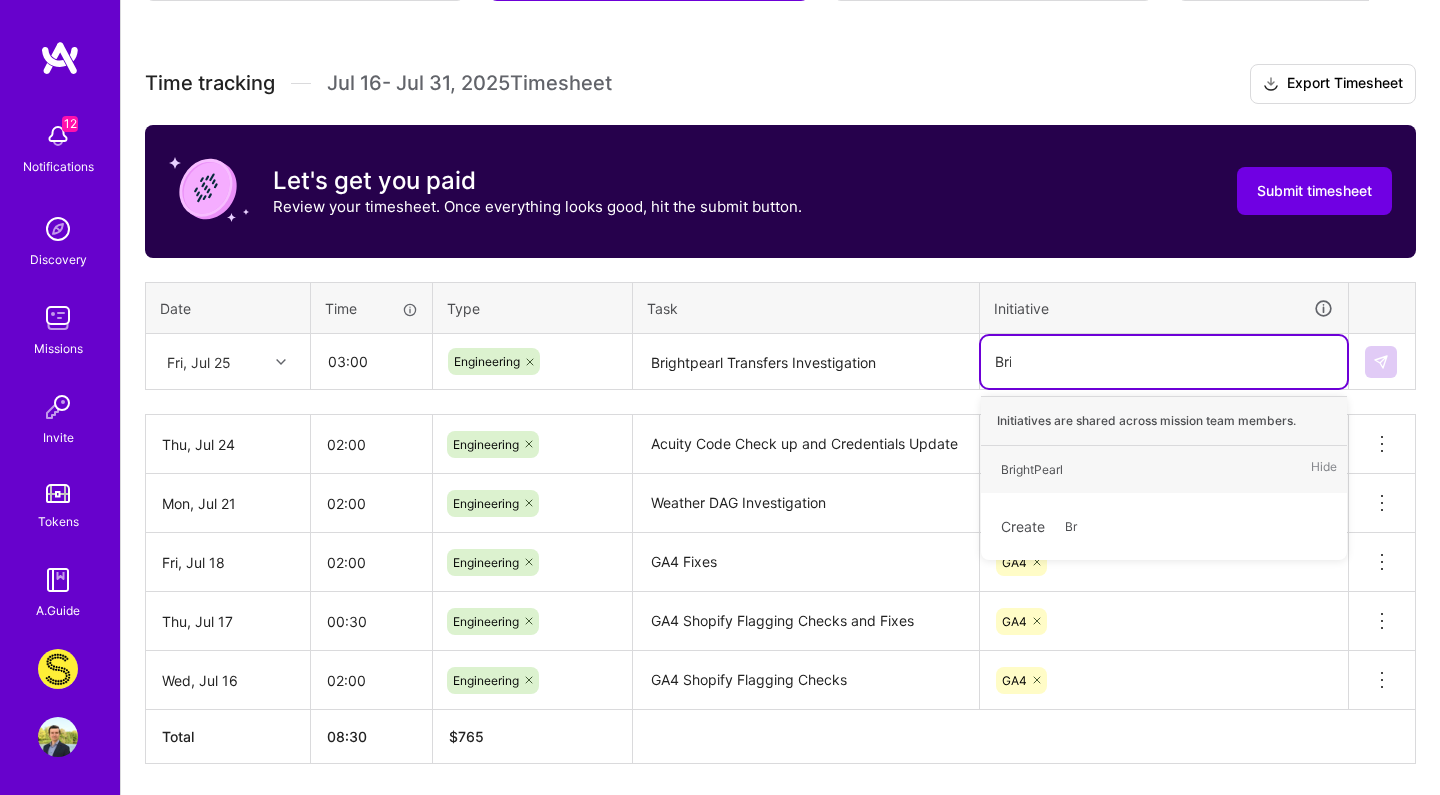type on "Brig" 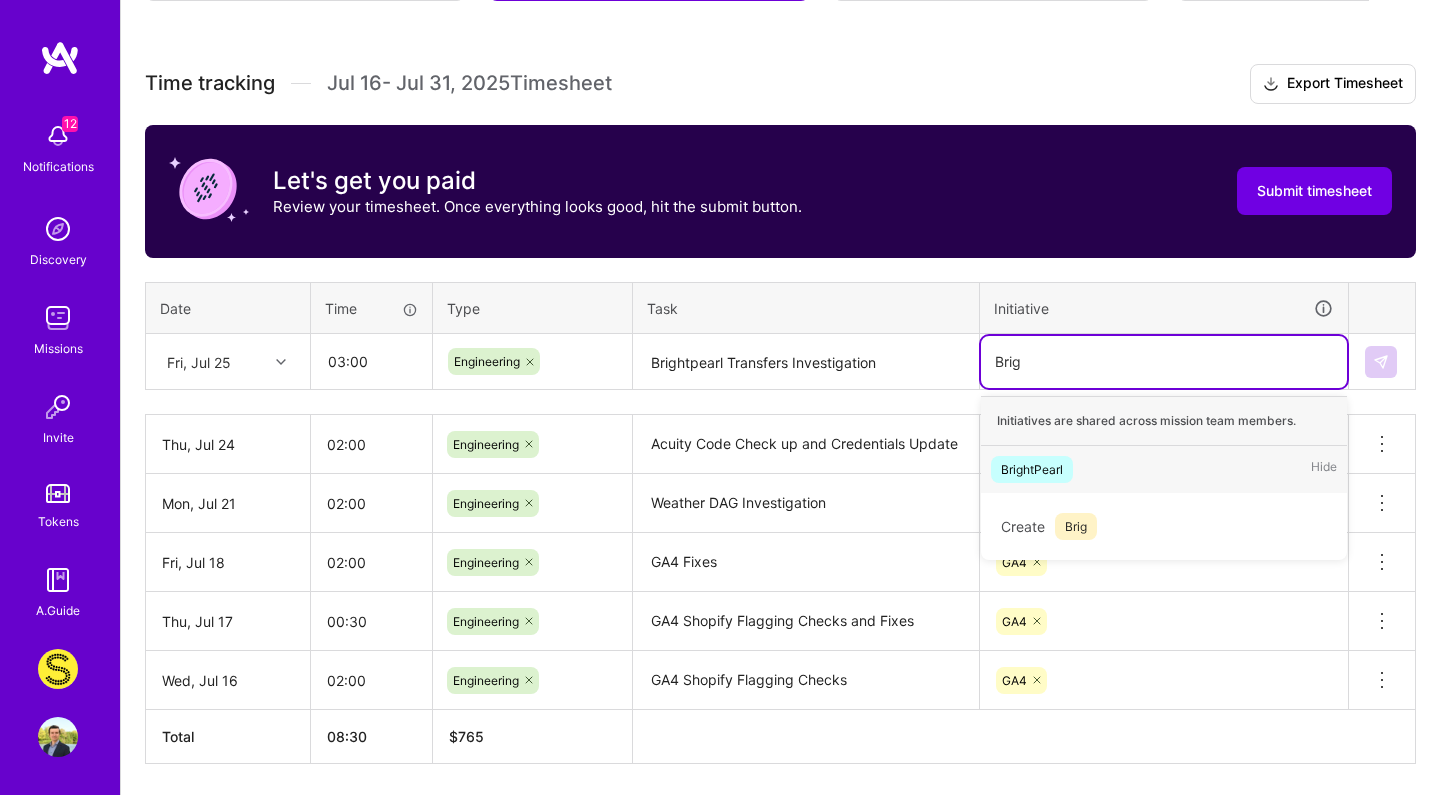 click on "BrightPearl" at bounding box center (1032, 469) 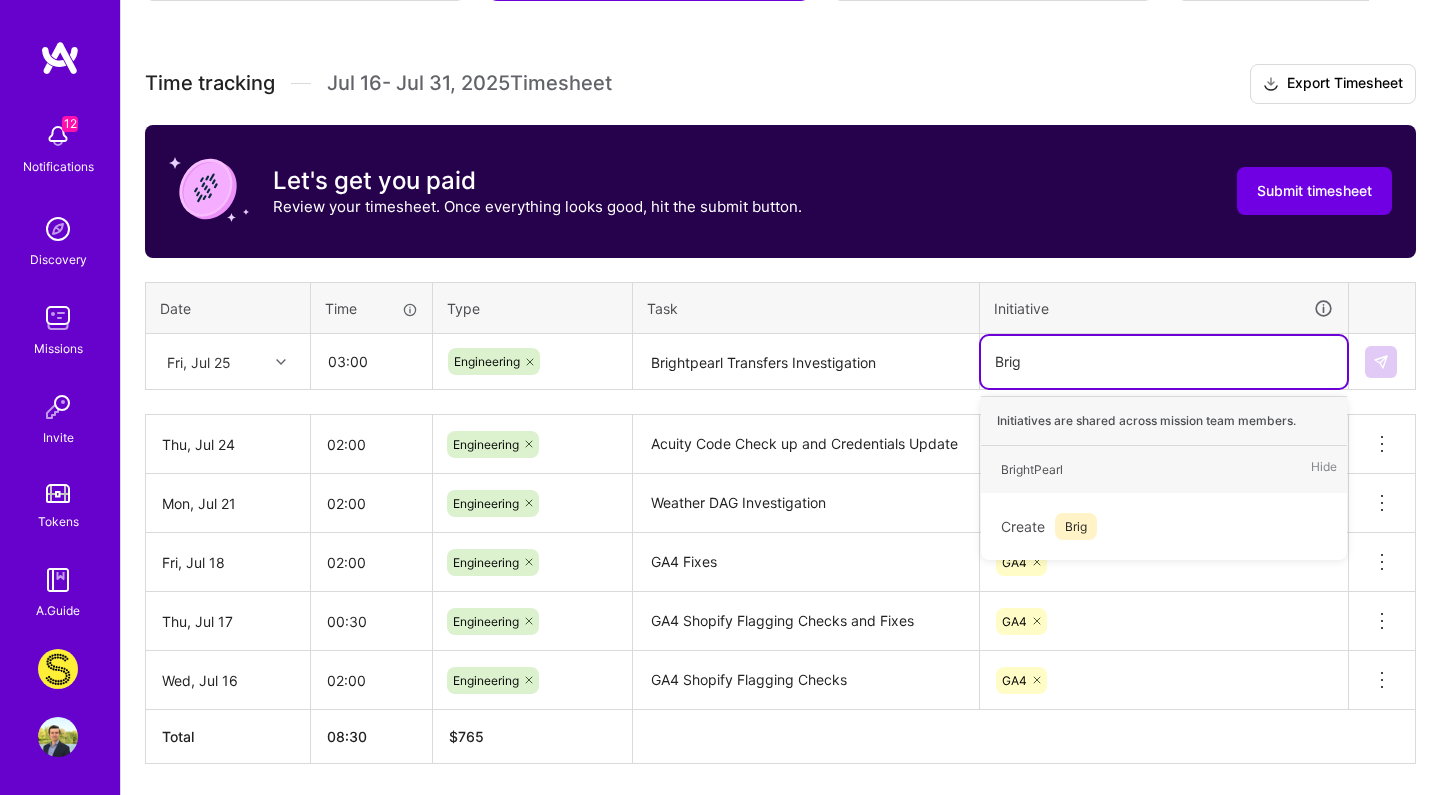 type 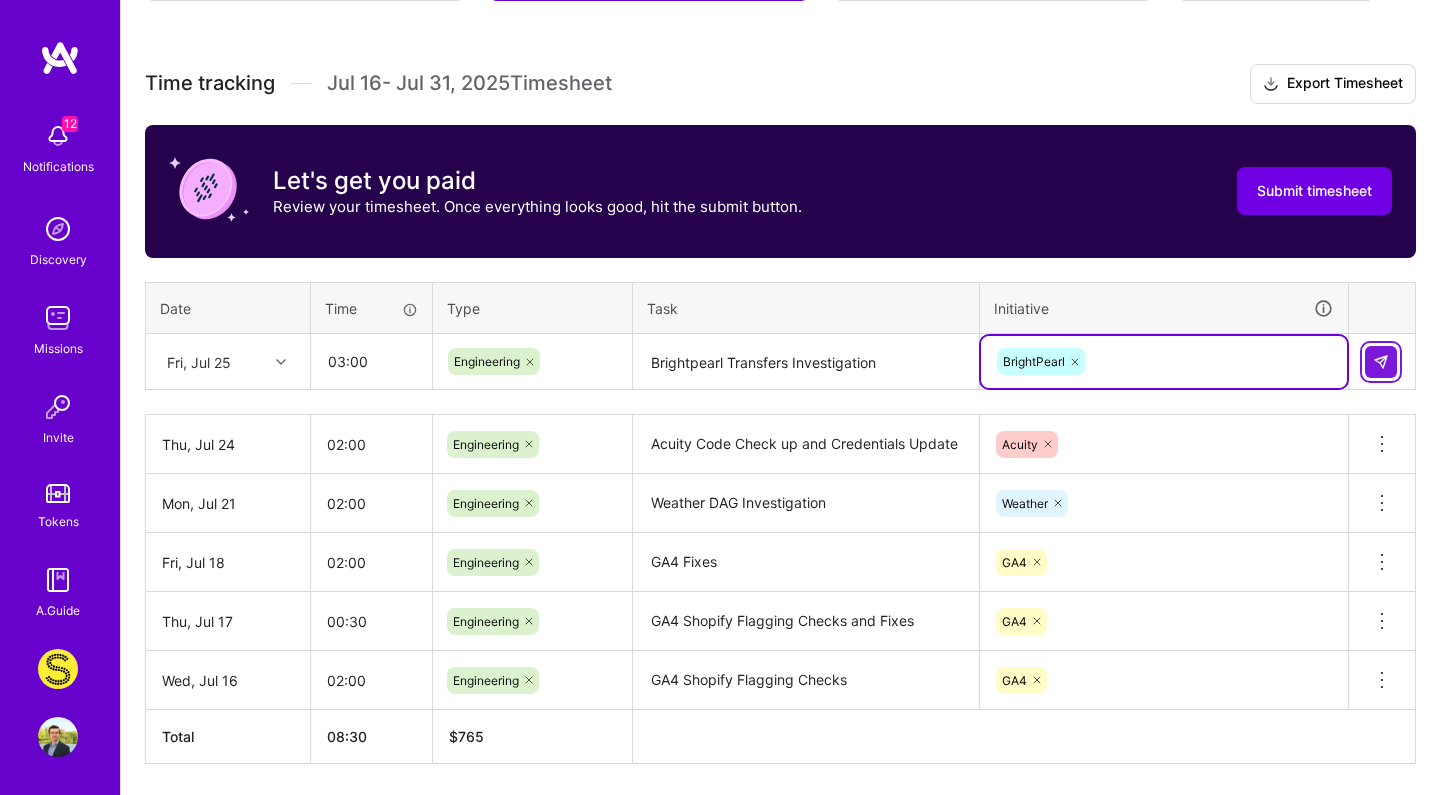 click at bounding box center (1381, 362) 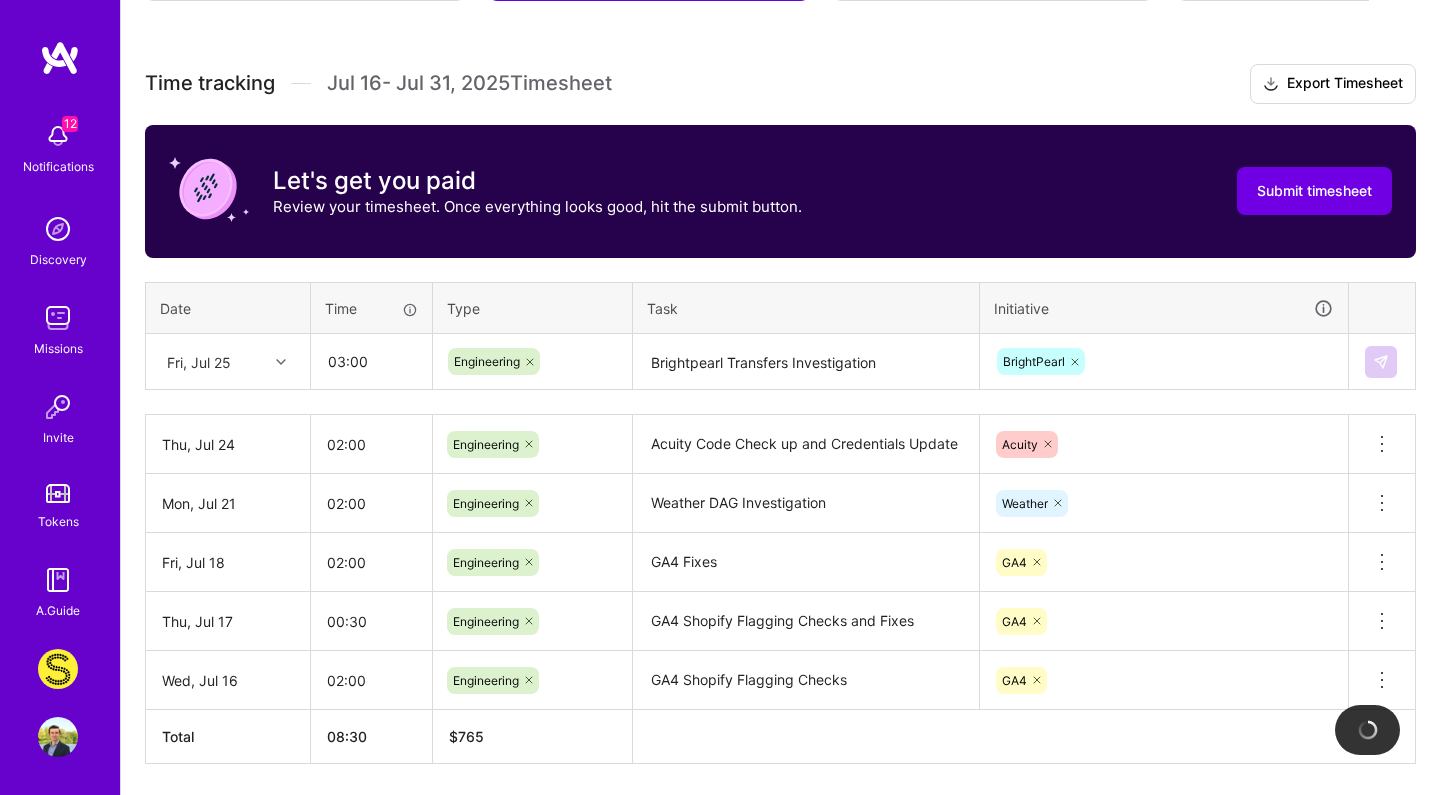 type 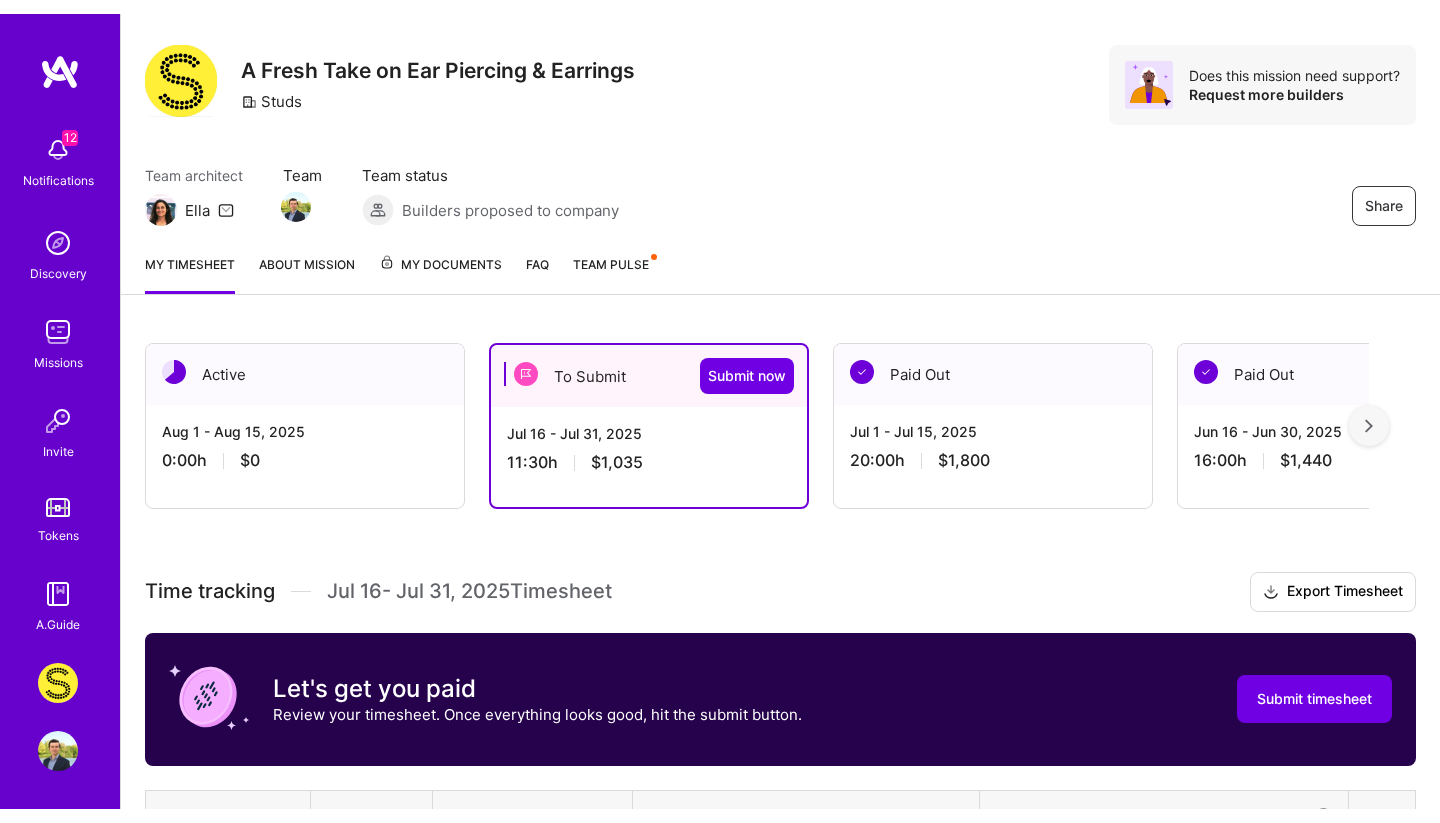 scroll, scrollTop: 46, scrollLeft: 0, axis: vertical 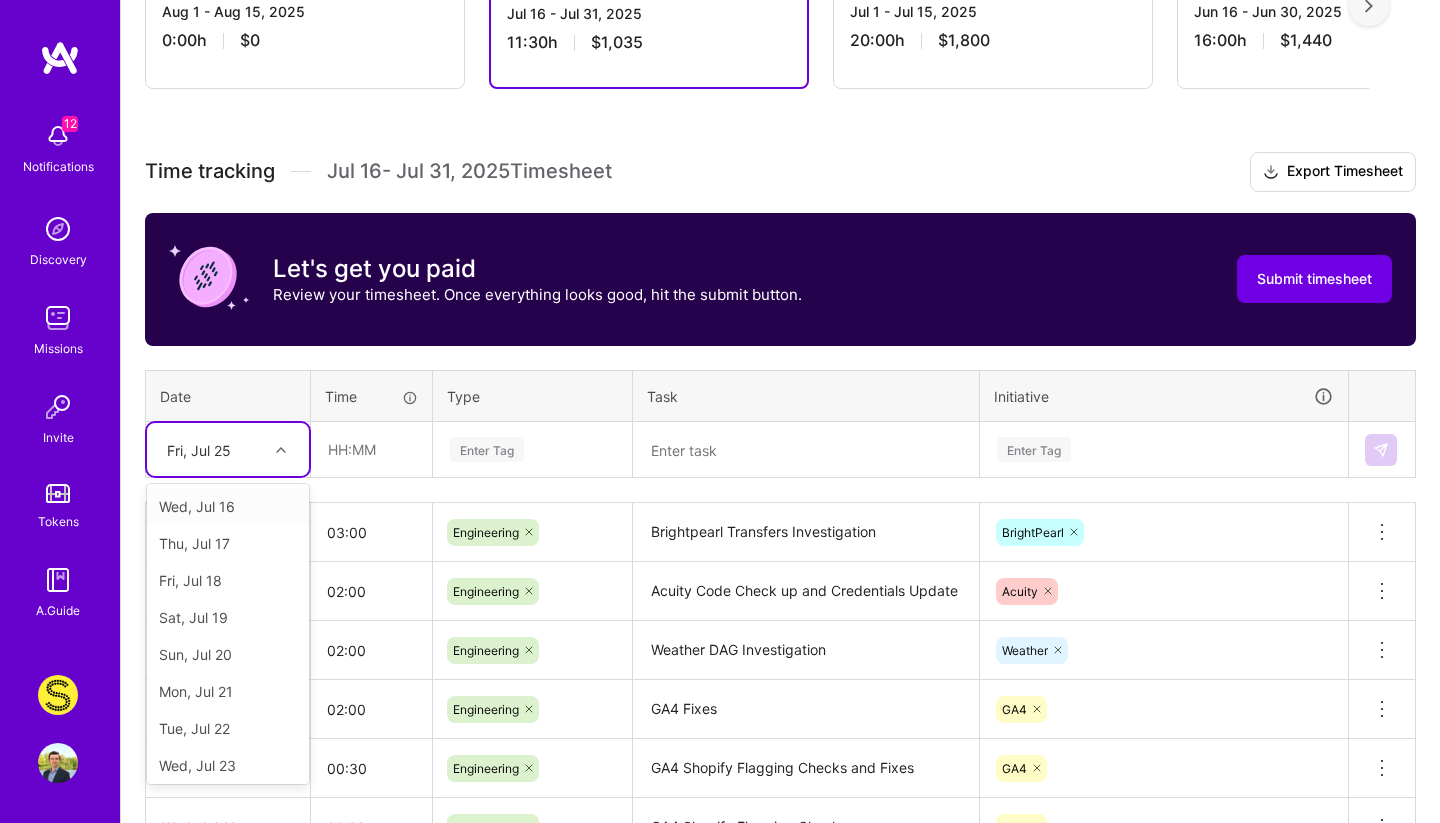 click on "Fri, Jul 25" at bounding box center [228, 449] 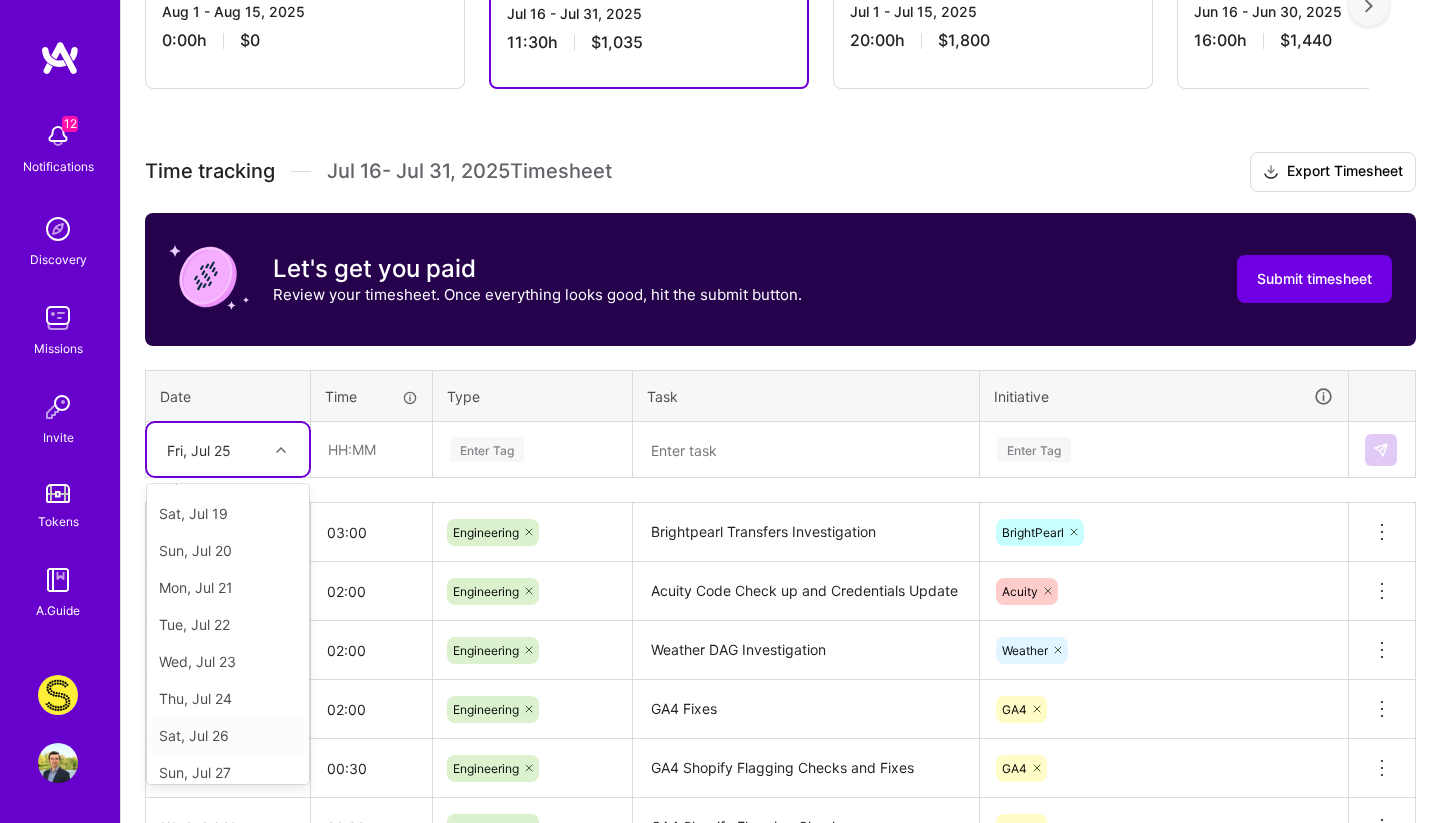 scroll, scrollTop: 70, scrollLeft: 0, axis: vertical 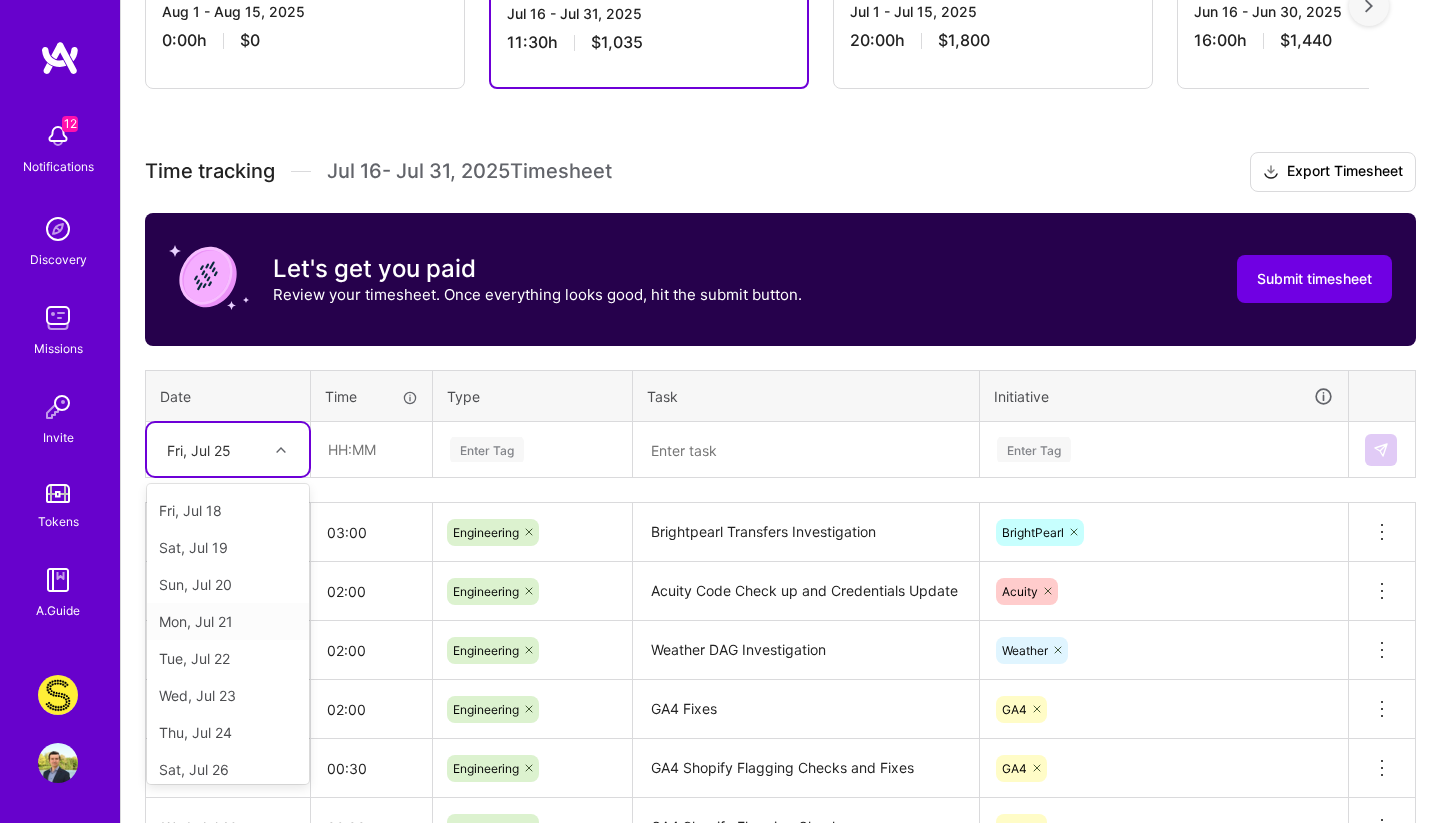 click on "Mon, Jul 21" at bounding box center (228, 621) 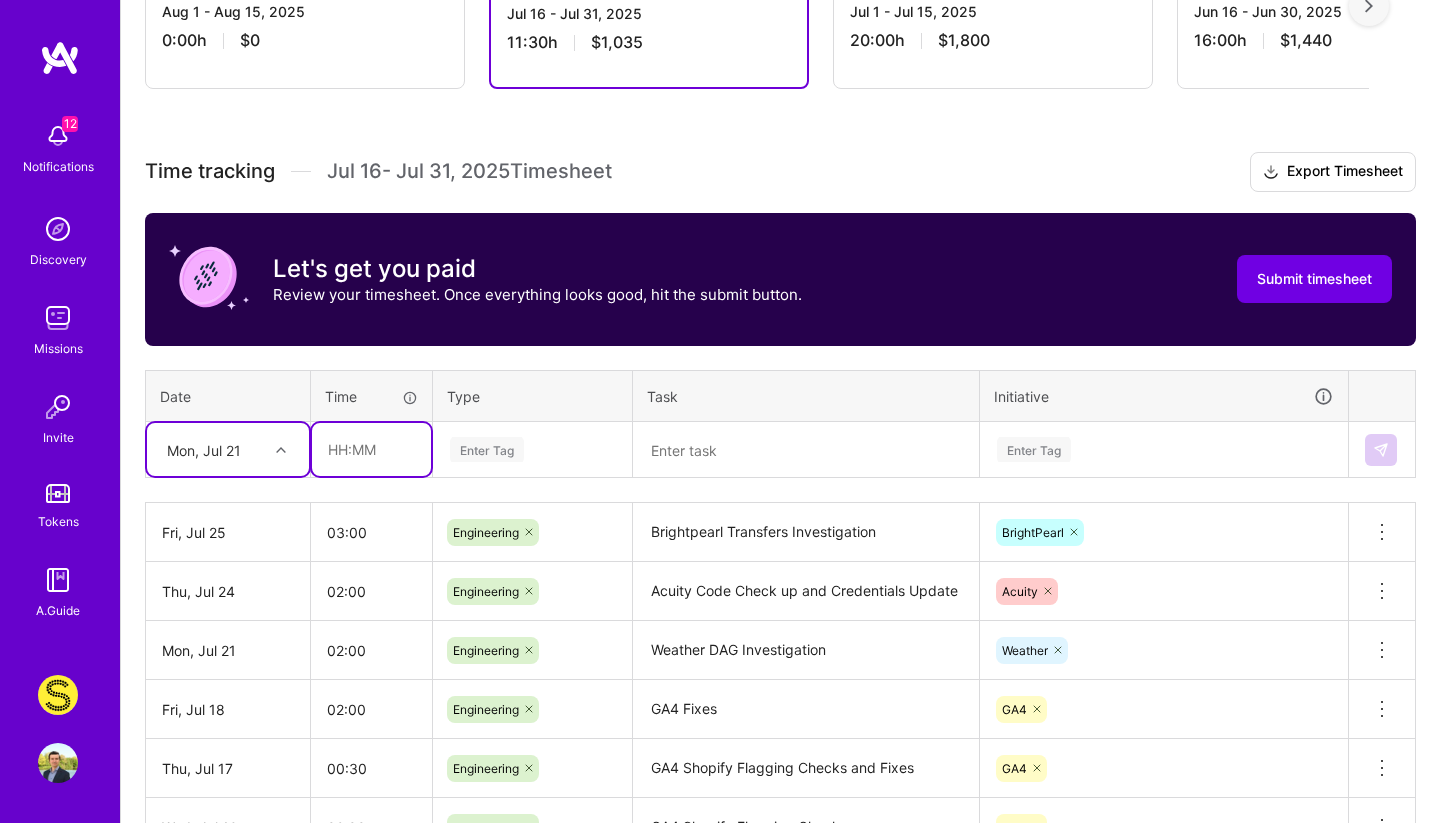 click at bounding box center (371, 449) 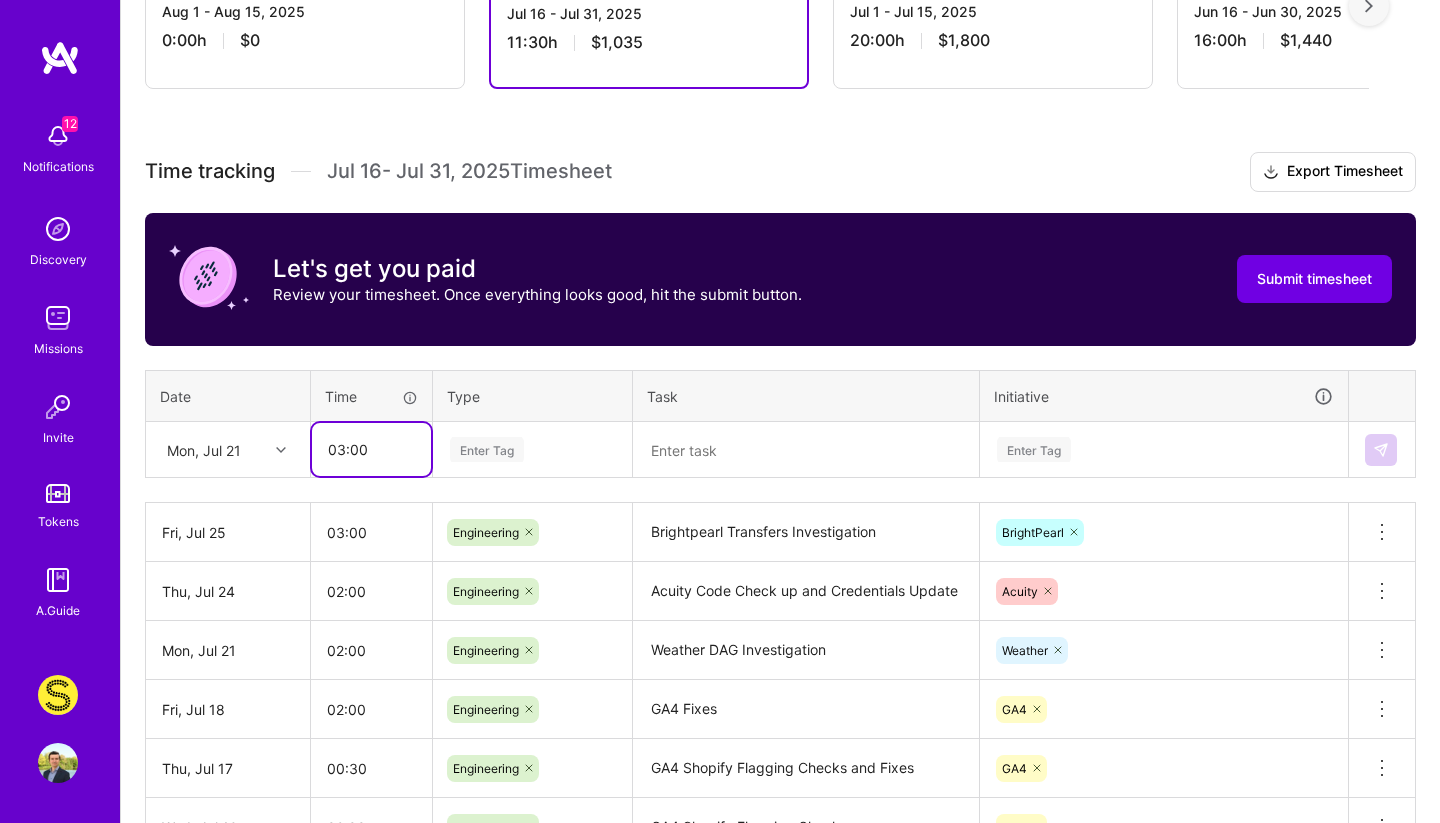 type on "03:00" 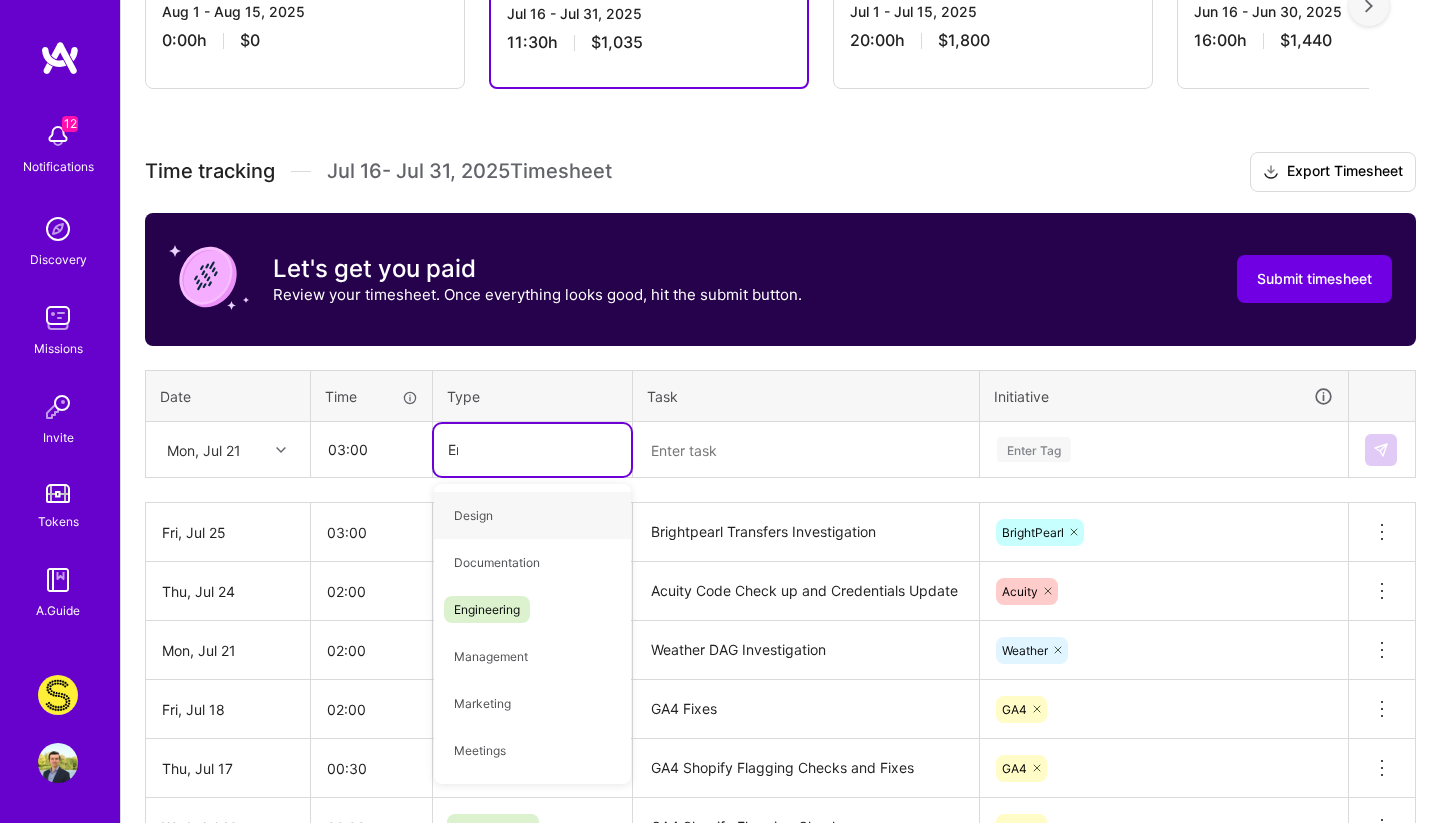 type on "Eng" 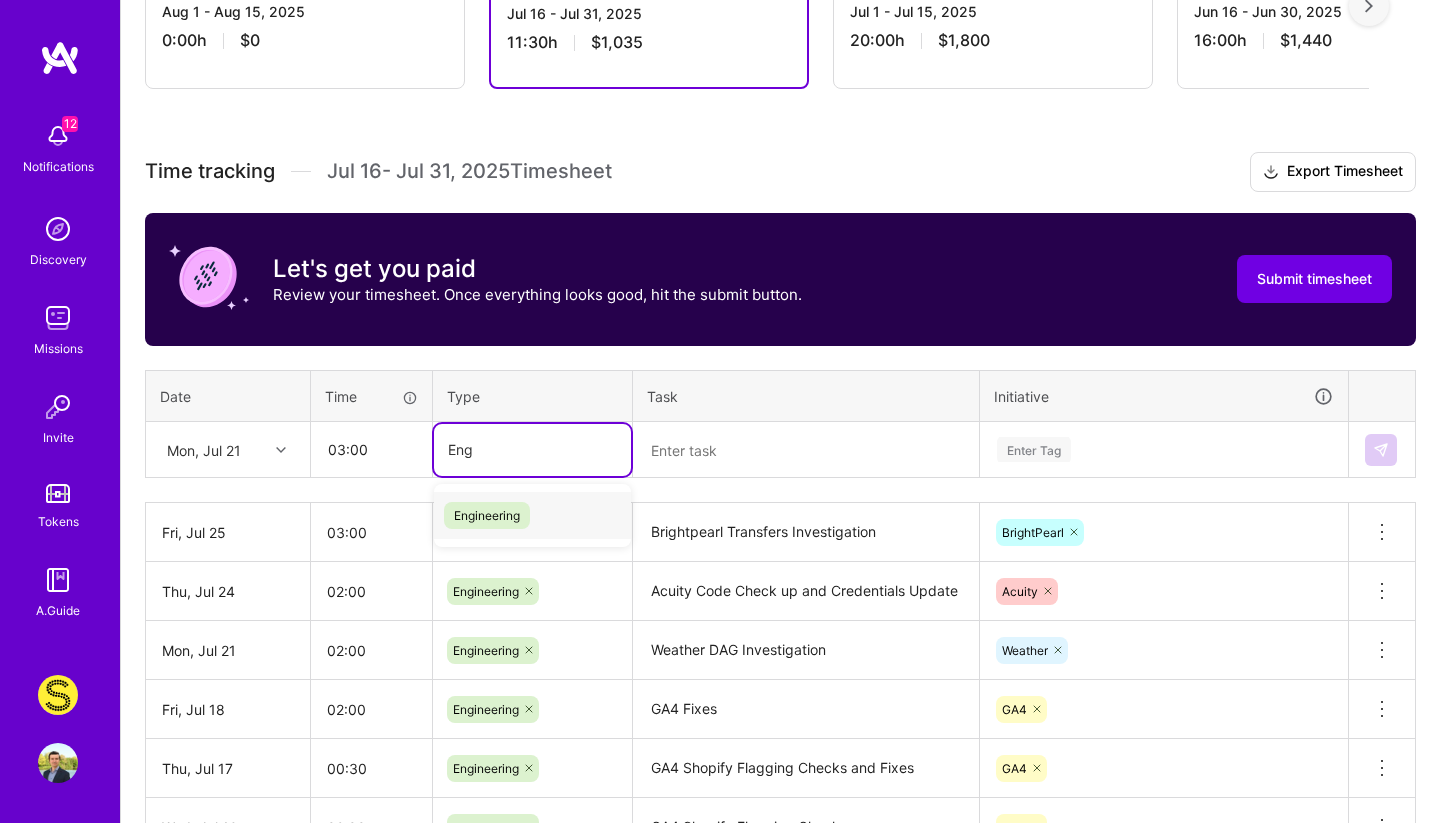 click on "Engineering" at bounding box center [487, 515] 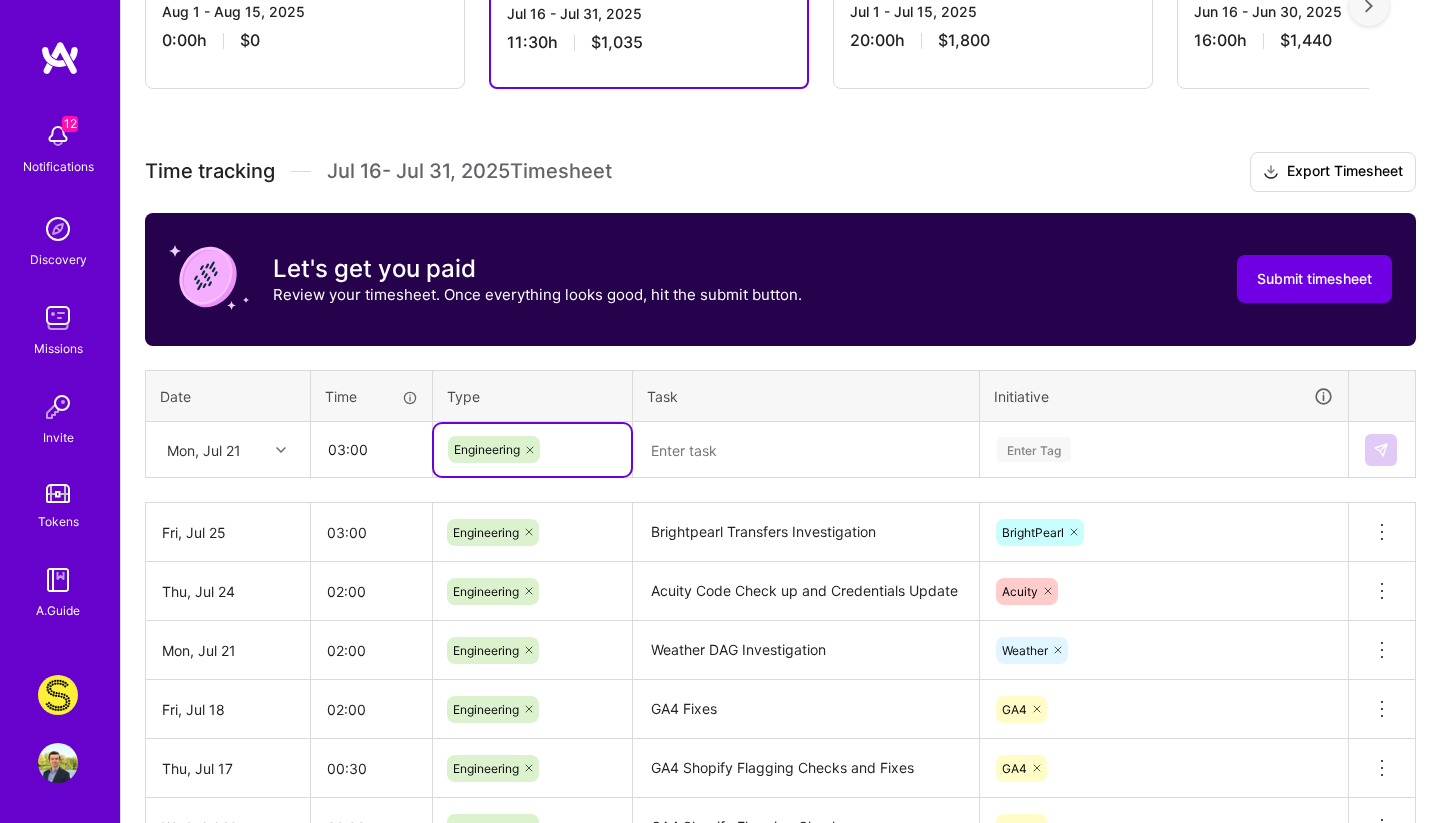 click at bounding box center (806, 450) 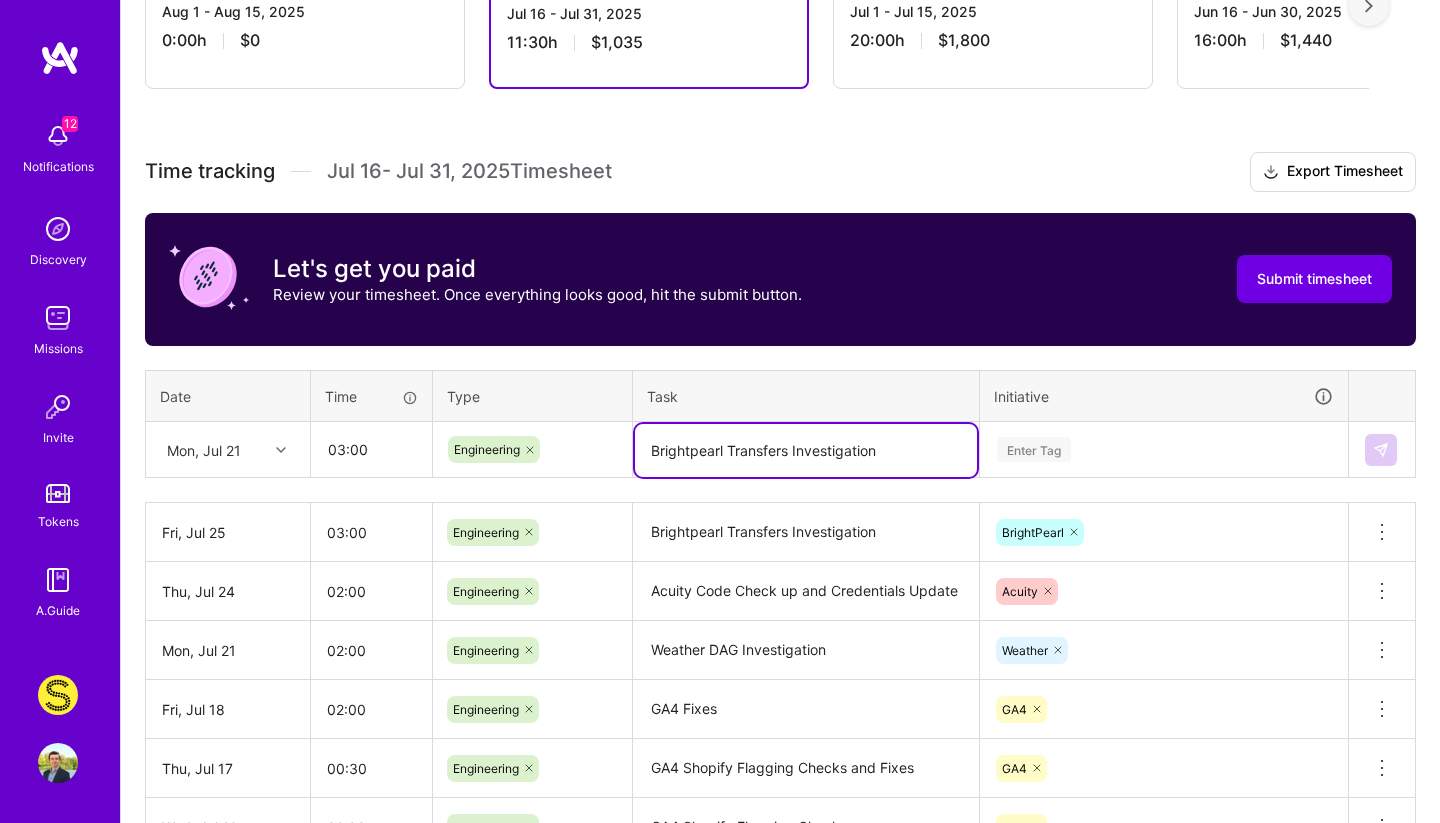 type on "Brightpearl Transfers Investigation" 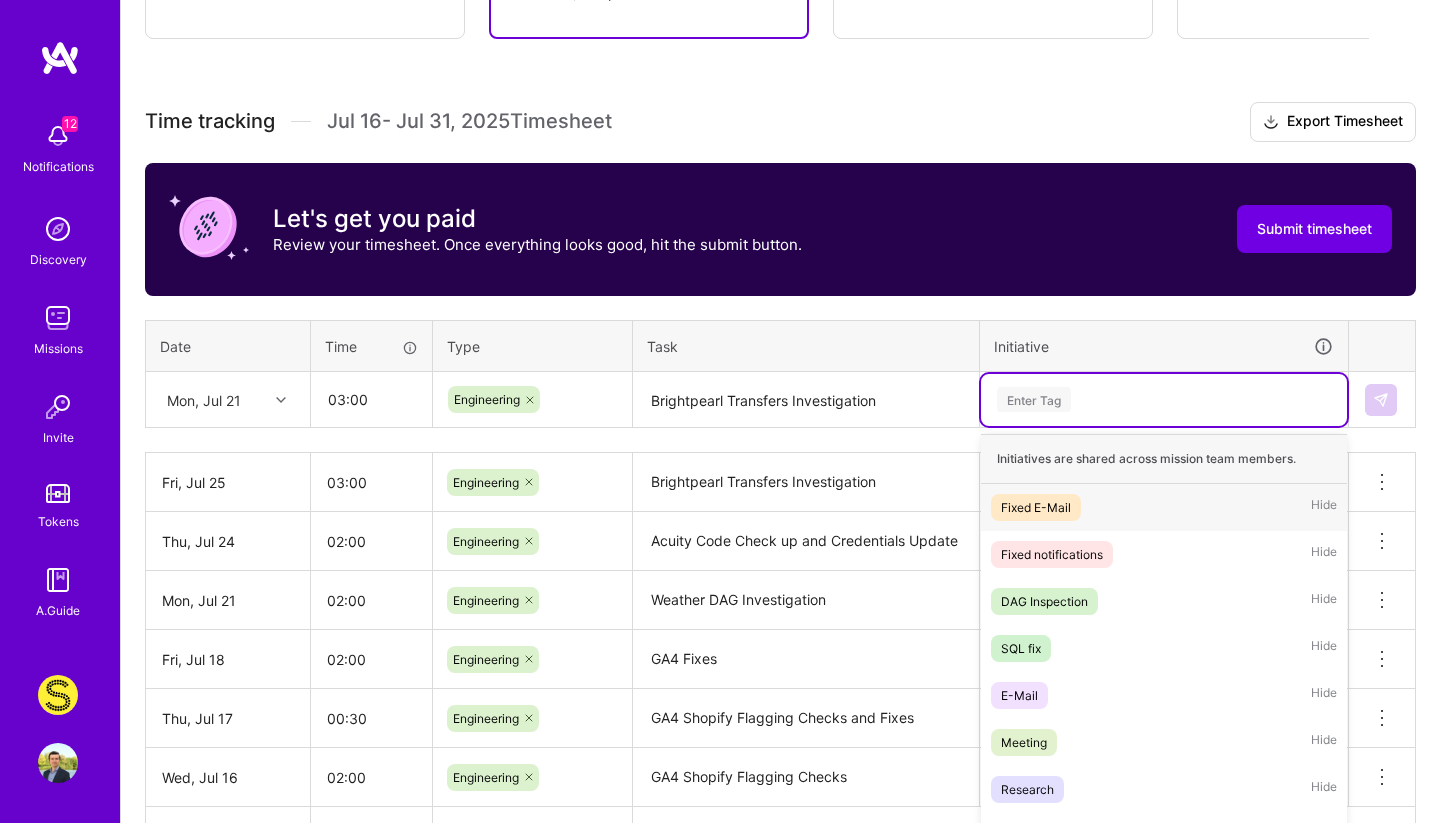 scroll, scrollTop: 505, scrollLeft: 0, axis: vertical 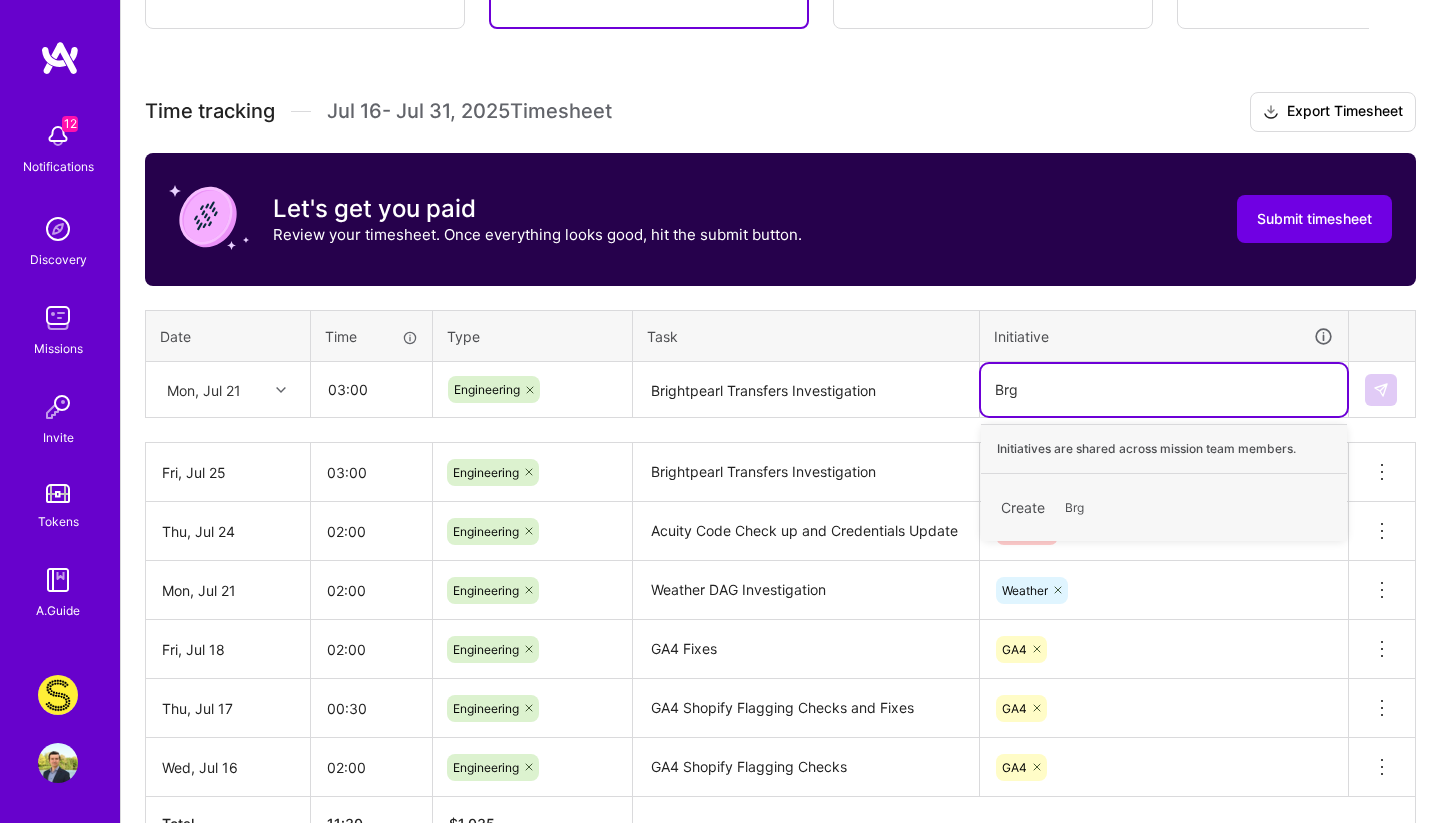 type on "Br" 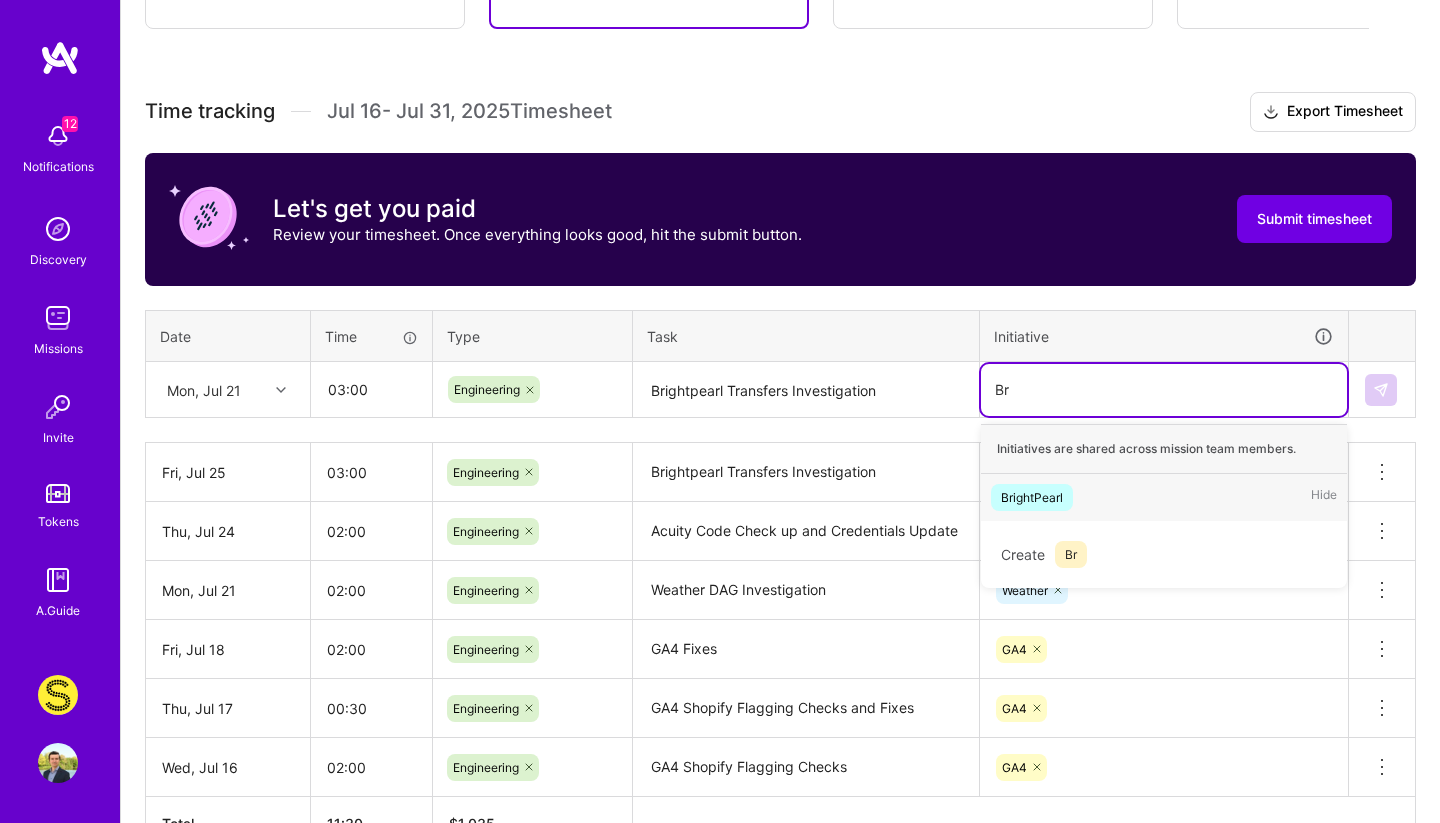 click on "BrightPearl Hide" at bounding box center [1164, 497] 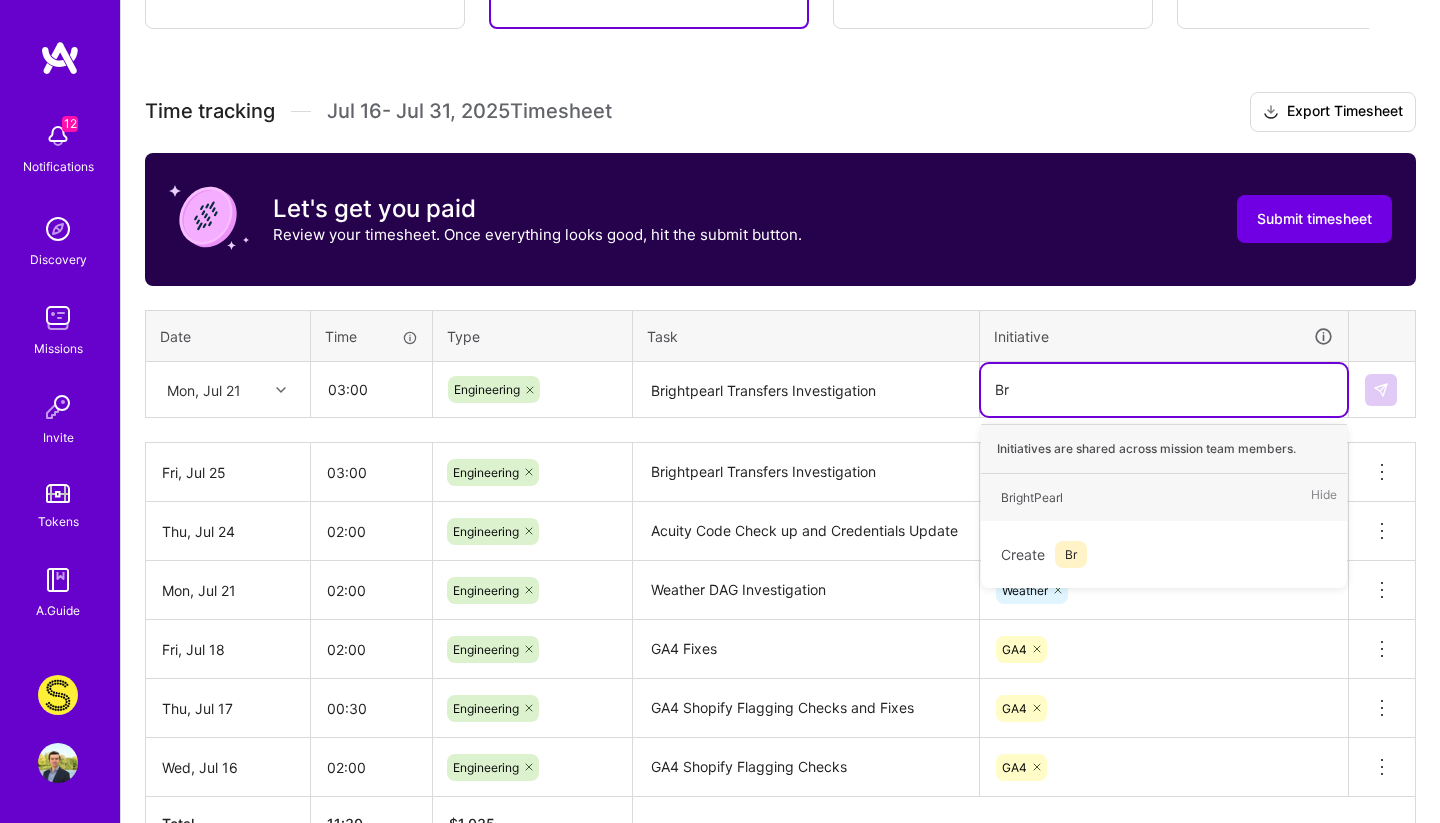 type 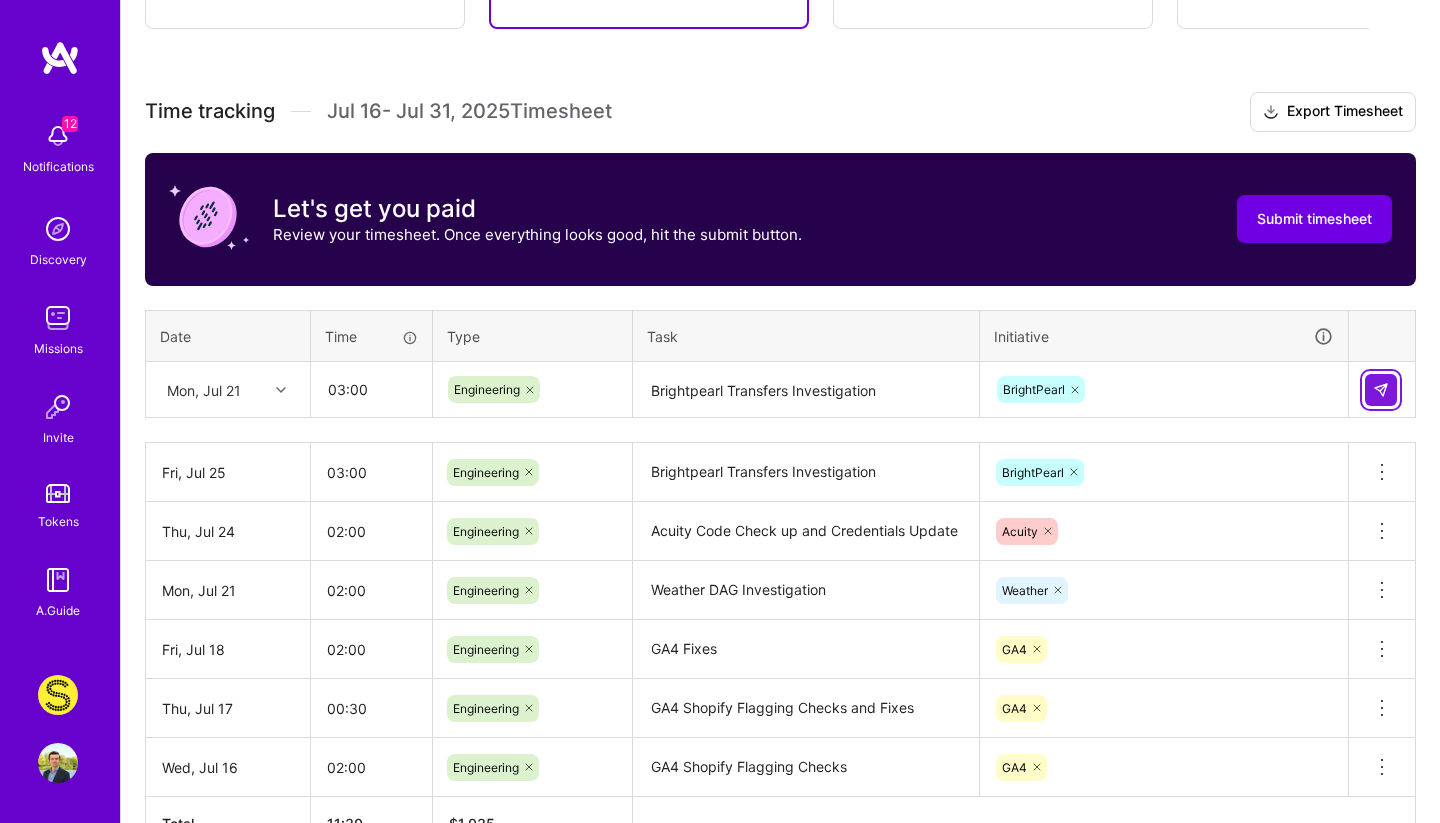 click at bounding box center (1381, 390) 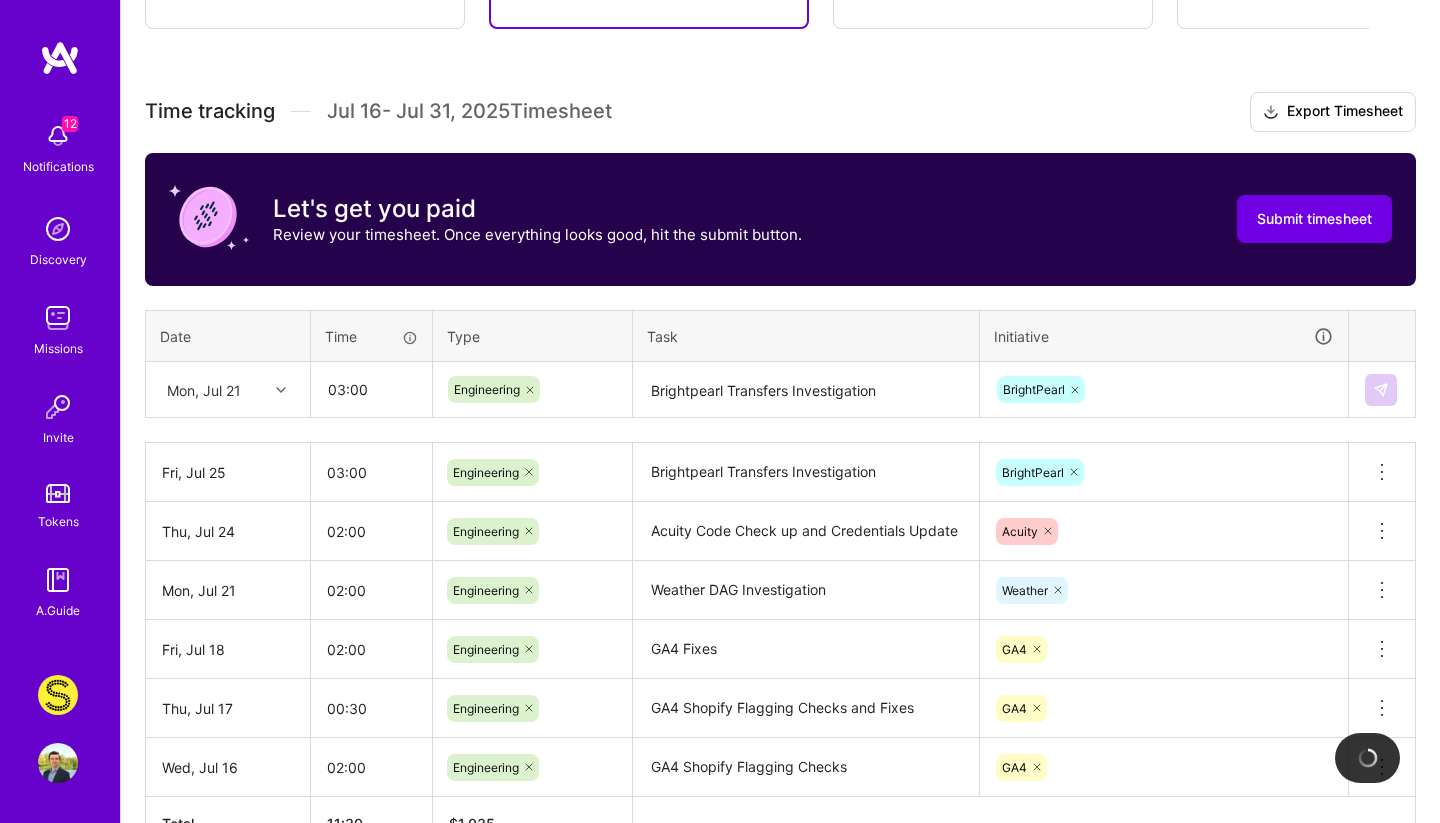 type 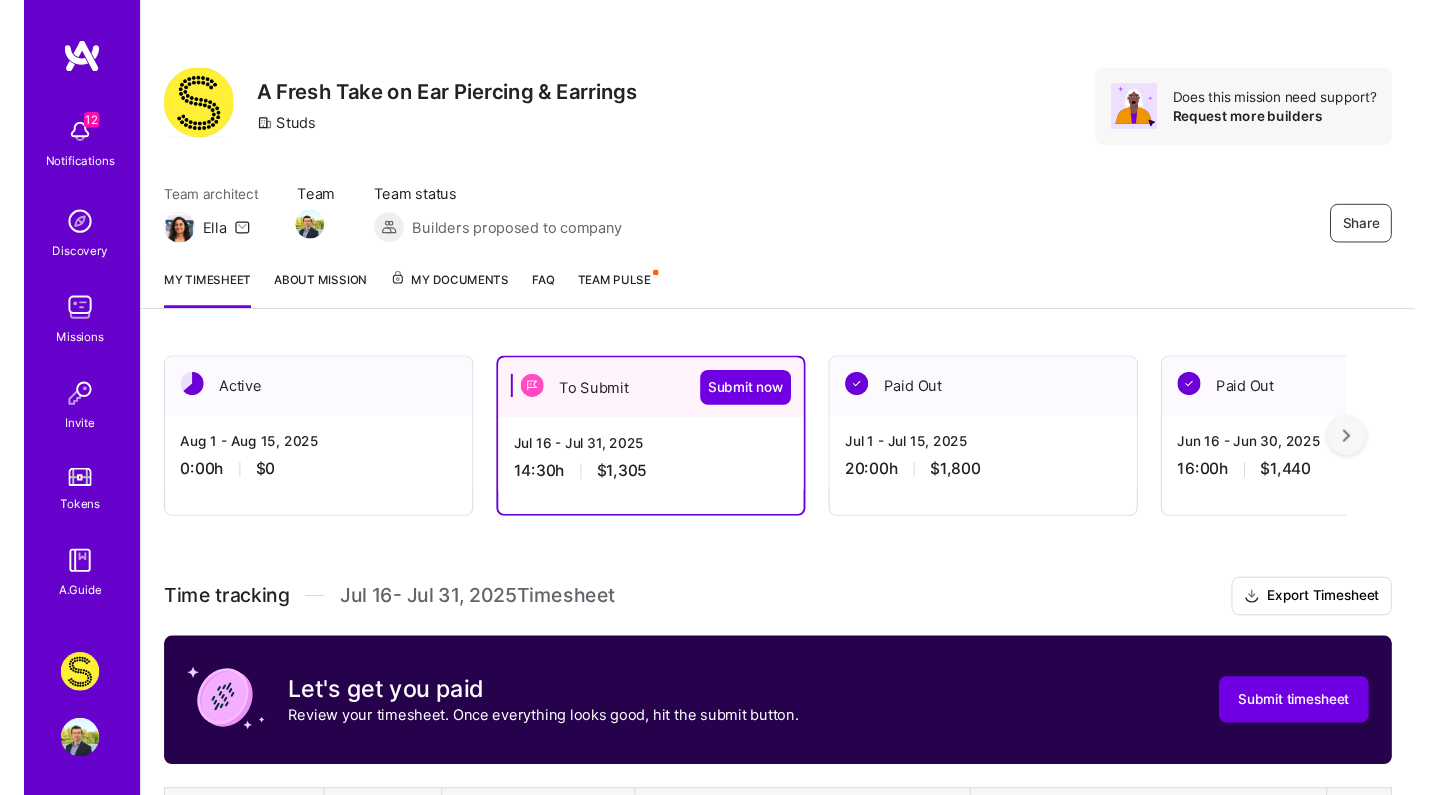 scroll, scrollTop: 0, scrollLeft: 0, axis: both 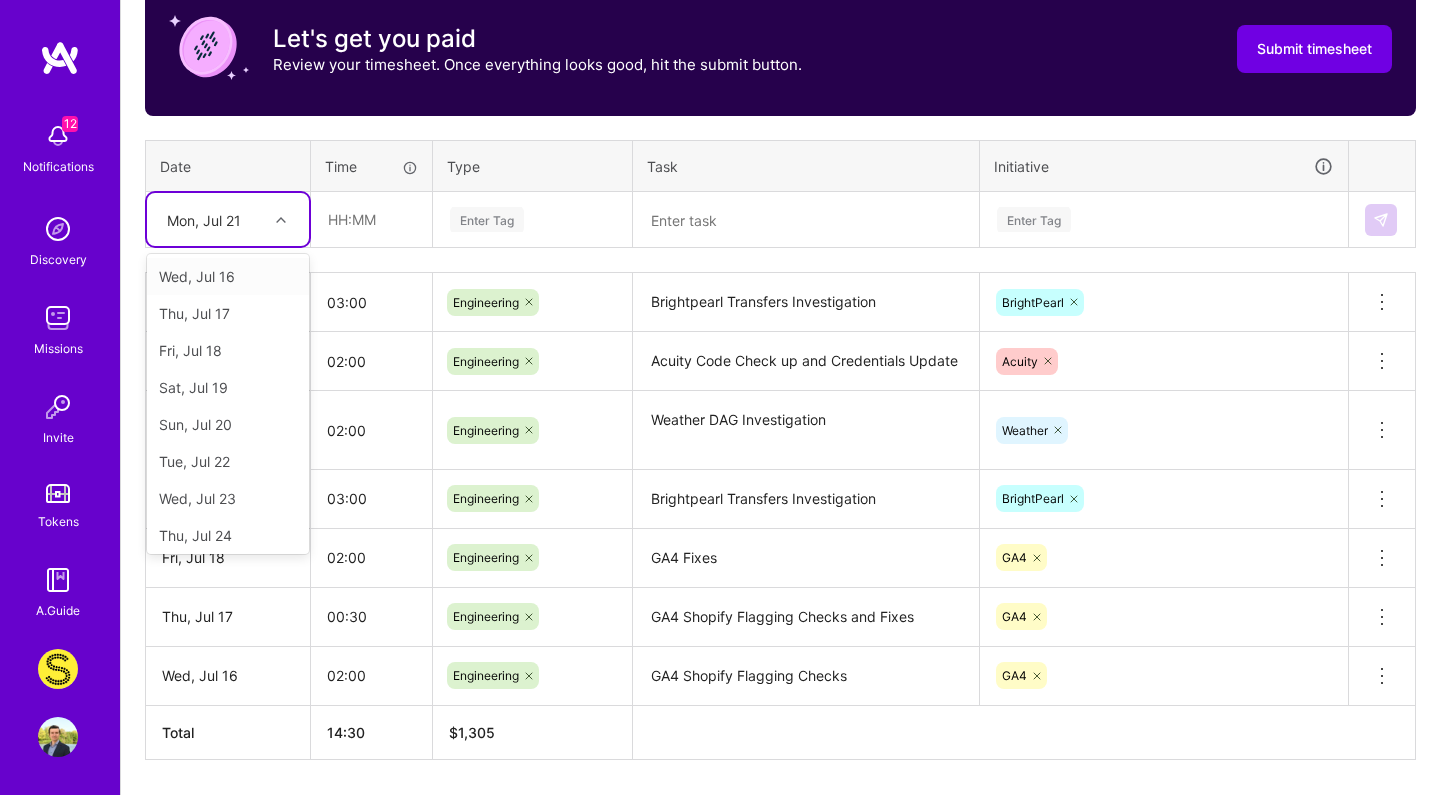 click at bounding box center (283, 220) 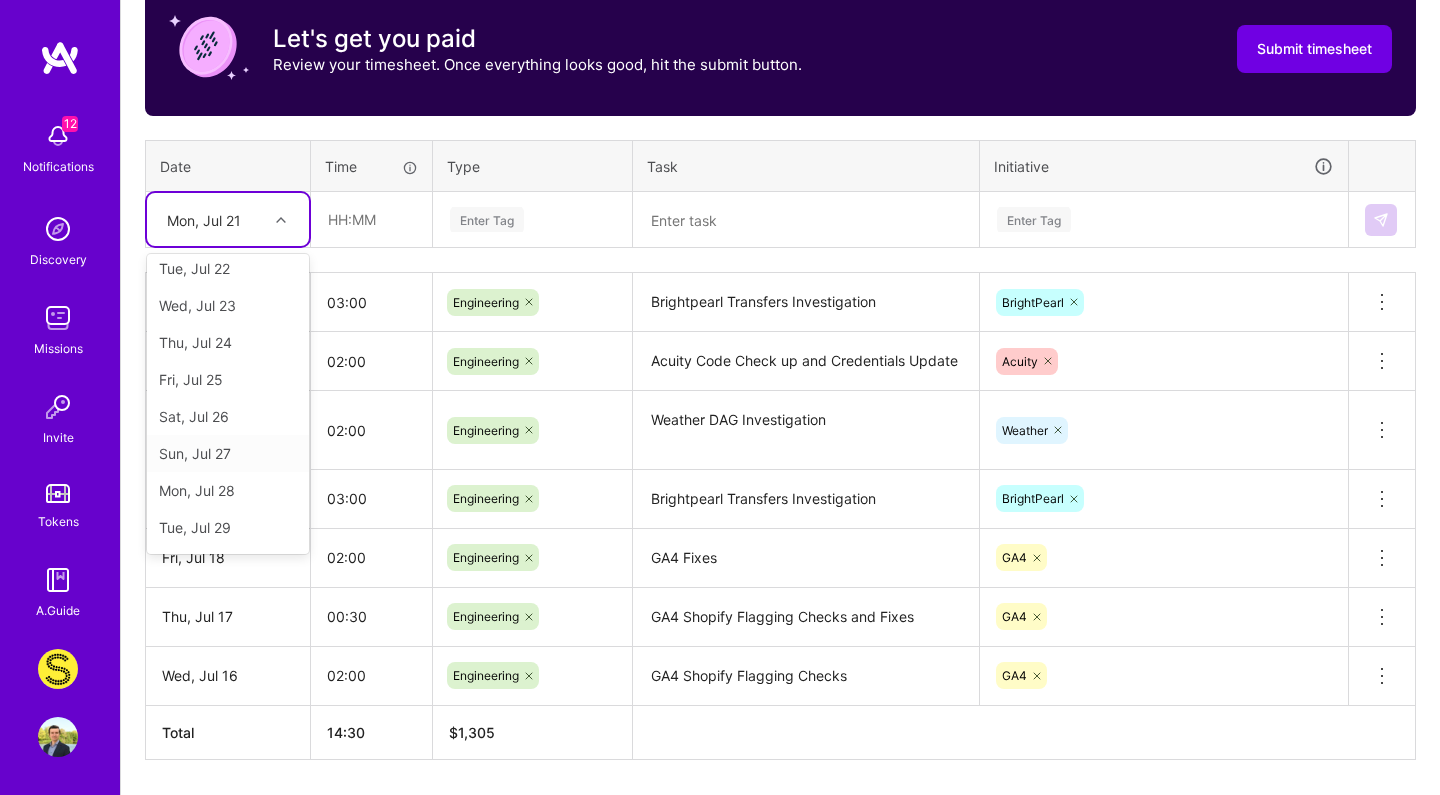 scroll, scrollTop: 176, scrollLeft: 0, axis: vertical 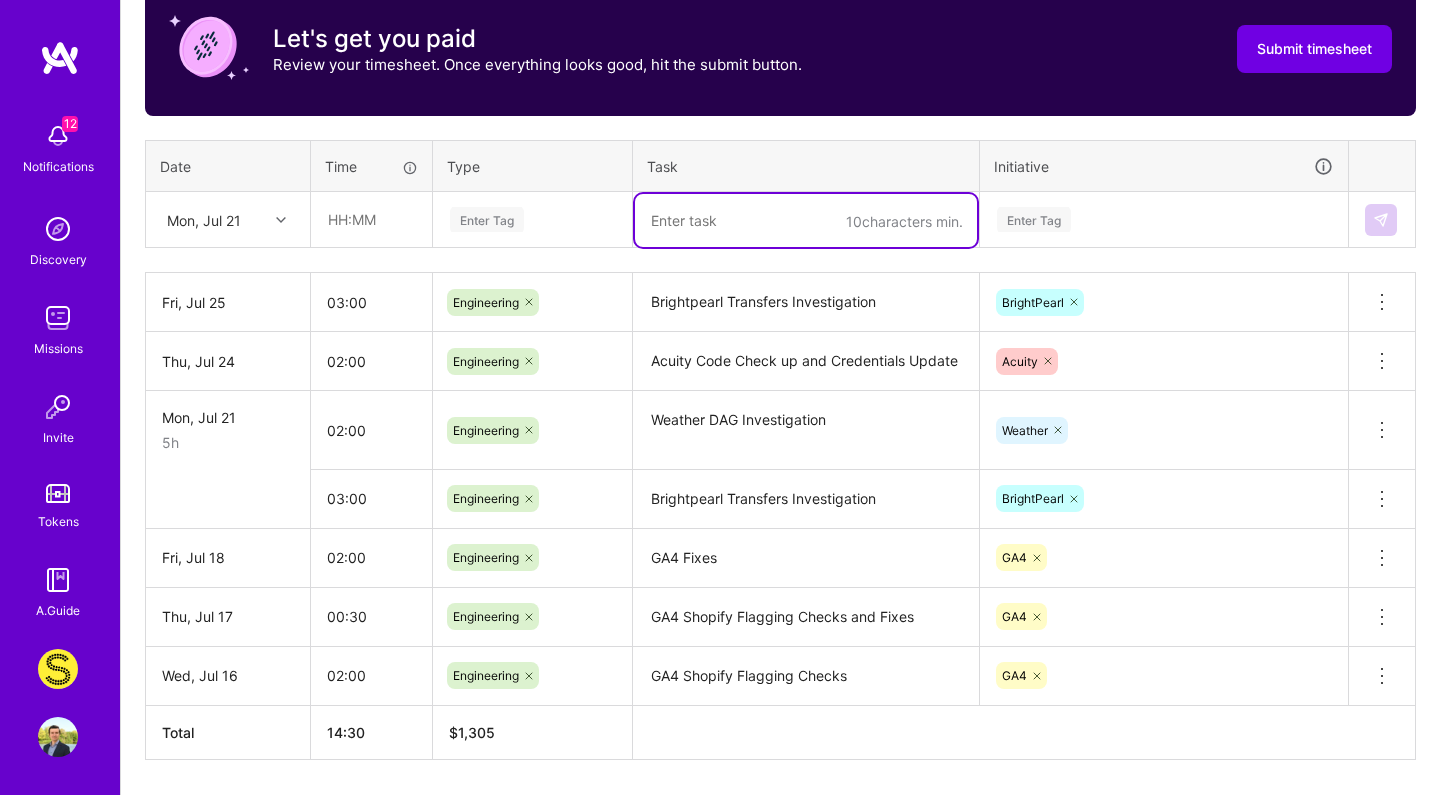 click on "10  characters min." at bounding box center (806, 220) 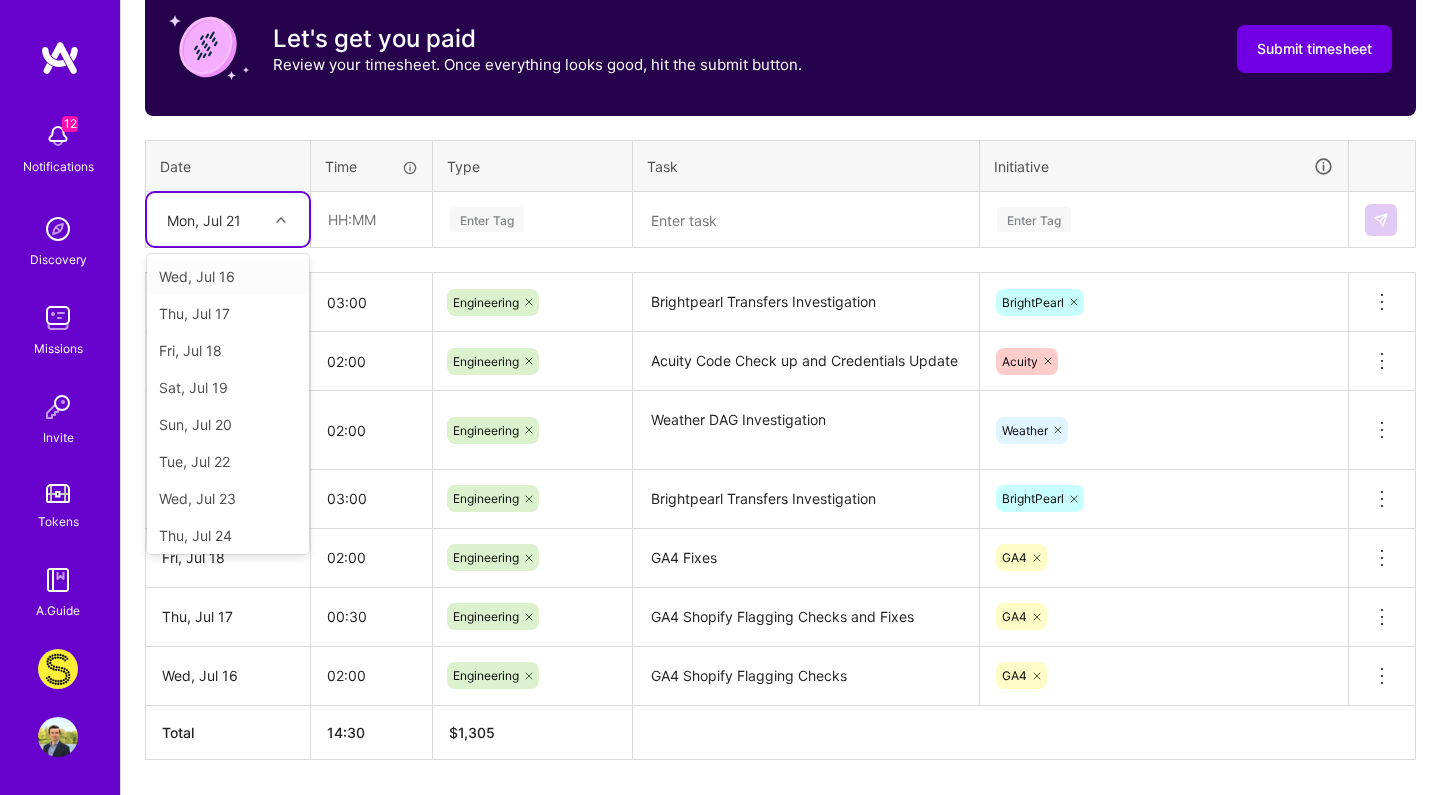 click on "Mon, Jul 21" at bounding box center [204, 219] 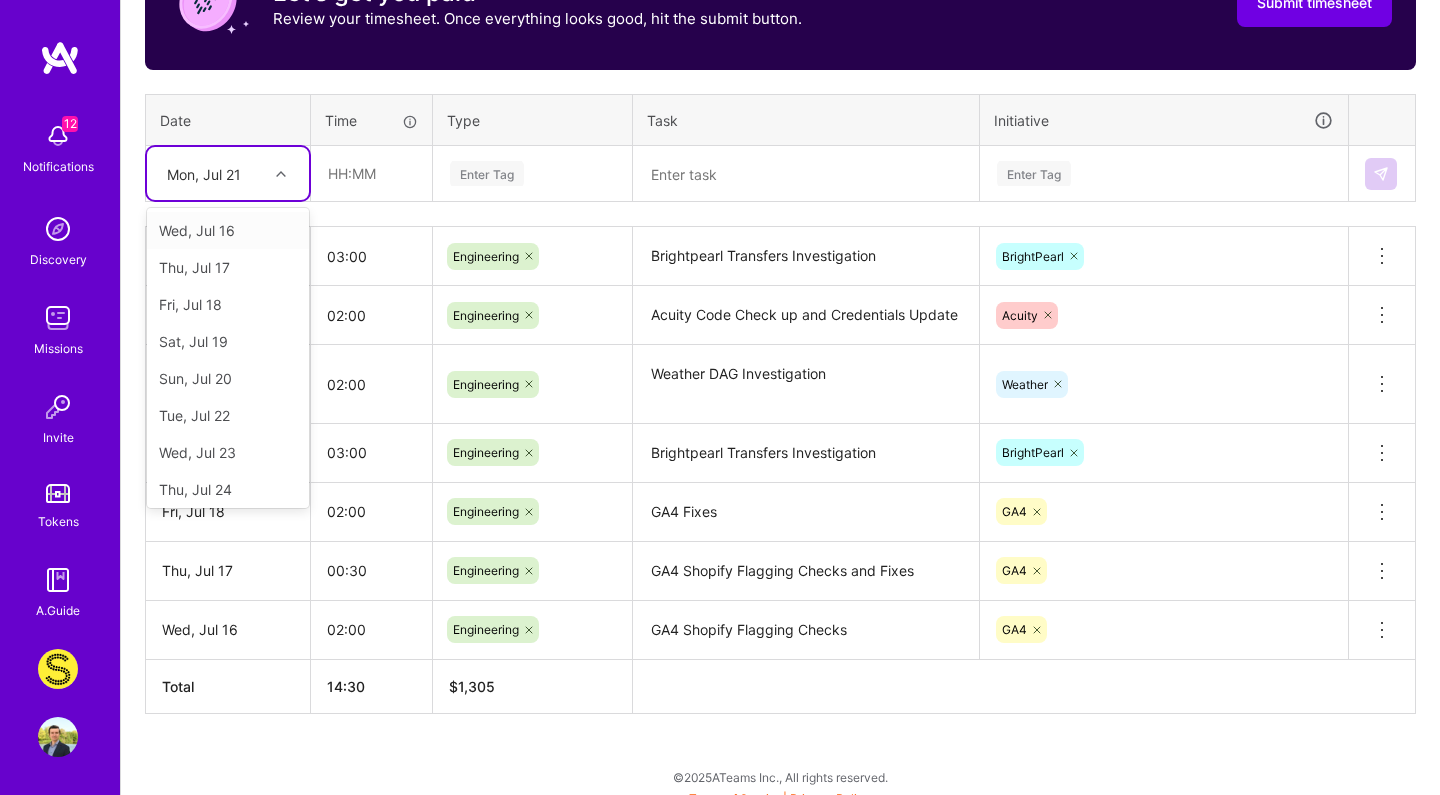scroll, scrollTop: 720, scrollLeft: 0, axis: vertical 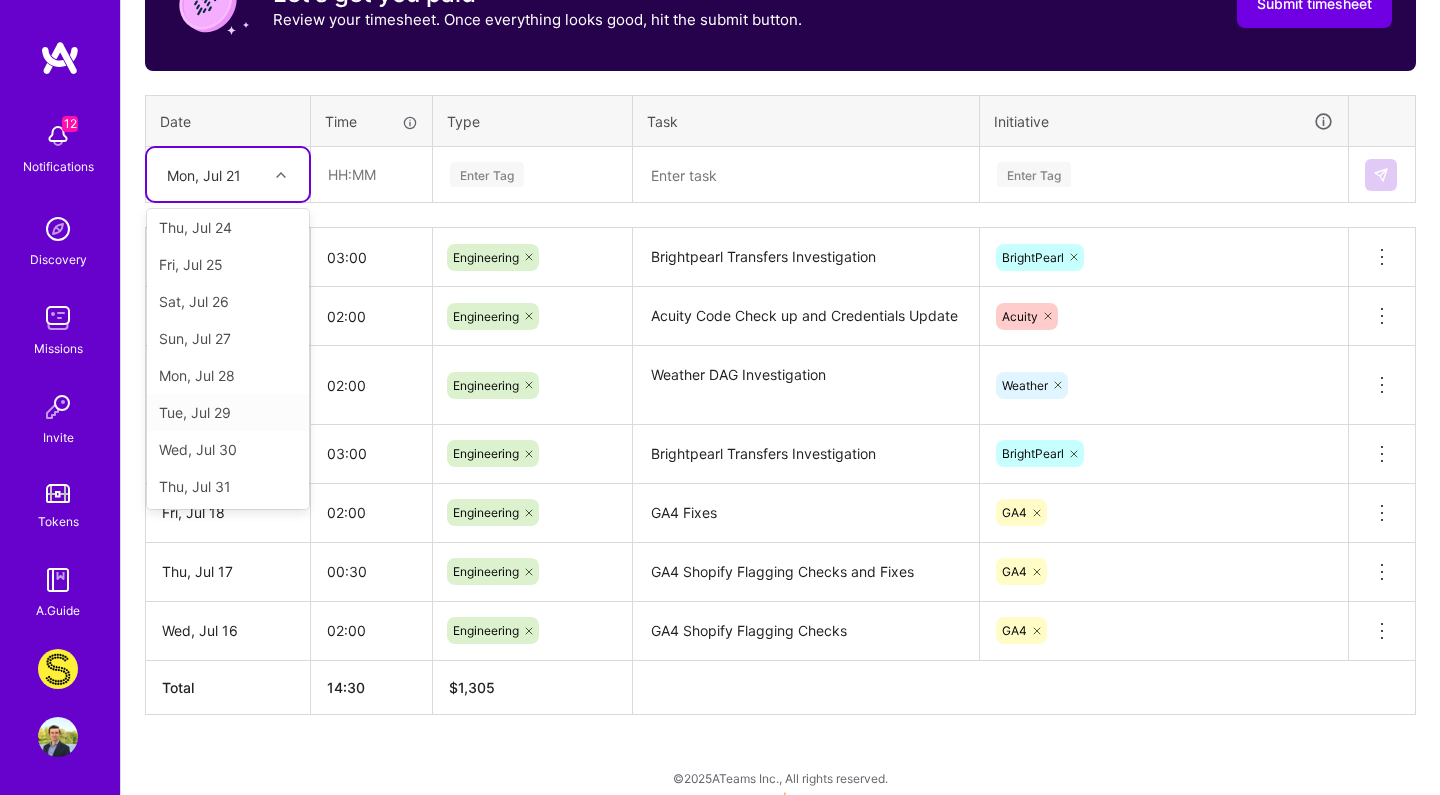 click on "Tue, Jul 29" at bounding box center (228, 412) 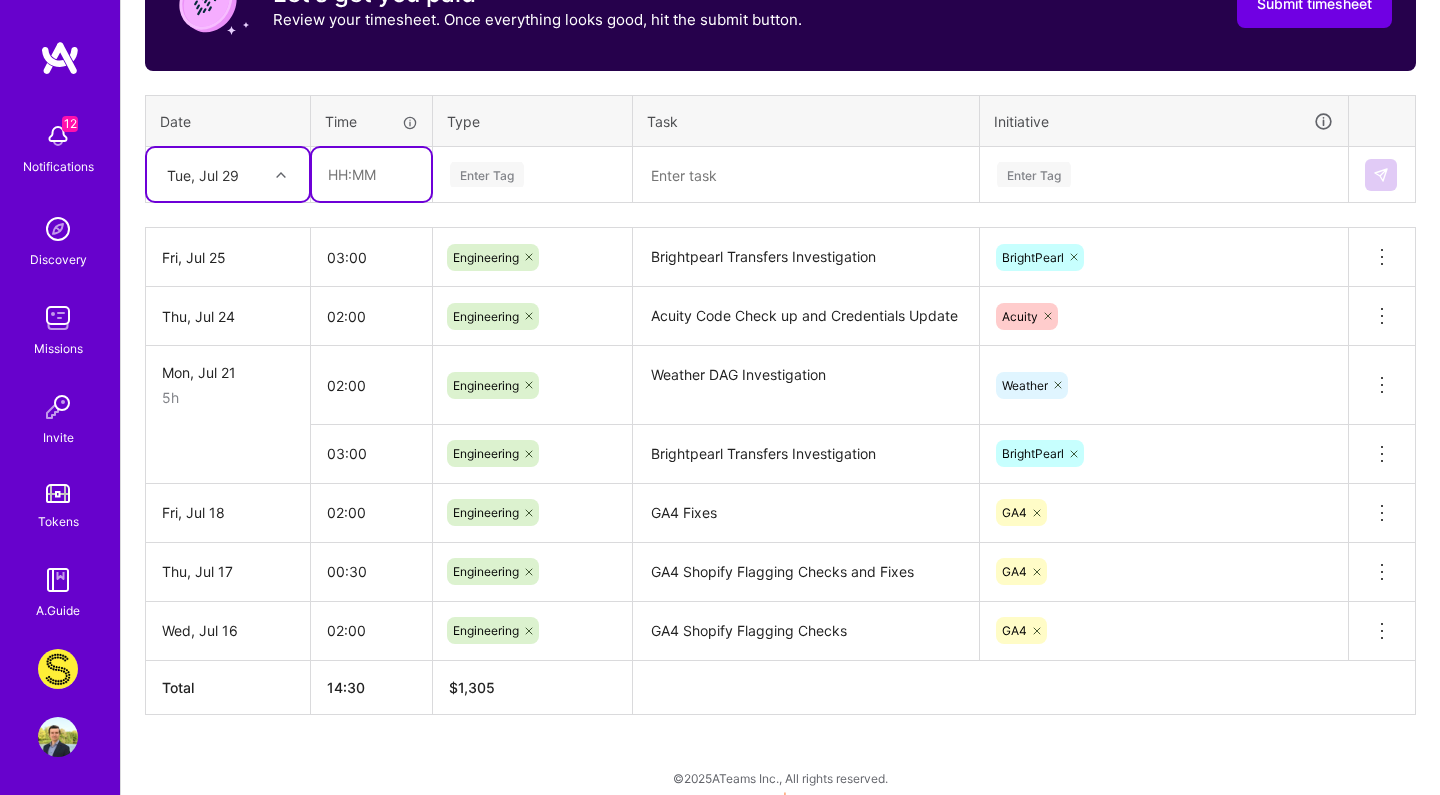 click at bounding box center [371, 174] 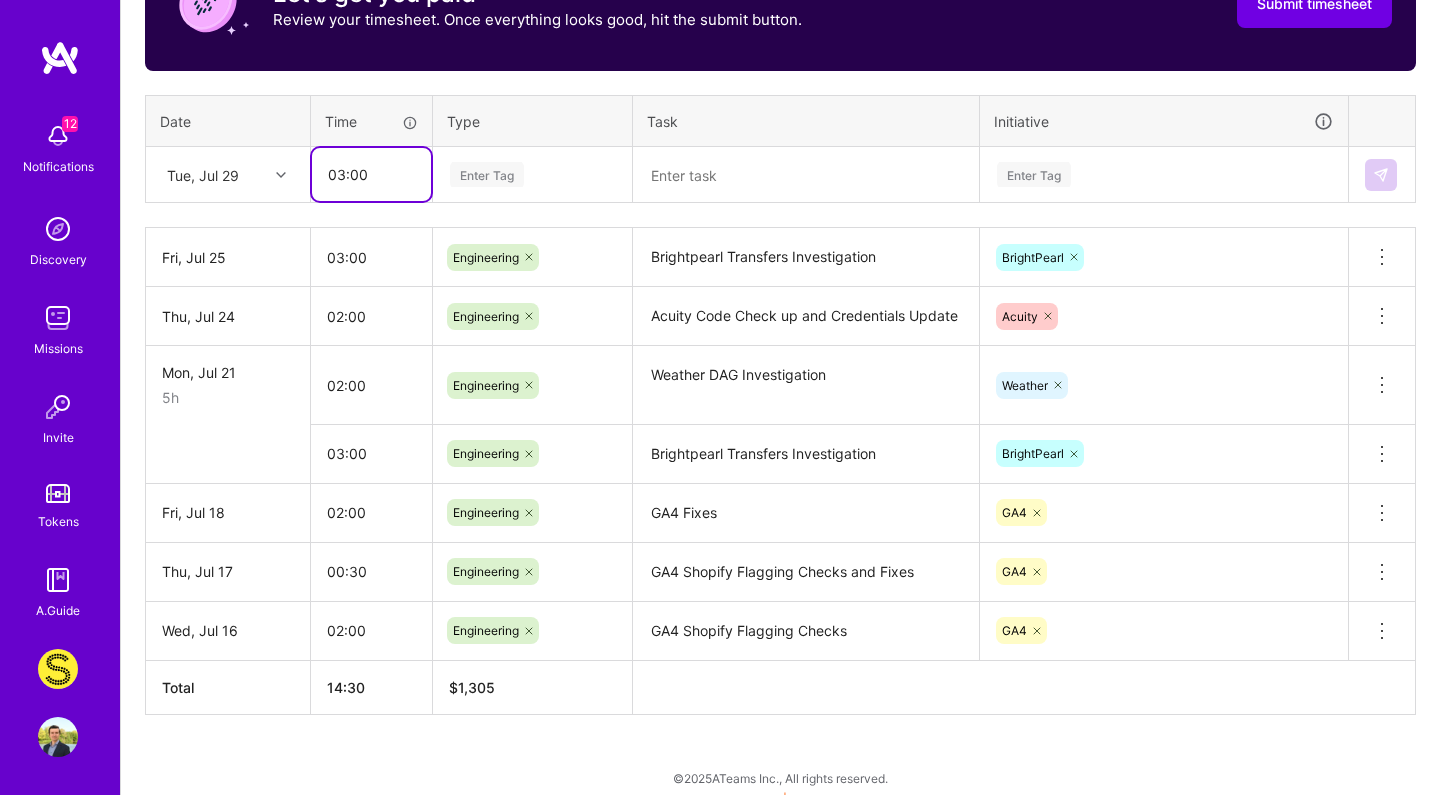 type on "03:00" 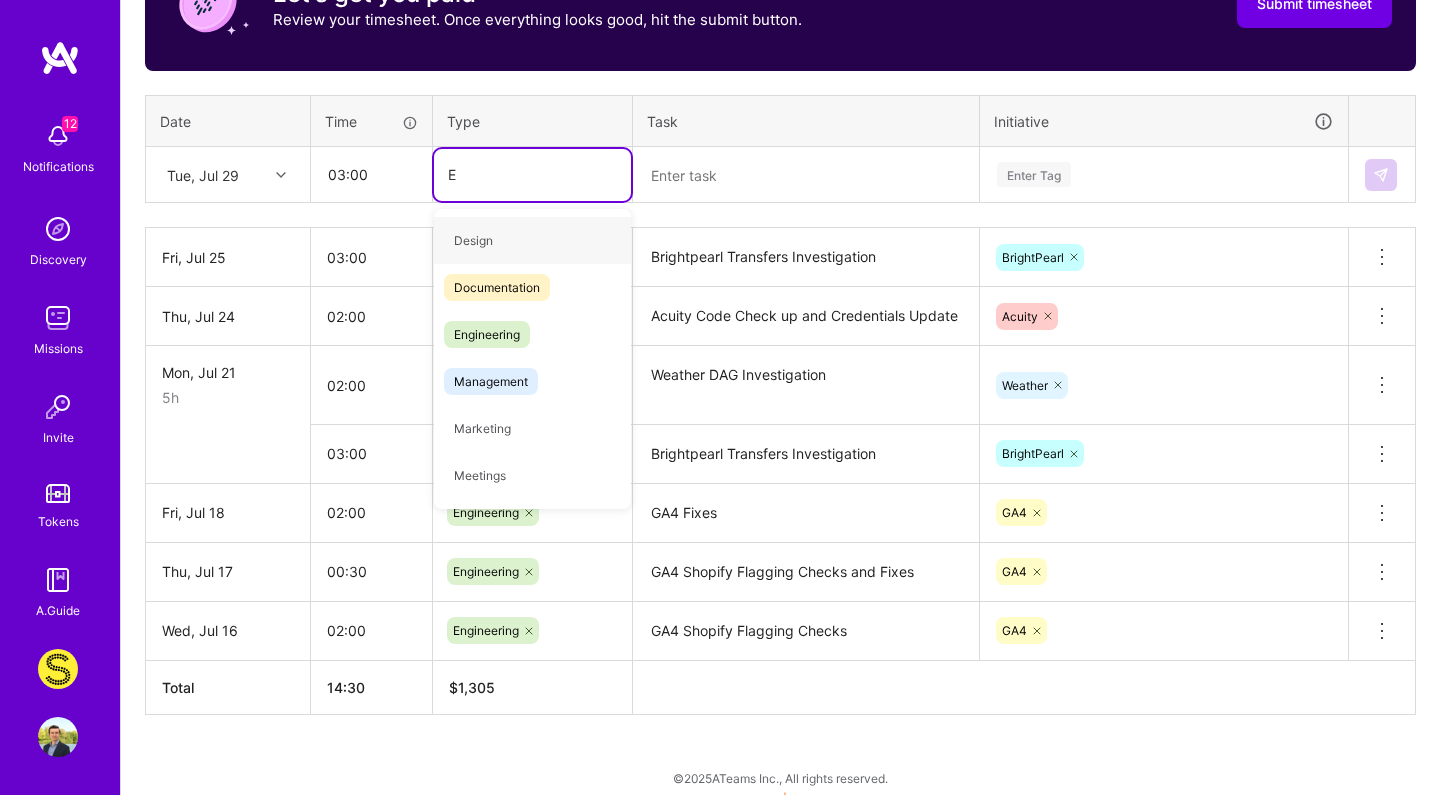 type on "En" 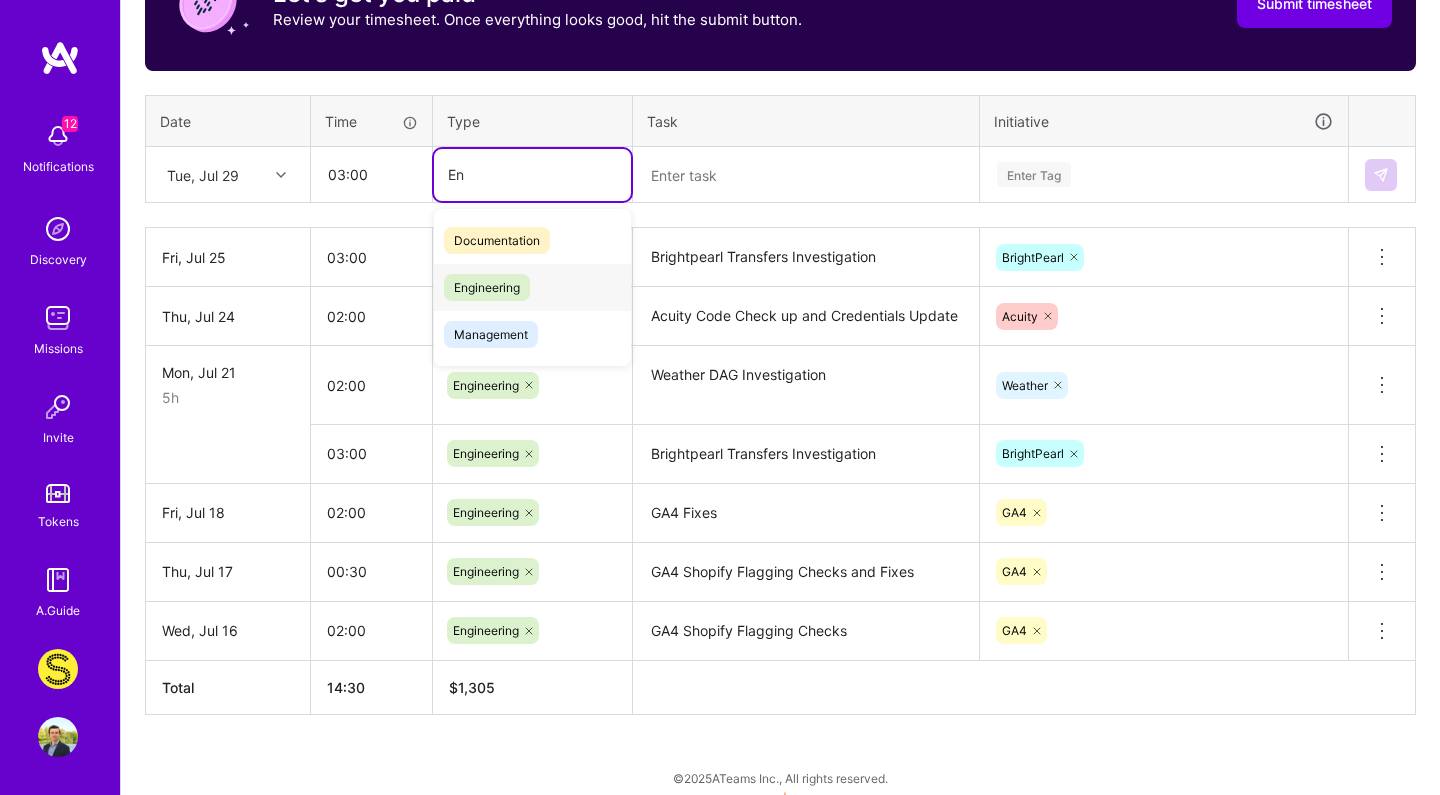 click on "Engineering" at bounding box center (532, 287) 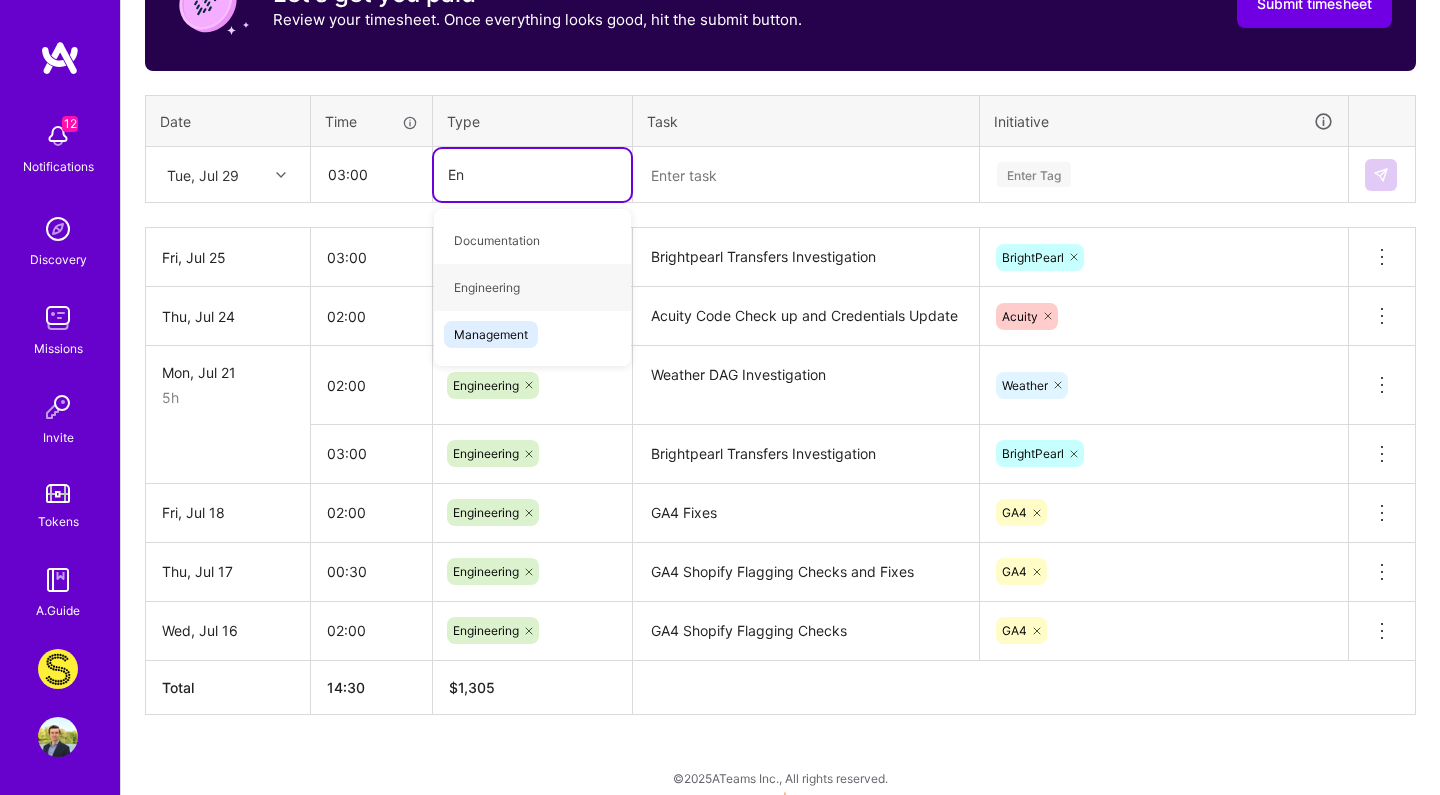 type 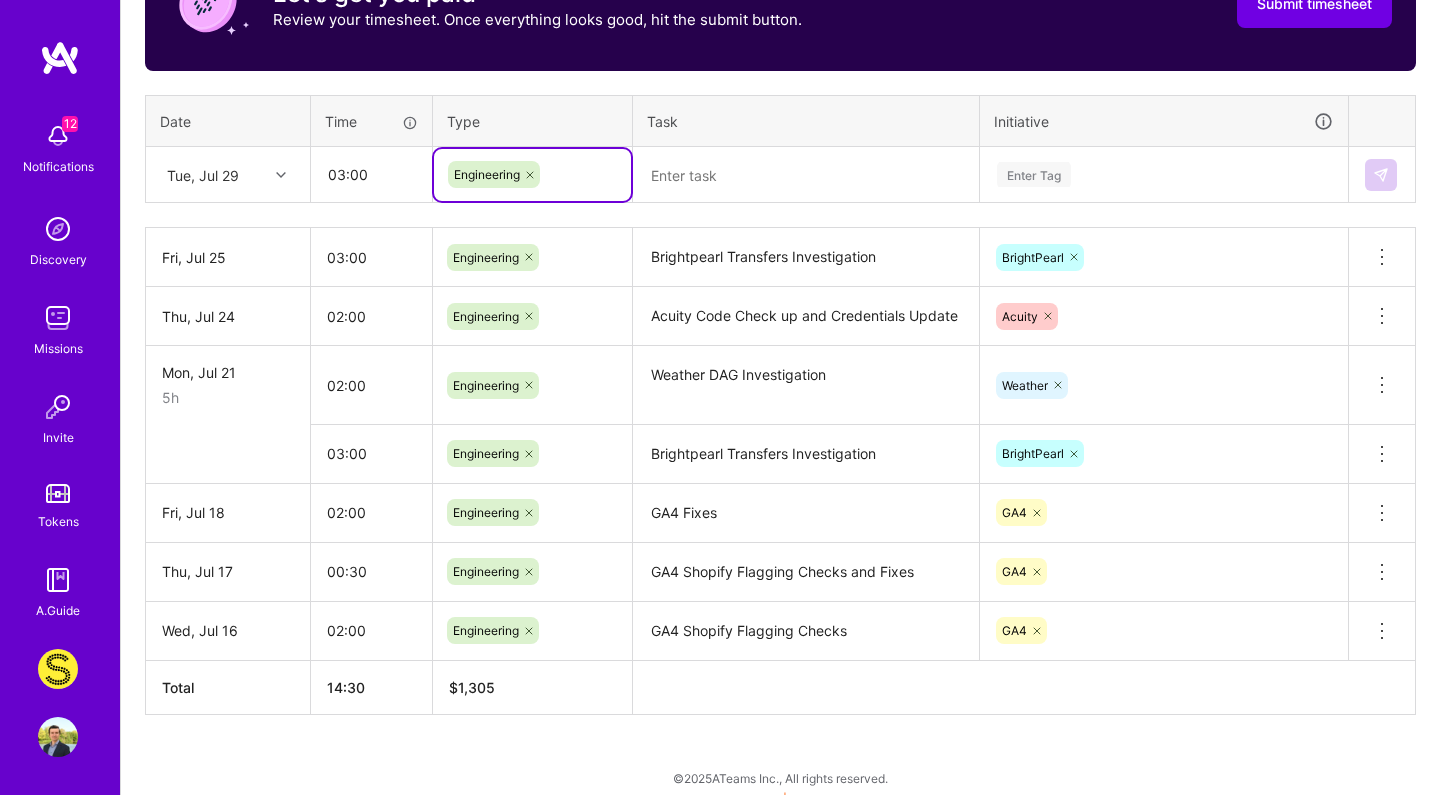 click at bounding box center [806, 175] 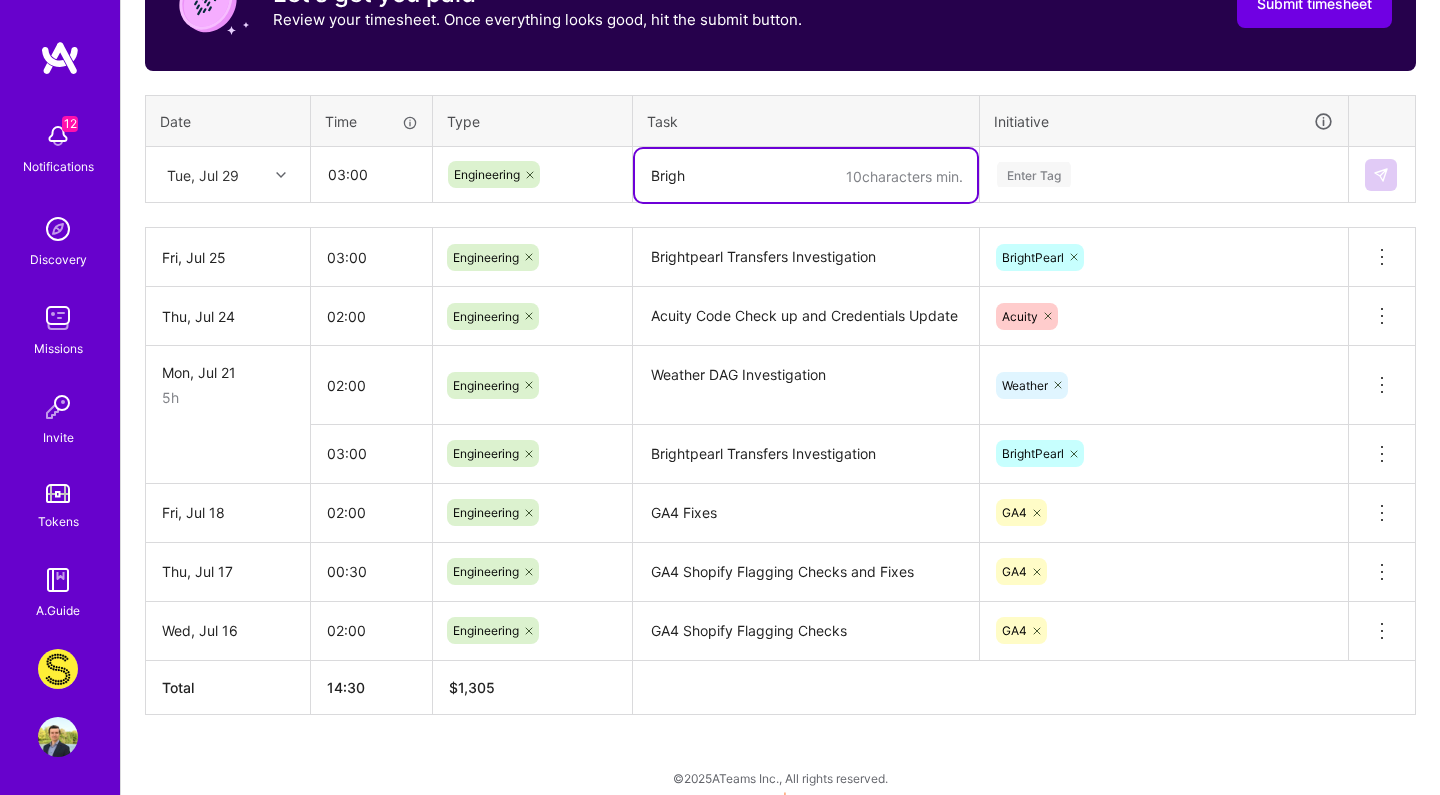 click on "Brightpearl Transfers Investigation" at bounding box center [806, 257] 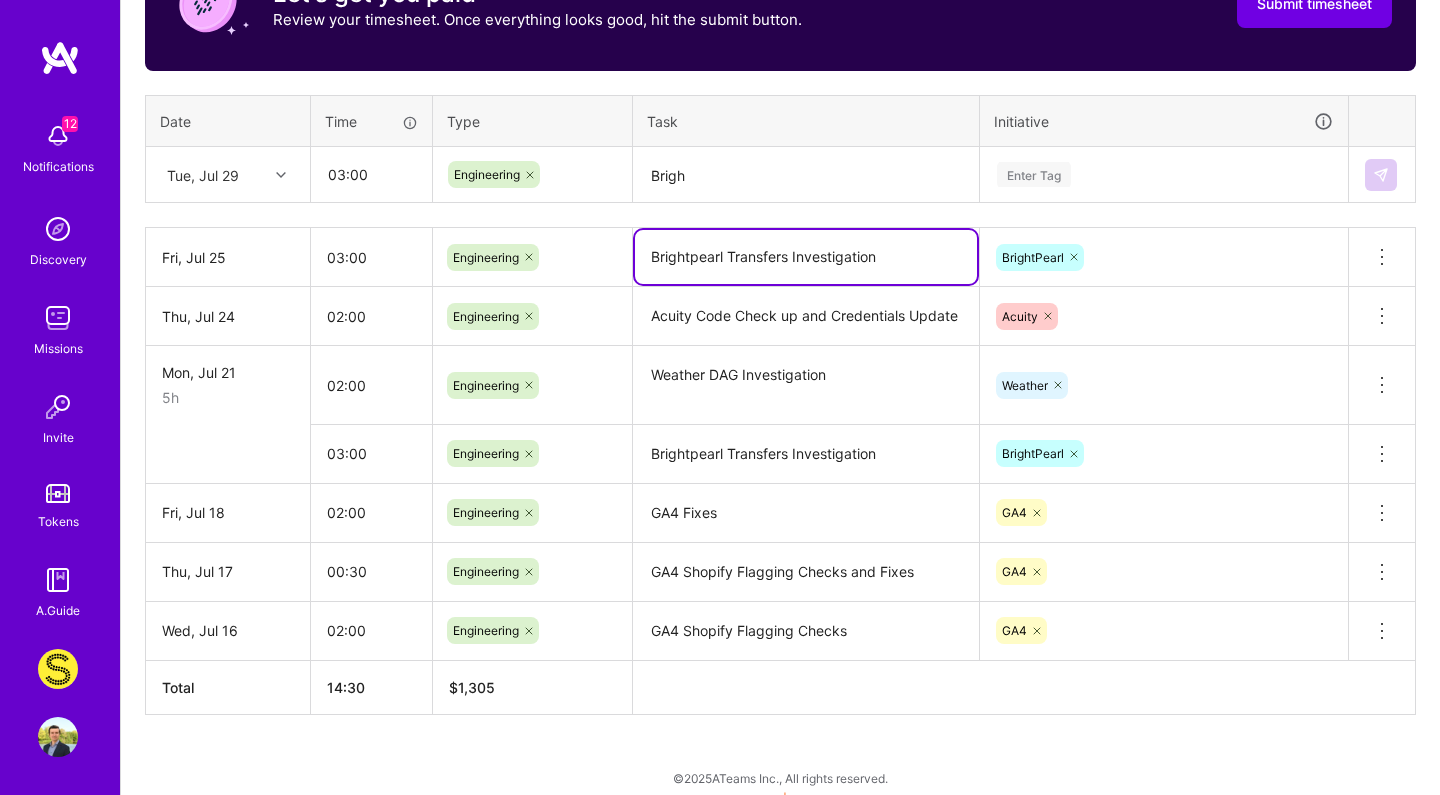 click on "Brightpearl Transfers Investigation" at bounding box center (806, 257) 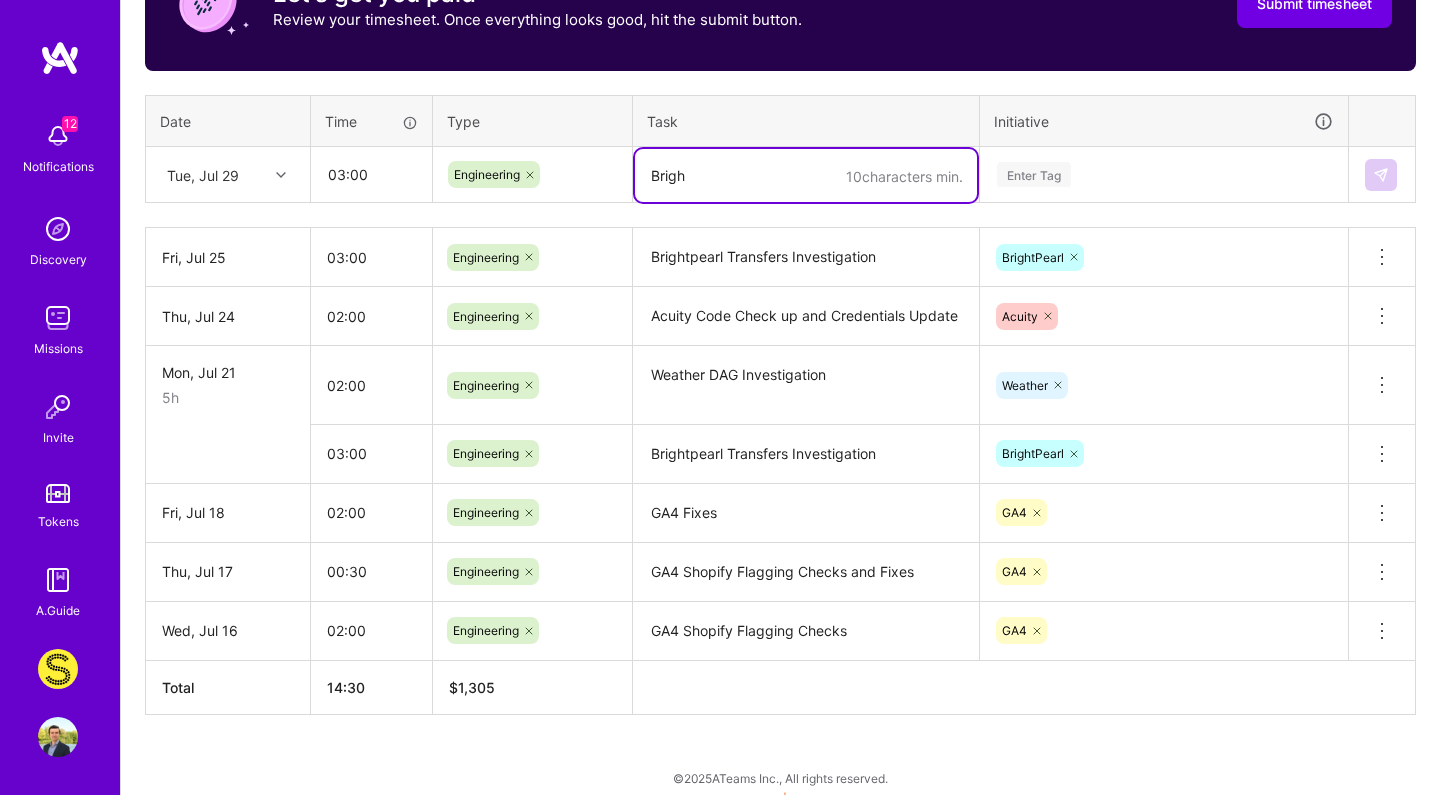 click on "Brigh" at bounding box center (806, 175) 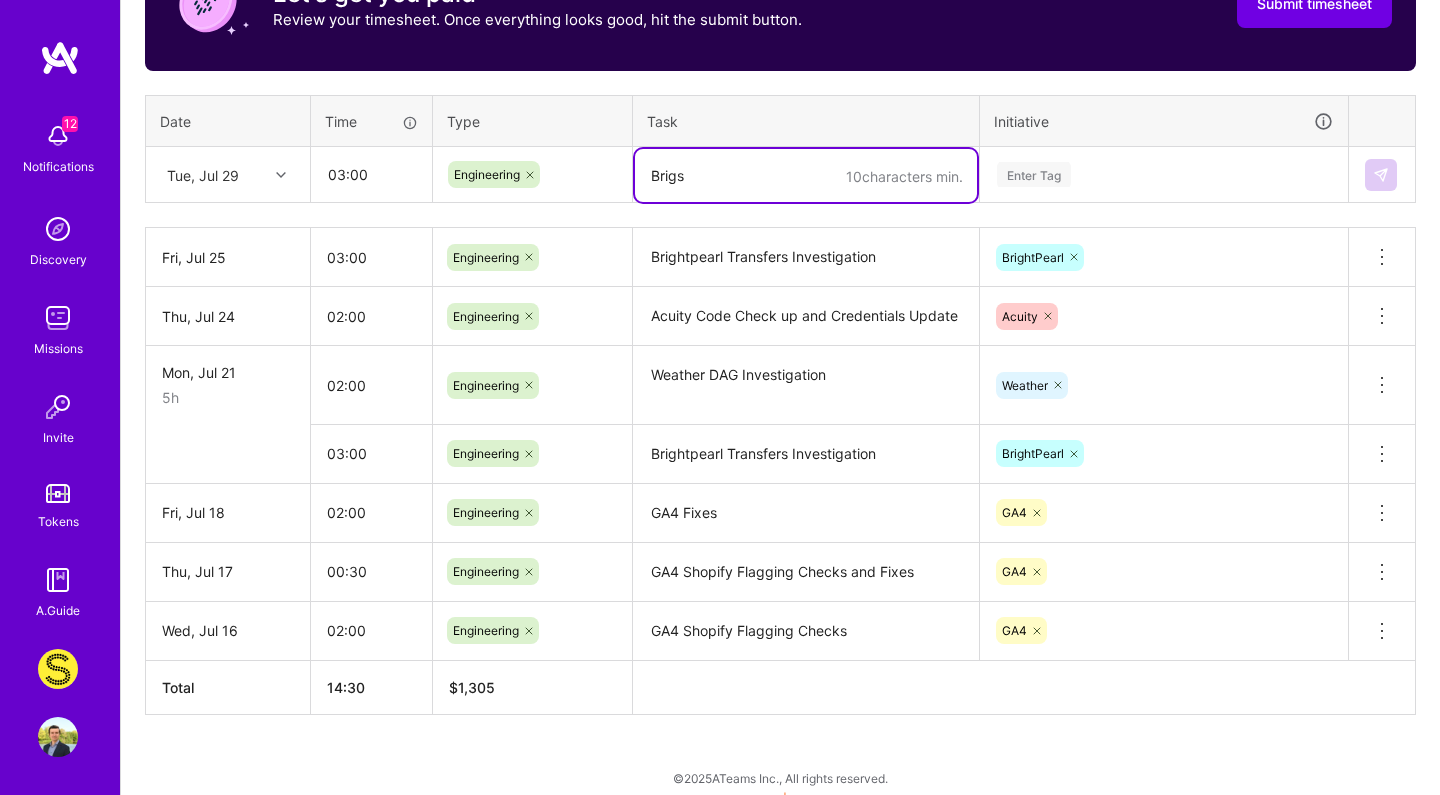 click on "Brigs" at bounding box center (806, 175) 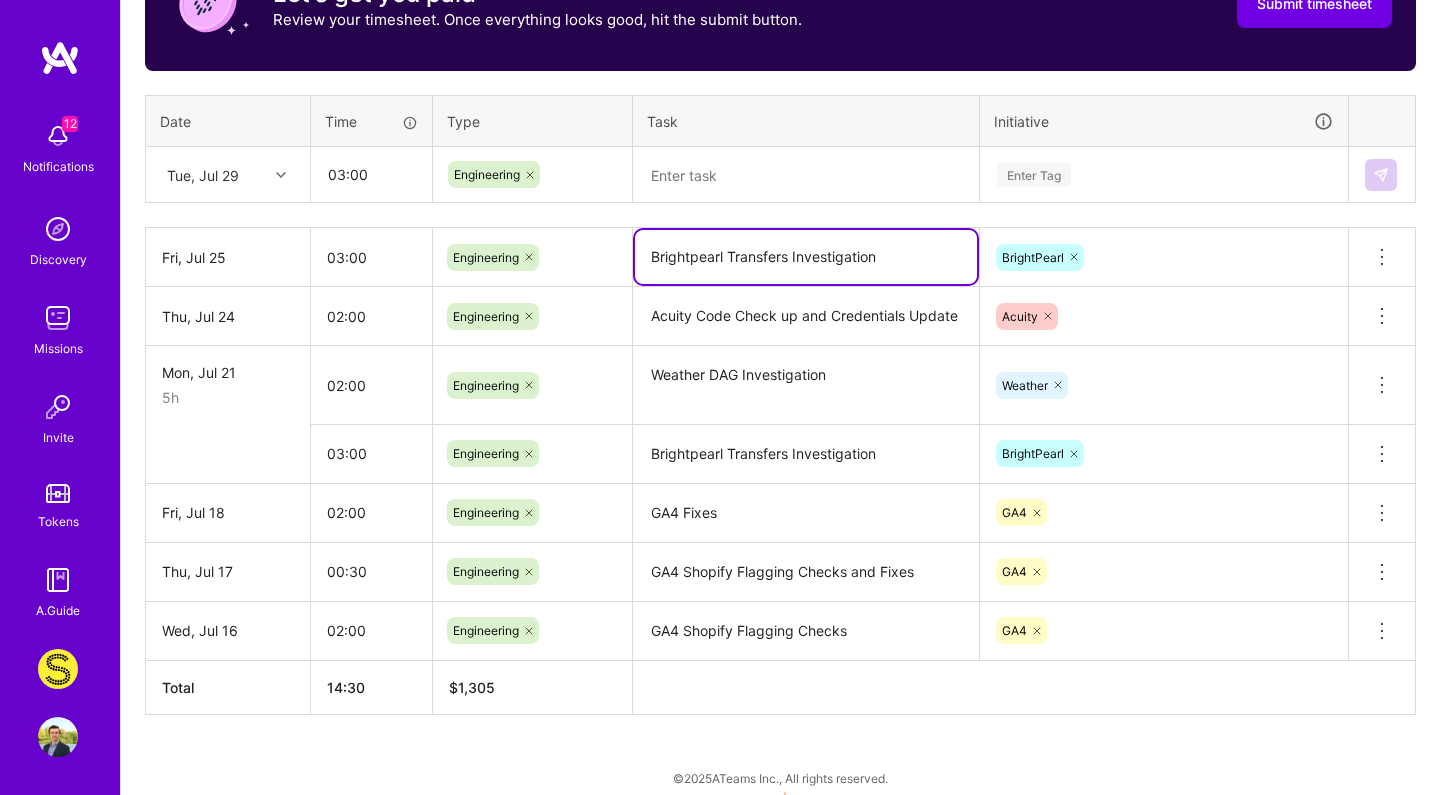 click on "Brightpearl Transfers Investigation" at bounding box center [806, 257] 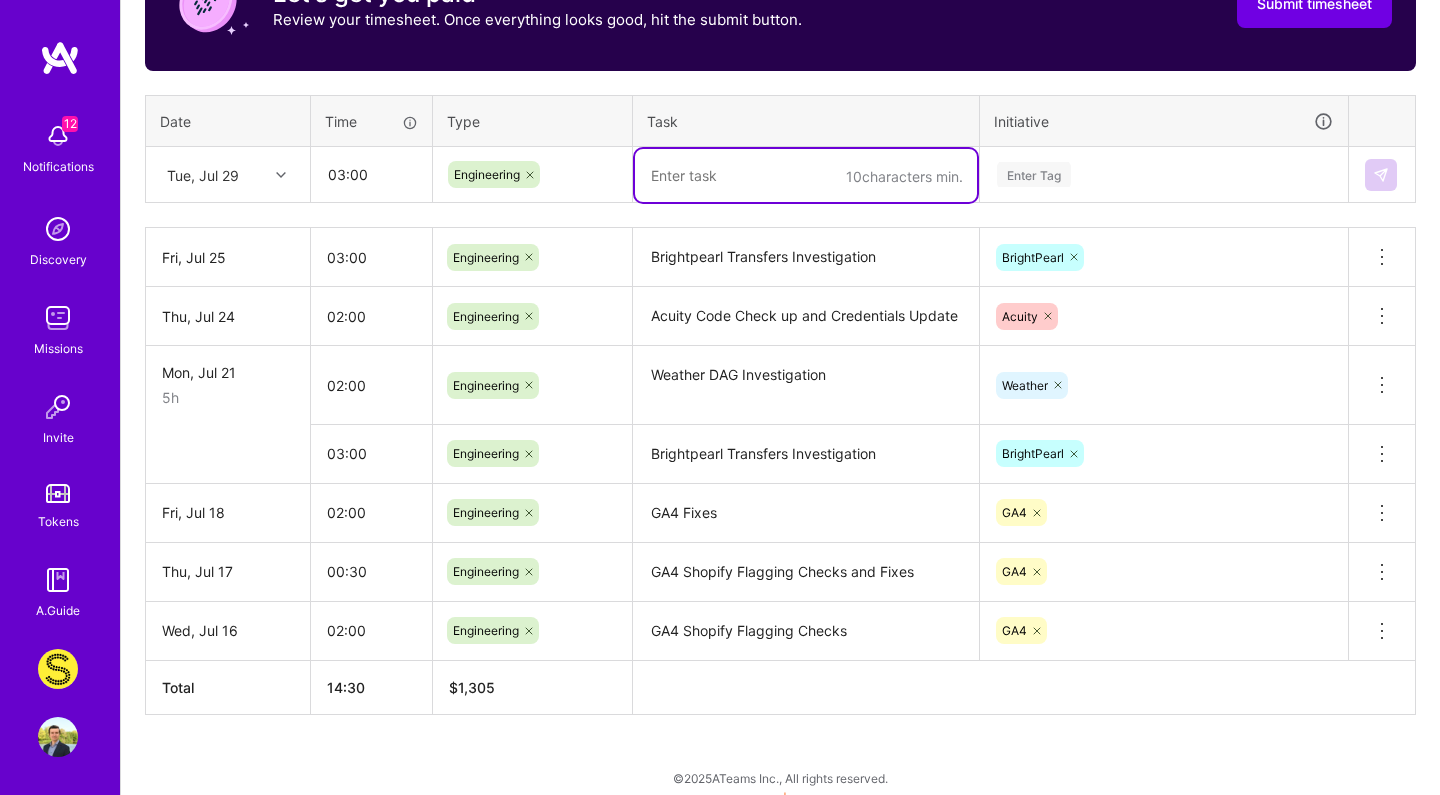 paste on "Brightpearl Transfers Investigation" 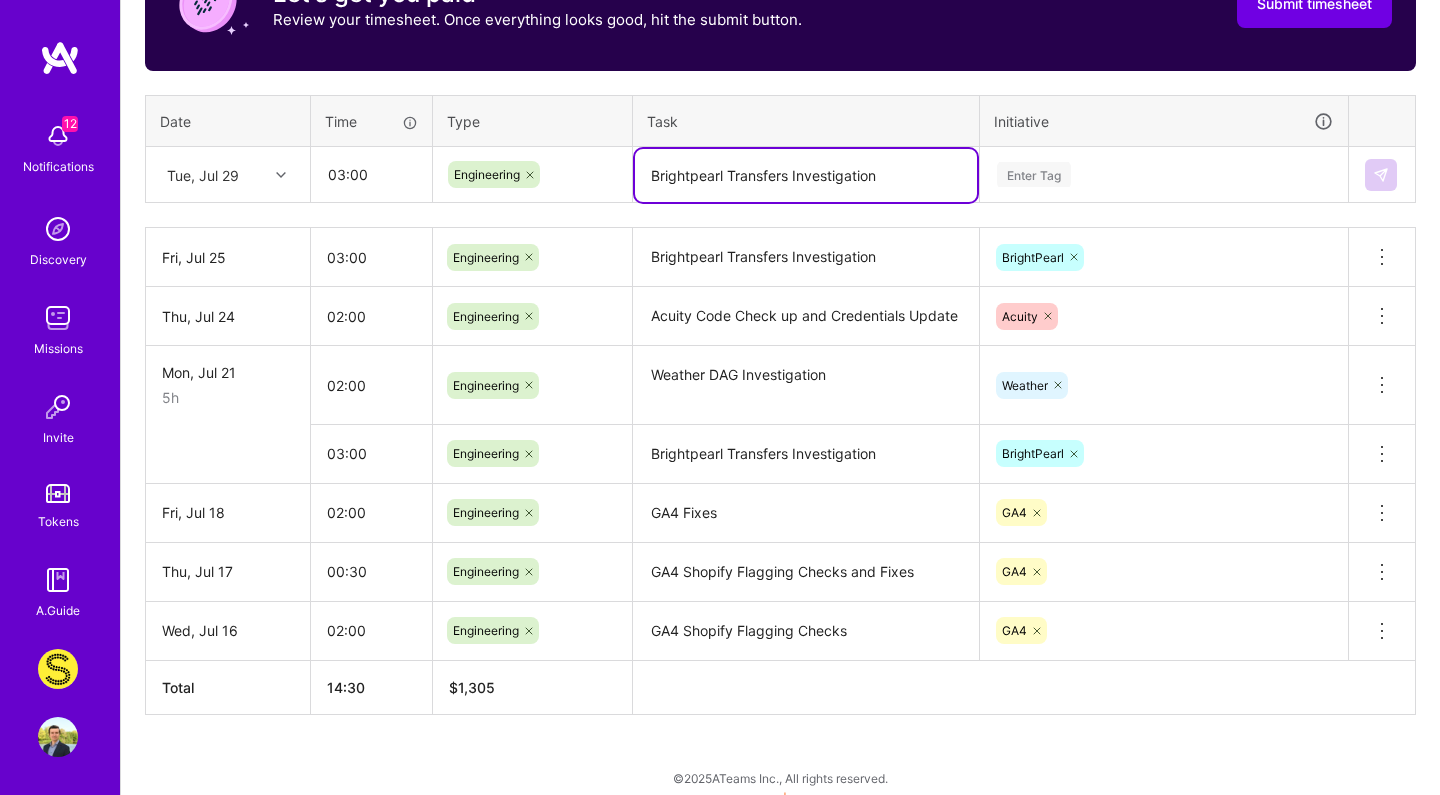 type on "Brightpearl Transfers Investigation" 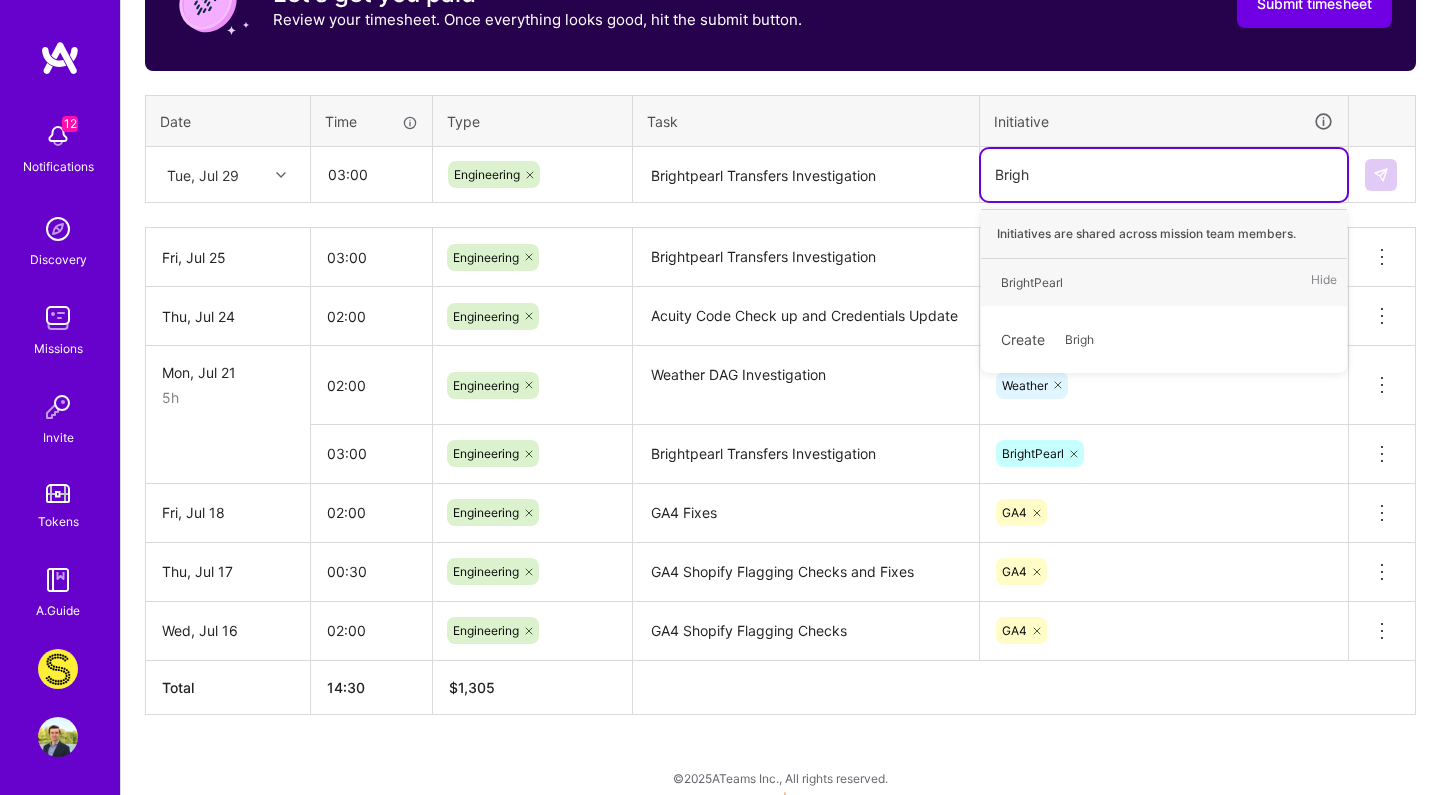 type on "Bright" 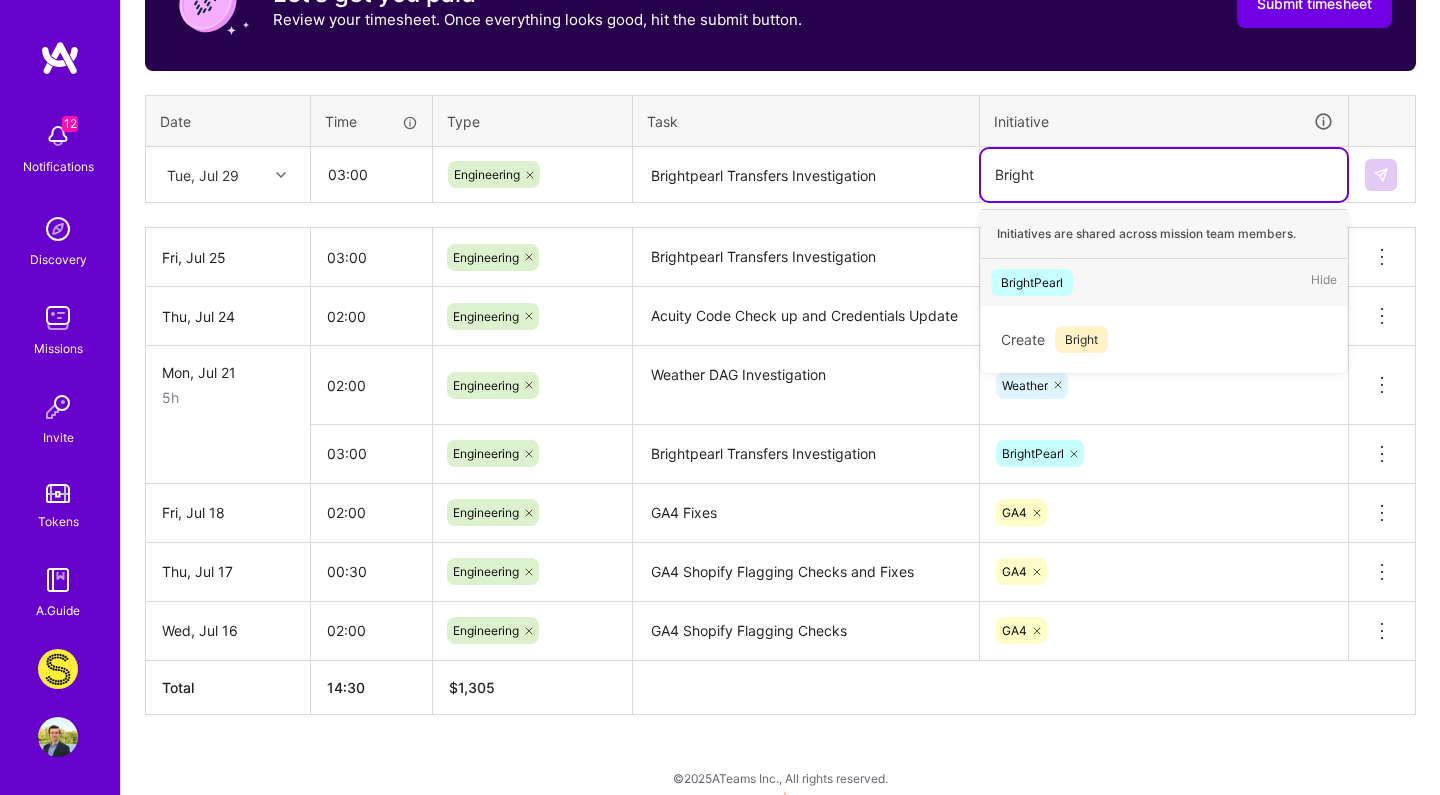 click on "BrightPearl" at bounding box center (1032, 282) 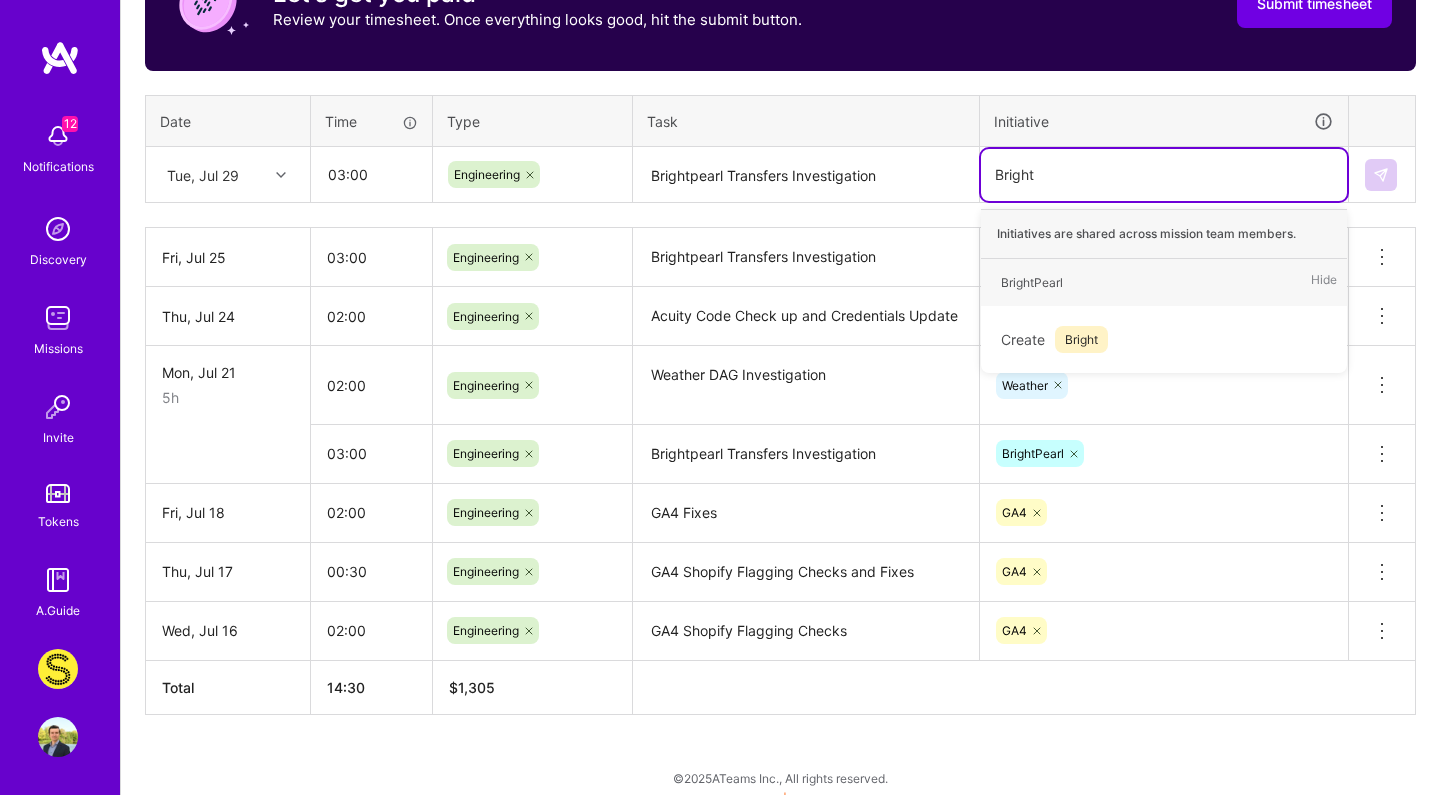 type 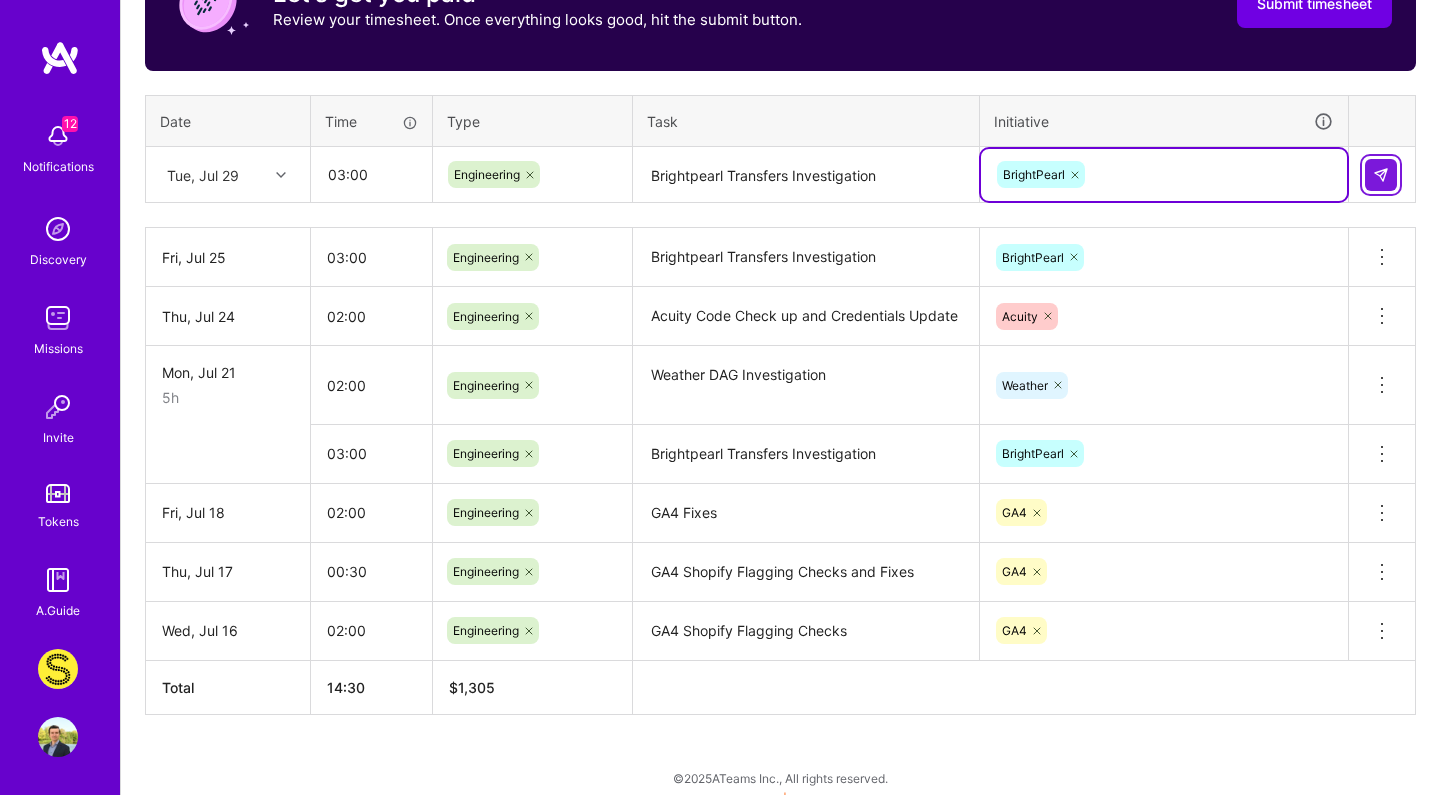 click at bounding box center [1381, 175] 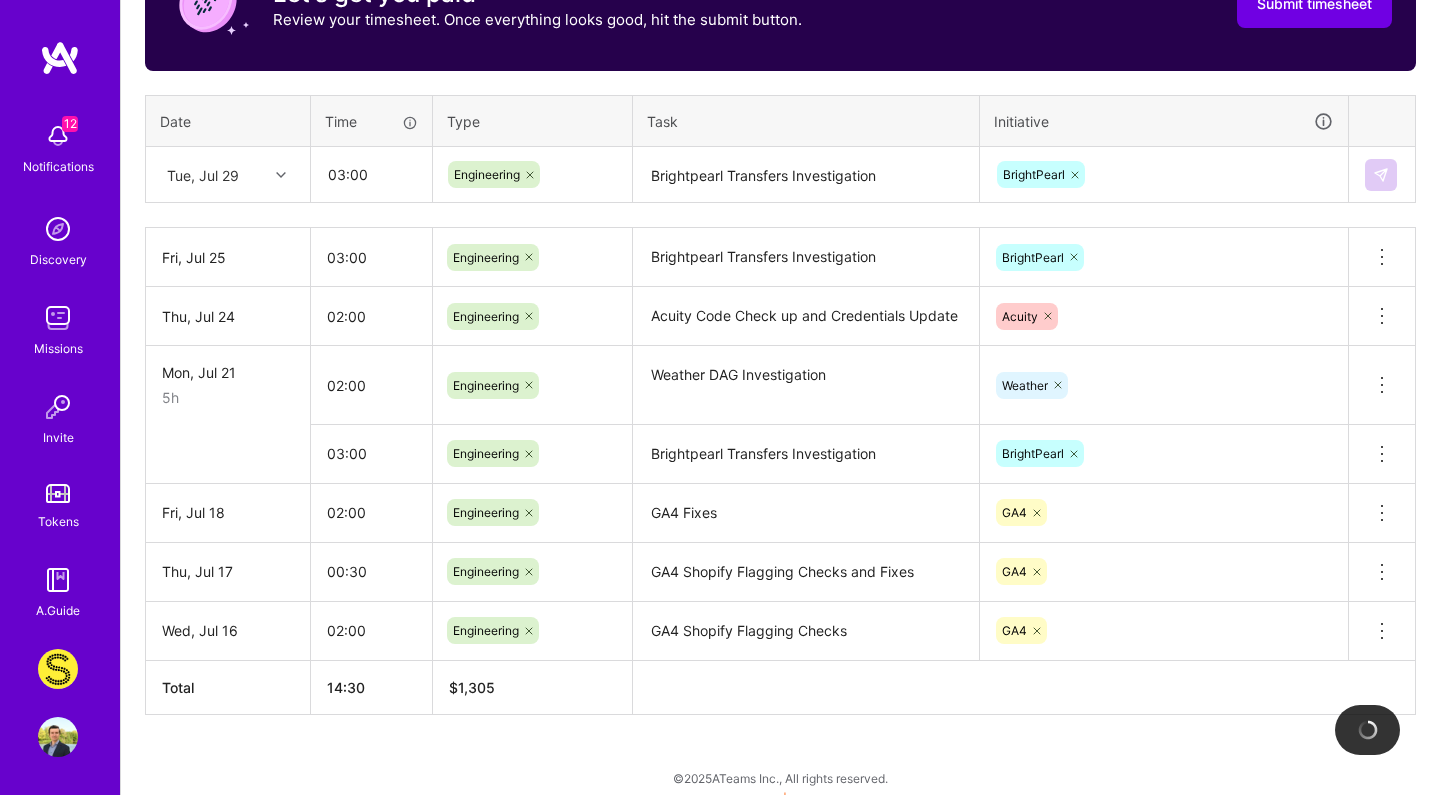 type 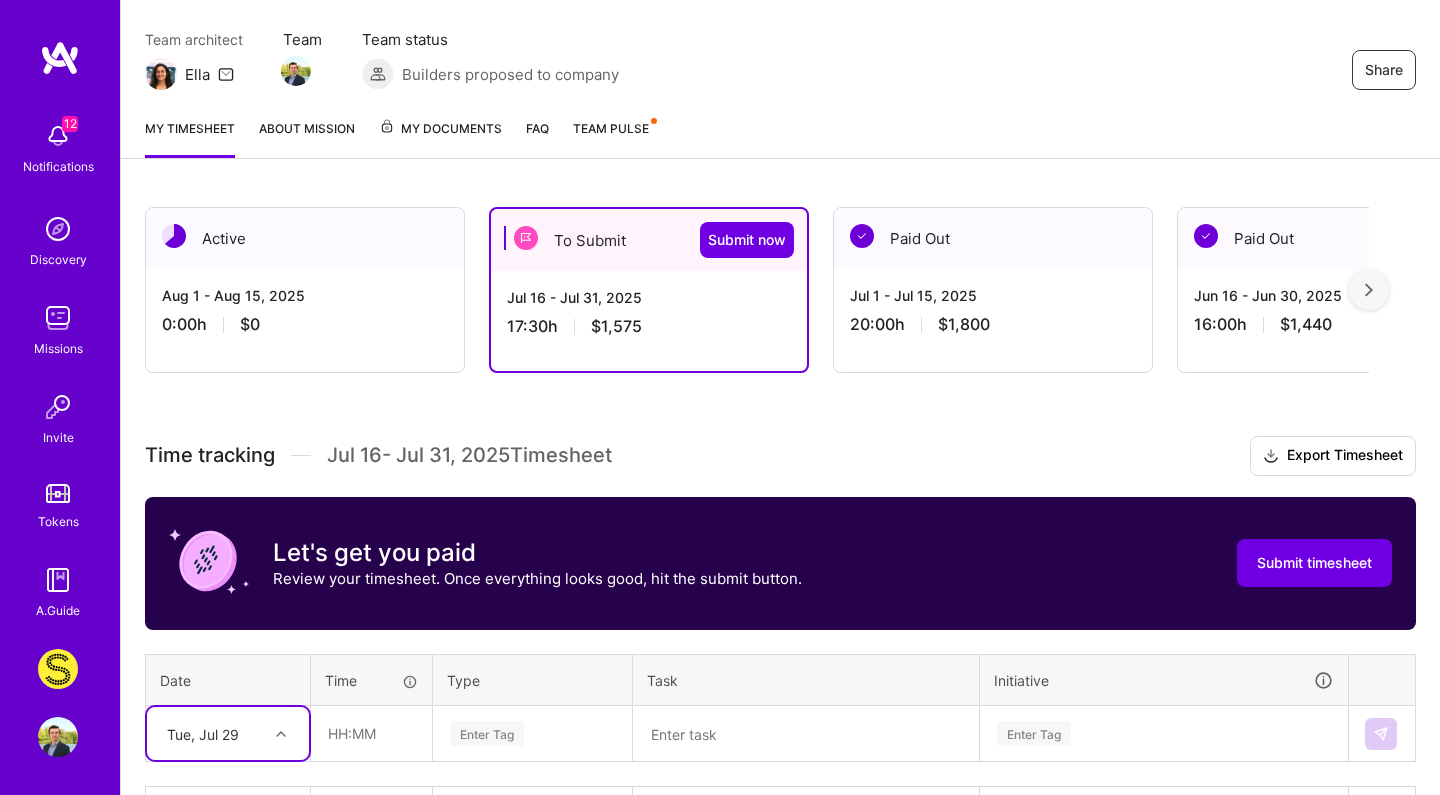scroll, scrollTop: 160, scrollLeft: 0, axis: vertical 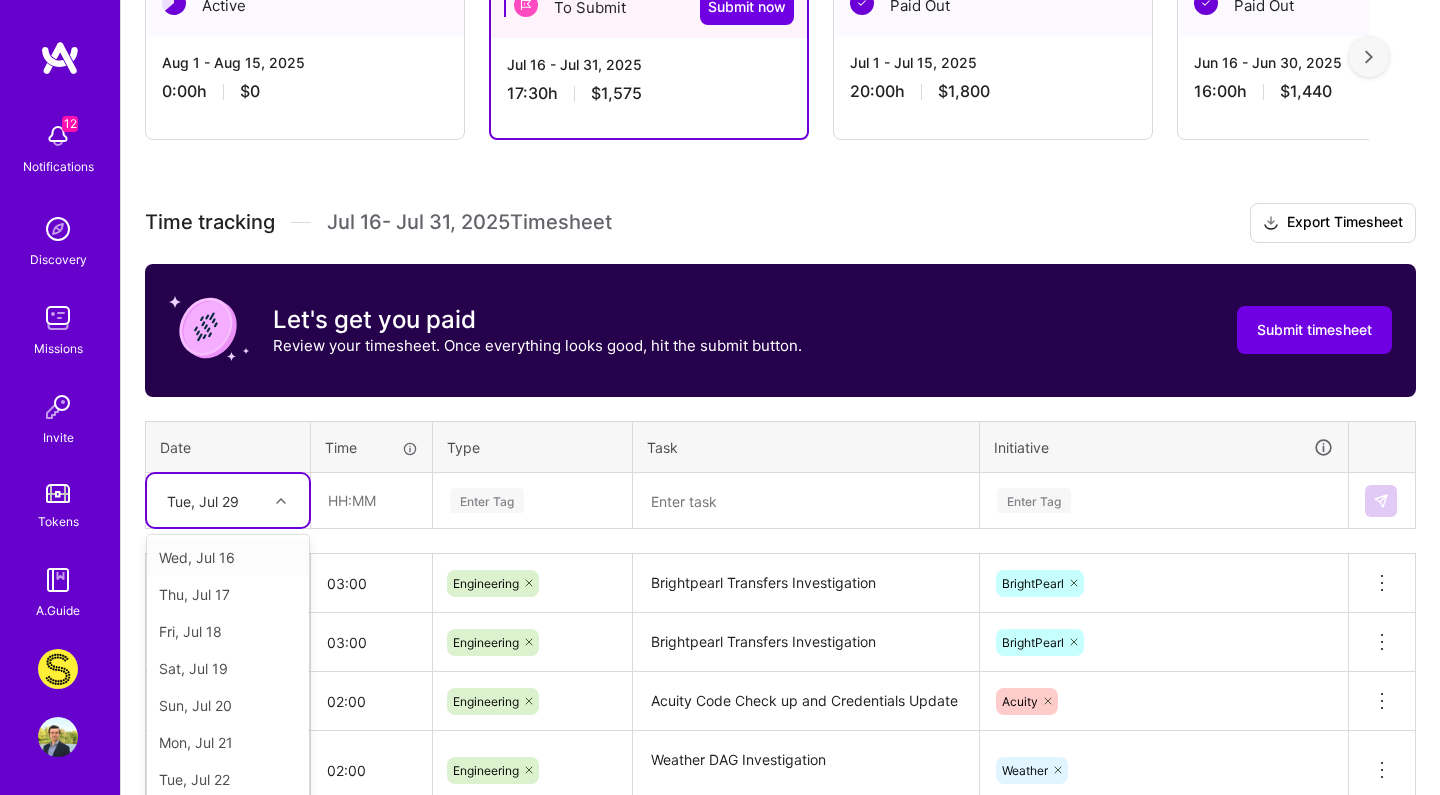 click on "Time tracking Jul 16  -   Jul 31 ,   2025  Timesheet Export Timesheet Let's get you paid Review your timesheet. Once everything looks good, hit the submit button. Submit timesheet Date Time Type Task Initiative  option Tue, Jul 29, selected. option Wed, Jul 16 focused, 1 of 16. 15 results available. Use Up and Down to choose options, press Enter to select the currently focused option, press Escape to exit the menu, press Tab to select the option and exit the menu. Tue, Jul 29 Wed, Jul 16 Thu, Jul 17 Fri, Jul 18 Sat, Jul 19 Sun, Jul 20 Mon, Jul 21 Tue, Jul 22 Wed, Jul 23 Thu, Jul 24 Fri, Jul 25 Sat, Jul 26 Sun, Jul 27 Mon, Jul 28 Wed, Jul 30 Thu, Jul 31 Enter Tag Enter Tag Tue, Jul 29 03:00 Engineering
Brightpearl Transfers Investigation BrightPearl
Delete row Fri, Jul 25 03:00 Engineering
Brightpearl Transfers Investigation BrightPearl
Delete row Thu, Jul 24 02:00 Engineering
Acuity Code Check up and Credentials Update Acuity" at bounding box center [780, 651] 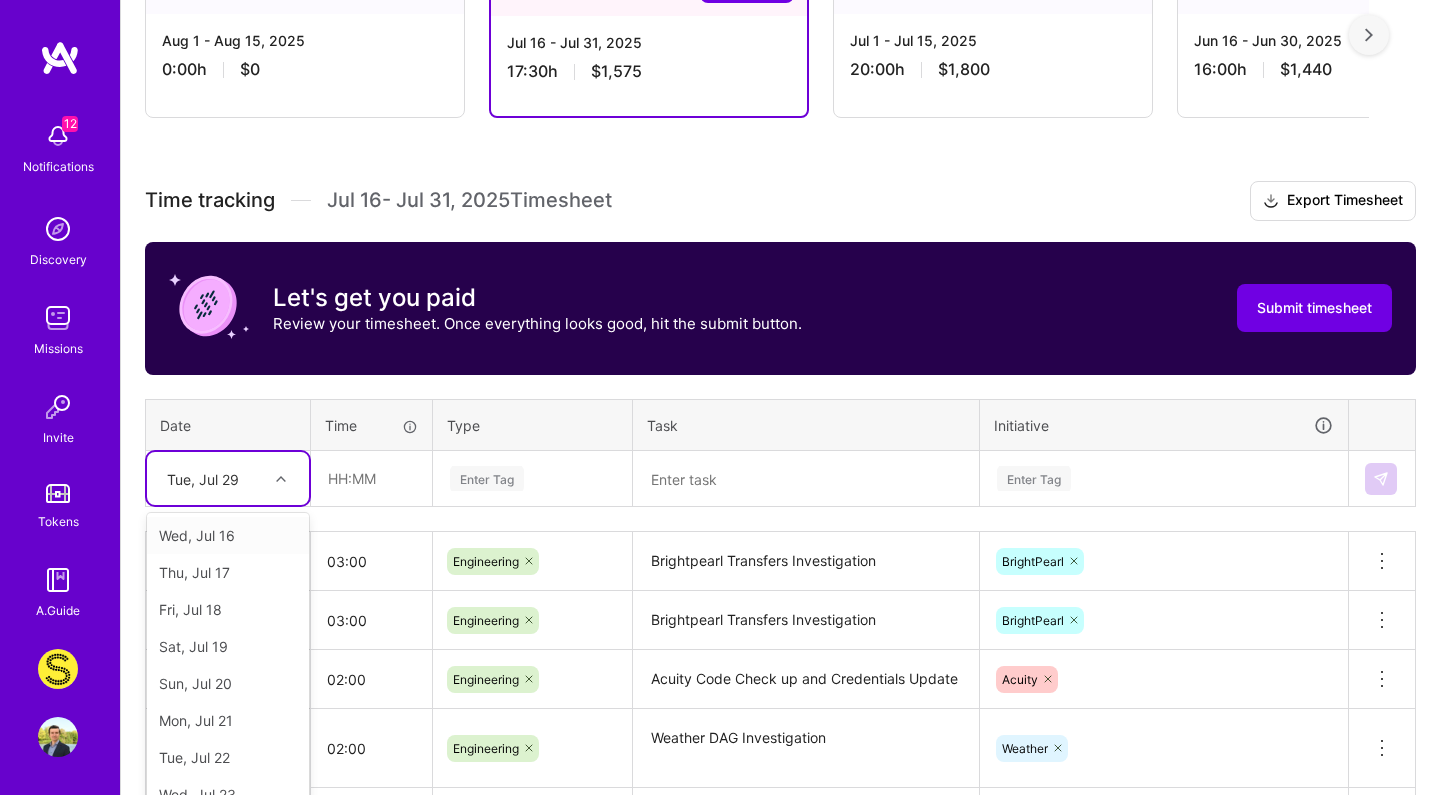 scroll, scrollTop: 424, scrollLeft: 0, axis: vertical 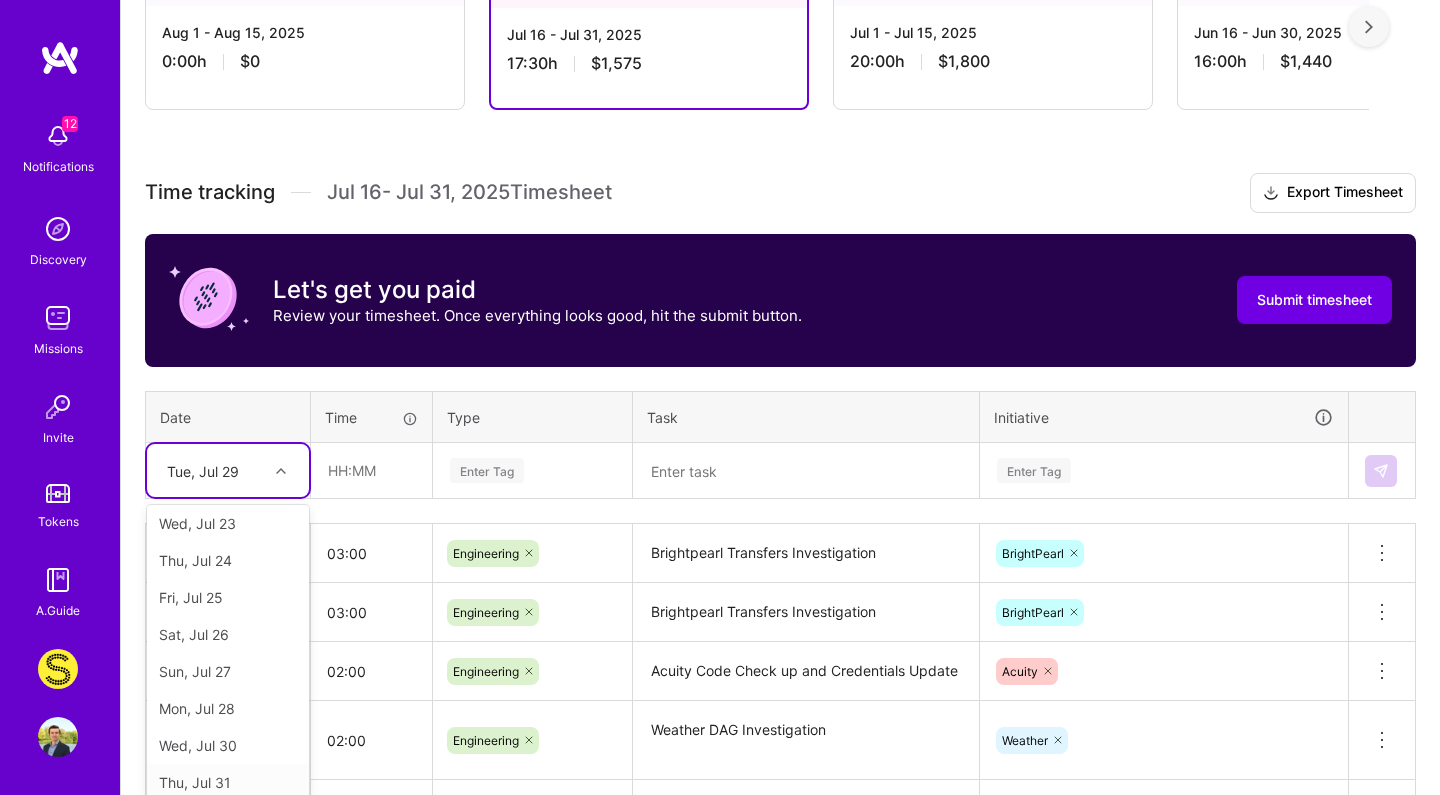 click on "Thu, Jul 31" at bounding box center [228, 782] 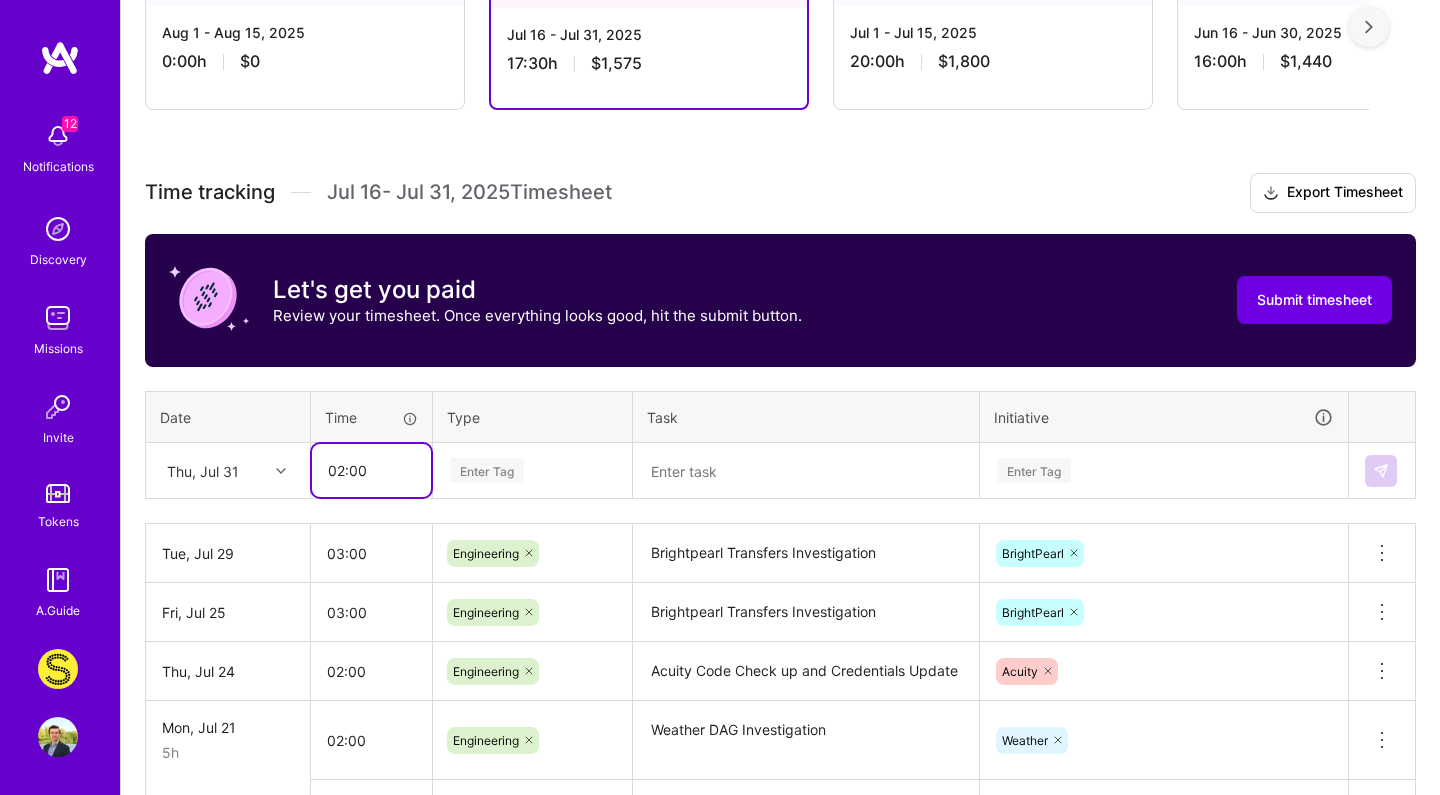 type on "02:00" 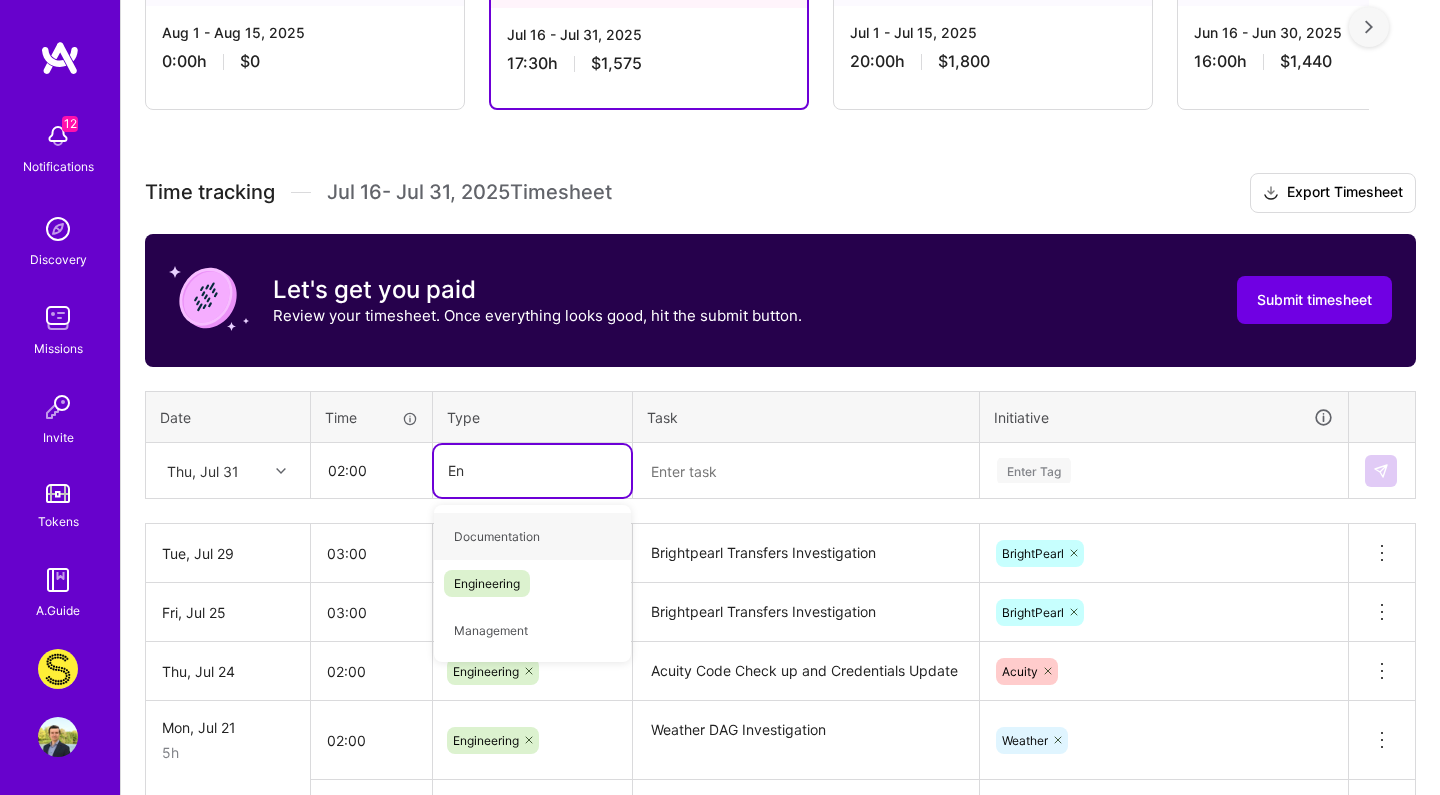 type on "Eng" 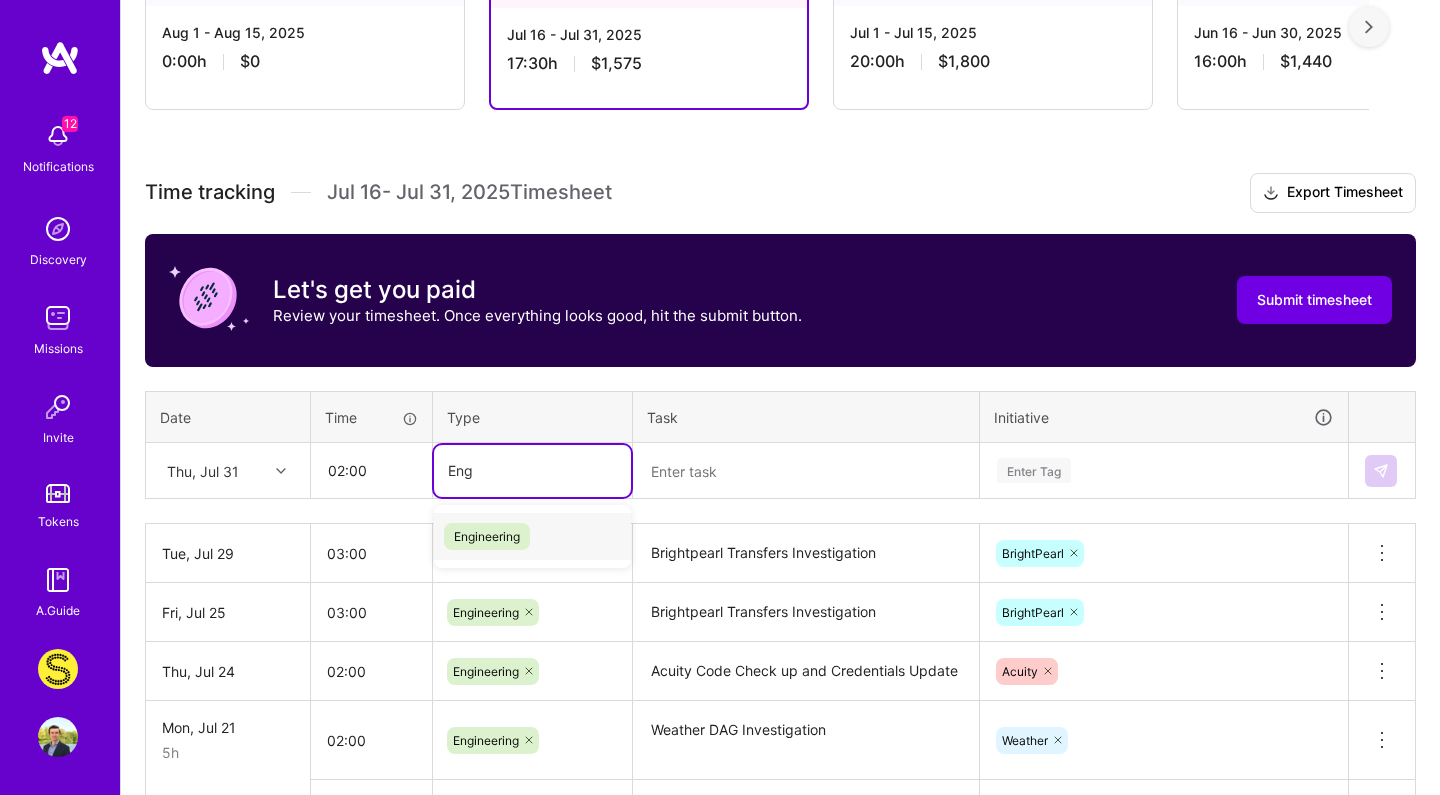click on "Engineering" at bounding box center (487, 536) 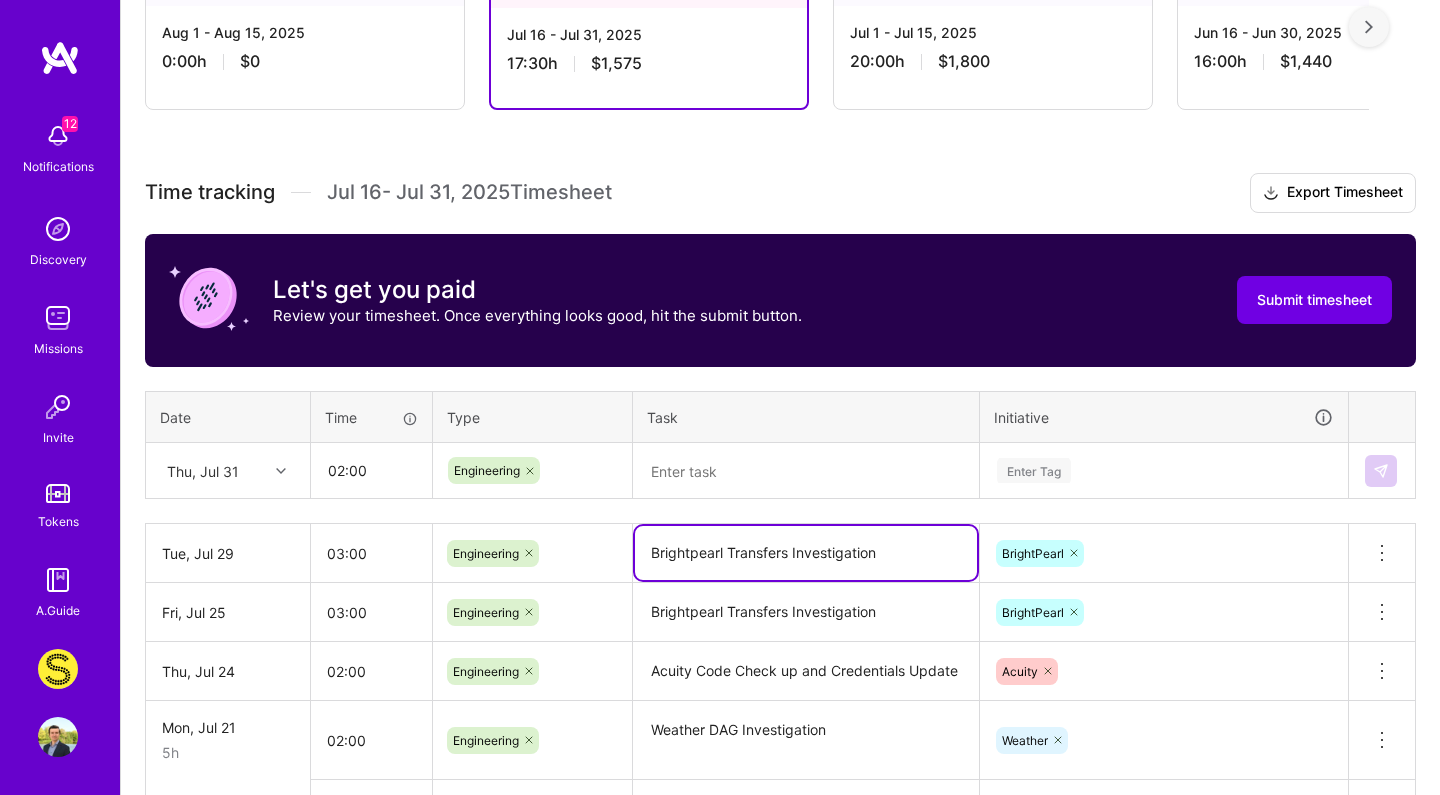click on "Brightpearl Transfers Investigation" at bounding box center [806, 553] 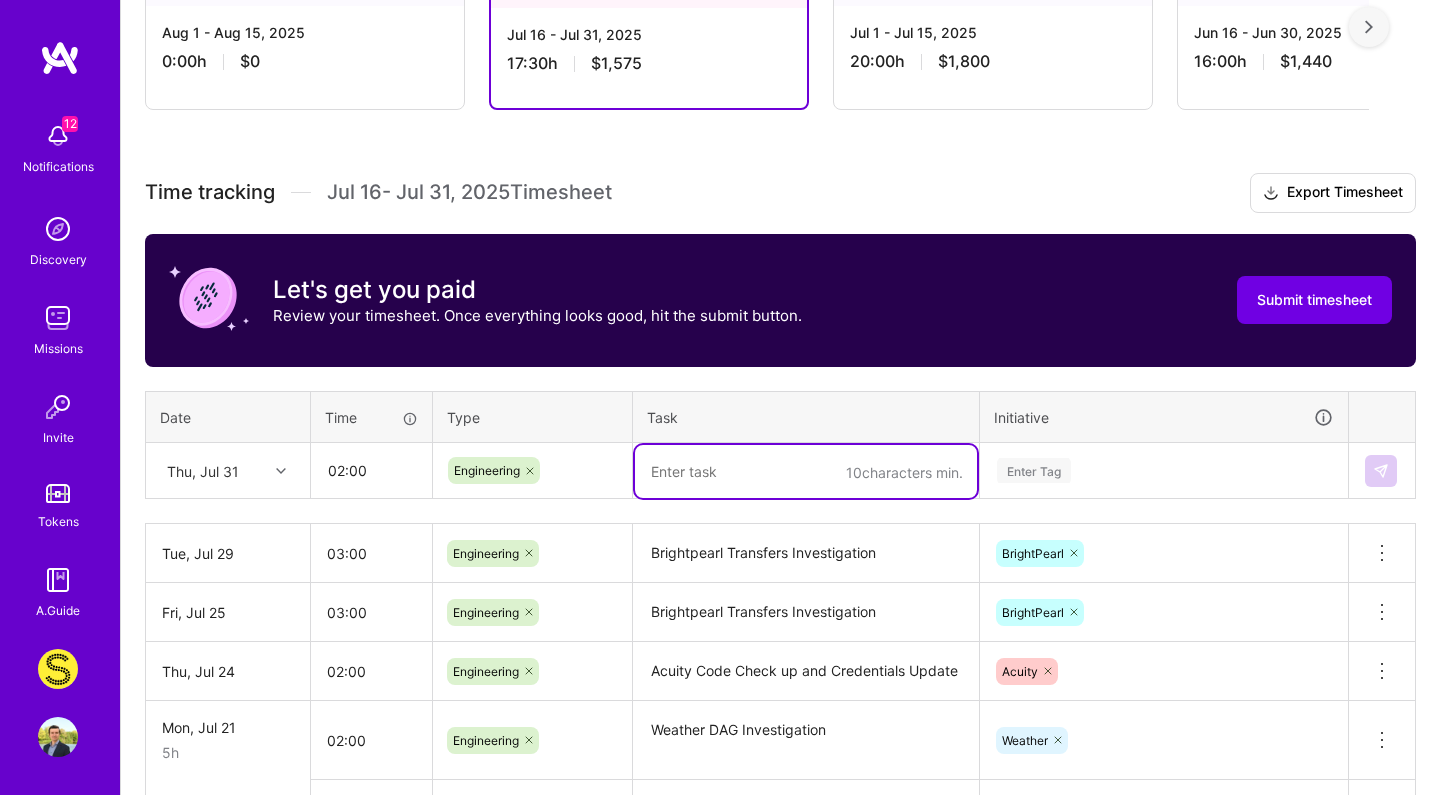 click at bounding box center (806, 471) 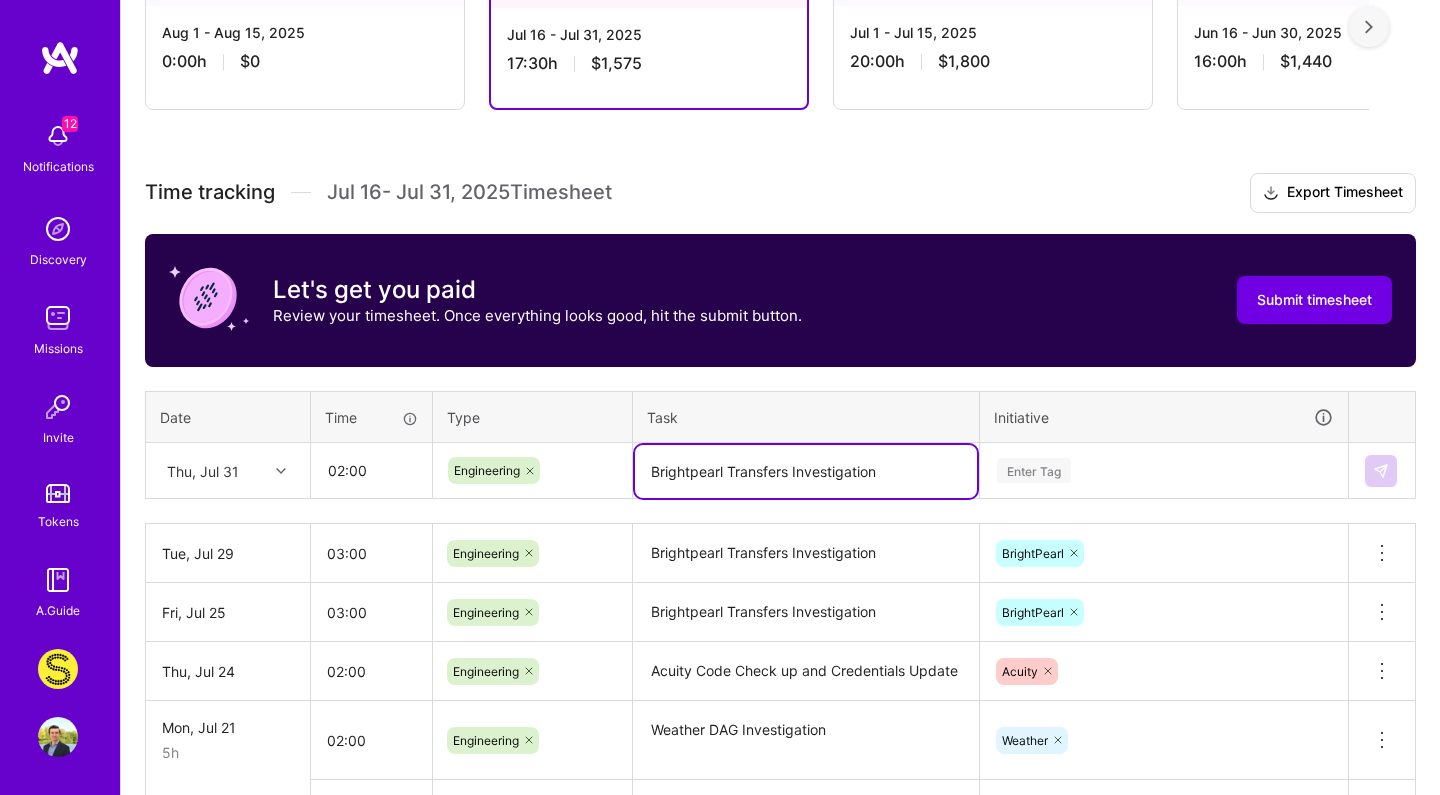 type on "Brightpearl Transfers Investigation" 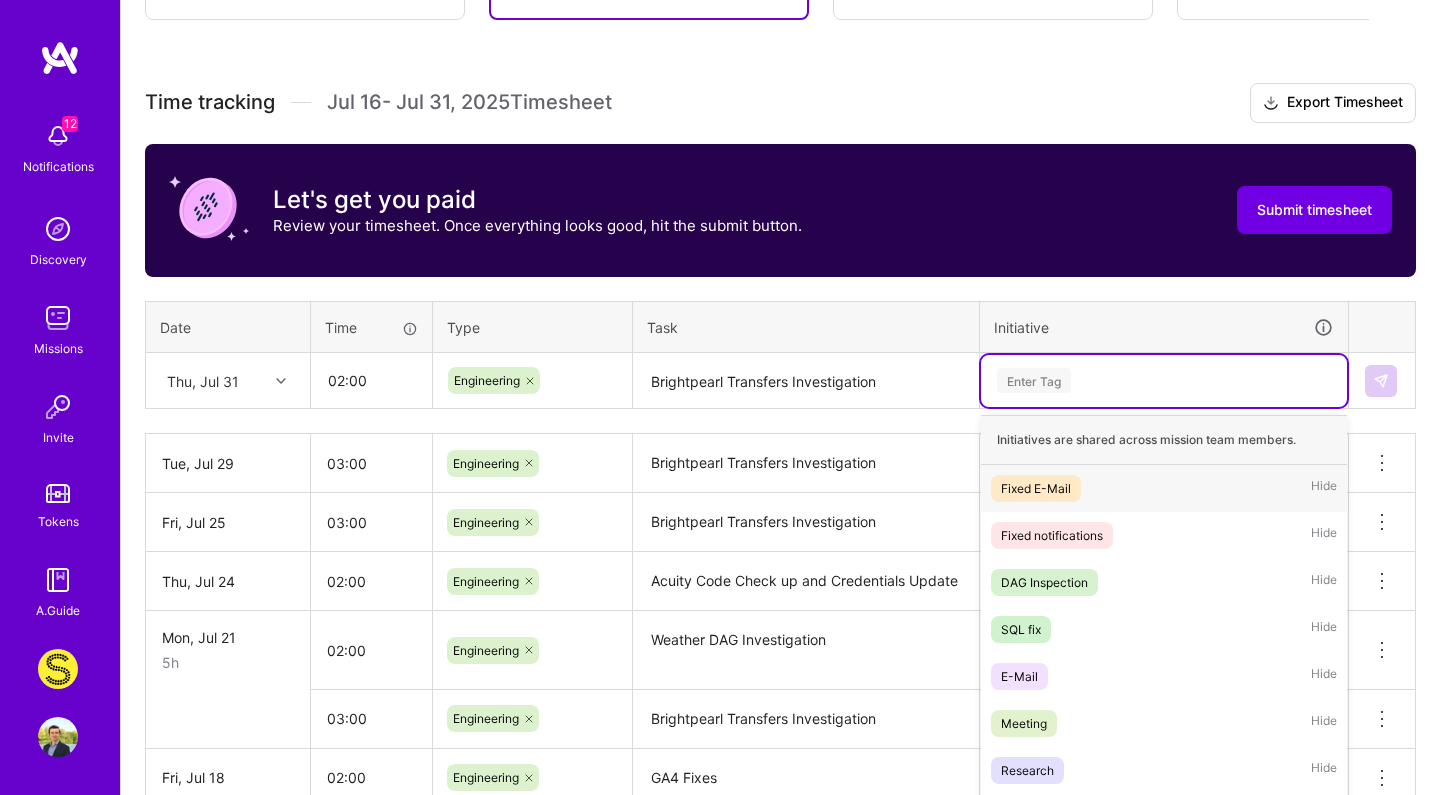 scroll, scrollTop: 533, scrollLeft: 0, axis: vertical 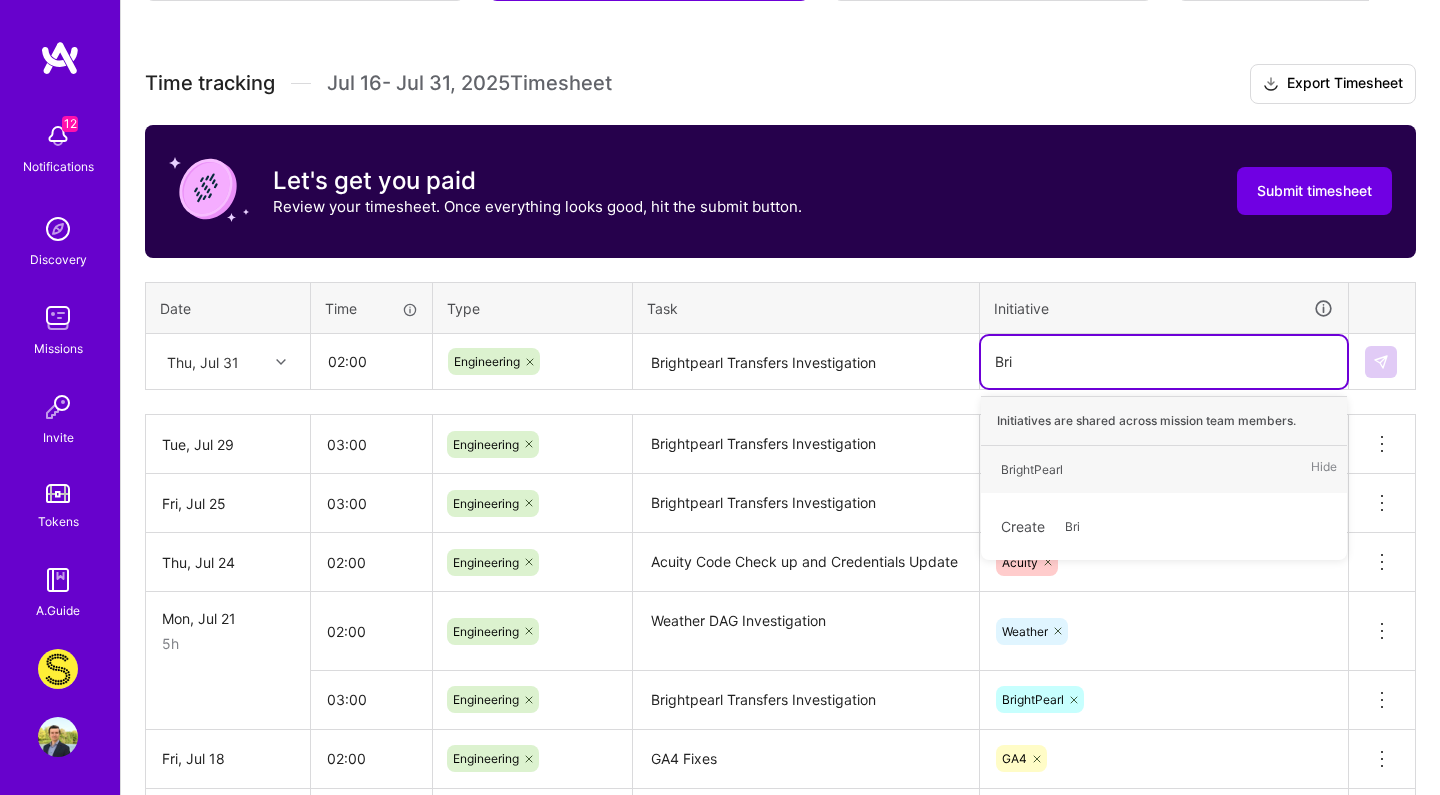 type on "Brig" 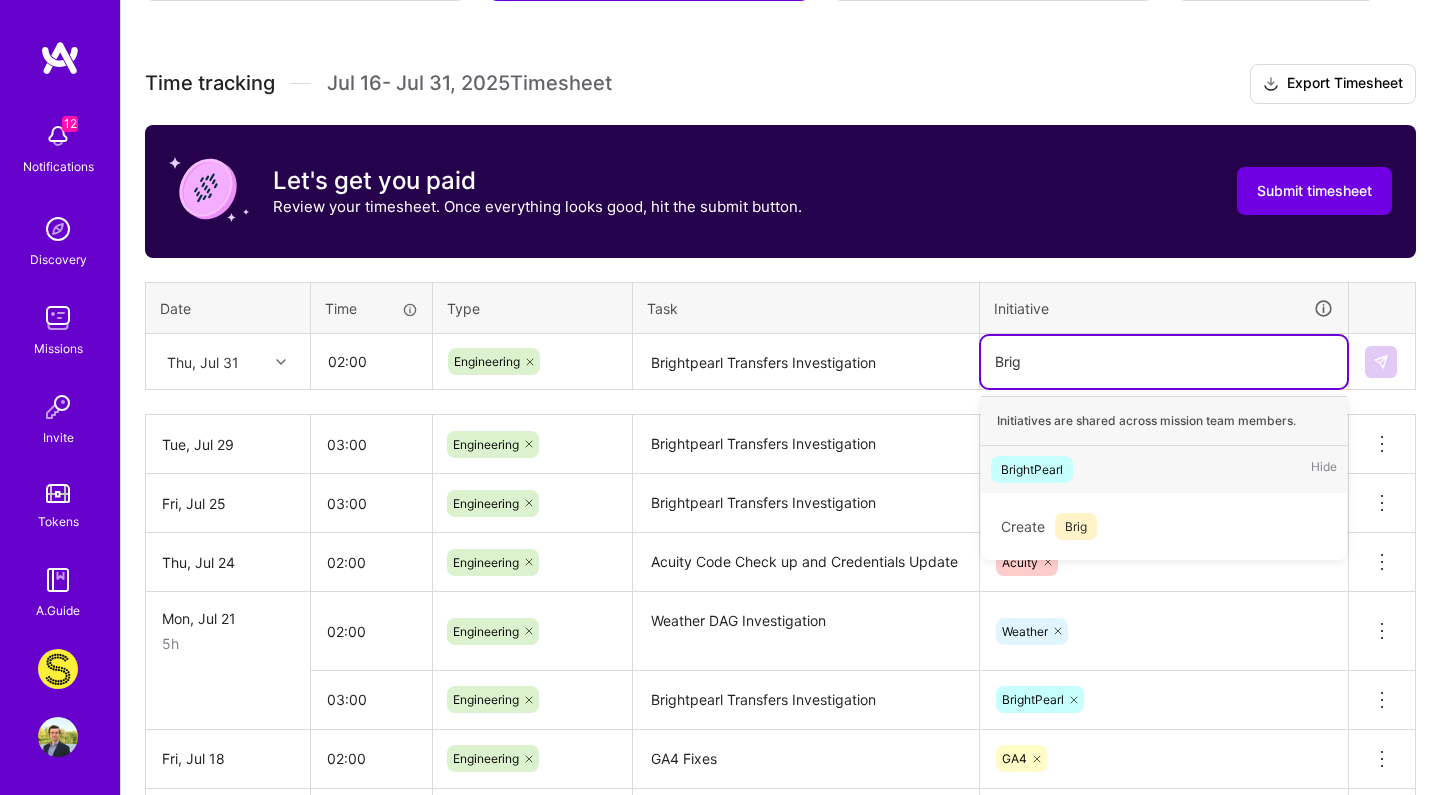 click on "BrightPearl" at bounding box center (1032, 469) 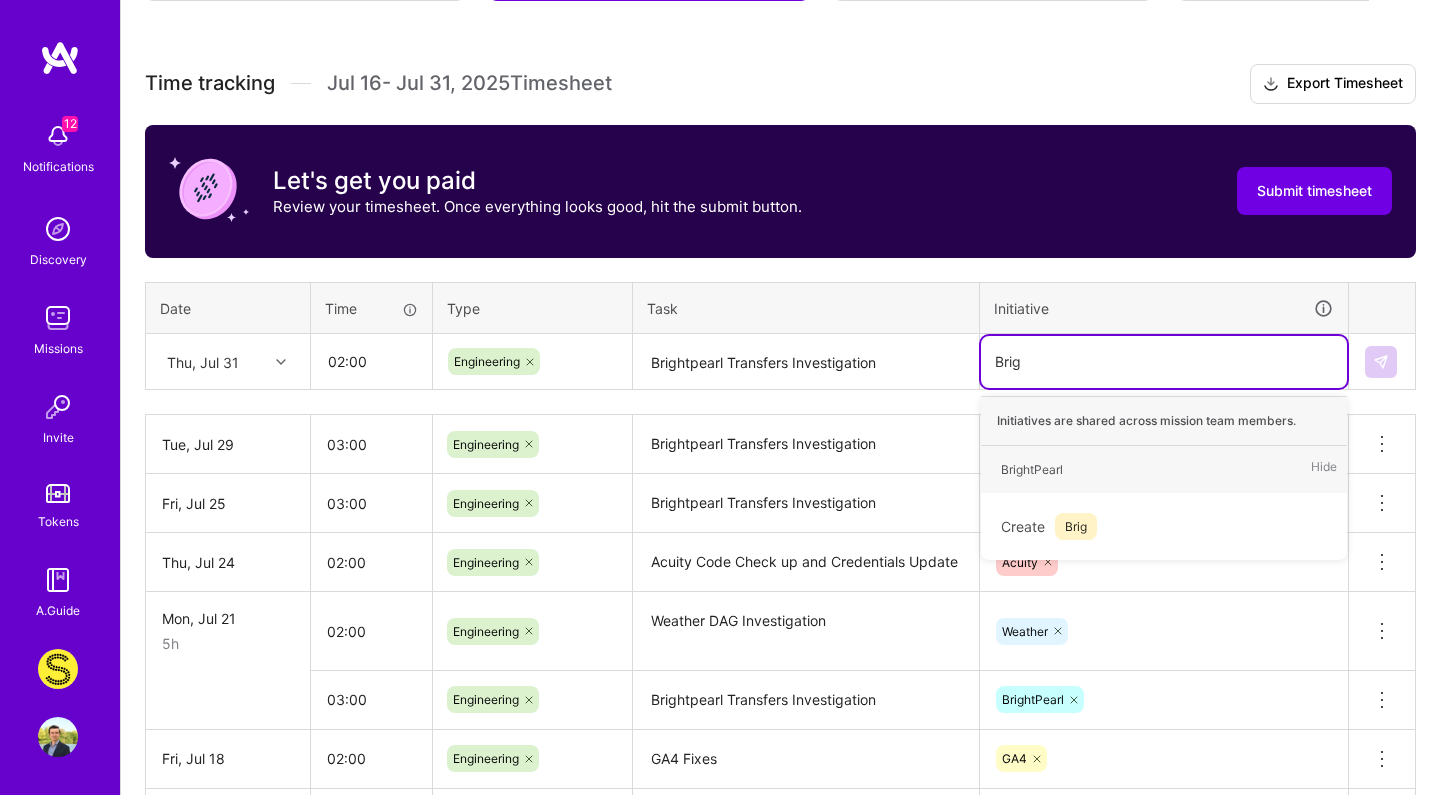 type 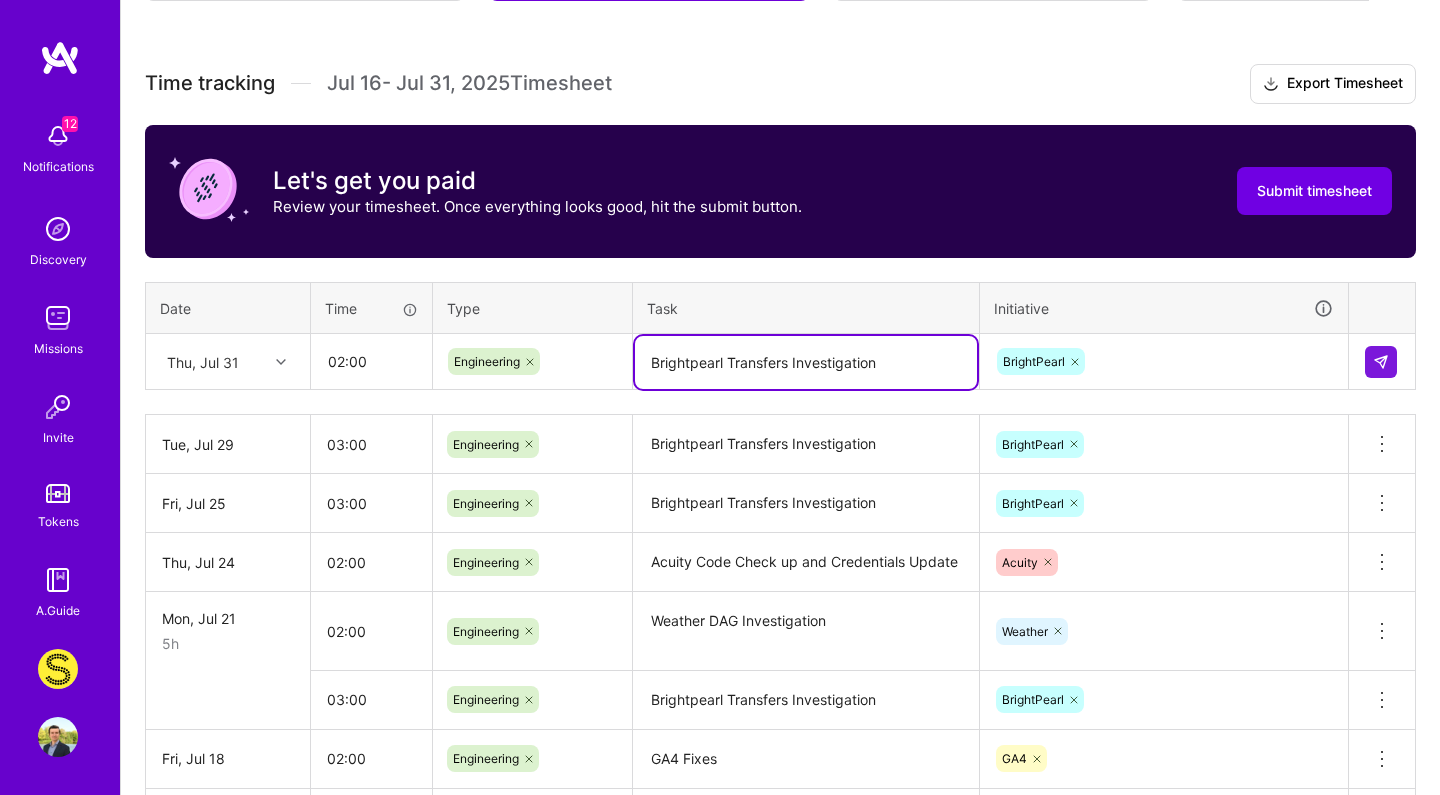 click on "Brightpearl Transfers Investigation" at bounding box center (806, 362) 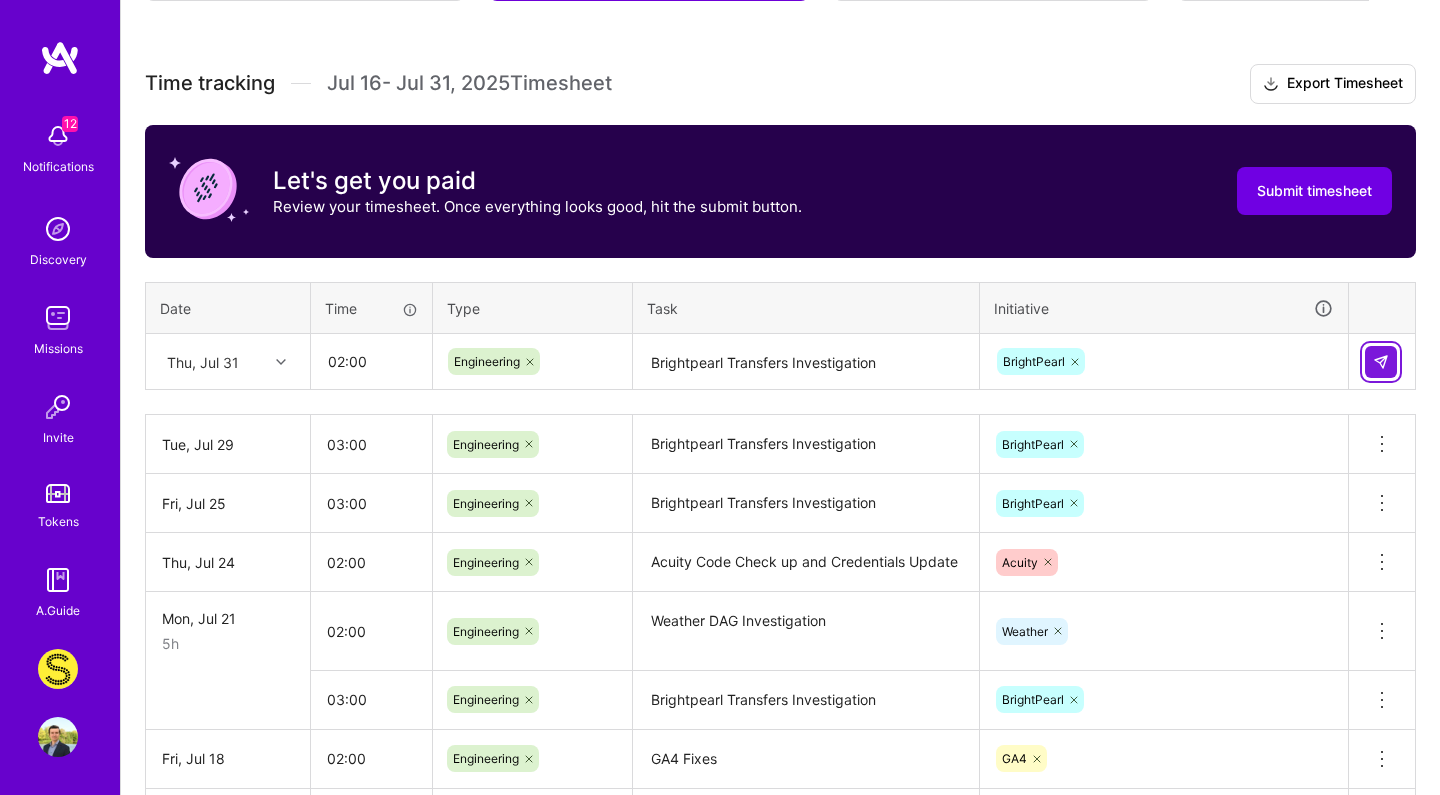 click at bounding box center [1381, 362] 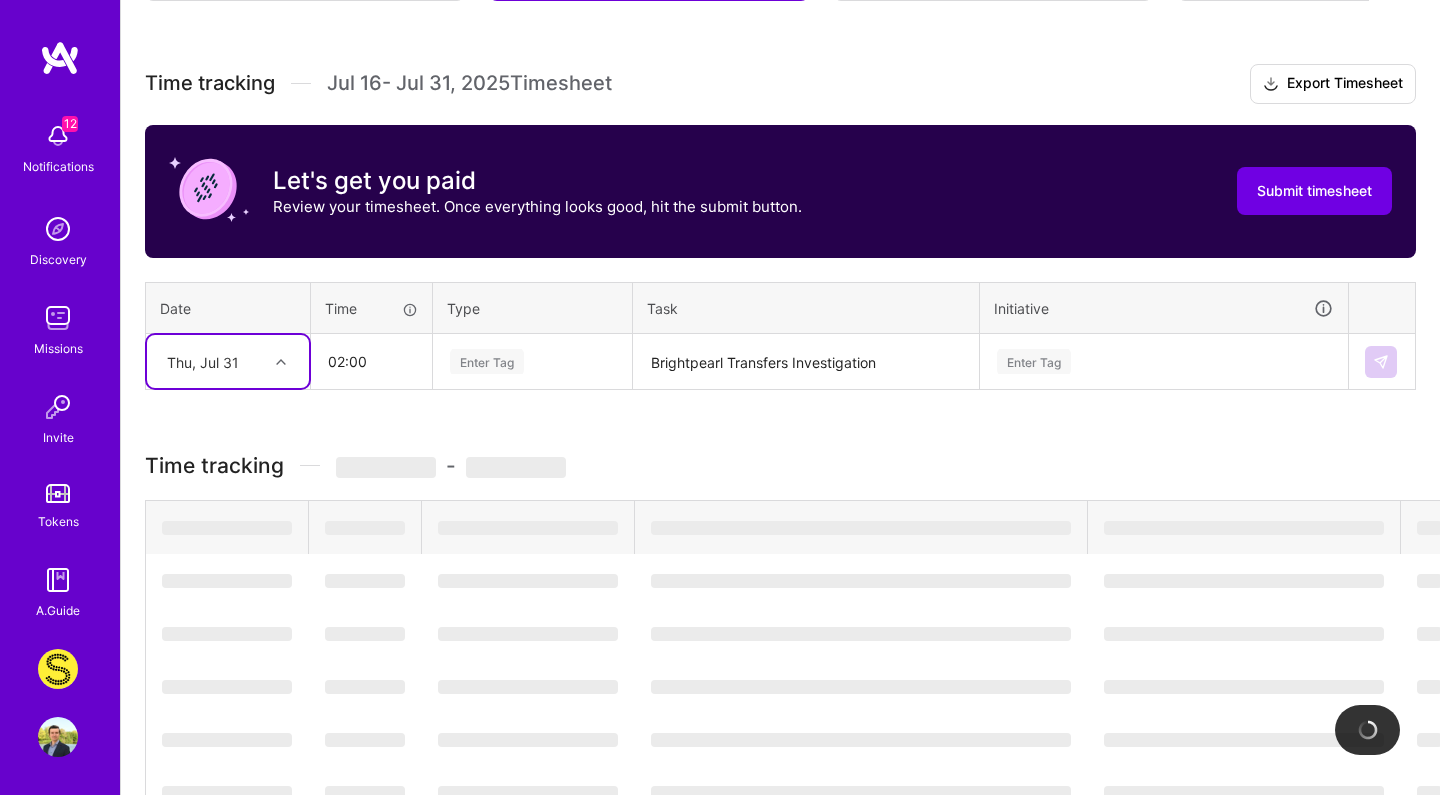 type 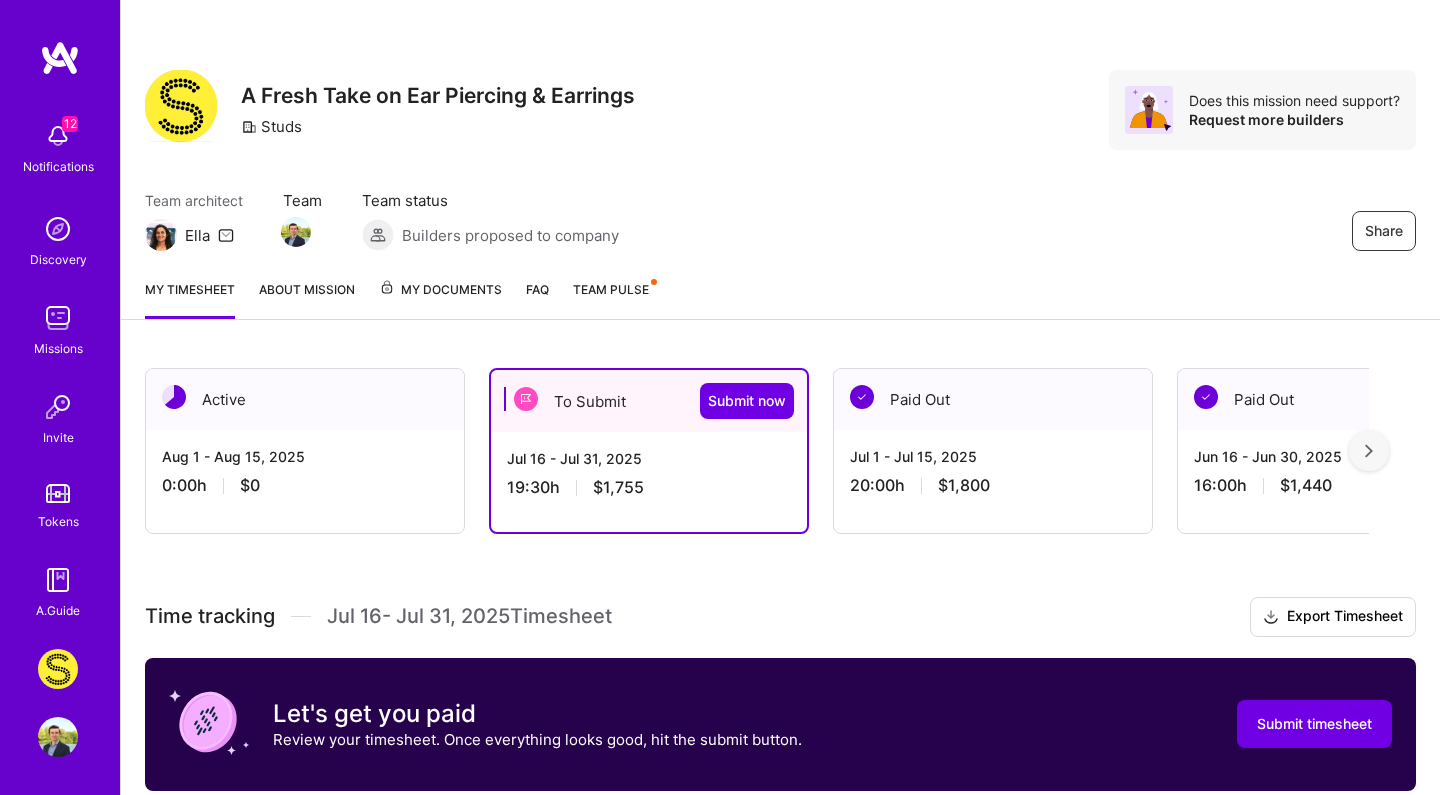 scroll, scrollTop: 0, scrollLeft: 0, axis: both 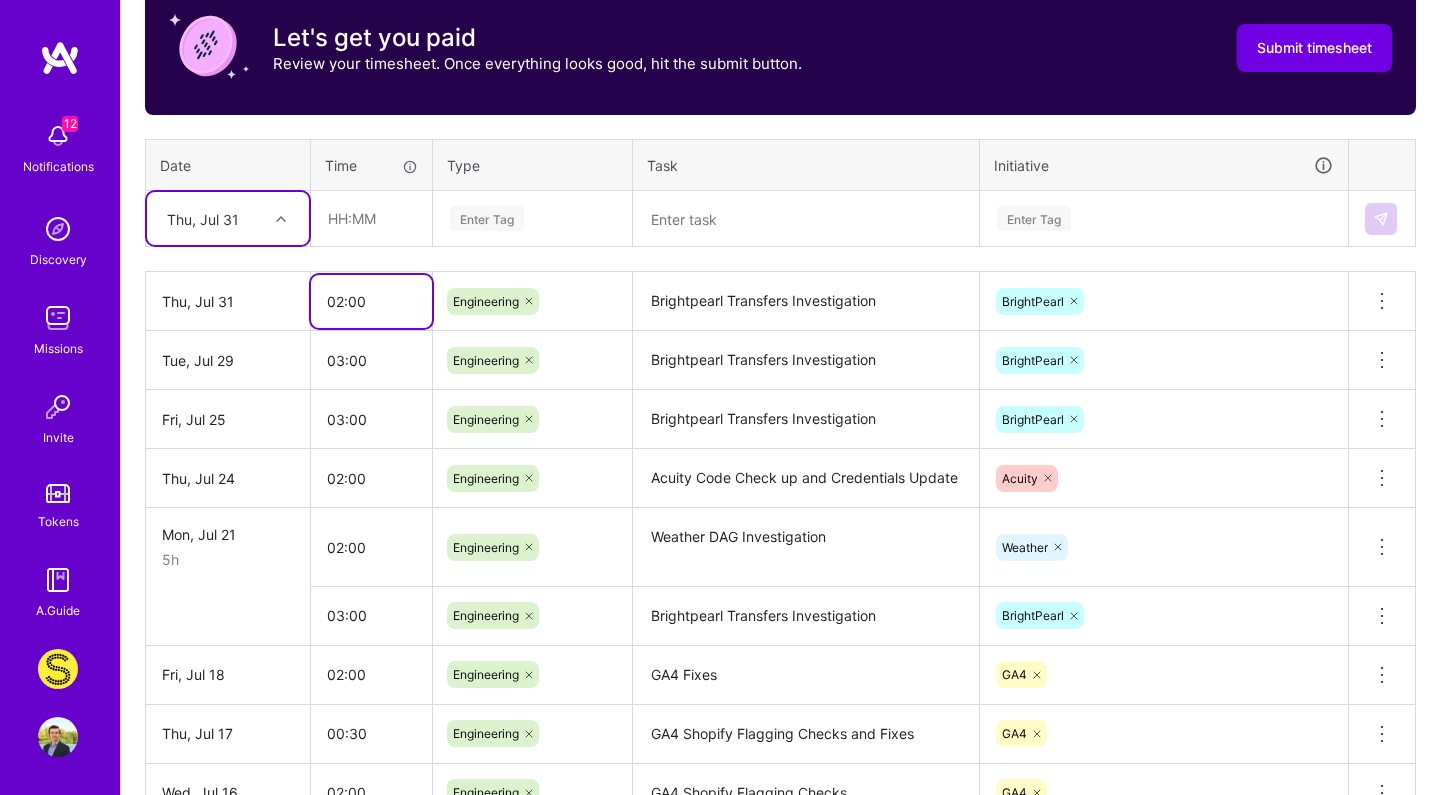 click on "02:00" at bounding box center [371, 301] 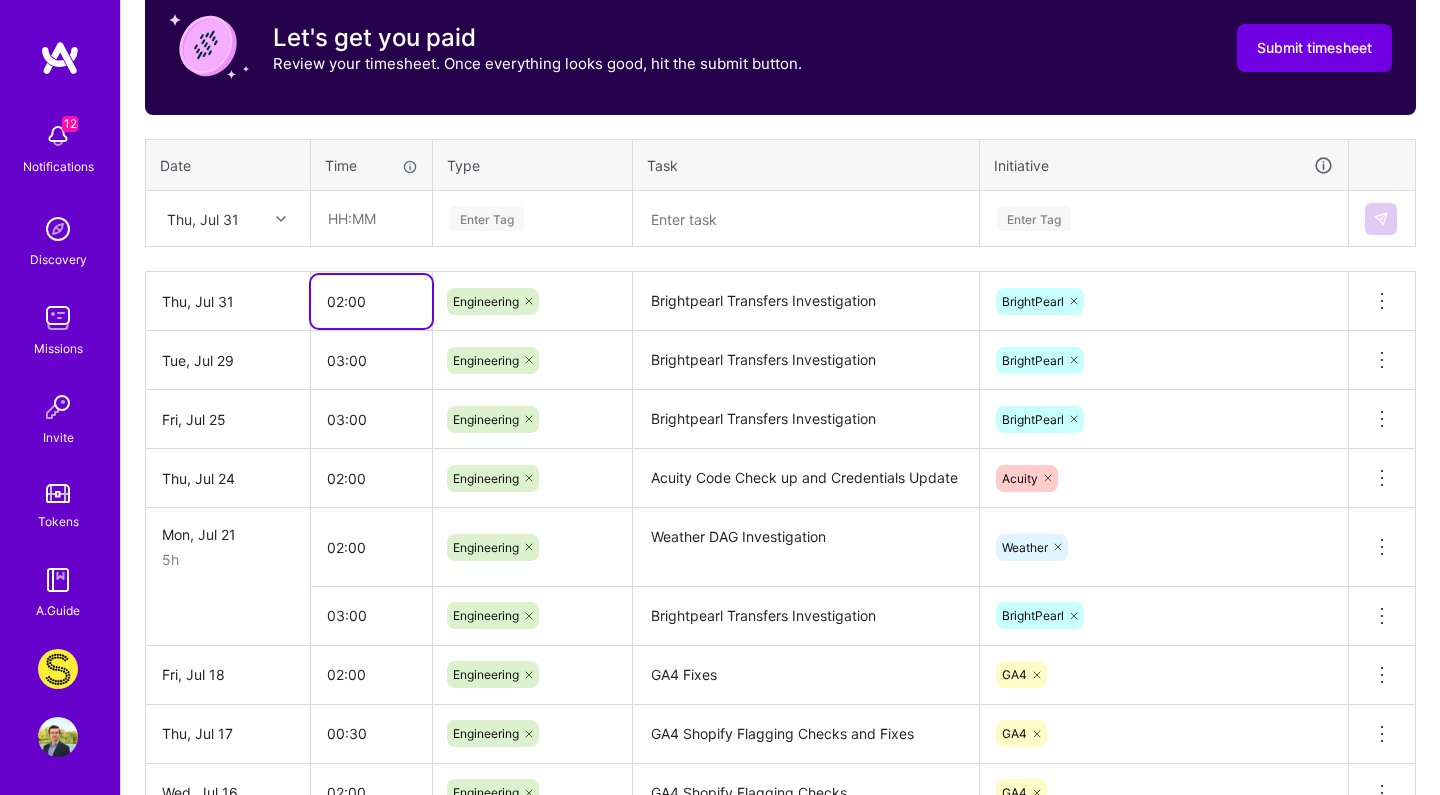 click on "02:00" at bounding box center [371, 301] 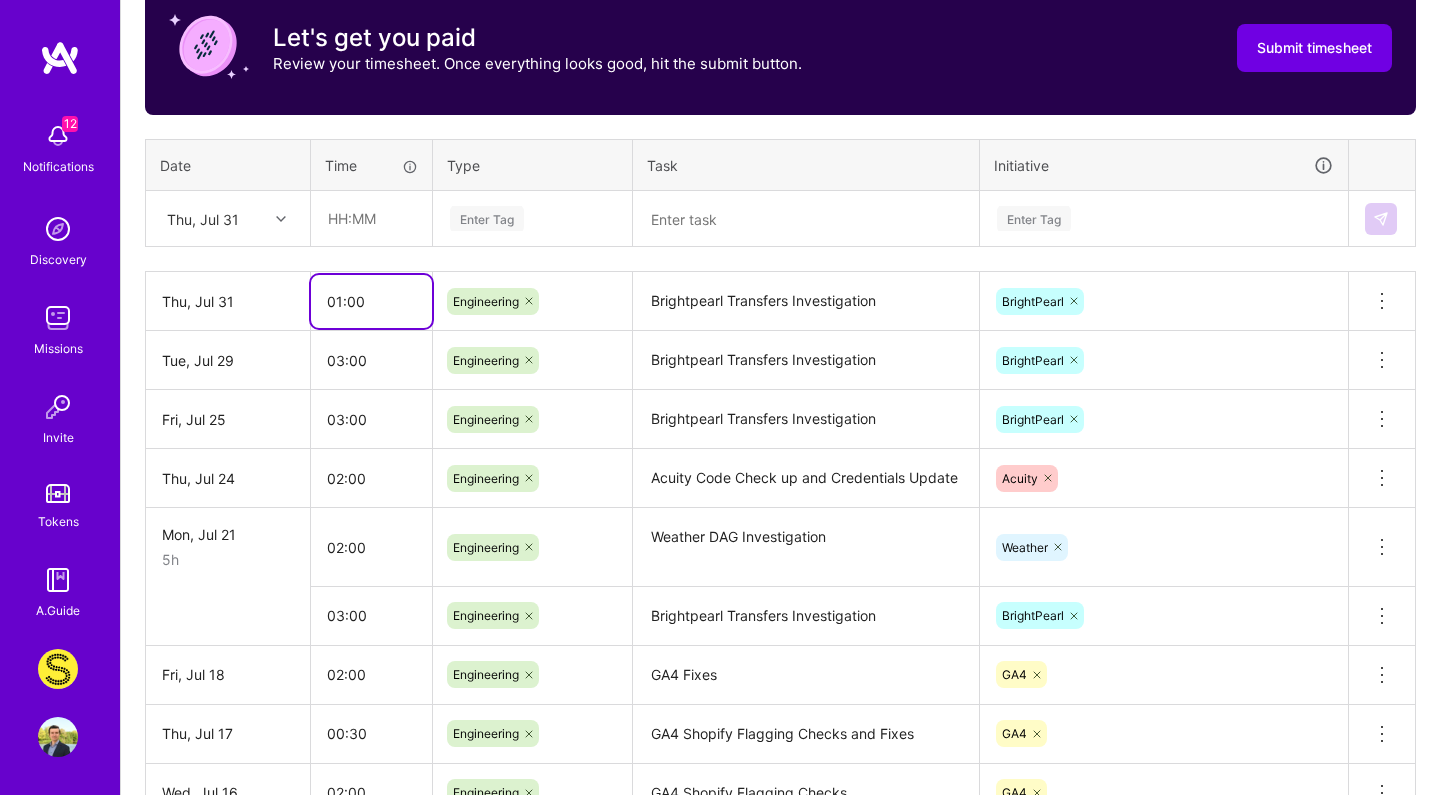 type on "01:00" 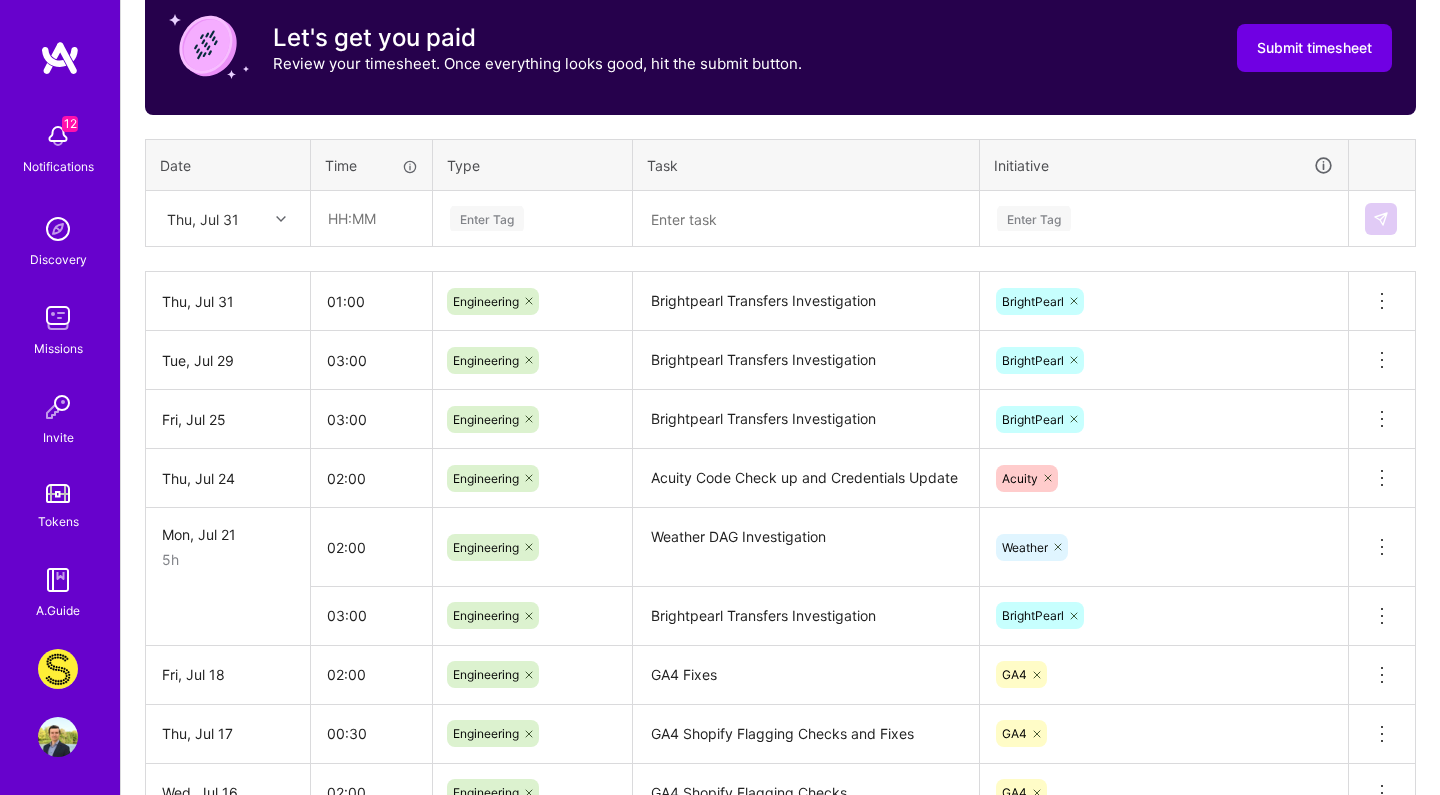 click on "Brightpearl Transfers Investigation" at bounding box center [806, 301] 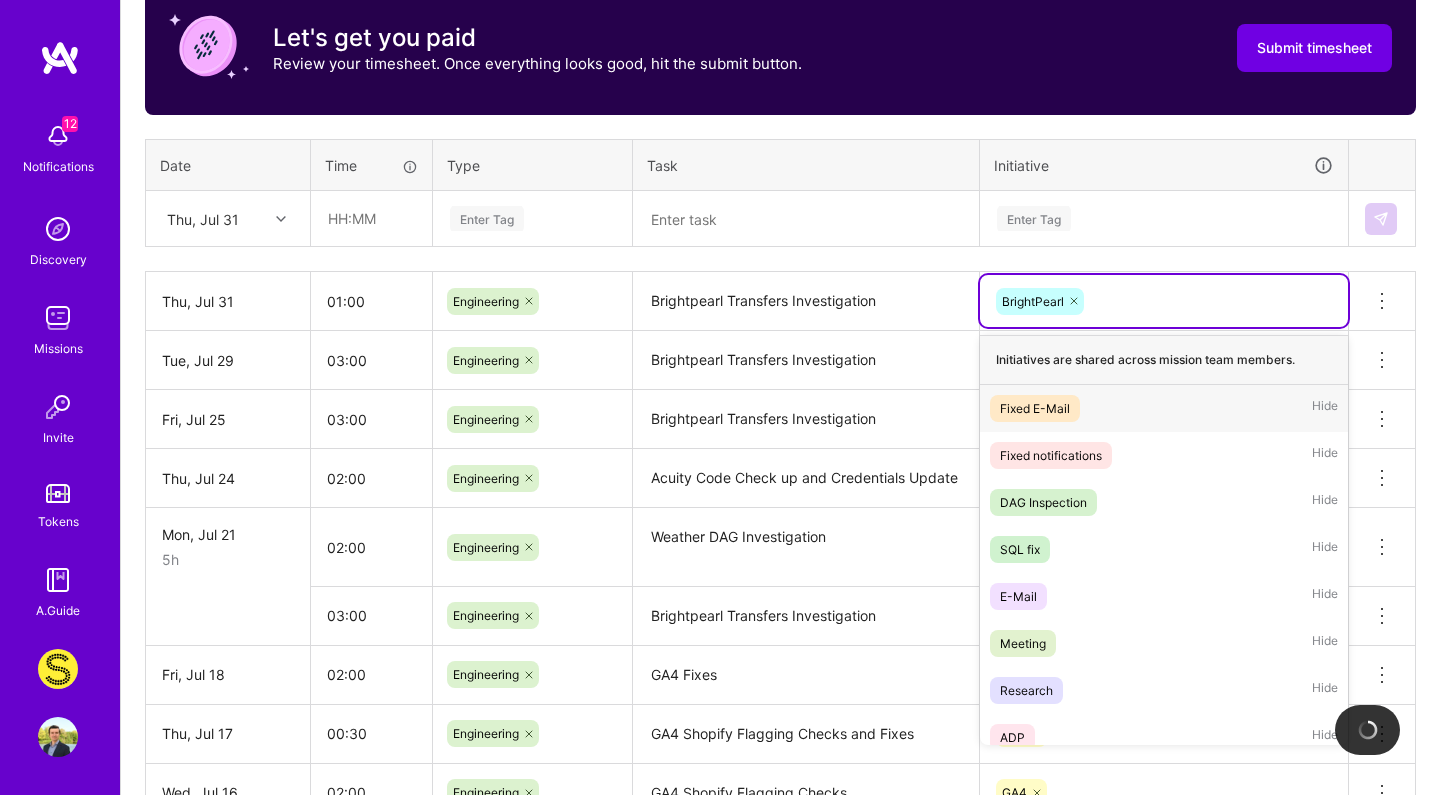 click on "BrightPearl" at bounding box center [1164, 301] 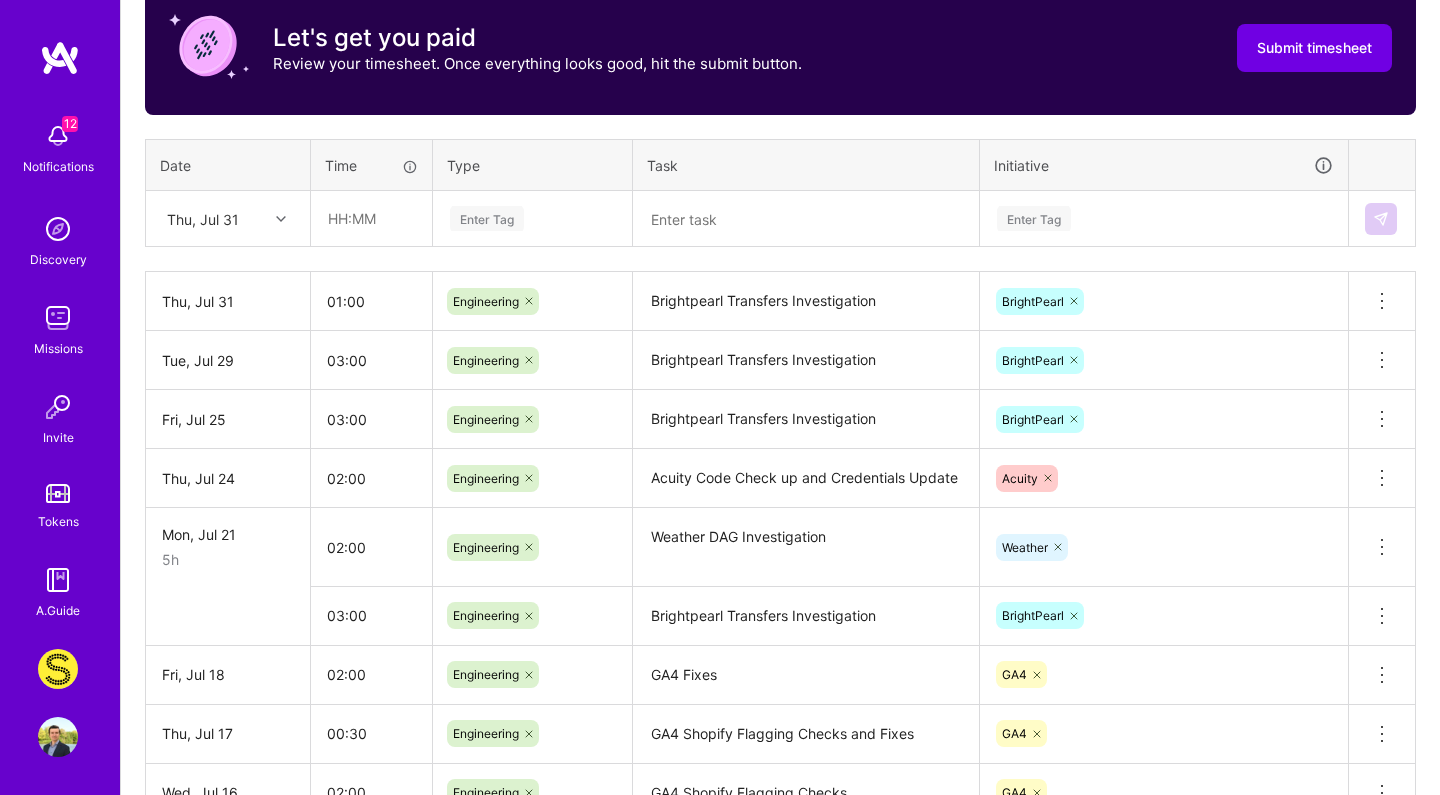 click on "Time tracking Jul 16  -   Jul 31 ,   2025  Timesheet Export Timesheet Let's get you paid Review your timesheet. Once everything looks good, hit the submit button. Submit timesheet Date Time Type Task Initiative  Thu, Jul 31 Enter Tag Enter Tag Thu, Jul 31 01:00 Engineering
Brightpearl Transfers Investigation BrightPearl
Delete row Tue, Jul 29 03:00 Engineering
Brightpearl Transfers Investigation BrightPearl
Delete row Fri, Jul 25 03:00 Engineering
Brightpearl Transfers Investigation BrightPearl
Delete row Thu, Jul 24 02:00 Engineering
Acuity Code Check up and Credentials Update Acuity
Delete row Mon, Jul 21 5h 02:00 Engineering
Weather DAG Investigation Weather
Delete row 03:00 Engineering
Brightpearl Transfers Investigation BrightPearl
Delete row Fri, Jul 18 02:00 Engineering
GA4 Fixes" at bounding box center (780, 399) 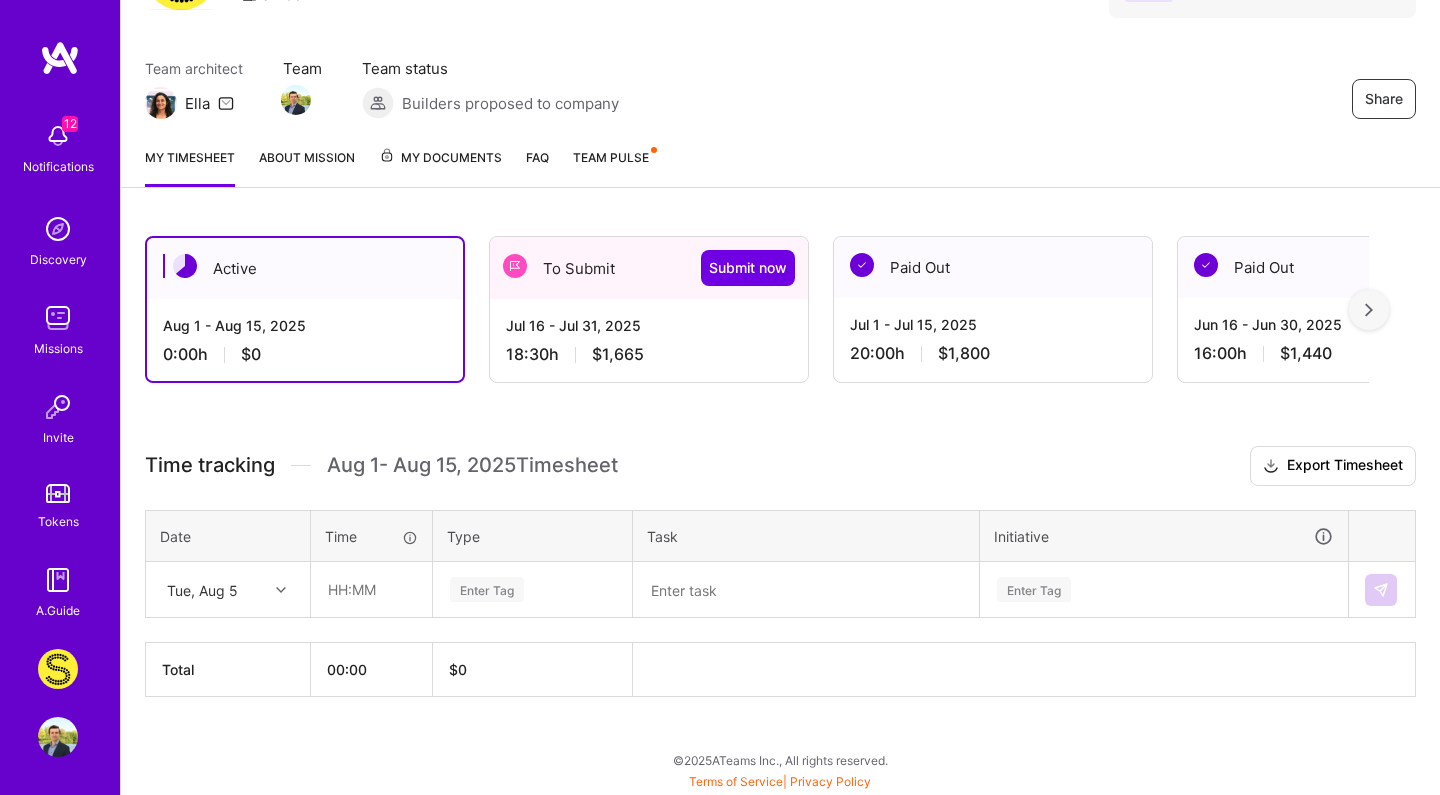 scroll, scrollTop: 132, scrollLeft: 0, axis: vertical 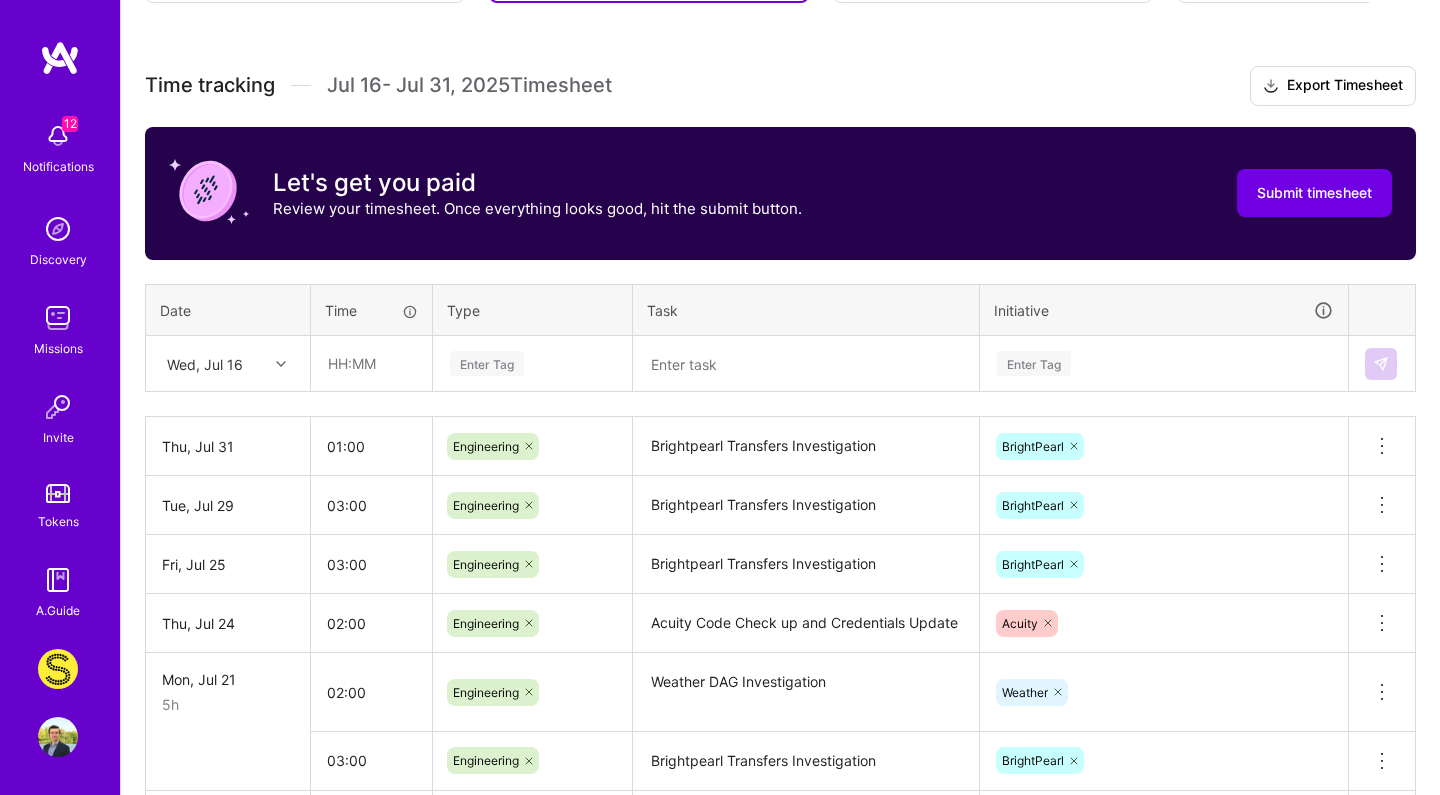 click on "Engineering" at bounding box center [532, 505] 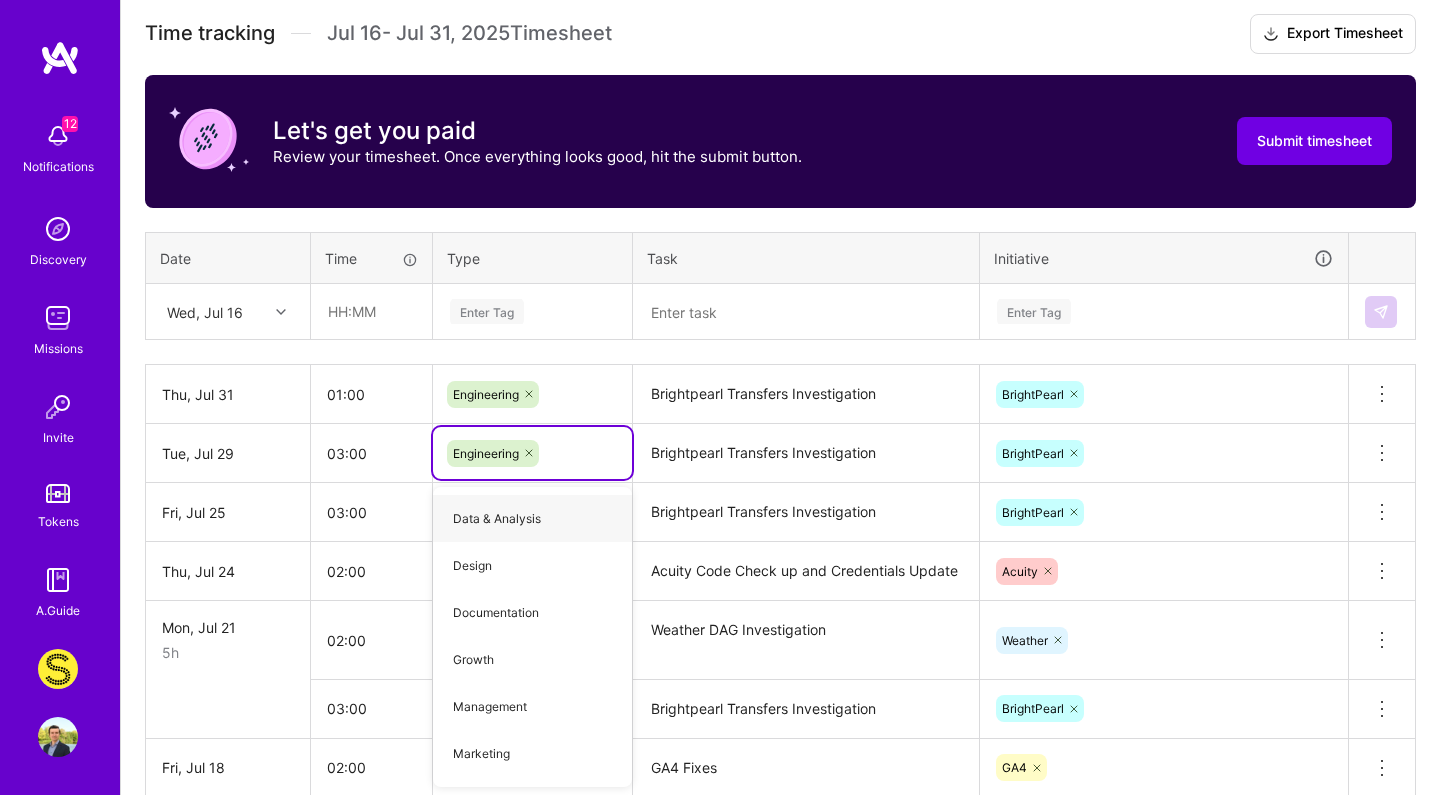 click on "BrightPearl" at bounding box center [1164, 453] 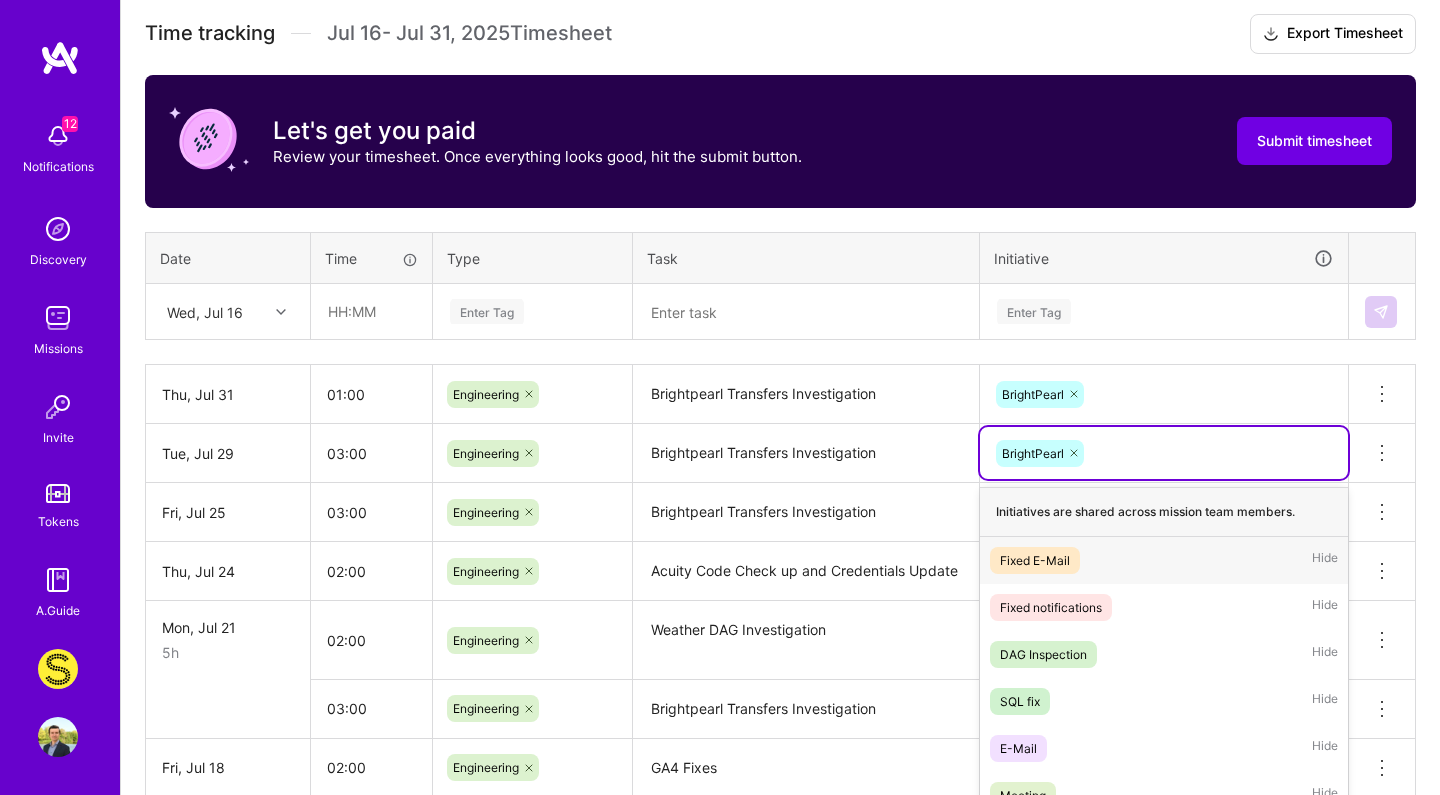 scroll, scrollTop: 675, scrollLeft: 0, axis: vertical 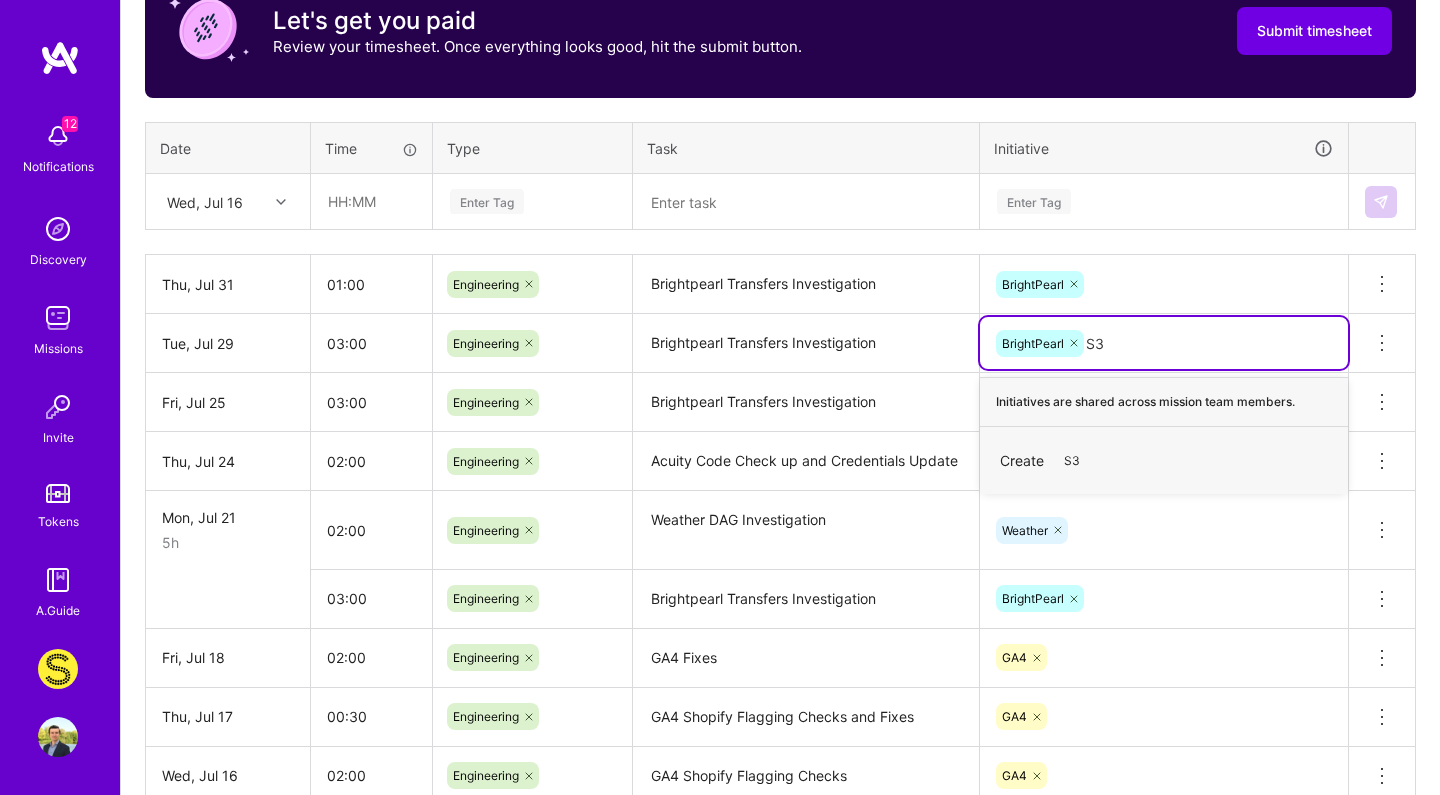 type on "S" 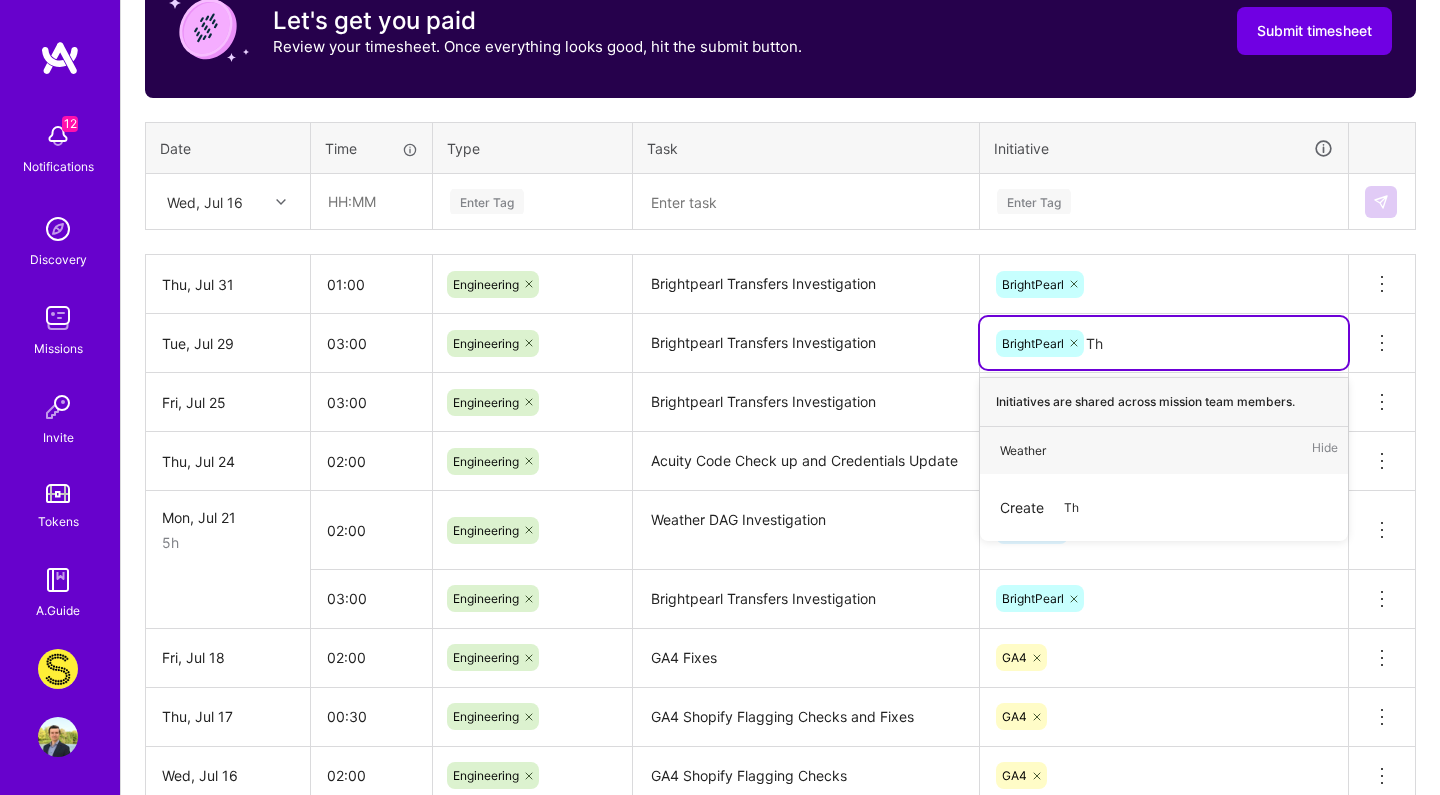 type on "T" 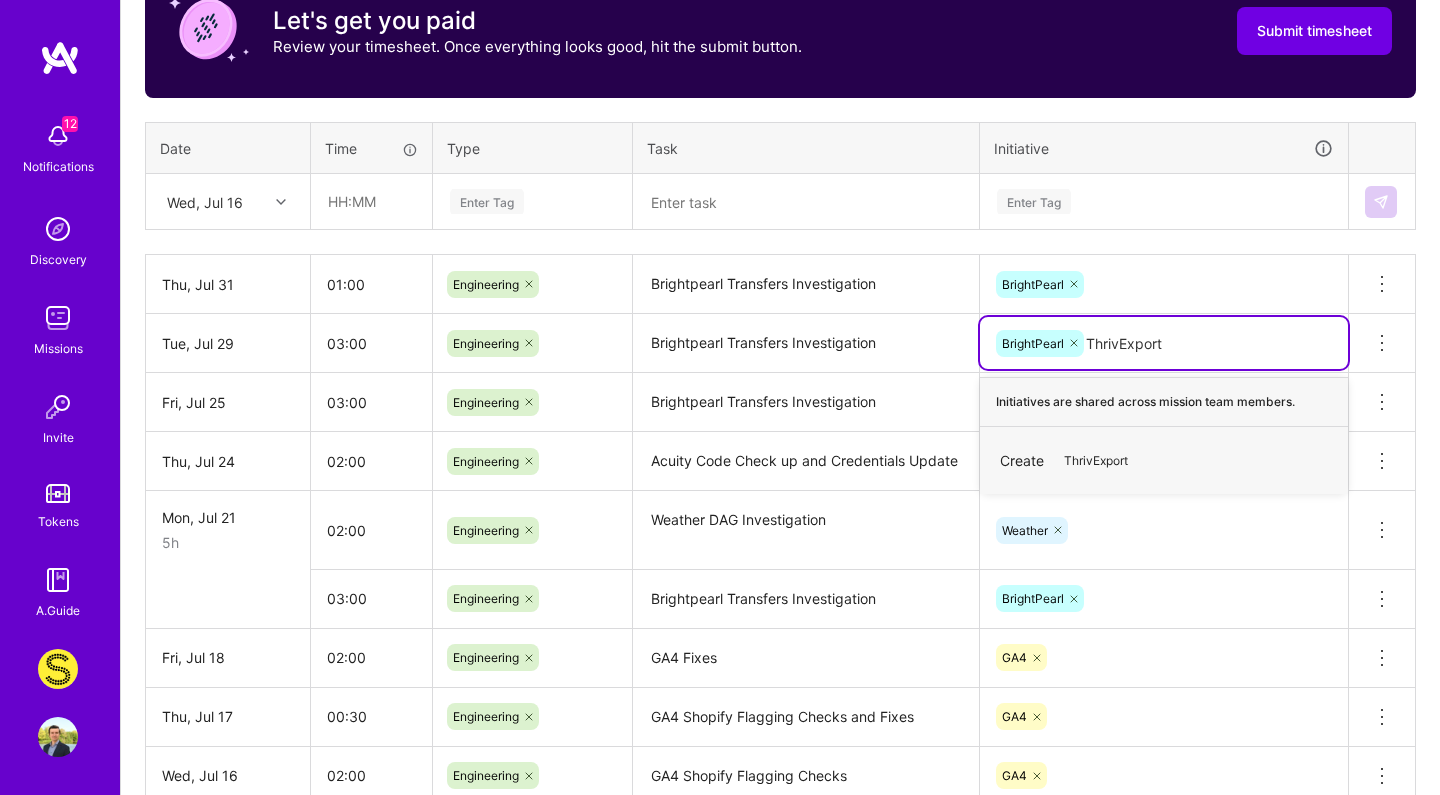 type on "ThriveExport" 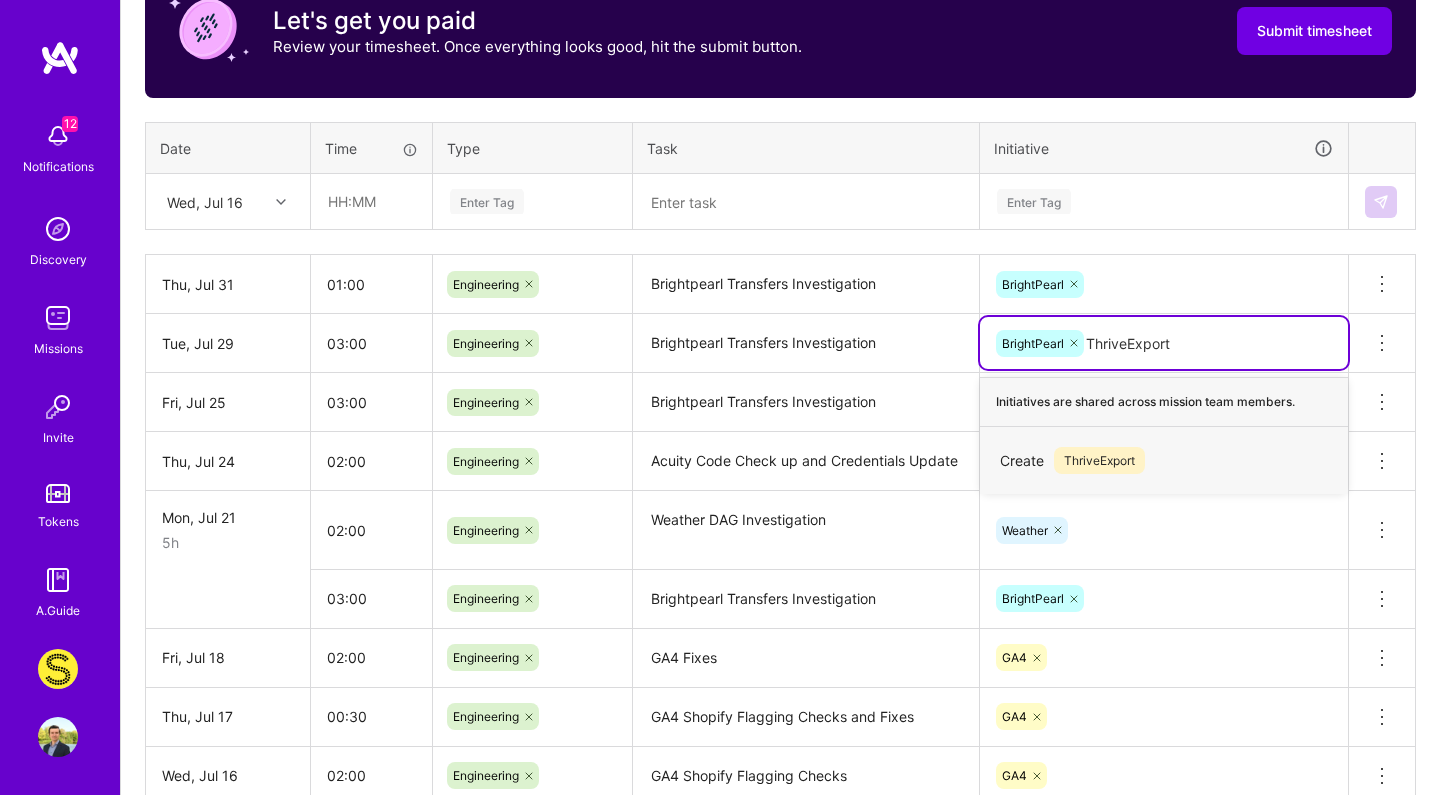 click on "ThriveExport" at bounding box center (1099, 460) 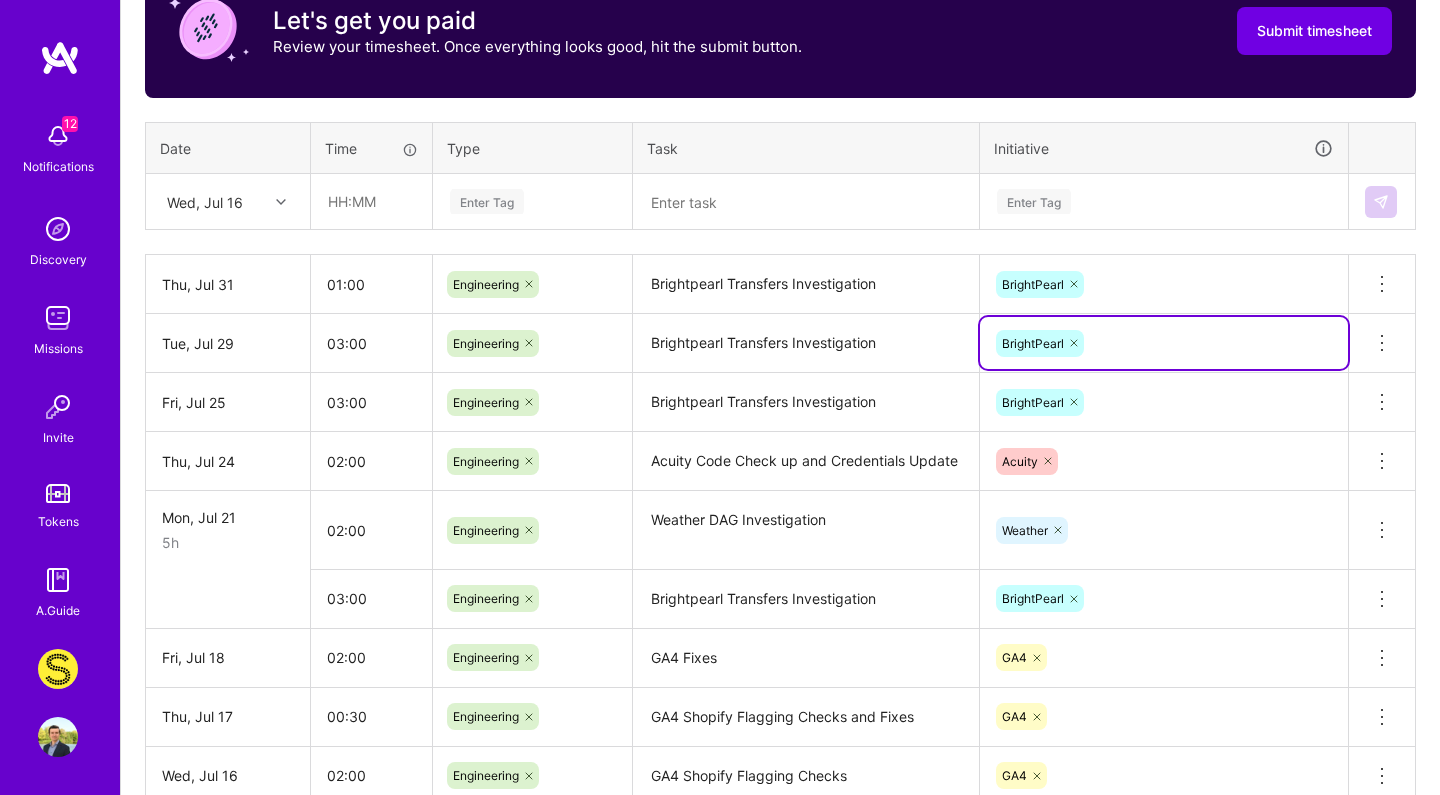 click on "Brightpearl Transfers Investigation" at bounding box center [806, 343] 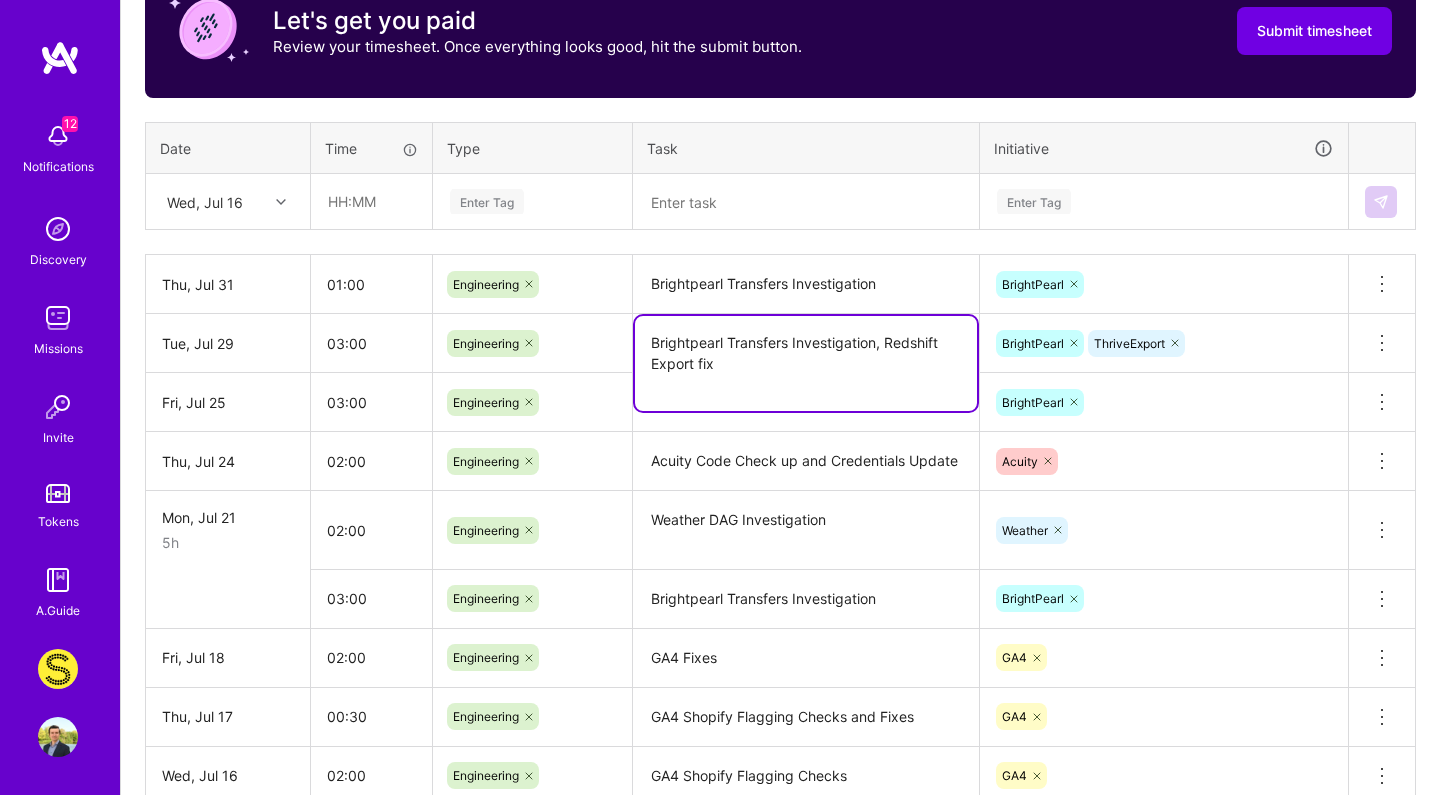 type on "Brightpearl Transfers Investigation, Redshift Export fix" 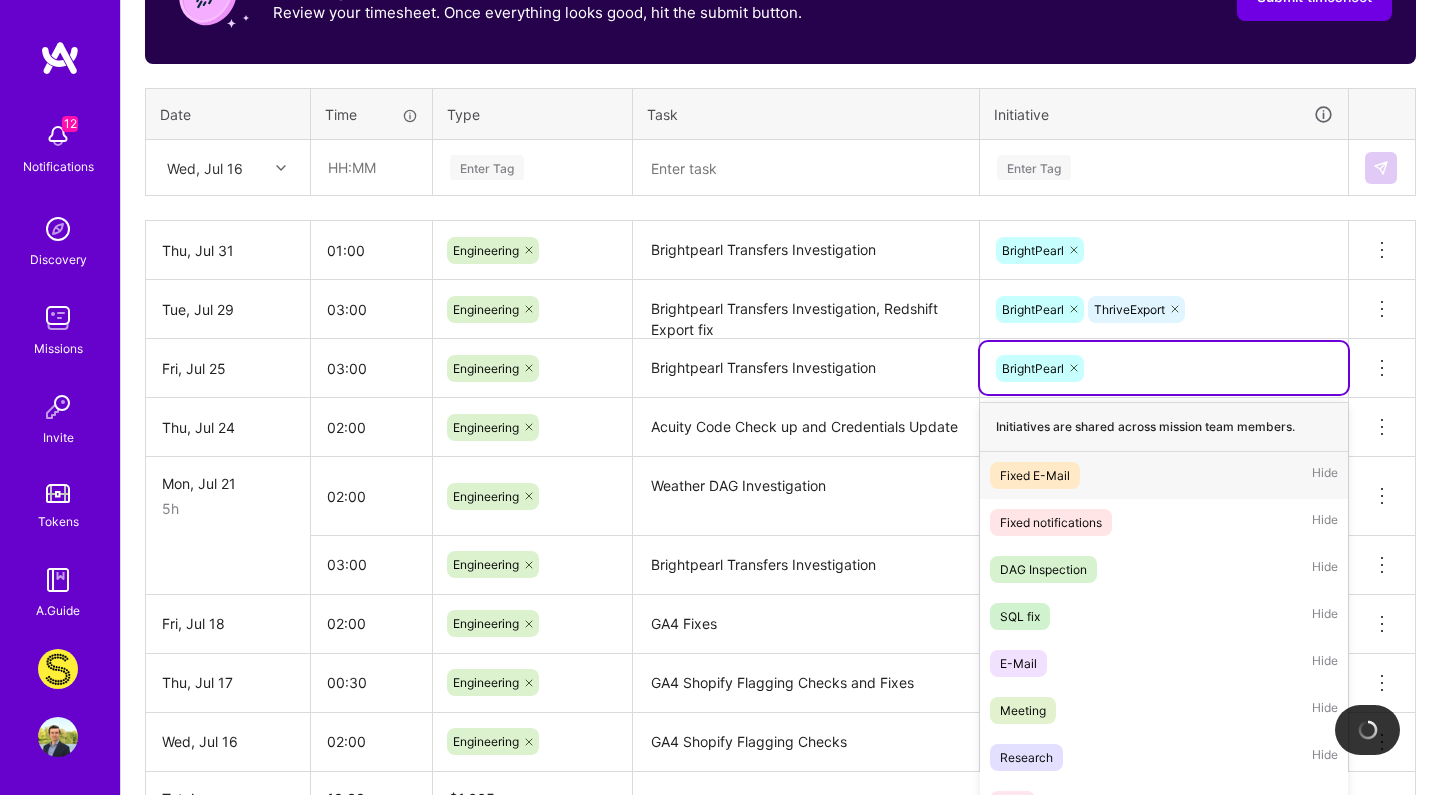 click on "[DAY], [MONTH] [DAY] [TIME] [CATEGORY]
Delete row [DAY], [MONTH] [DAY] [TIME] [CATEGORY]
, [PRODUCT]
[PRODUCT]
[PRODUCT]
Delete row [DAY], [MONTH] [DAY] [TIME] [CATEGORY]
, [PRODUCT] 1 of 23. 22 results available. Use Up and Down to choose options, press Enter to select the currently focused option, press Escape to exit the menu.
Delete row [DAY], [MONTH] [DAY] [TIME] [CATEGORY]" at bounding box center [781, 496] 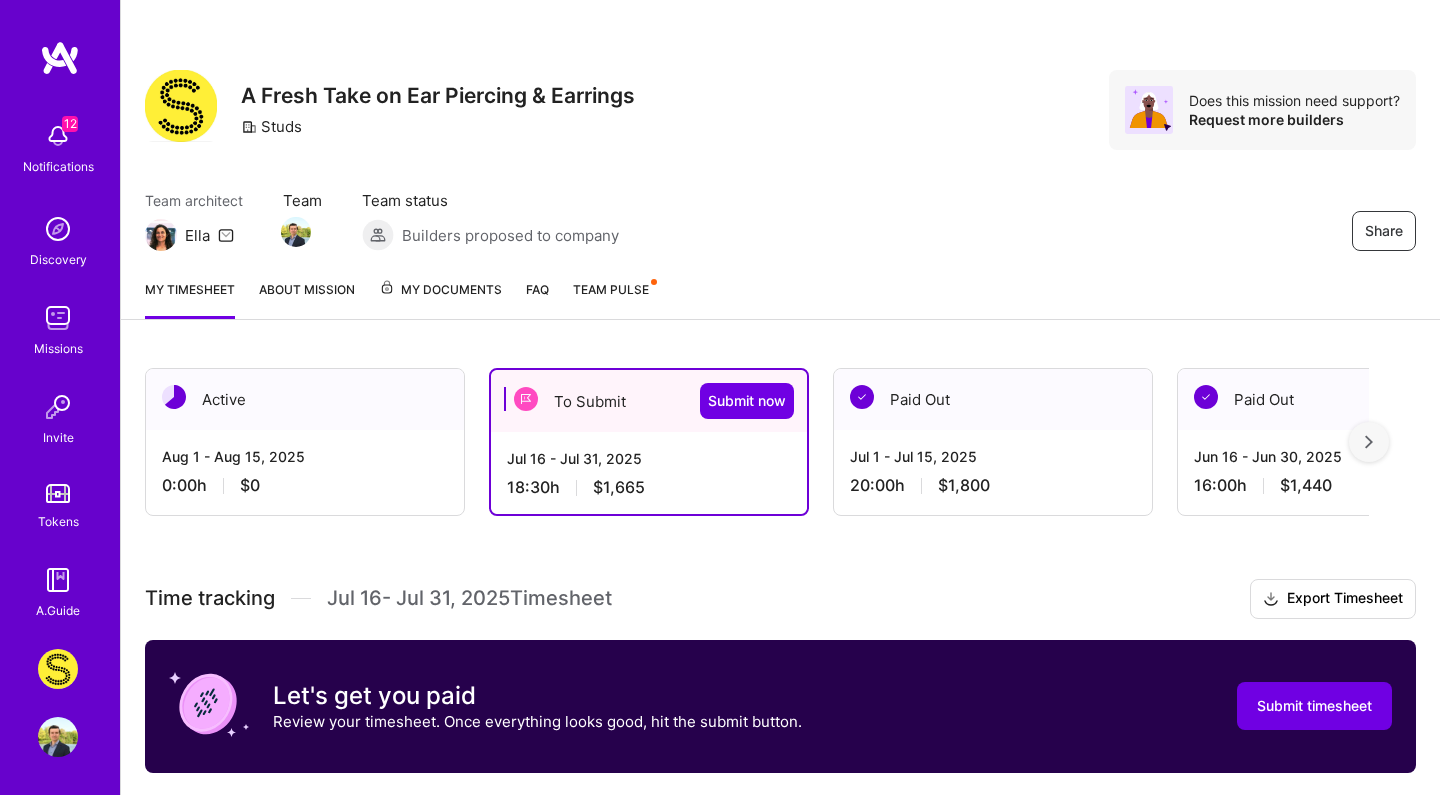 scroll, scrollTop: -3, scrollLeft: 0, axis: vertical 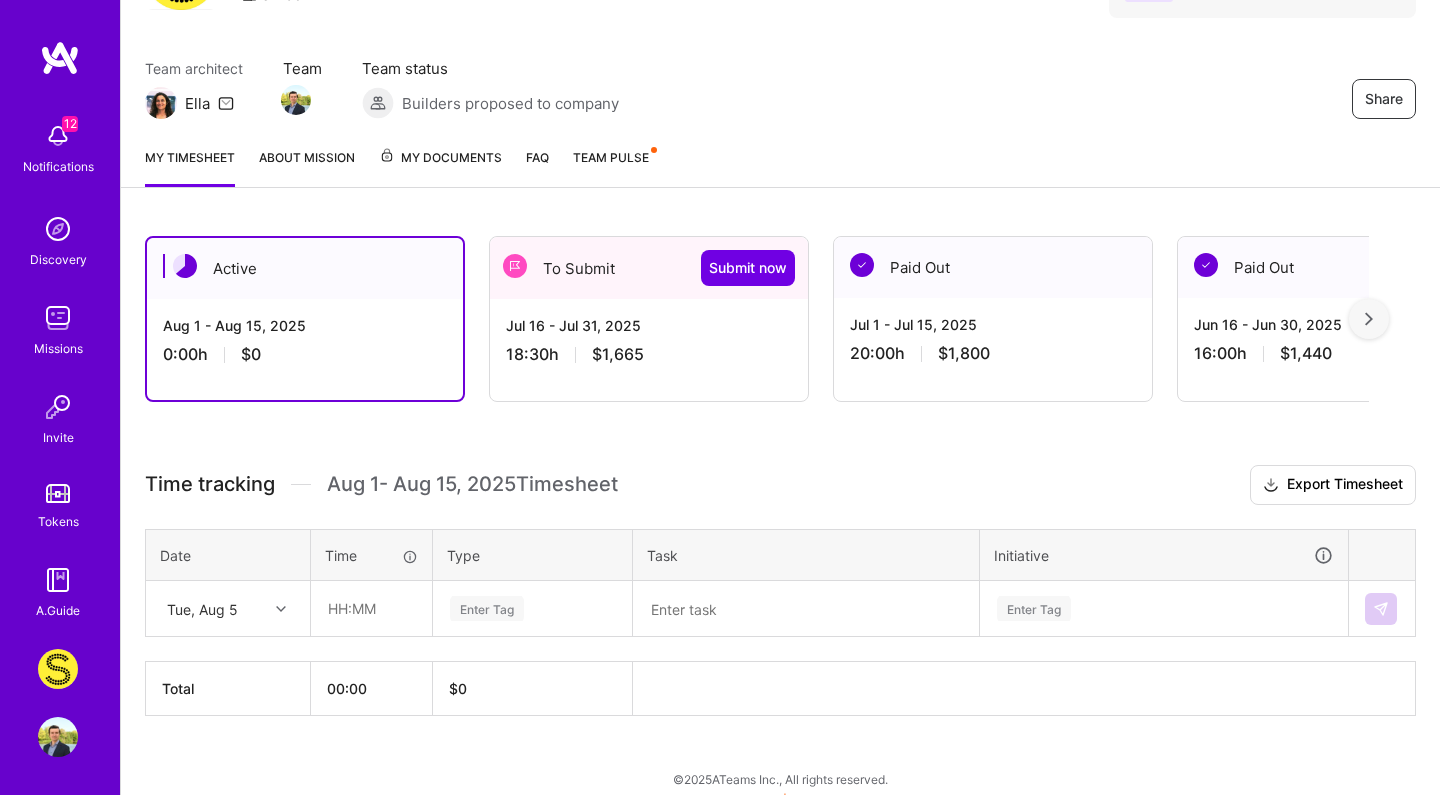 click on "[MONTH] [NUMBER] - [MONTH] [NUMBER], [YEAR] [TIME] h    [CURRENCY][NUMBER]" at bounding box center [649, 340] 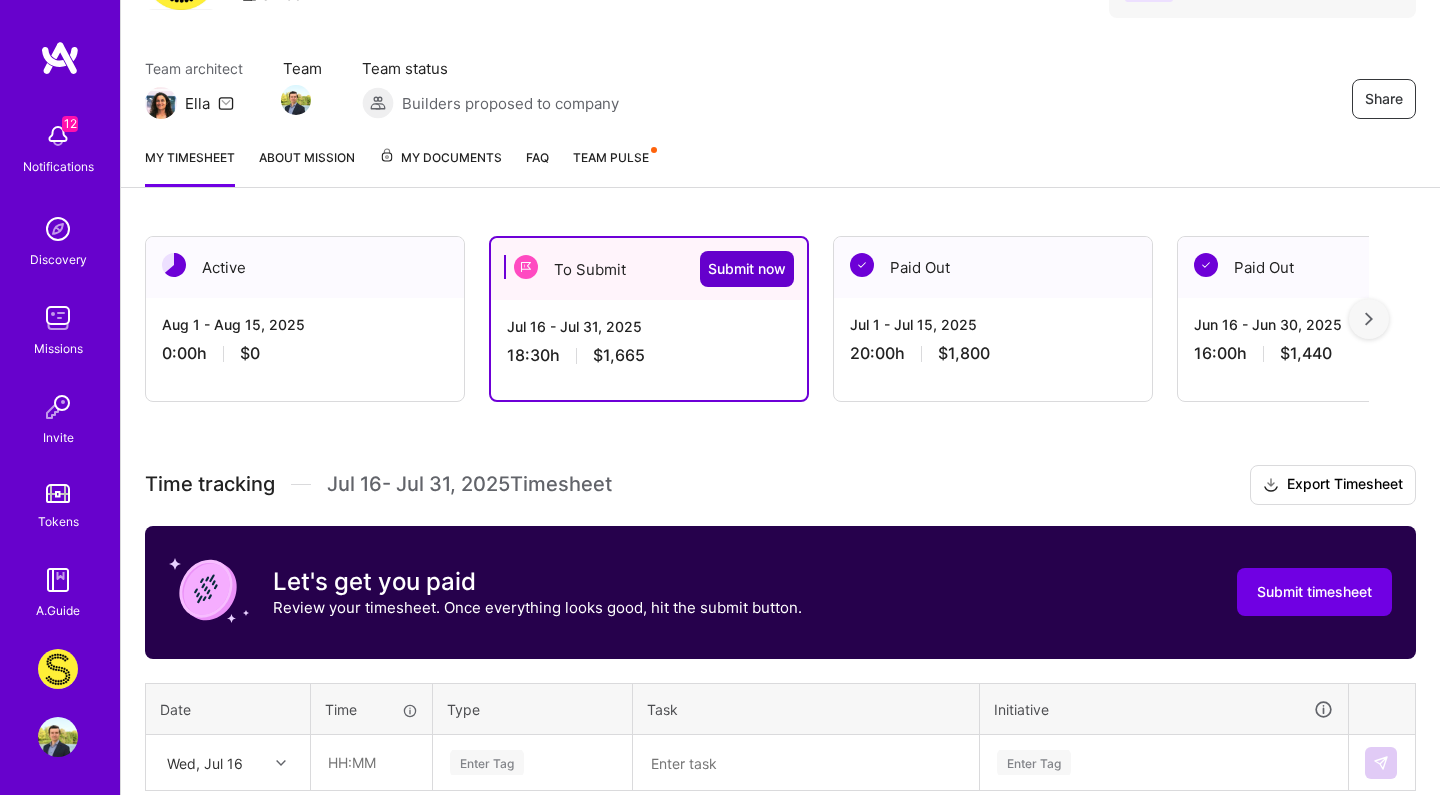 click on "Submit now" at bounding box center [747, 269] 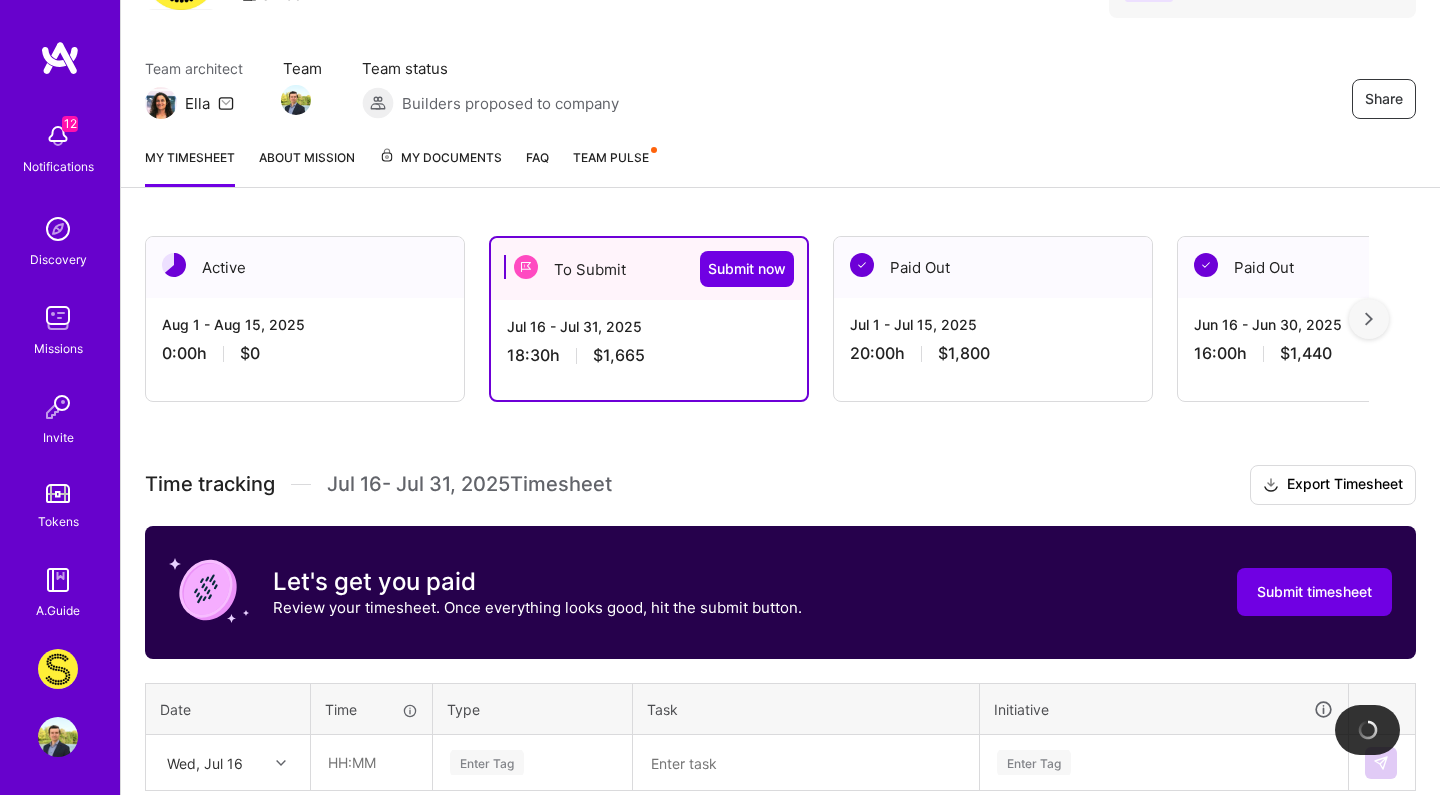 scroll, scrollTop: 917, scrollLeft: 0, axis: vertical 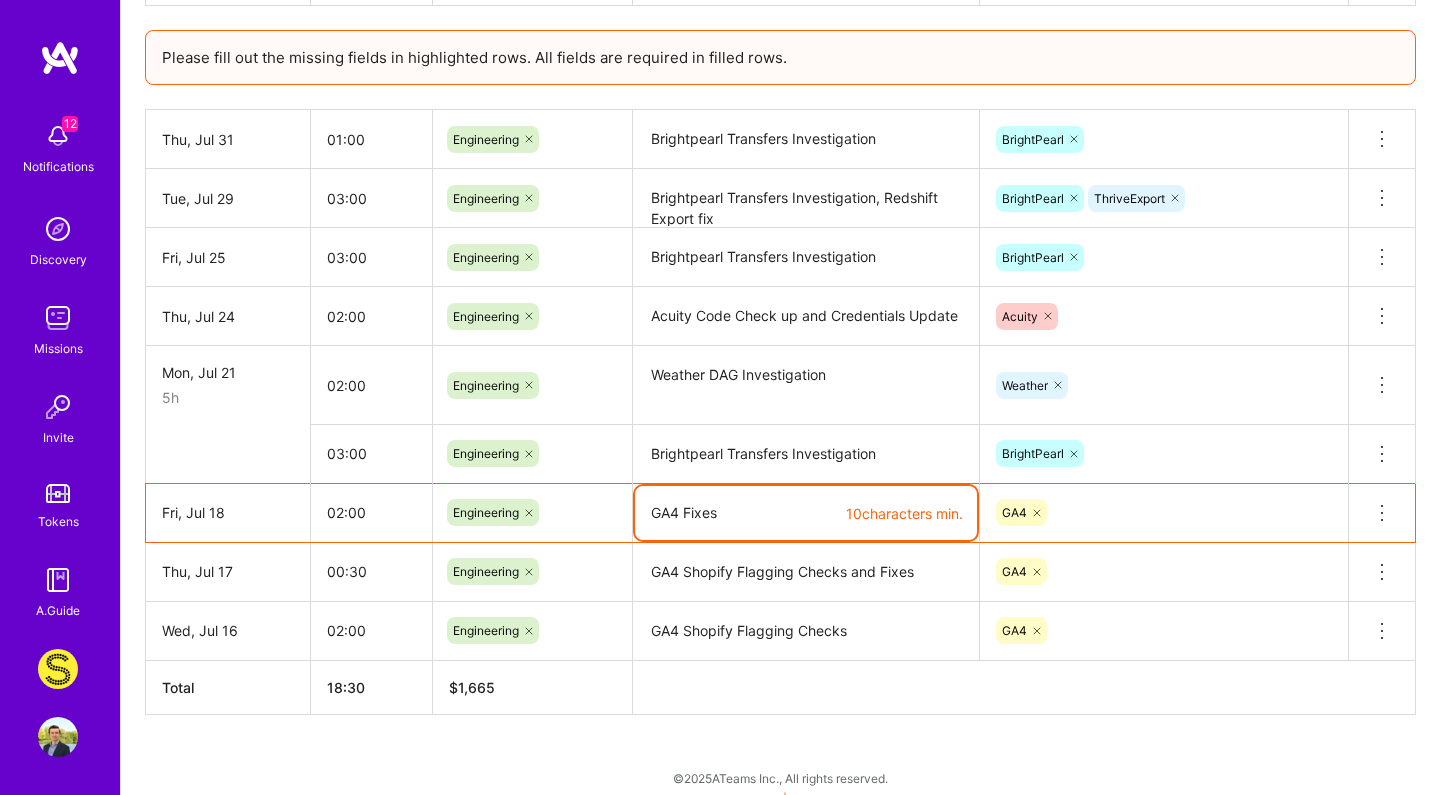 click on "GA4 Fixes" at bounding box center [806, 513] 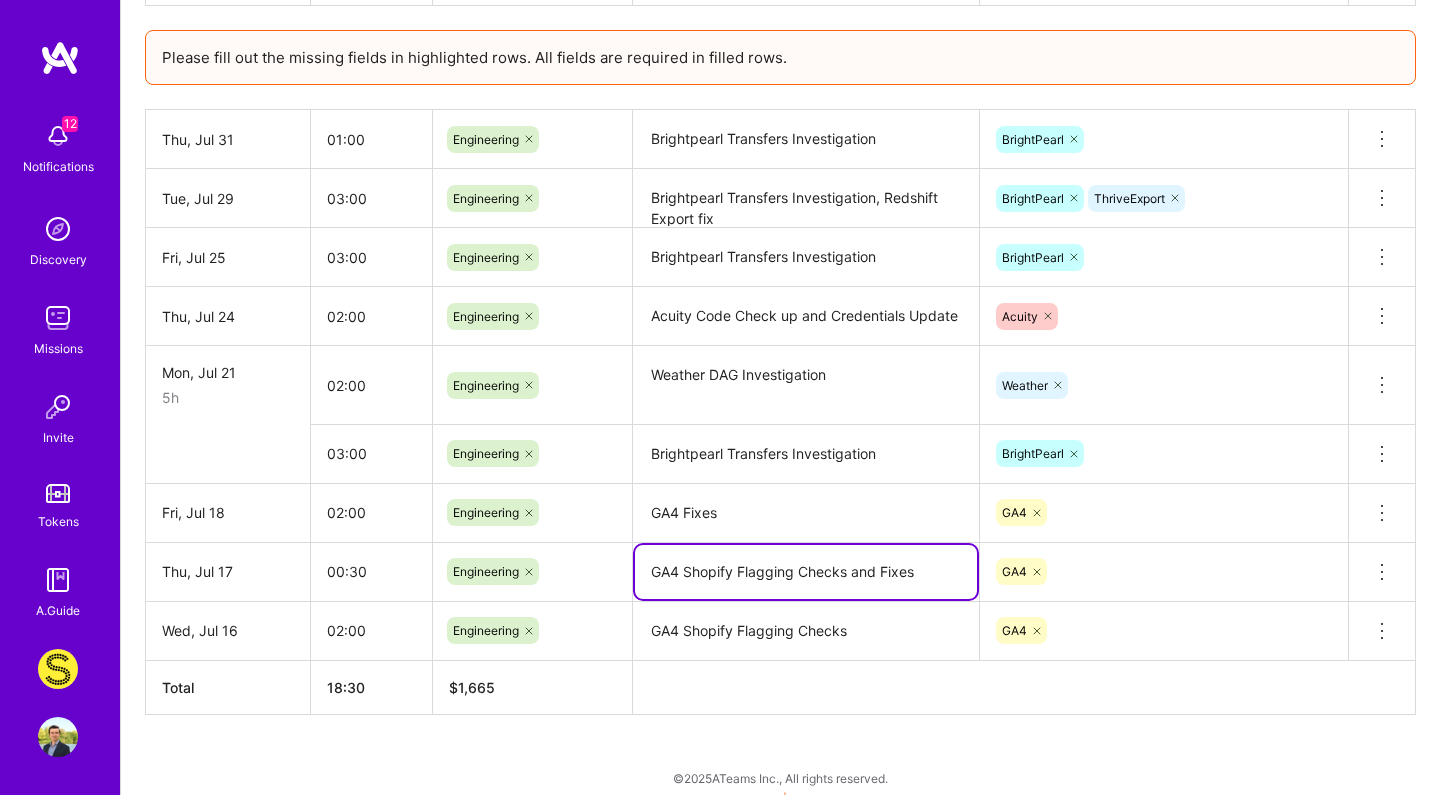 click on "GA4 Shopify Flagging Checks and Fixes" at bounding box center (806, 572) 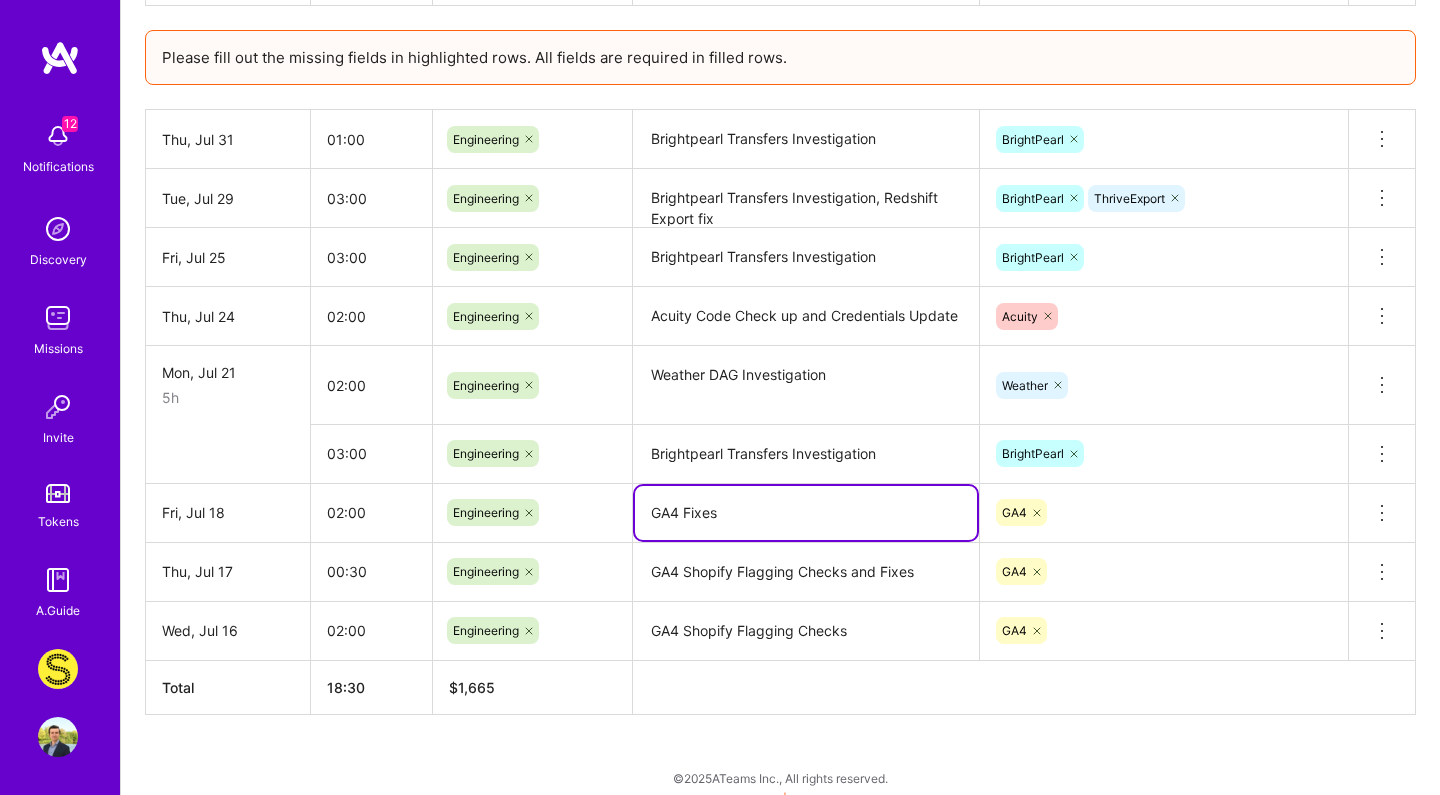 click on "GA4 Fixes" at bounding box center (806, 513) 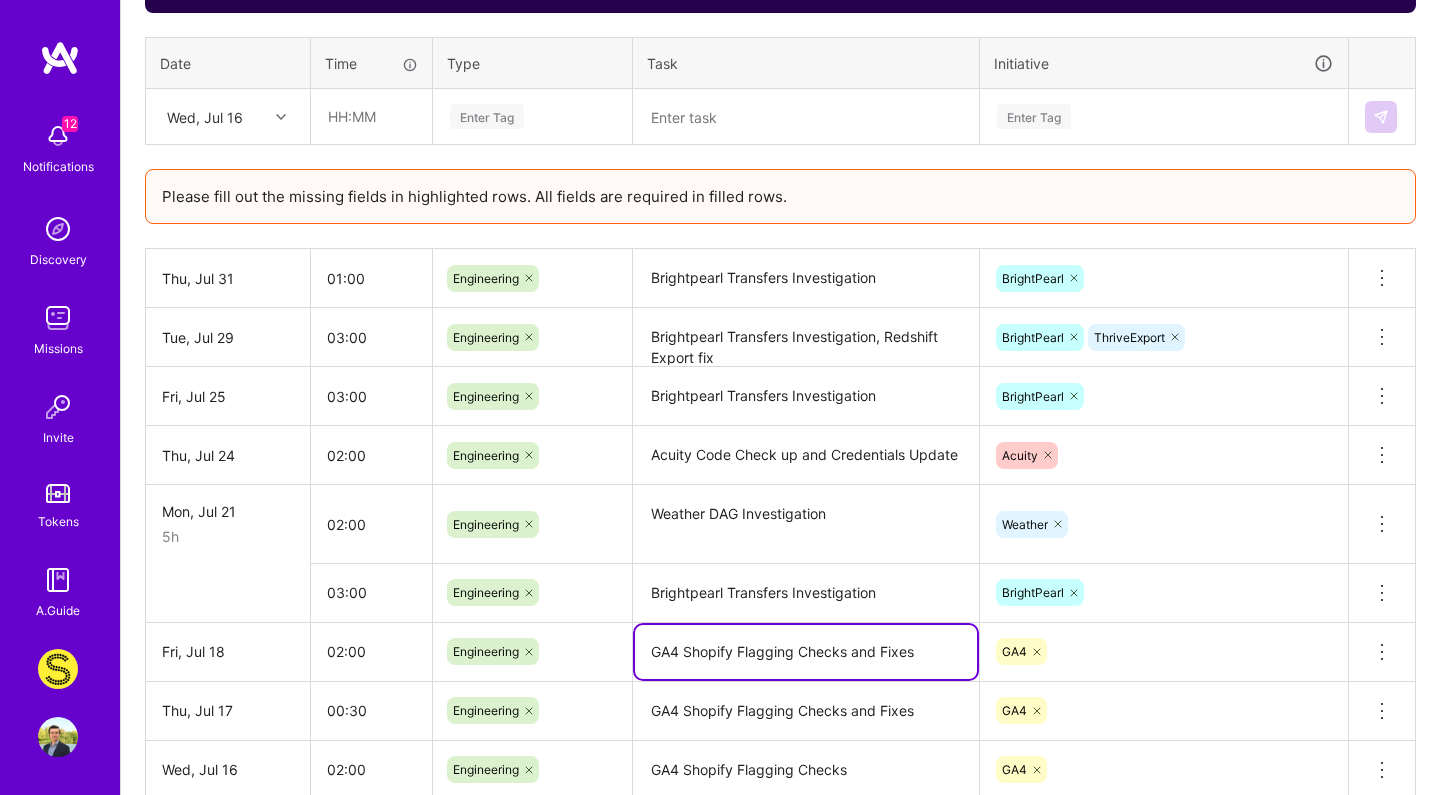 scroll, scrollTop: 539, scrollLeft: 0, axis: vertical 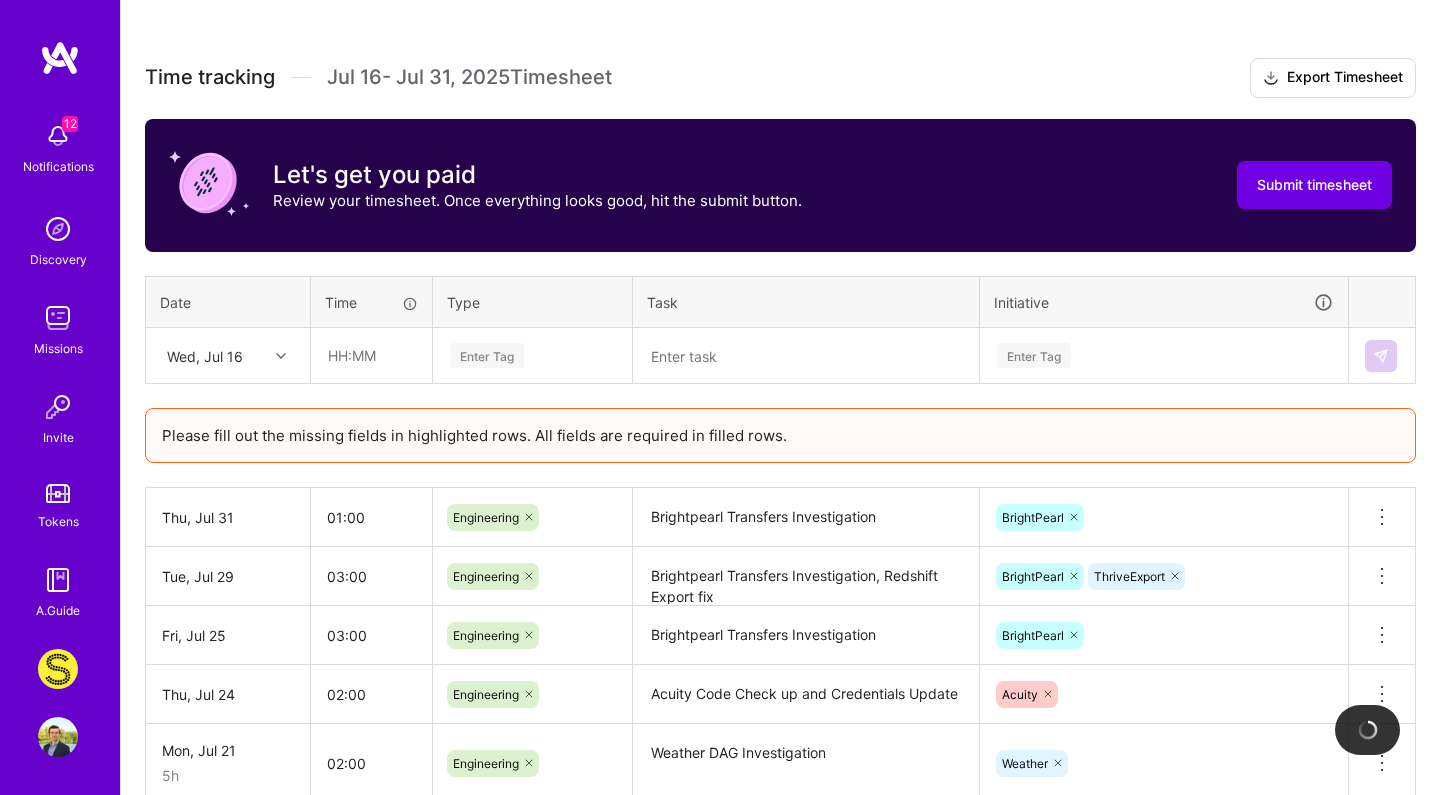 type on "GA4 Shopify Flagging Checks and Fixes" 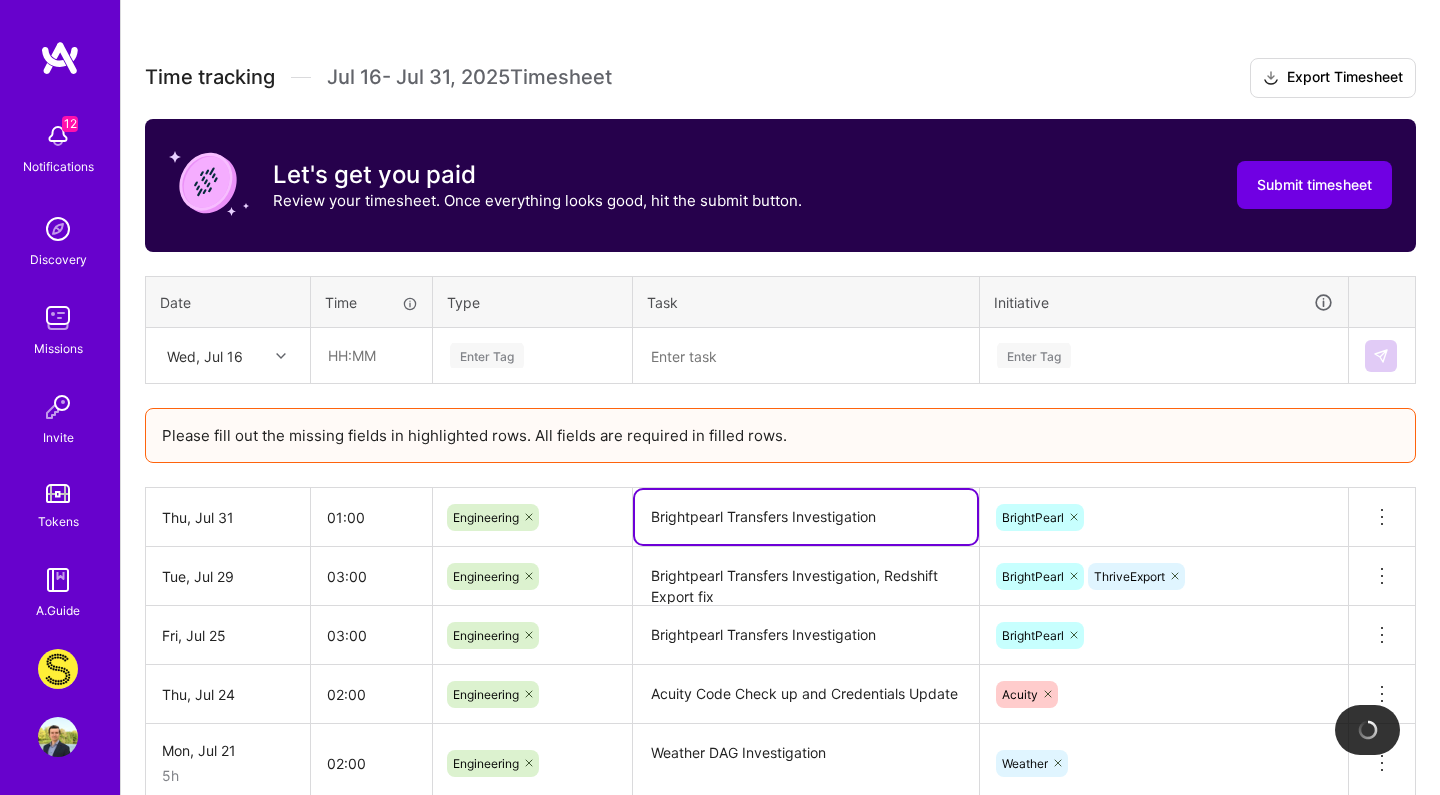 click on "Brightpearl Transfers Investigation" at bounding box center (806, 517) 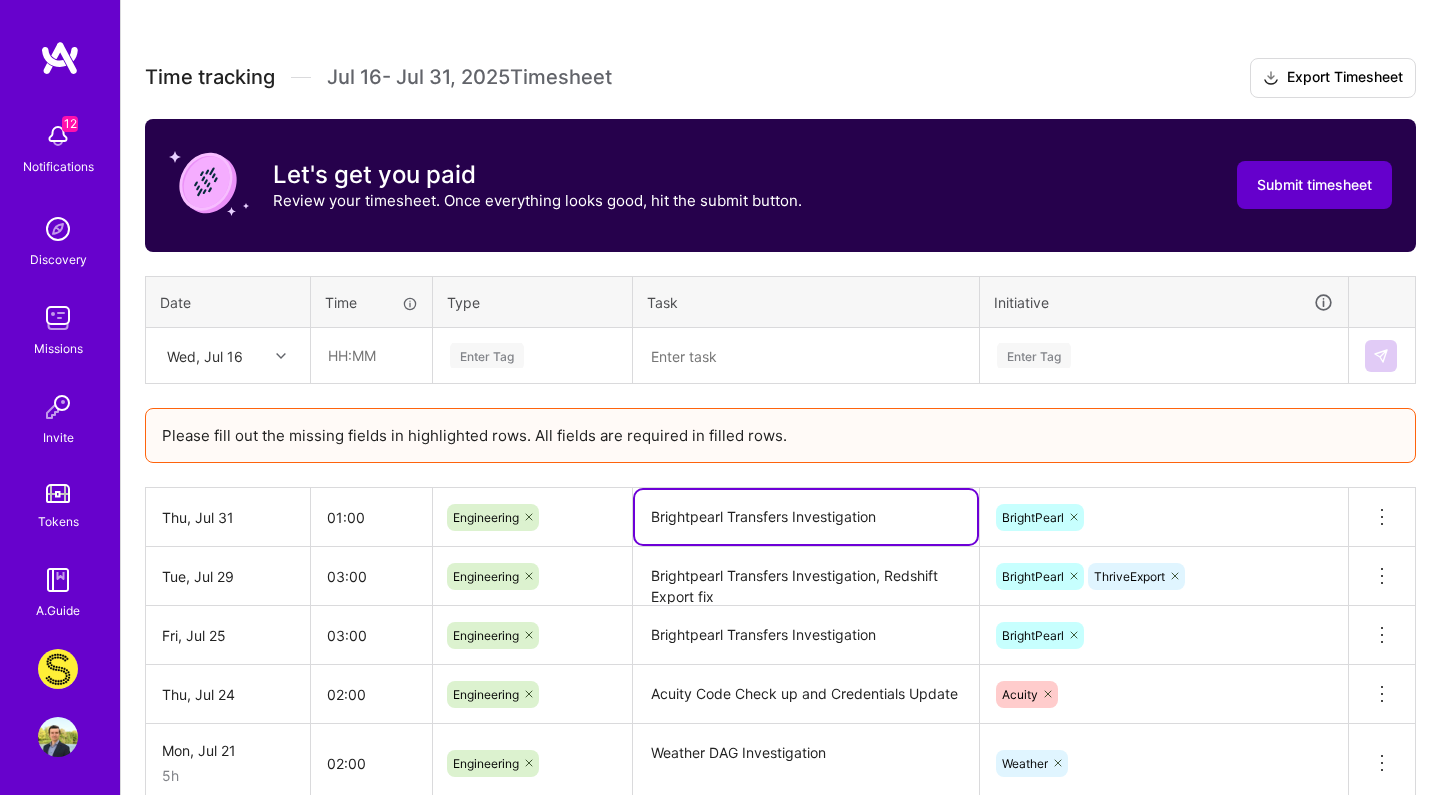 click on "Submit timesheet" at bounding box center [1314, 185] 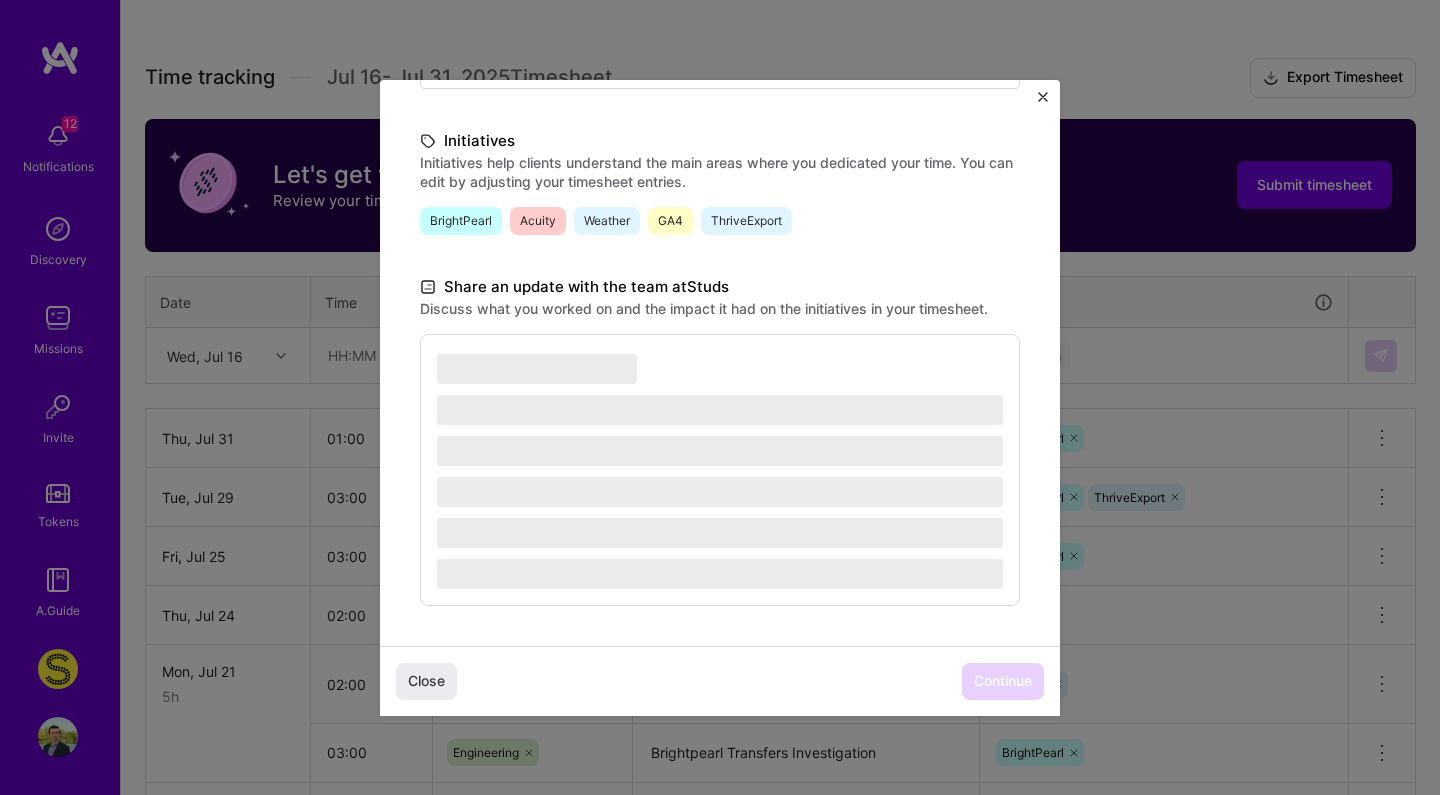 scroll, scrollTop: 428, scrollLeft: 0, axis: vertical 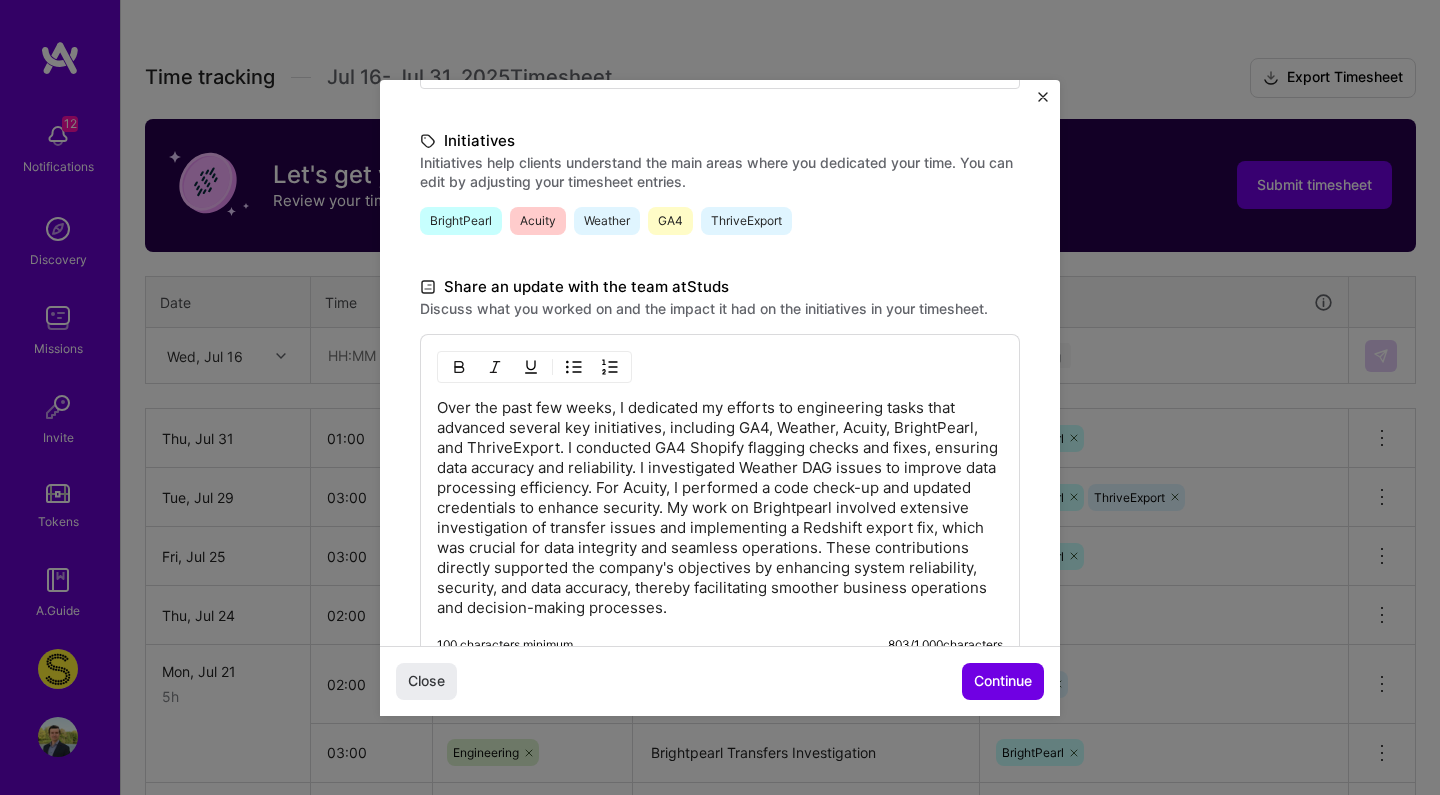 click on "Over the past few weeks, I dedicated my efforts to engineering tasks that advanced several key initiatives, including GA4, Weather, Acuity, BrightPearl, and ThriveExport. I conducted GA4 Shopify flagging checks and fixes, ensuring data accuracy and reliability. I investigated Weather DAG issues to improve data processing efficiency. For Acuity, I performed a code check-up and updated credentials to enhance security. My work on Brightpearl involved extensive investigation of transfer issues and implementing a Redshift export fix, which was crucial for data integrity and seamless operations. These contributions directly supported the company's objectives by enhancing system reliability, security, and data accuracy, thereby facilitating smoother business operations and decision-making processes." at bounding box center (720, 508) 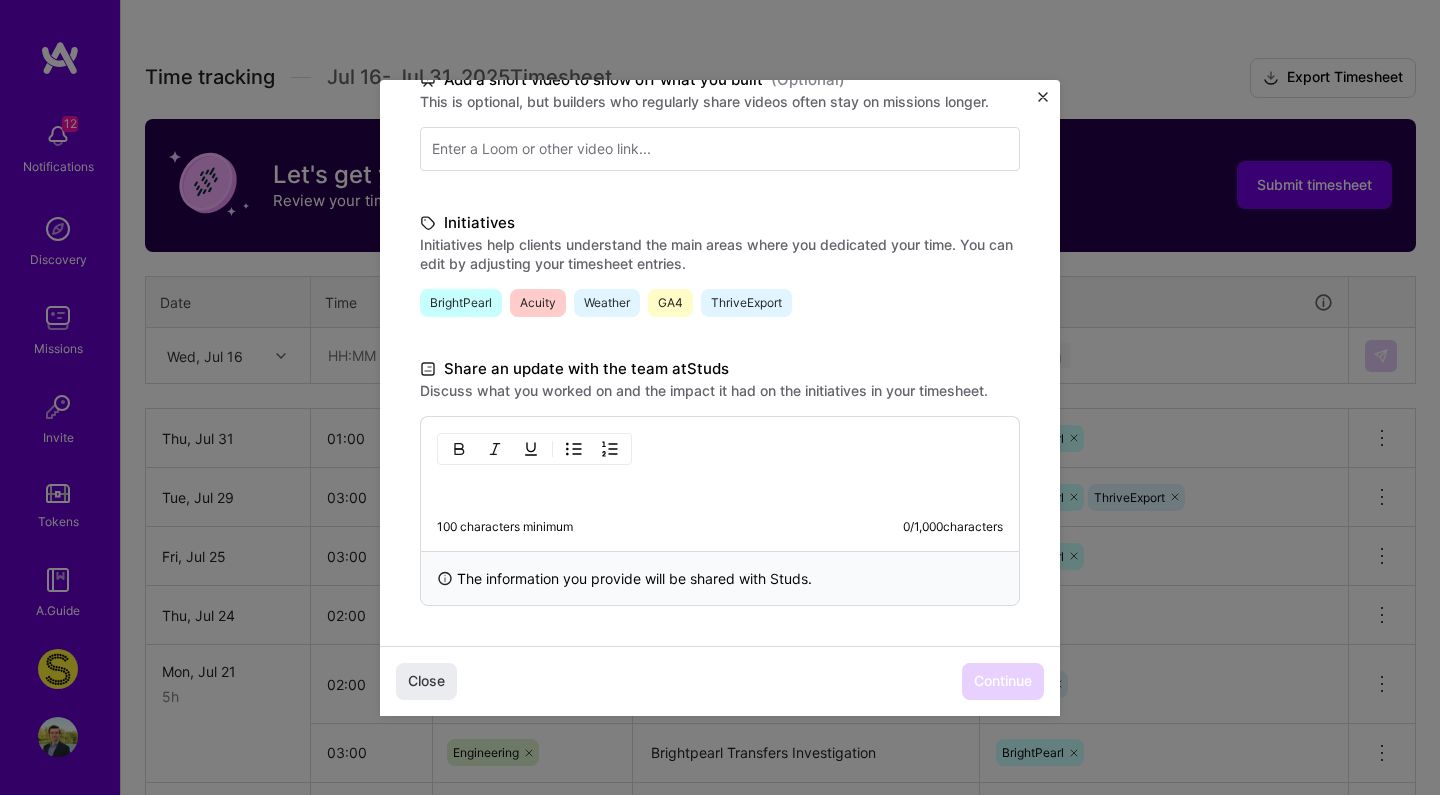 type 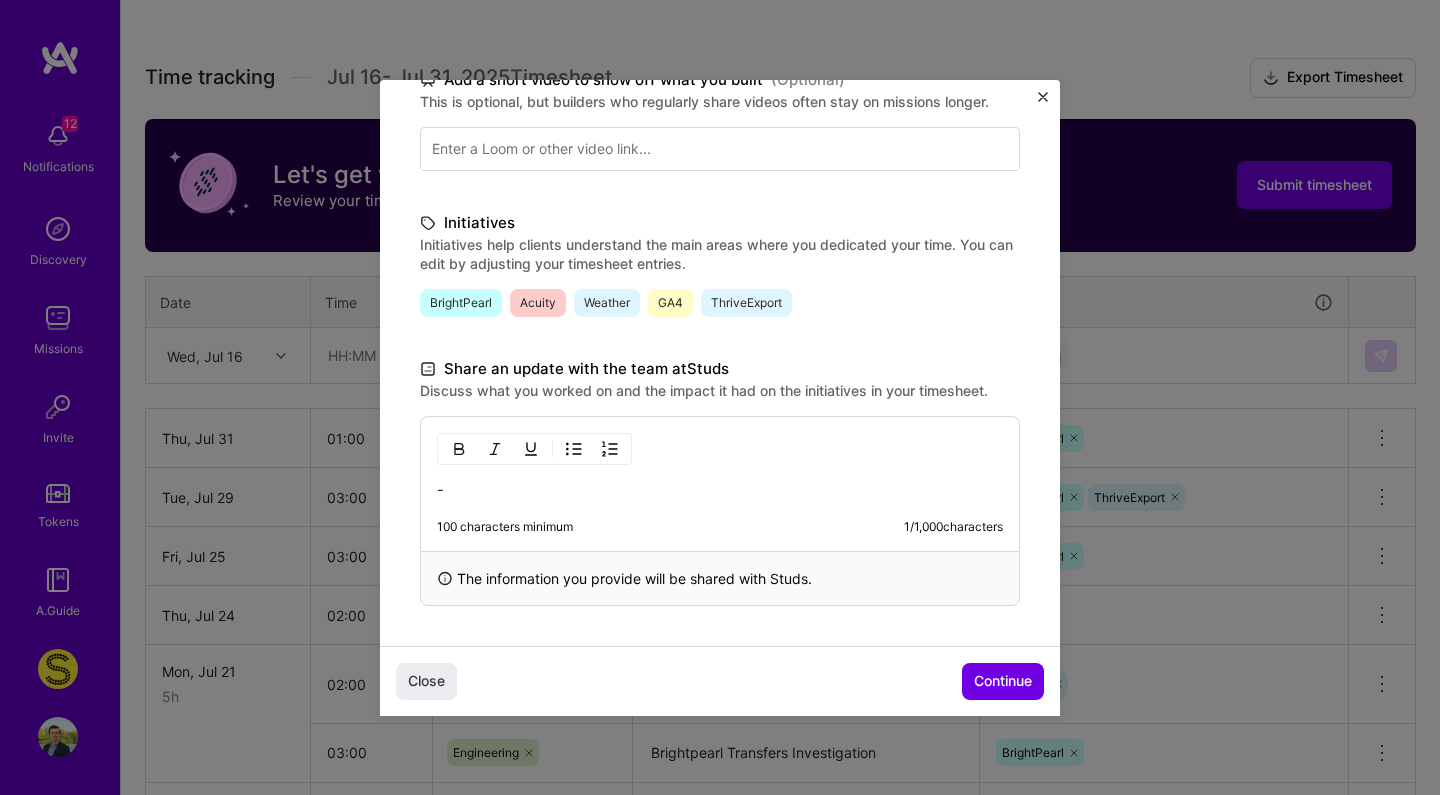 scroll, scrollTop: 311, scrollLeft: 0, axis: vertical 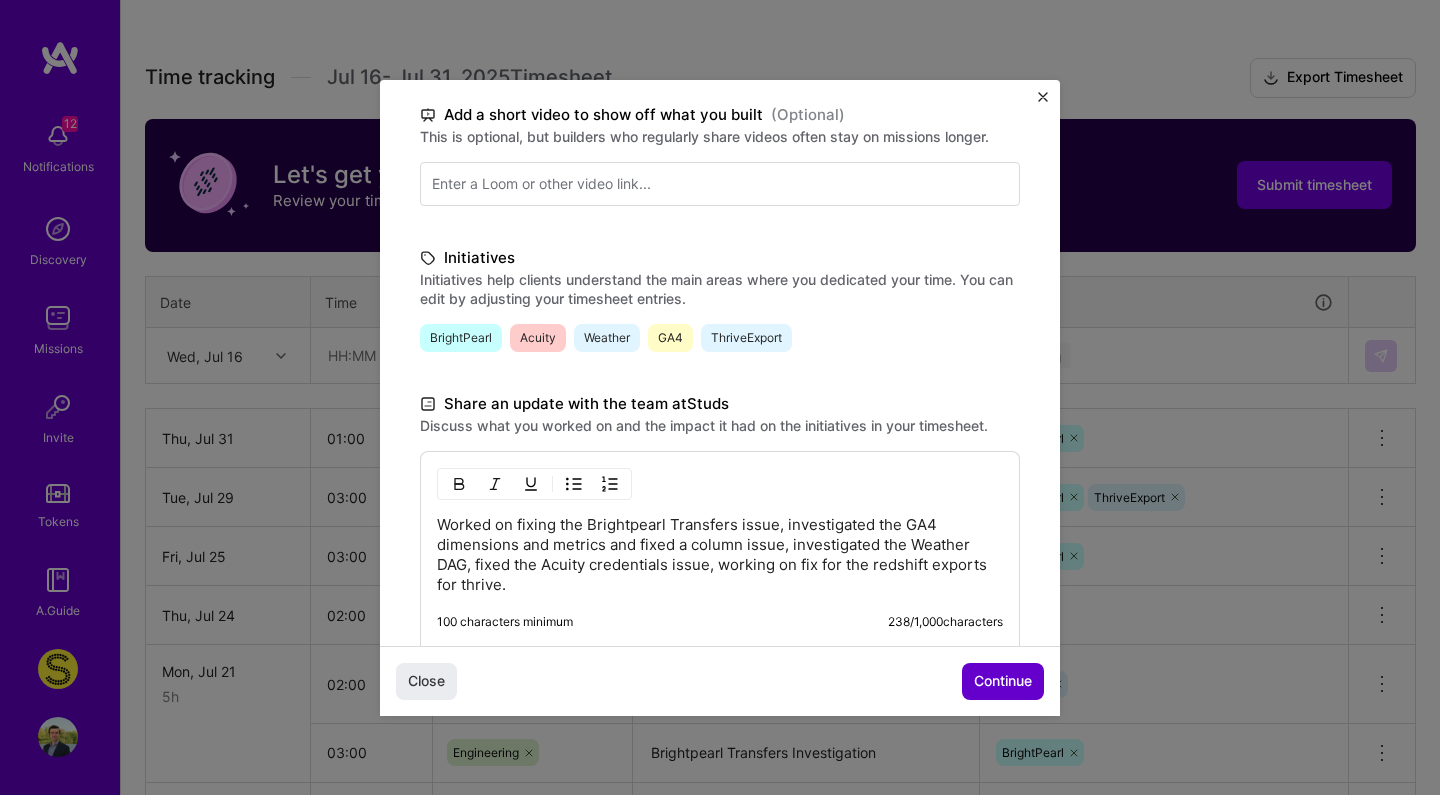 click on "Continue" at bounding box center (1003, 681) 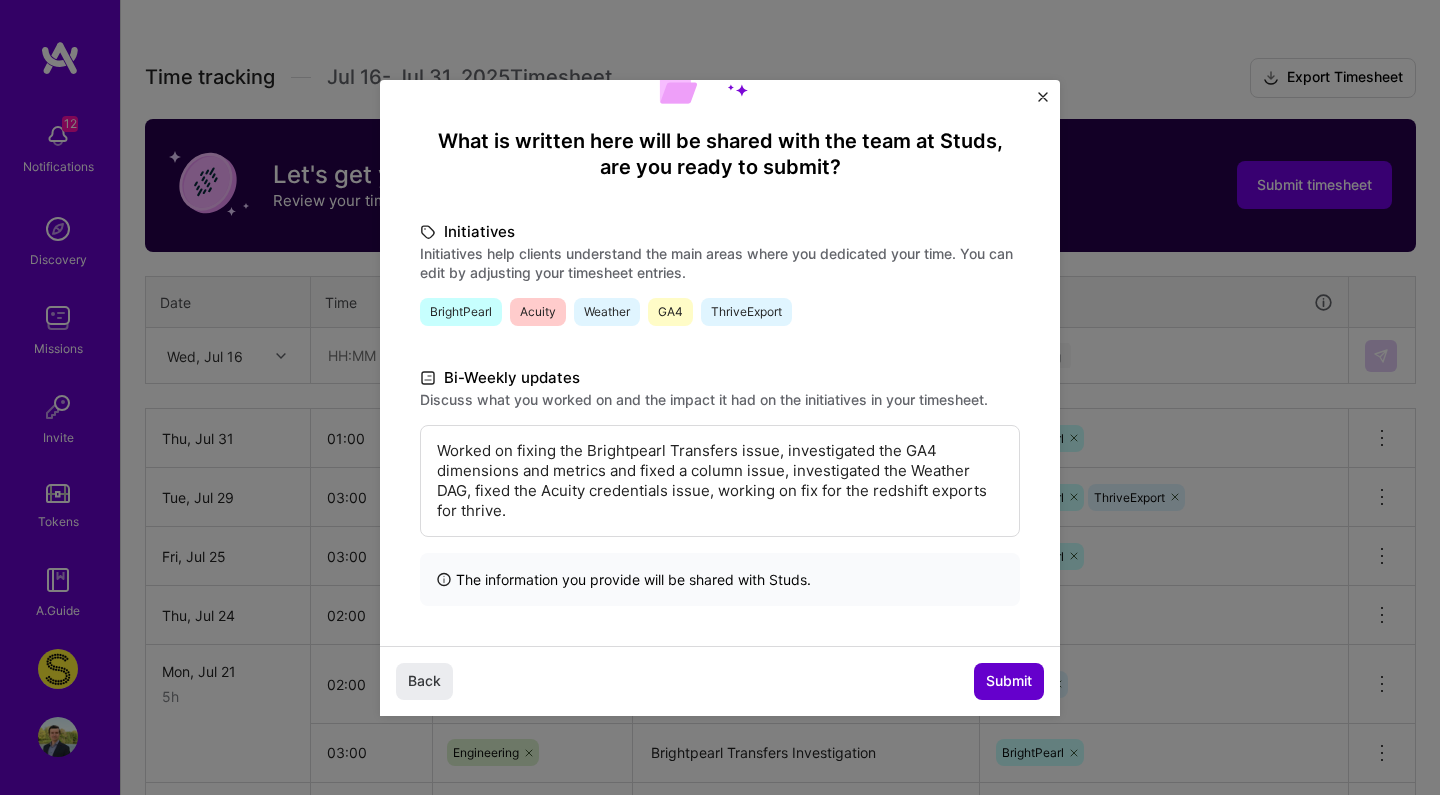 scroll, scrollTop: 137, scrollLeft: 0, axis: vertical 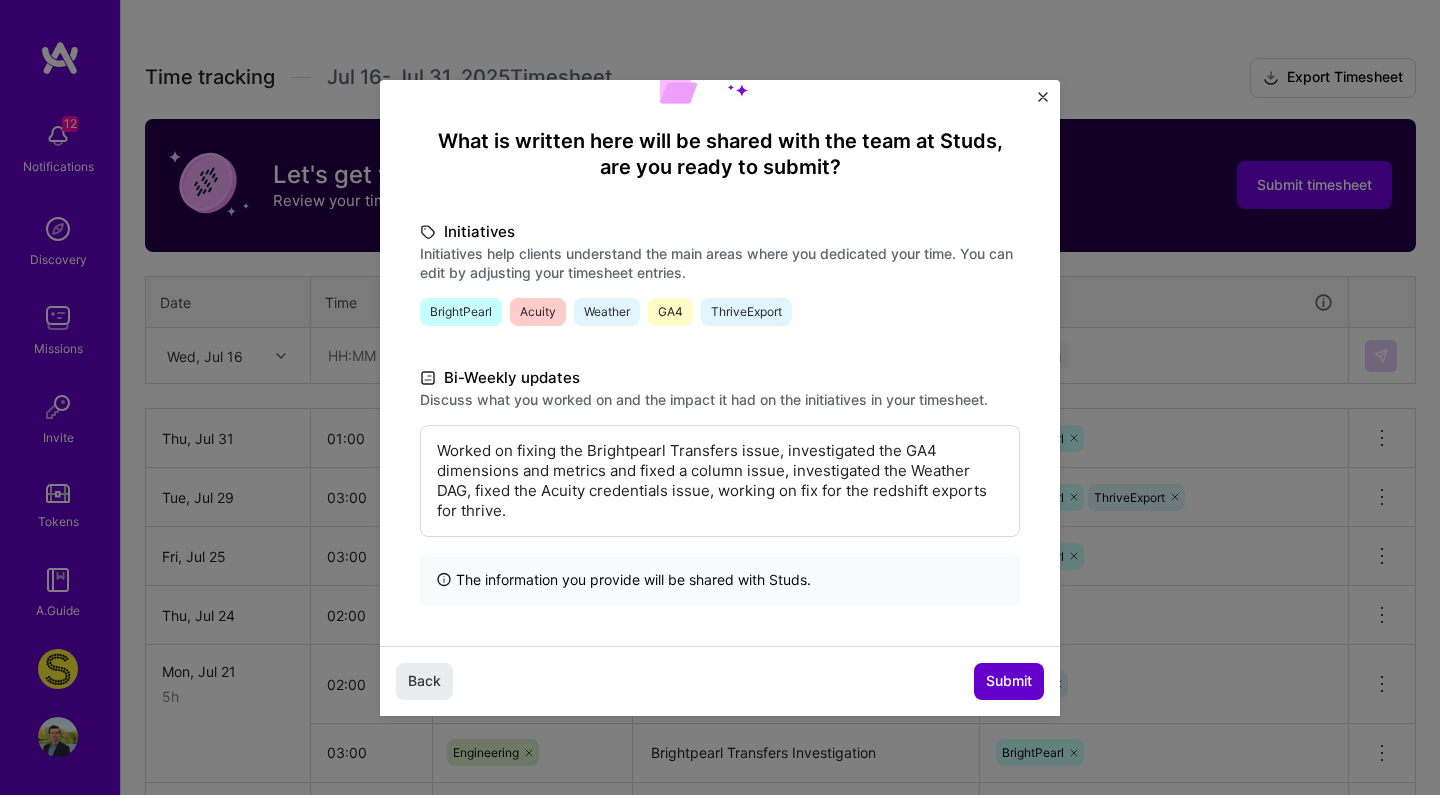 click on "Submit" at bounding box center (1009, 681) 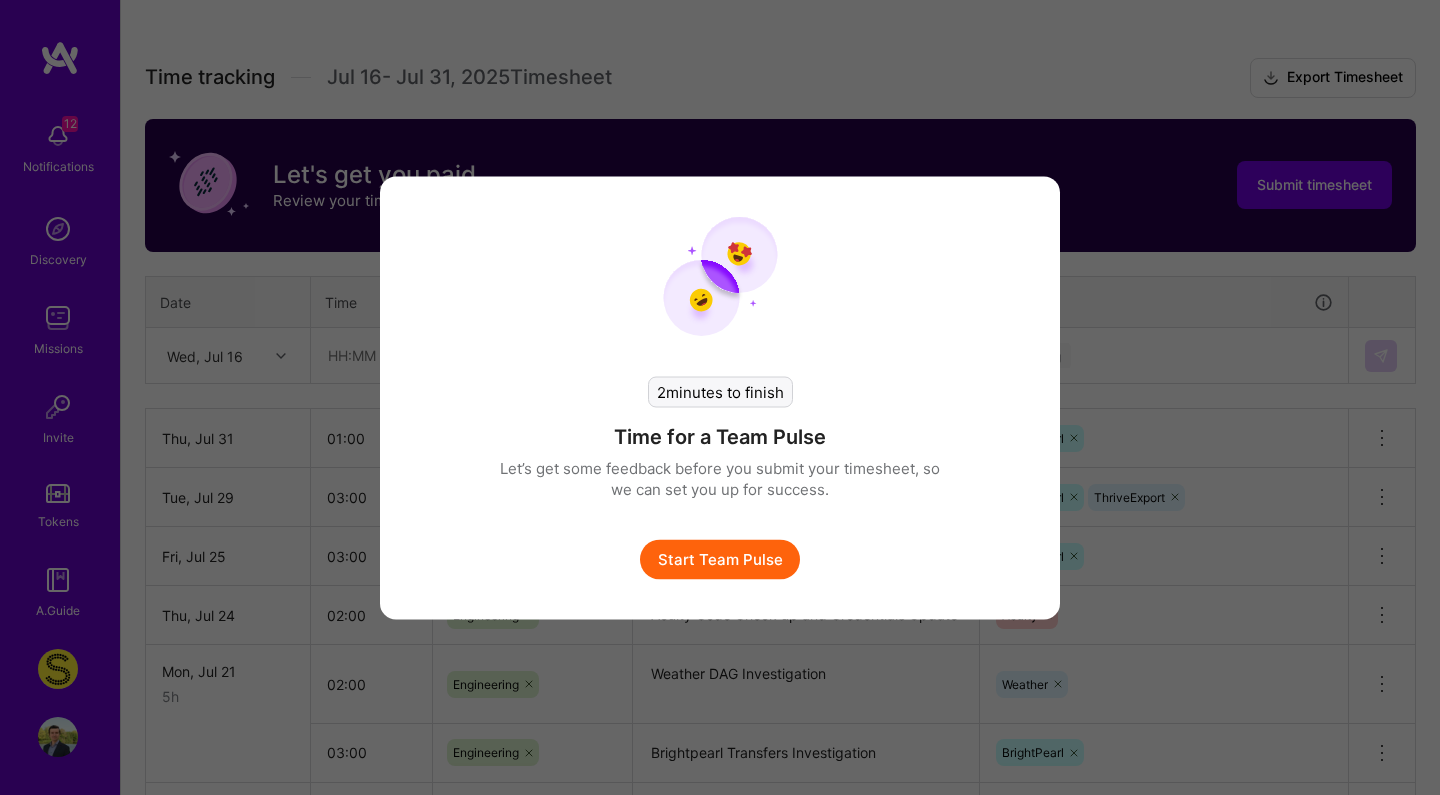 click on "Start Team Pulse" at bounding box center (720, 559) 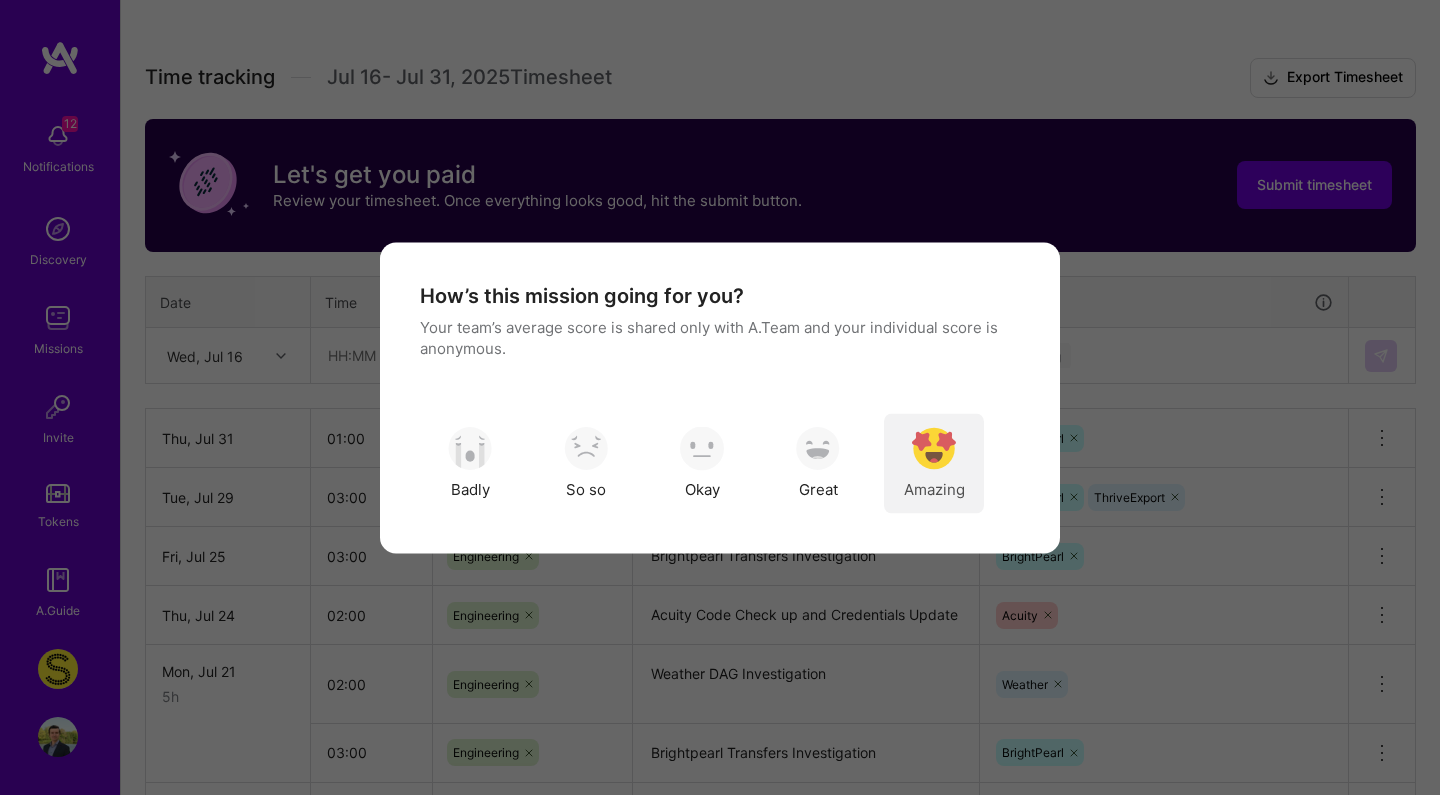 click at bounding box center (934, 449) 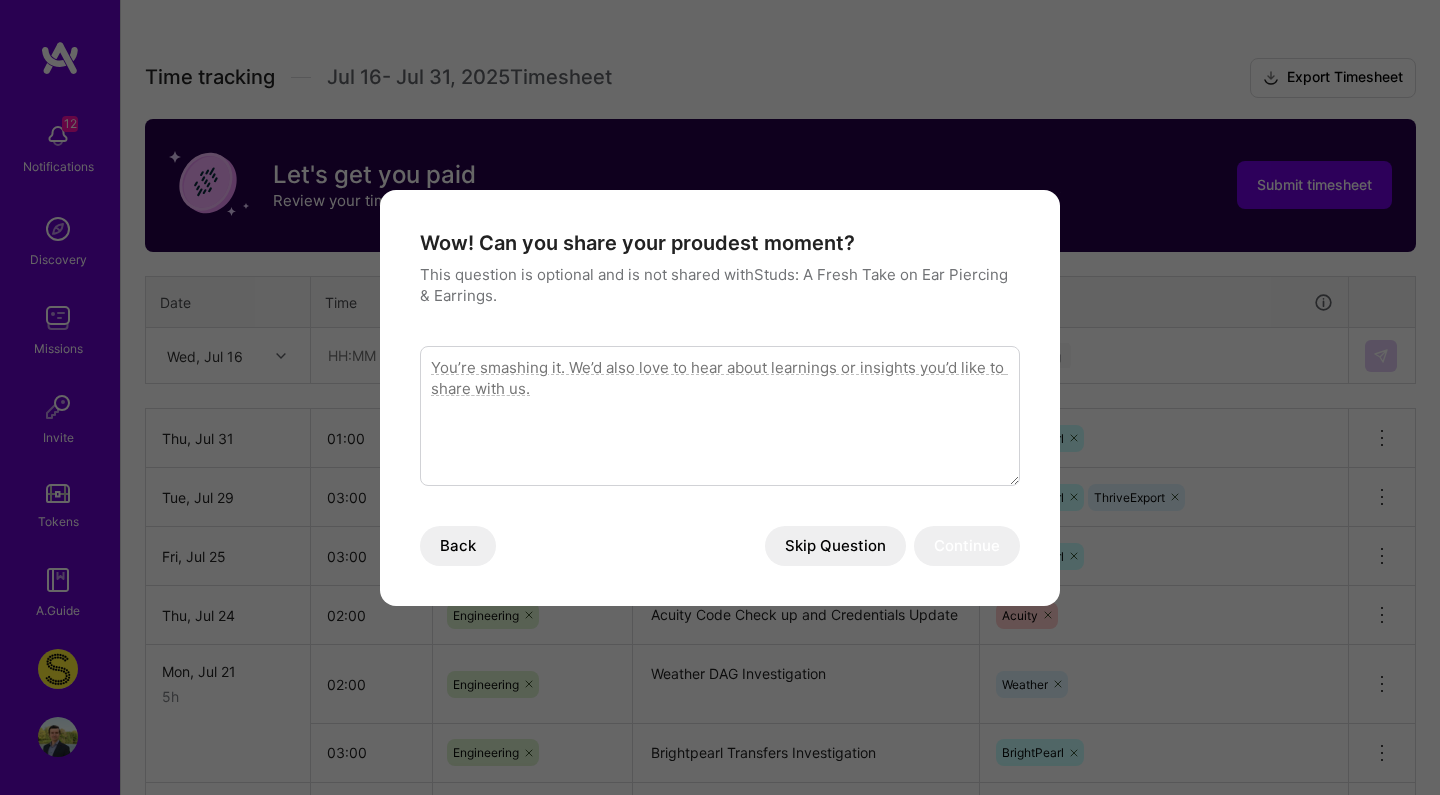 click on "Skip Question" at bounding box center [835, 546] 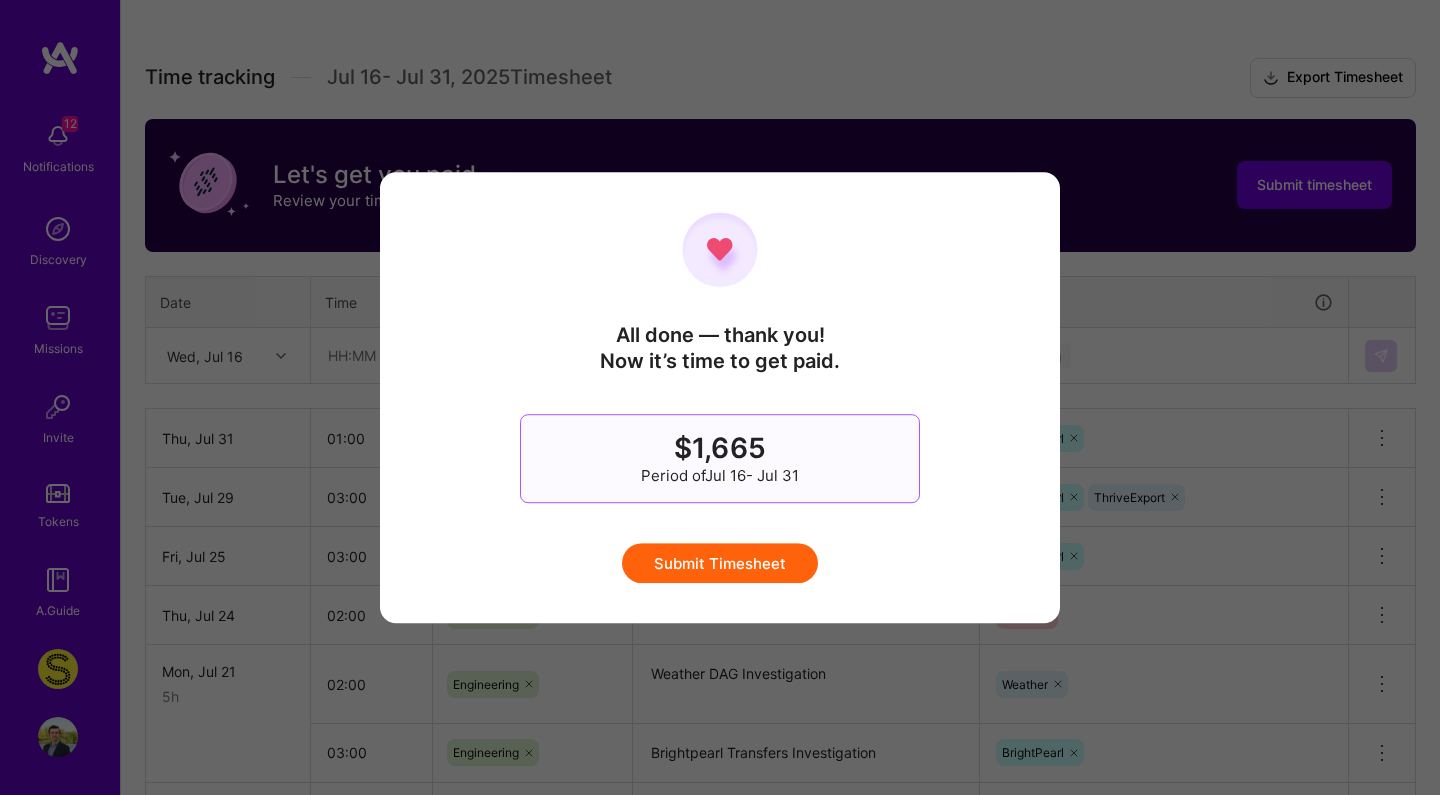 click on "Submit Timesheet" at bounding box center [720, 563] 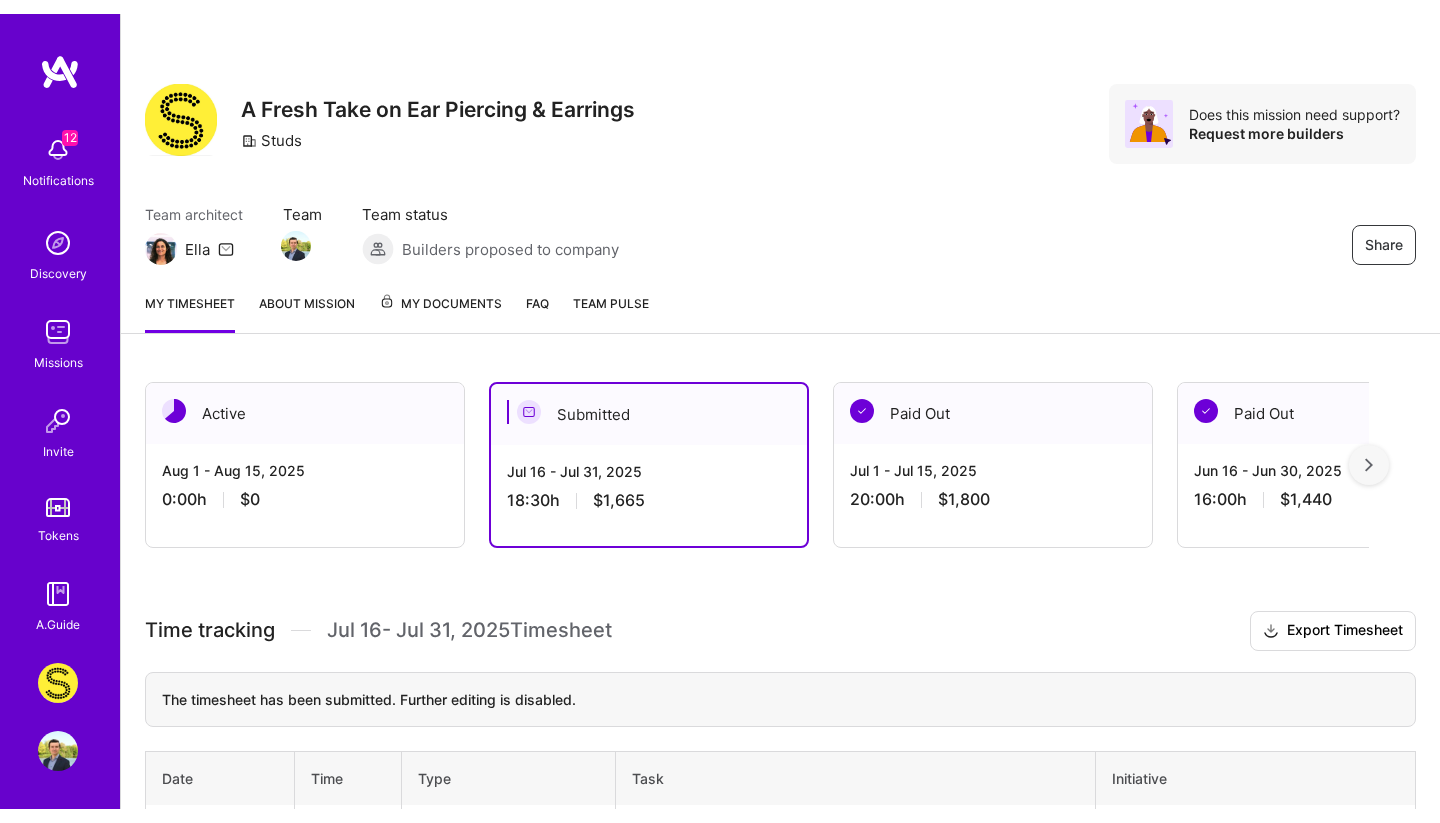 scroll, scrollTop: 0, scrollLeft: 0, axis: both 